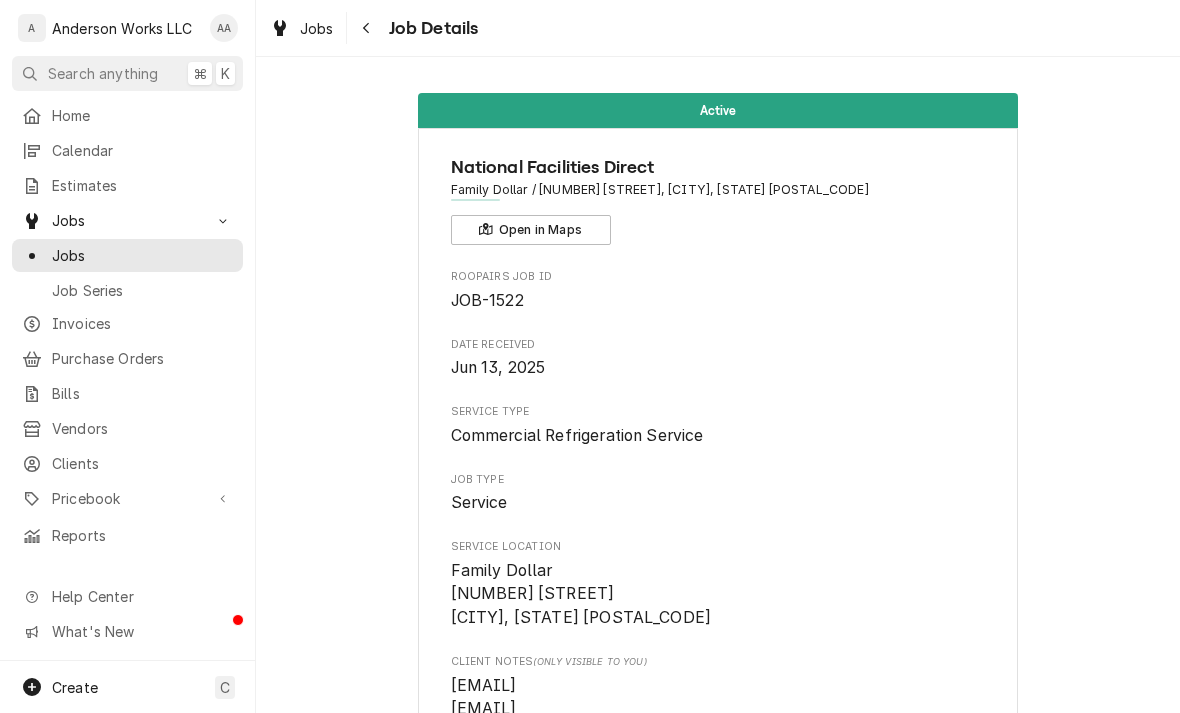 scroll, scrollTop: 0, scrollLeft: 0, axis: both 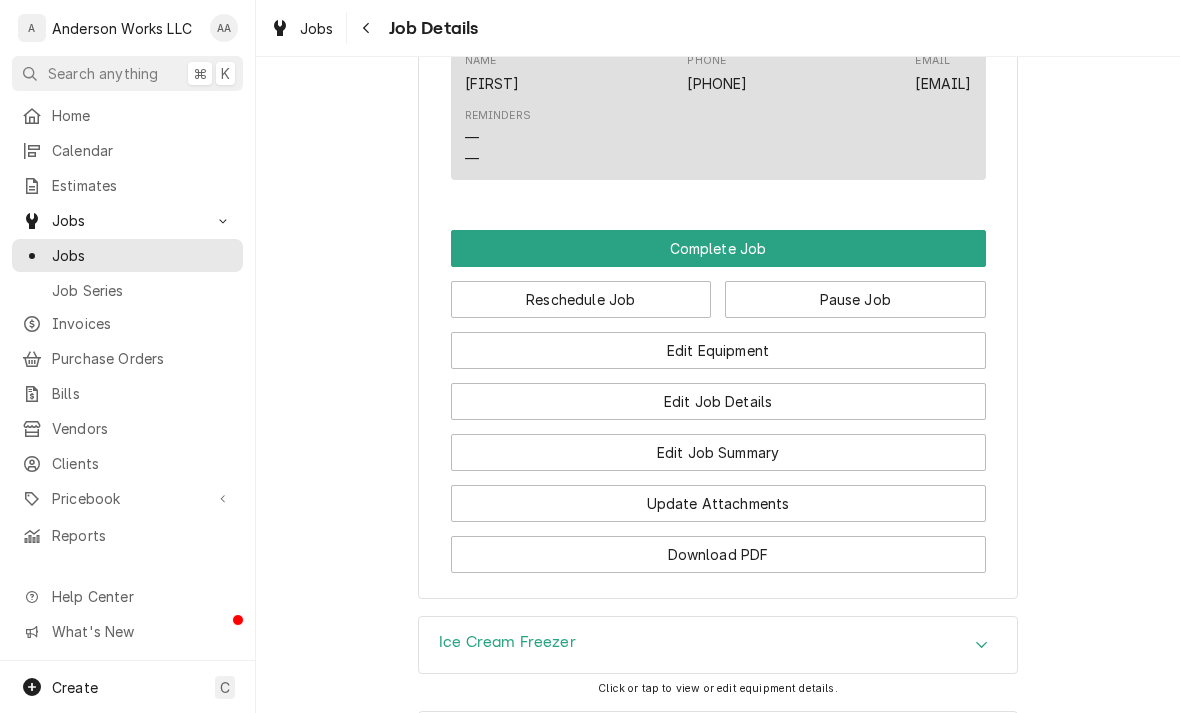 click on "Edit Job Summary" at bounding box center (718, 452) 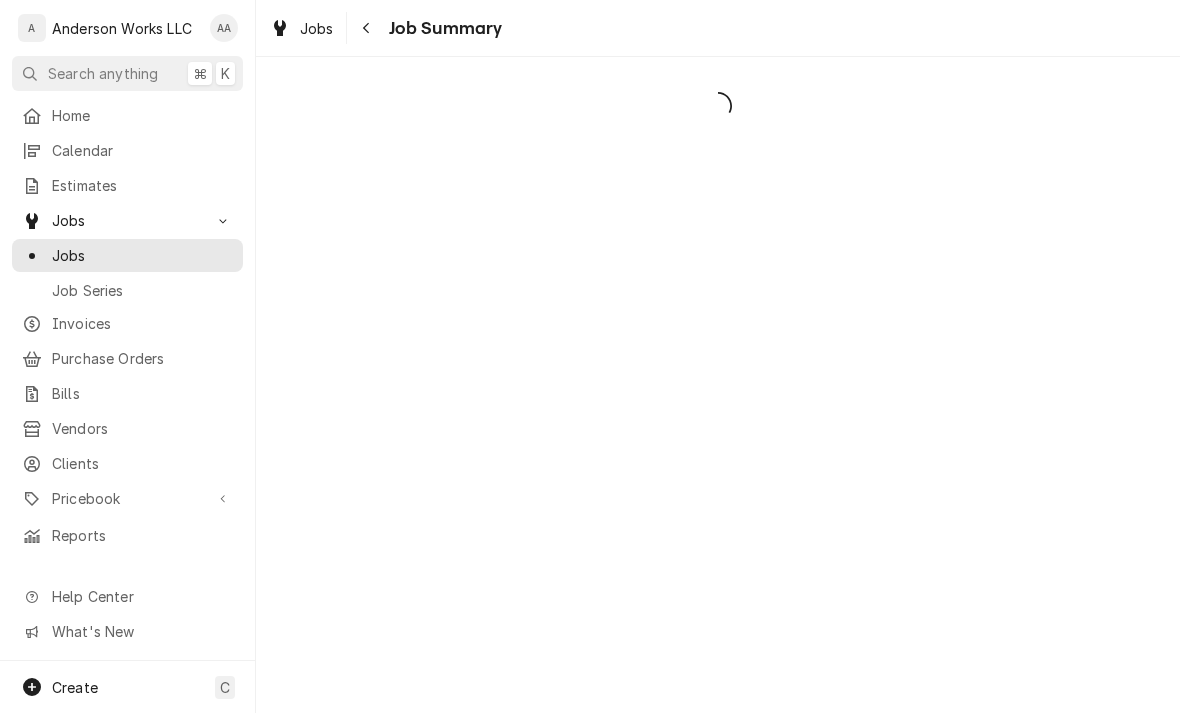 scroll, scrollTop: 0, scrollLeft: 0, axis: both 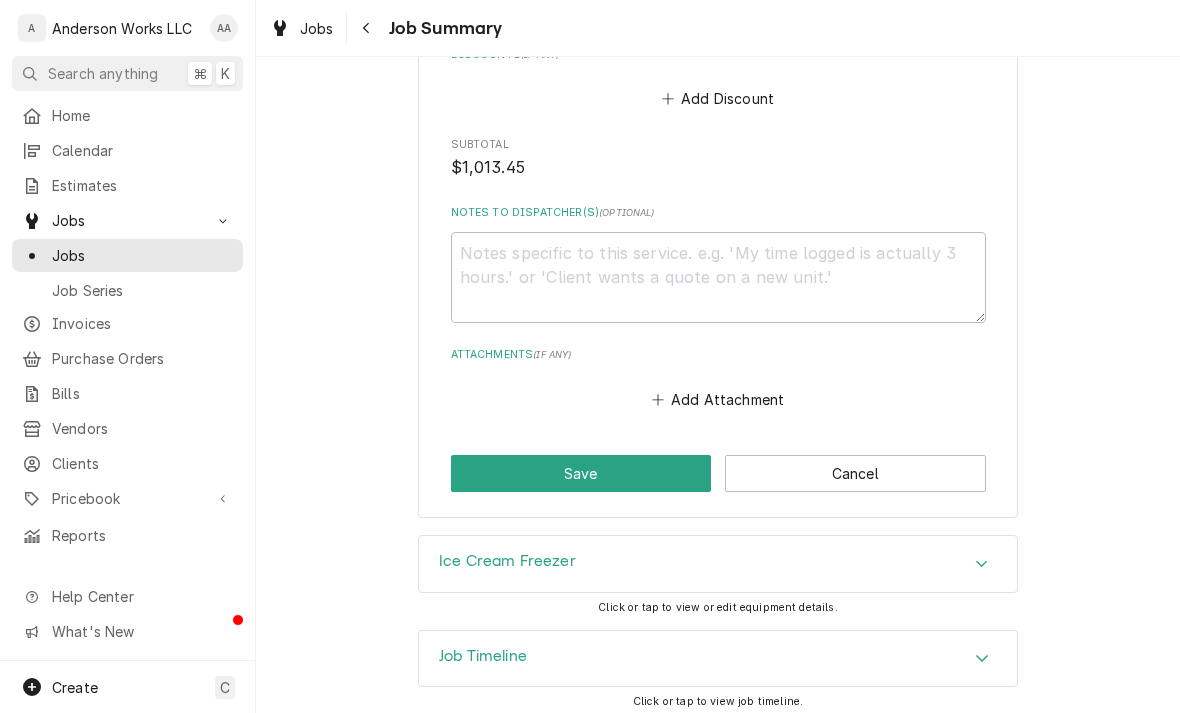 click on "Job Timeline" at bounding box center [483, 656] 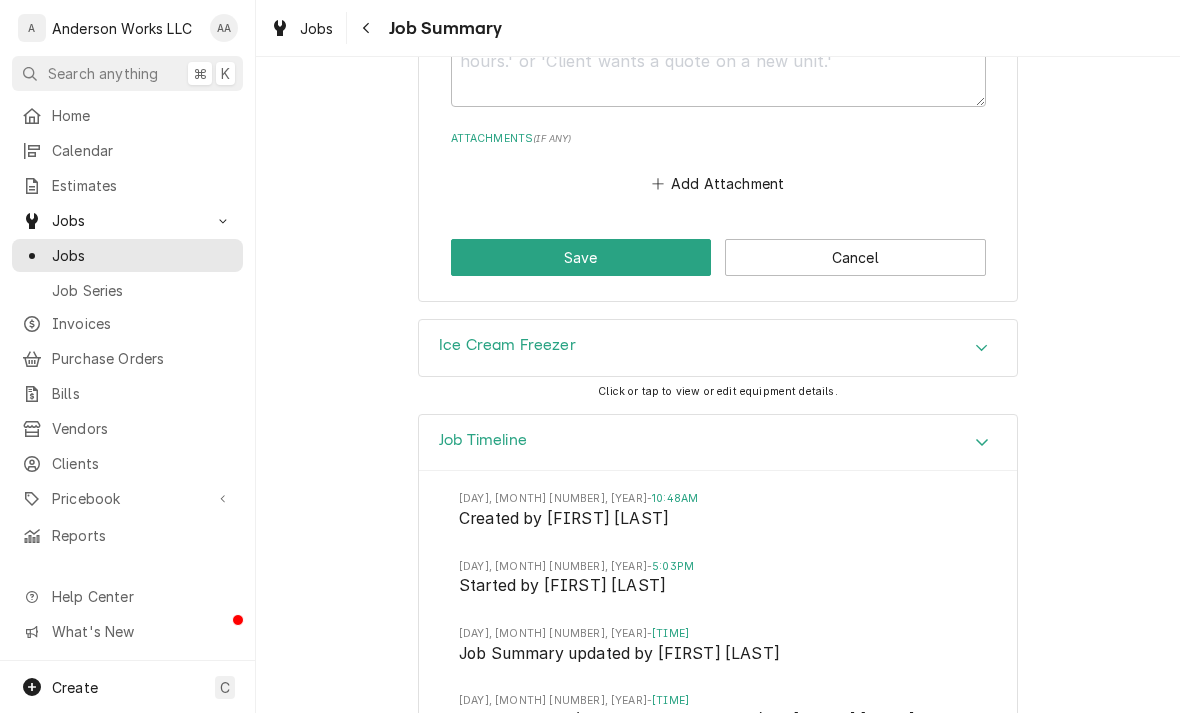 type on "x" 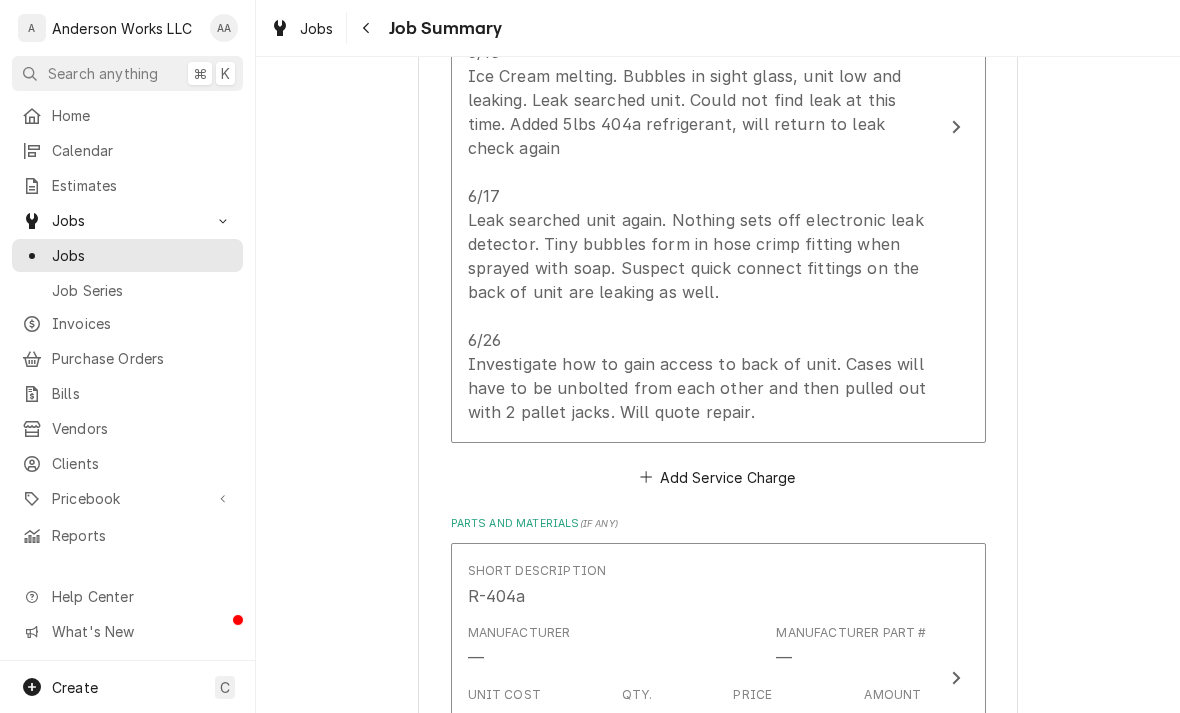 scroll, scrollTop: 758, scrollLeft: 0, axis: vertical 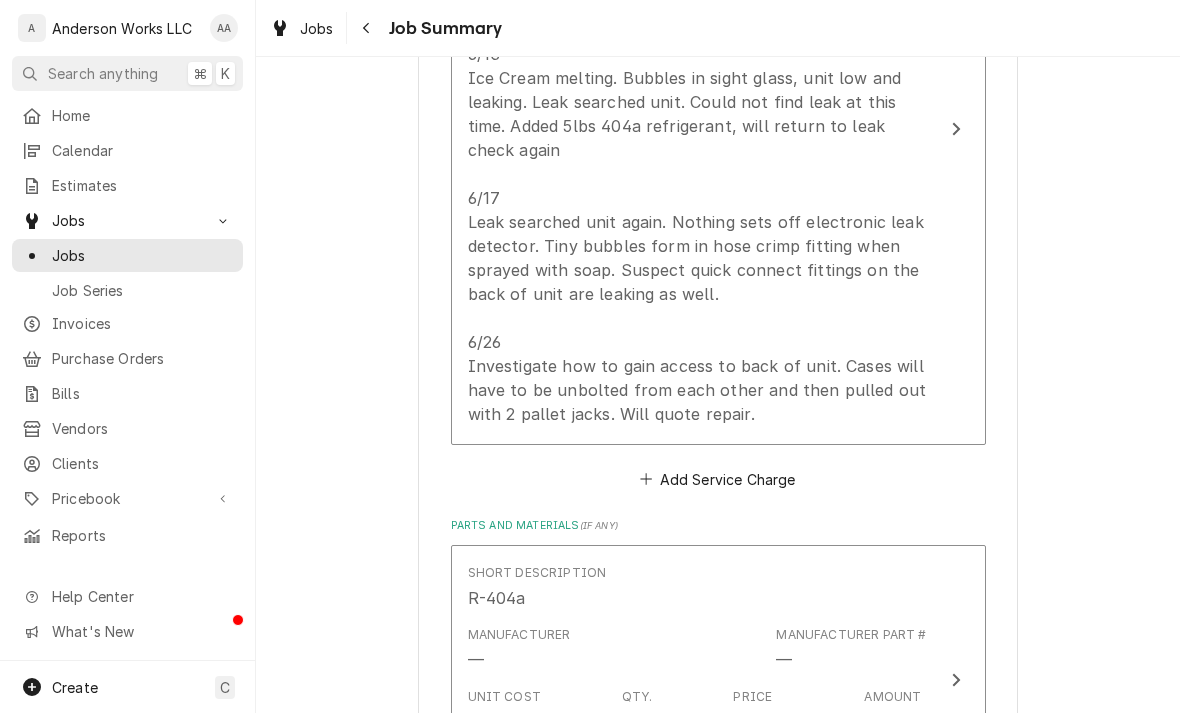 click on "Add Service Charge" at bounding box center (718, 479) 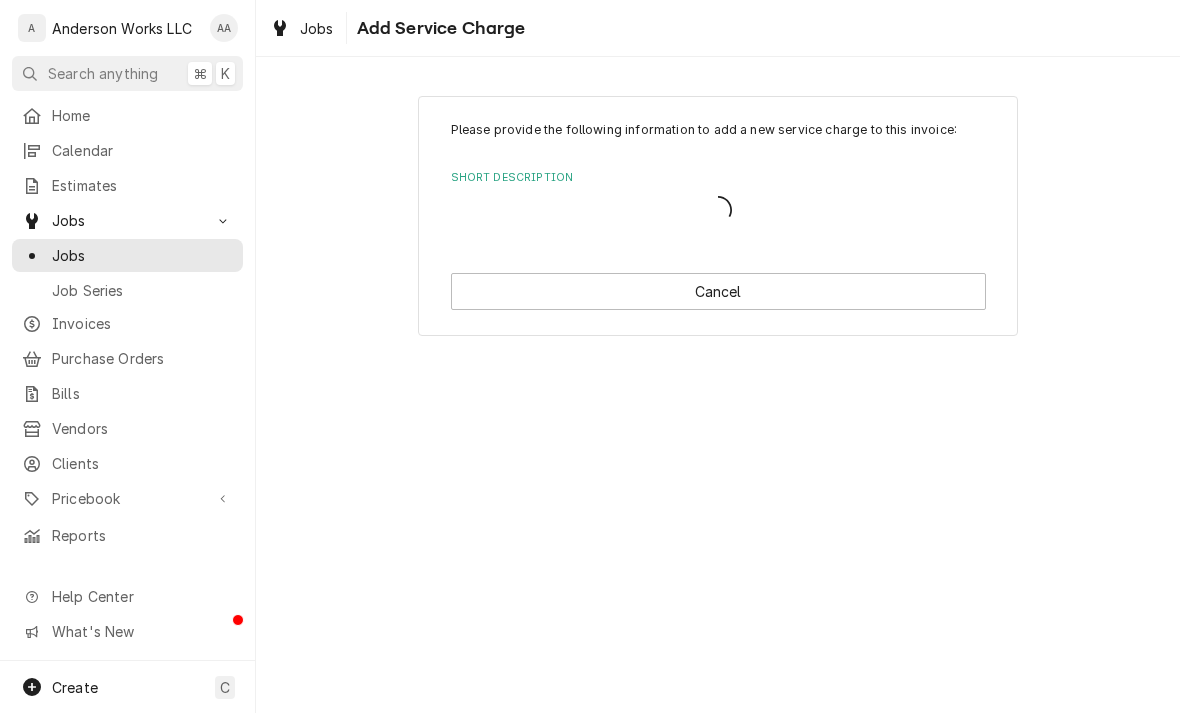 scroll, scrollTop: 0, scrollLeft: 0, axis: both 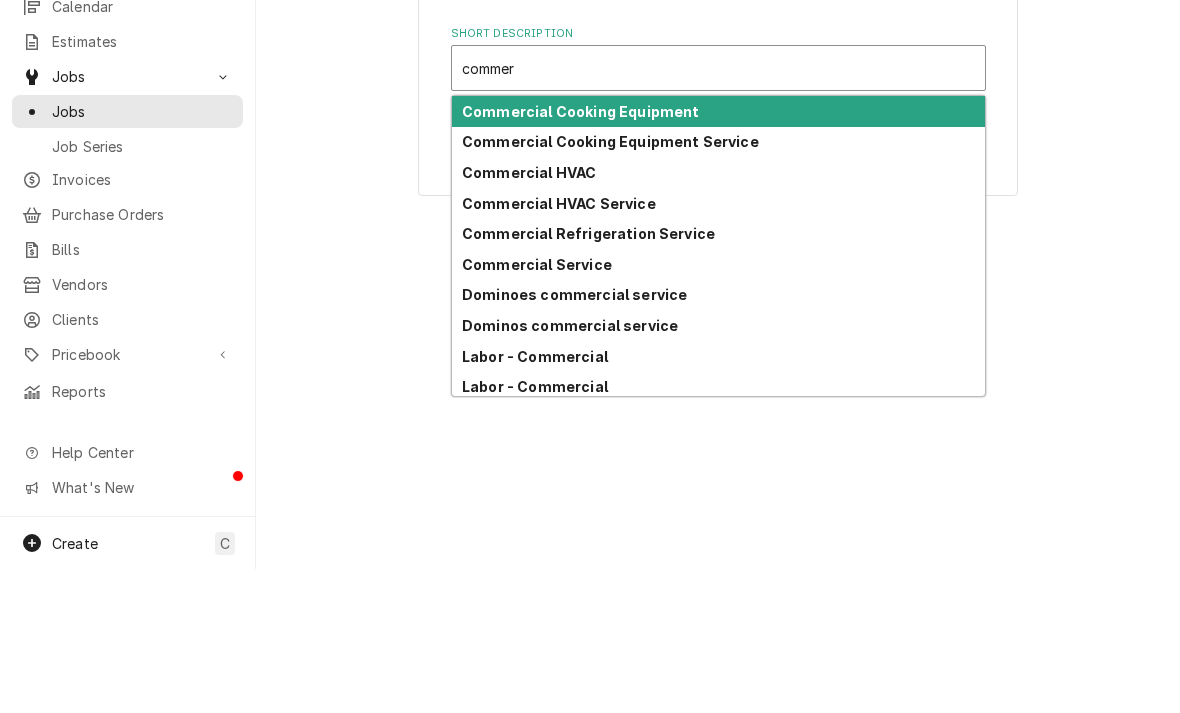 click on "Commercial Refrigeration Service" at bounding box center [588, 377] 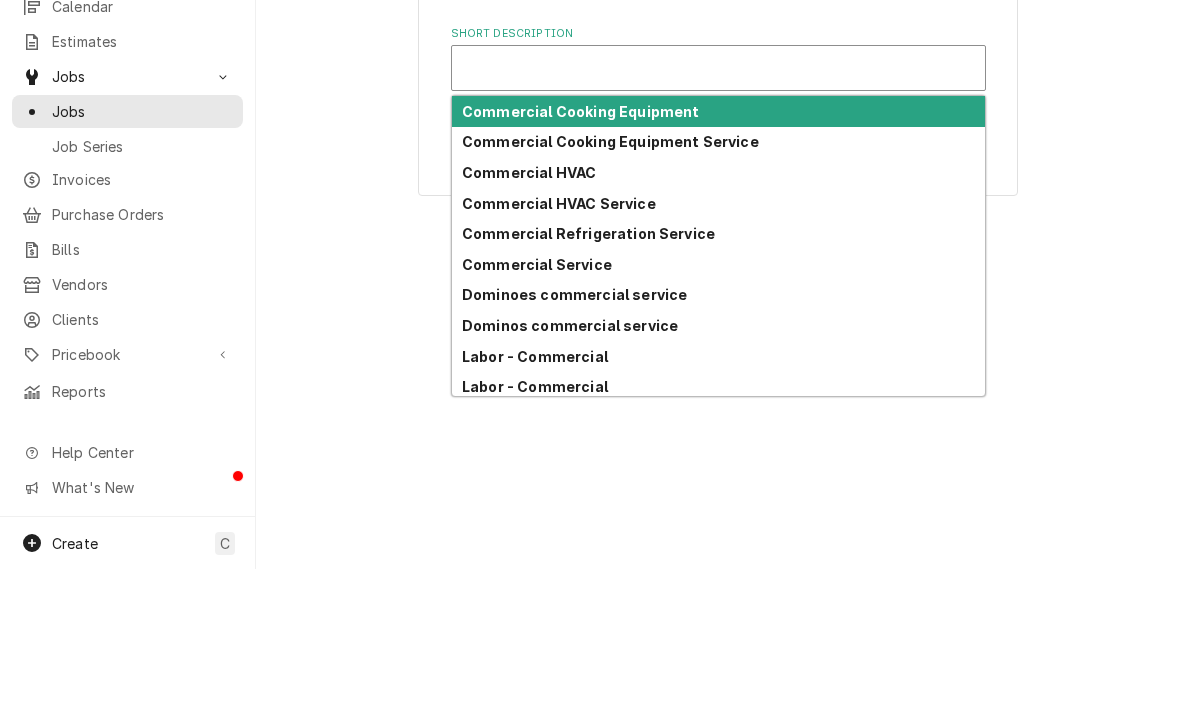 type on "x" 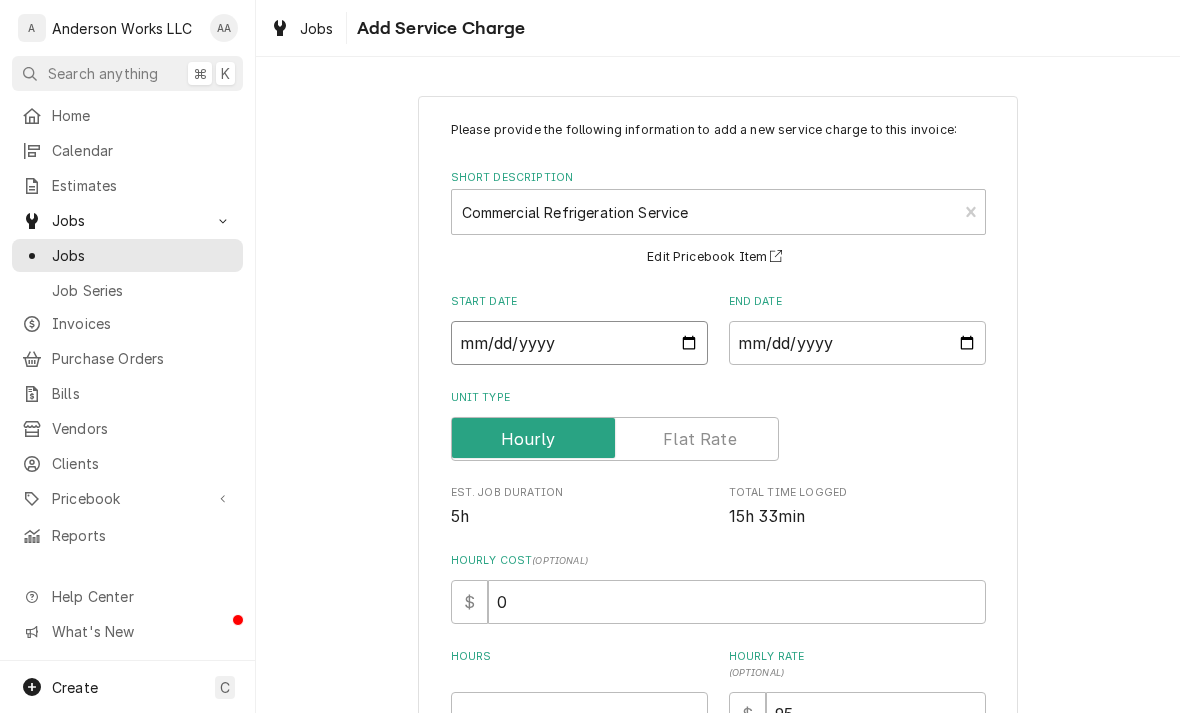 click on "Start Date" at bounding box center (579, 343) 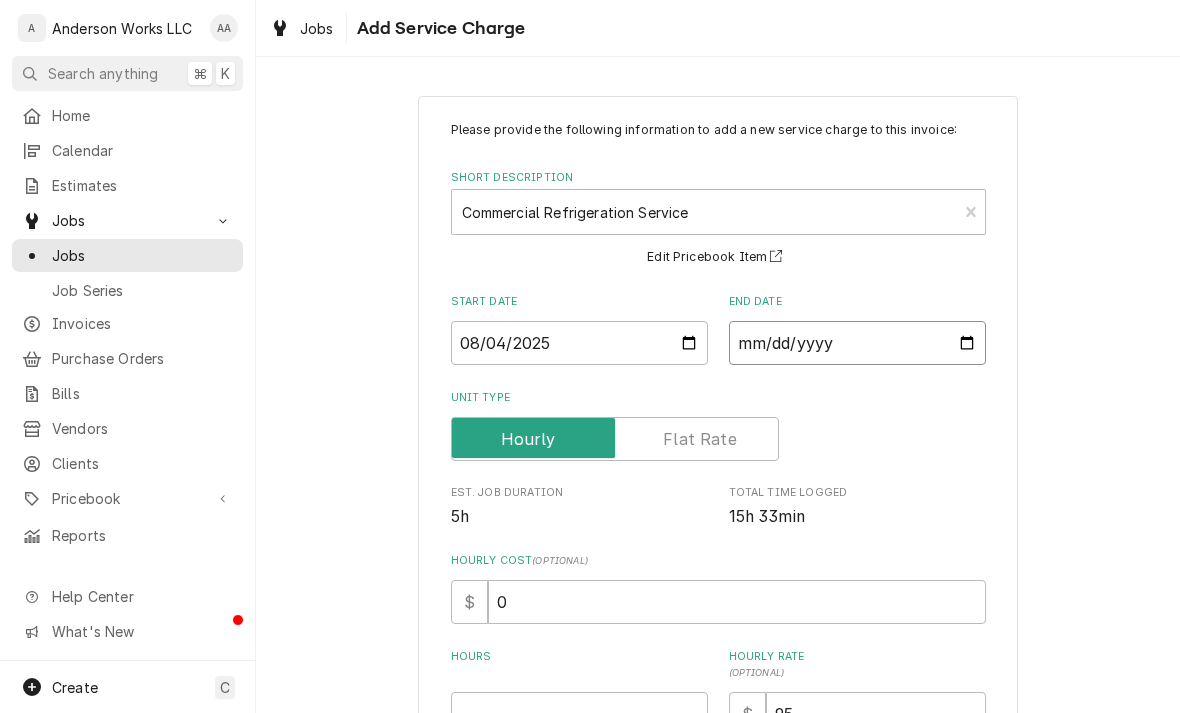 click on "End Date" at bounding box center (857, 343) 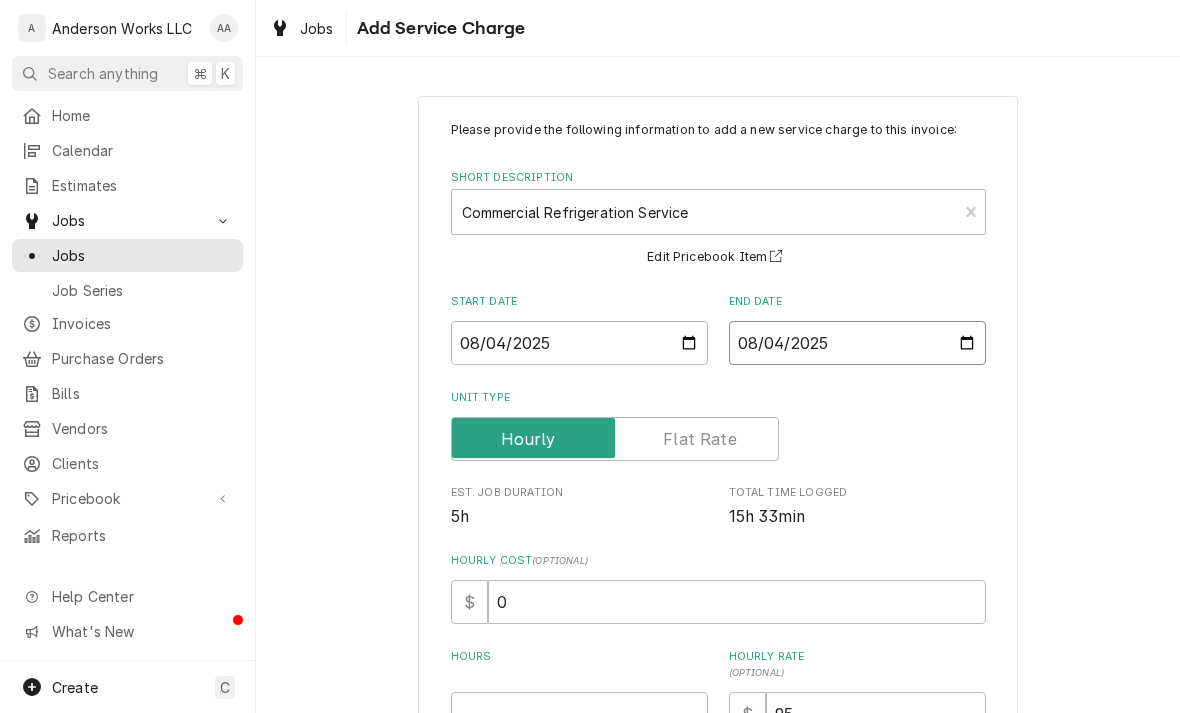type on "2025-08-05" 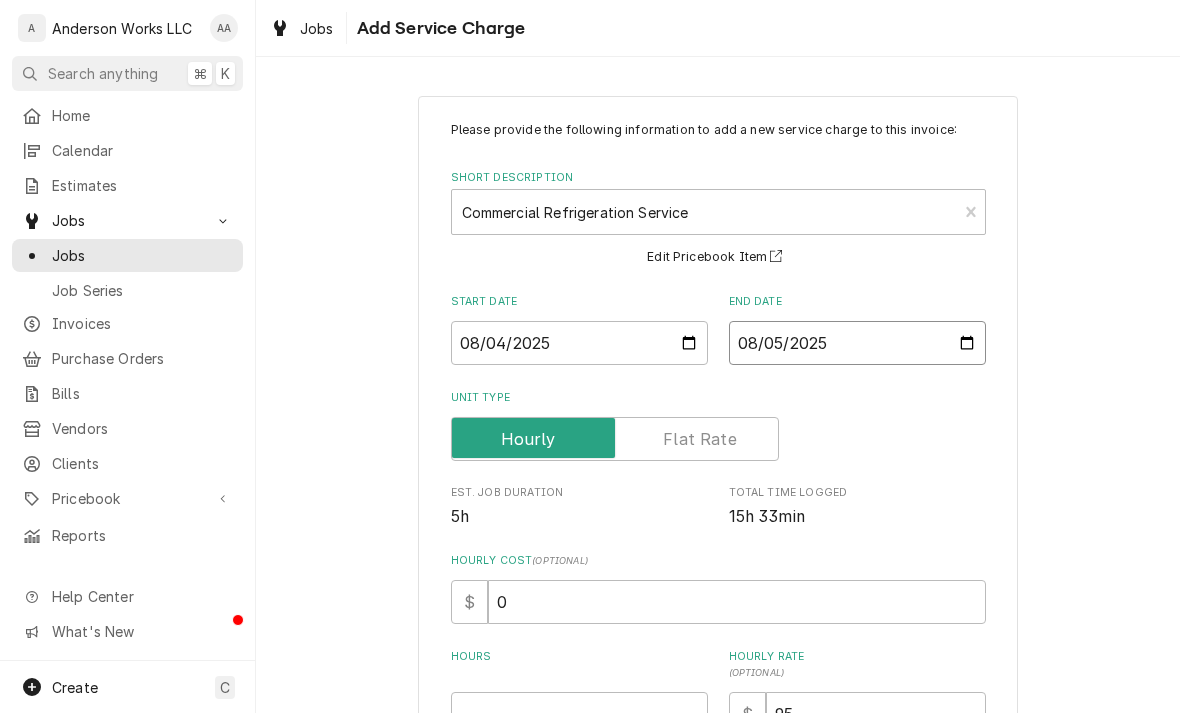 type on "x" 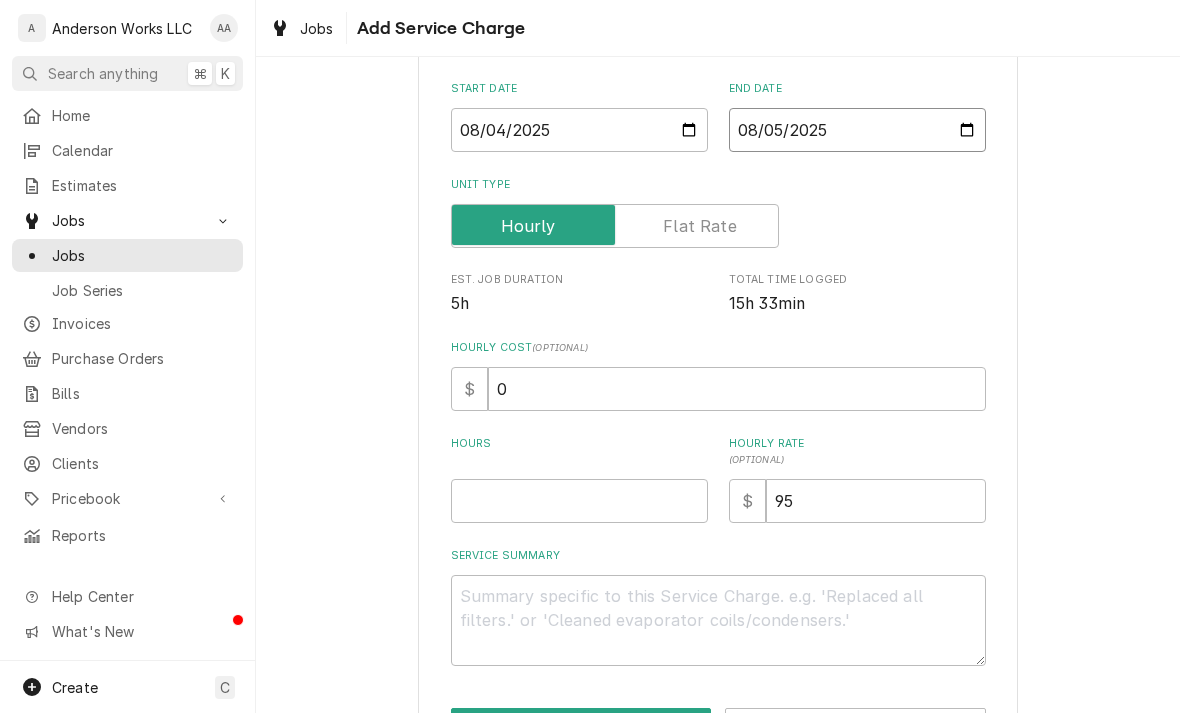 scroll, scrollTop: 243, scrollLeft: 0, axis: vertical 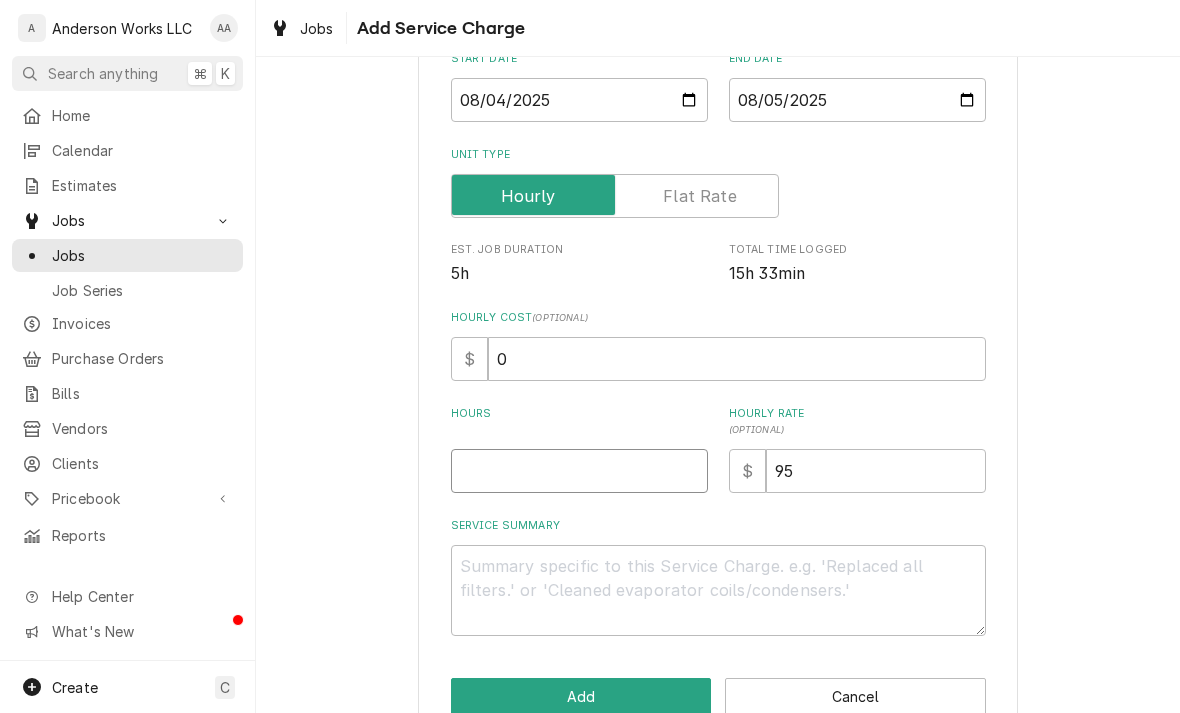 click on "Hours" at bounding box center (579, 471) 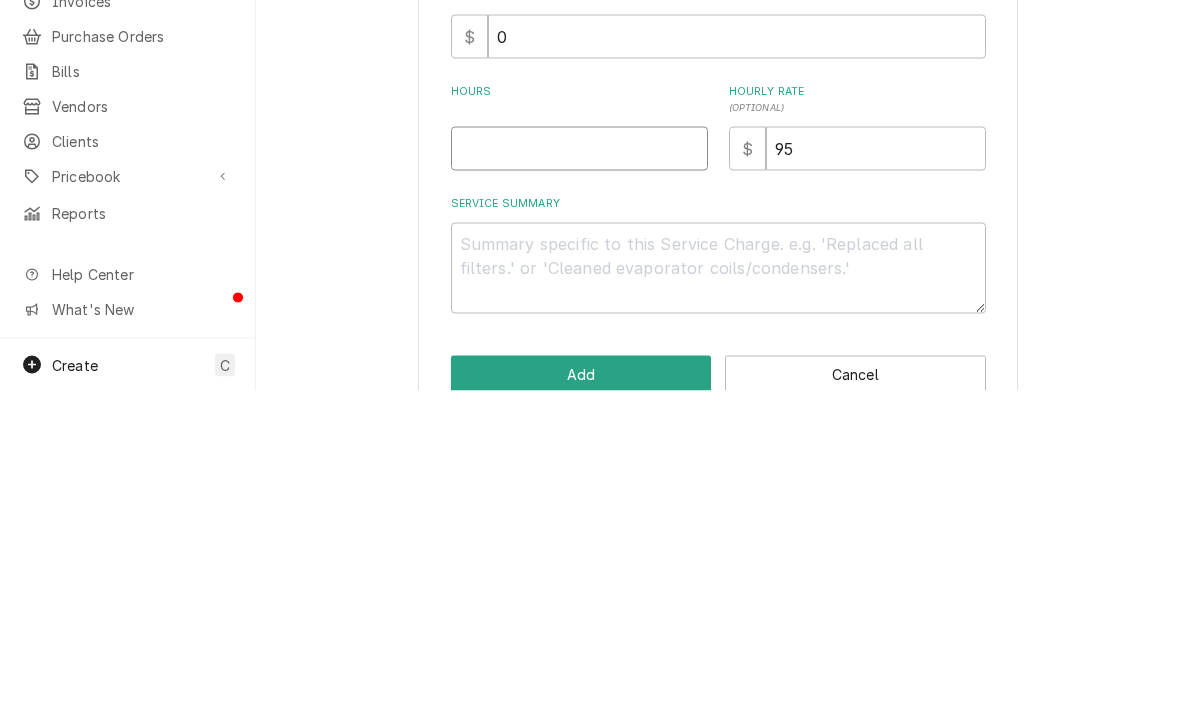 type on "1" 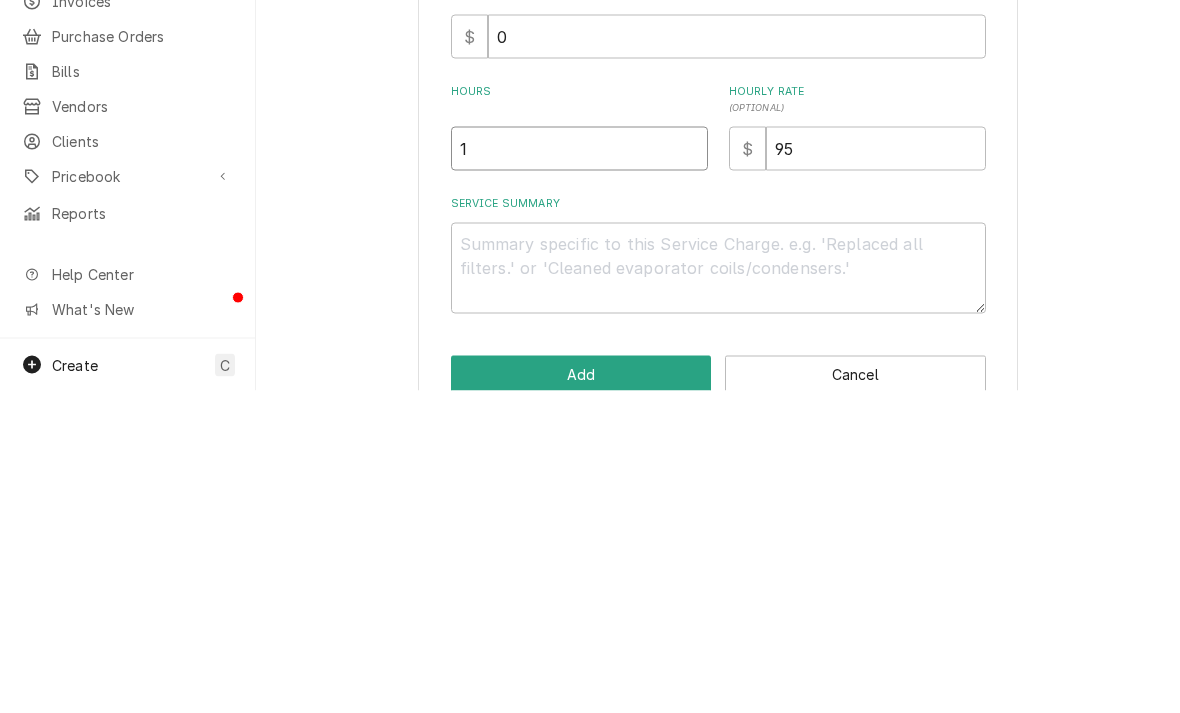 type on "x" 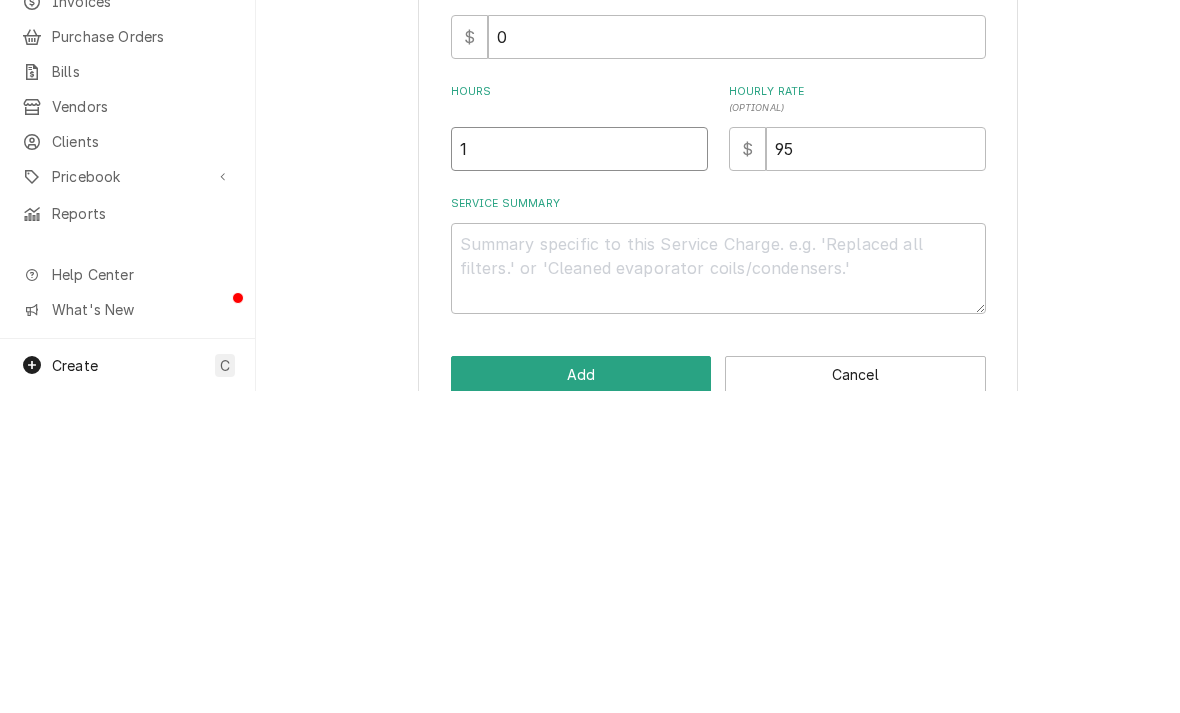 type on "16" 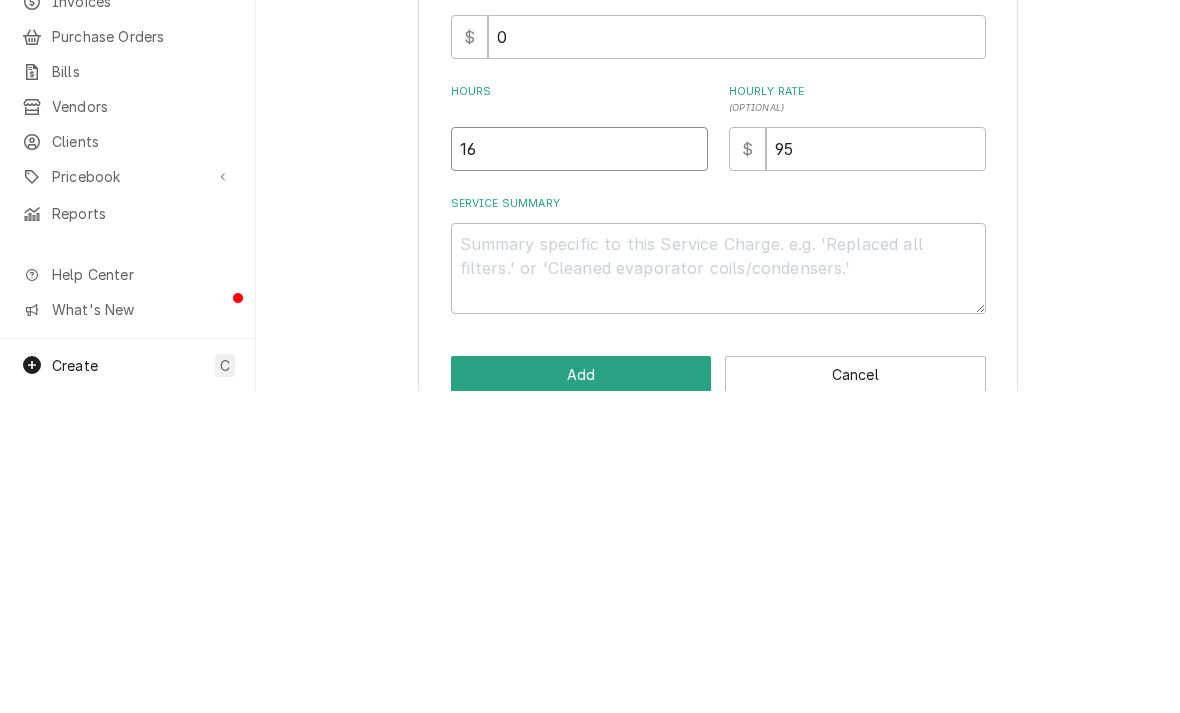 type on "x" 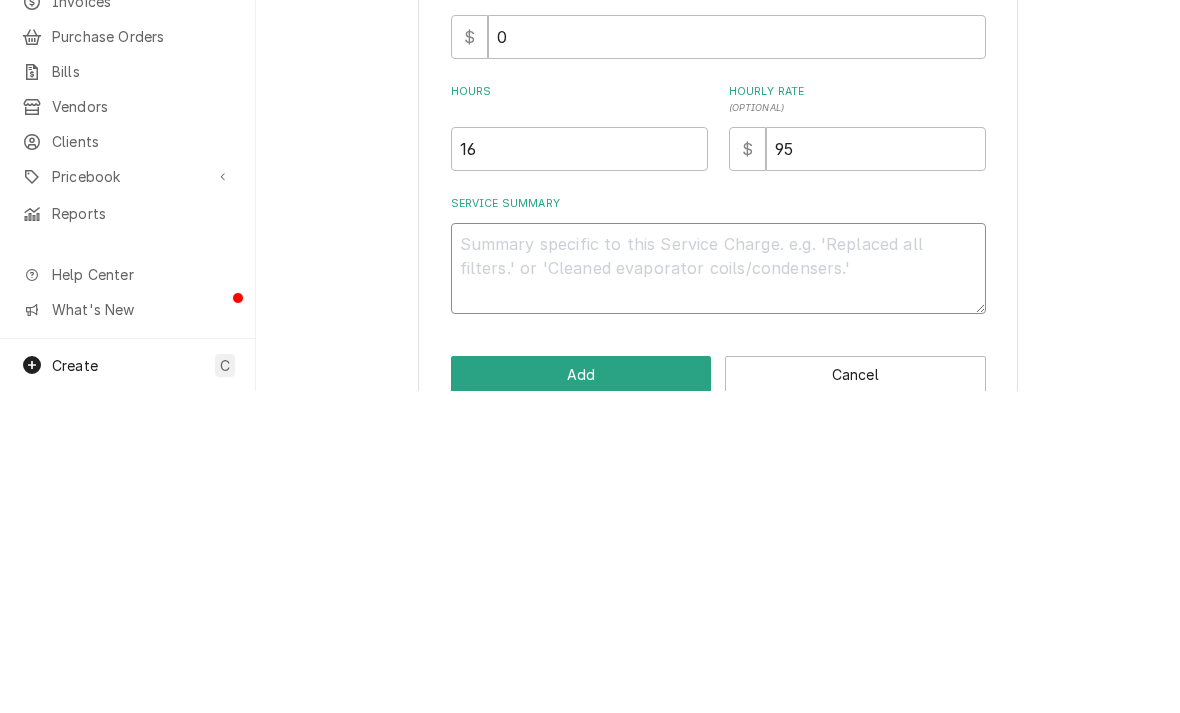 click on "Service Summary" at bounding box center [718, 590] 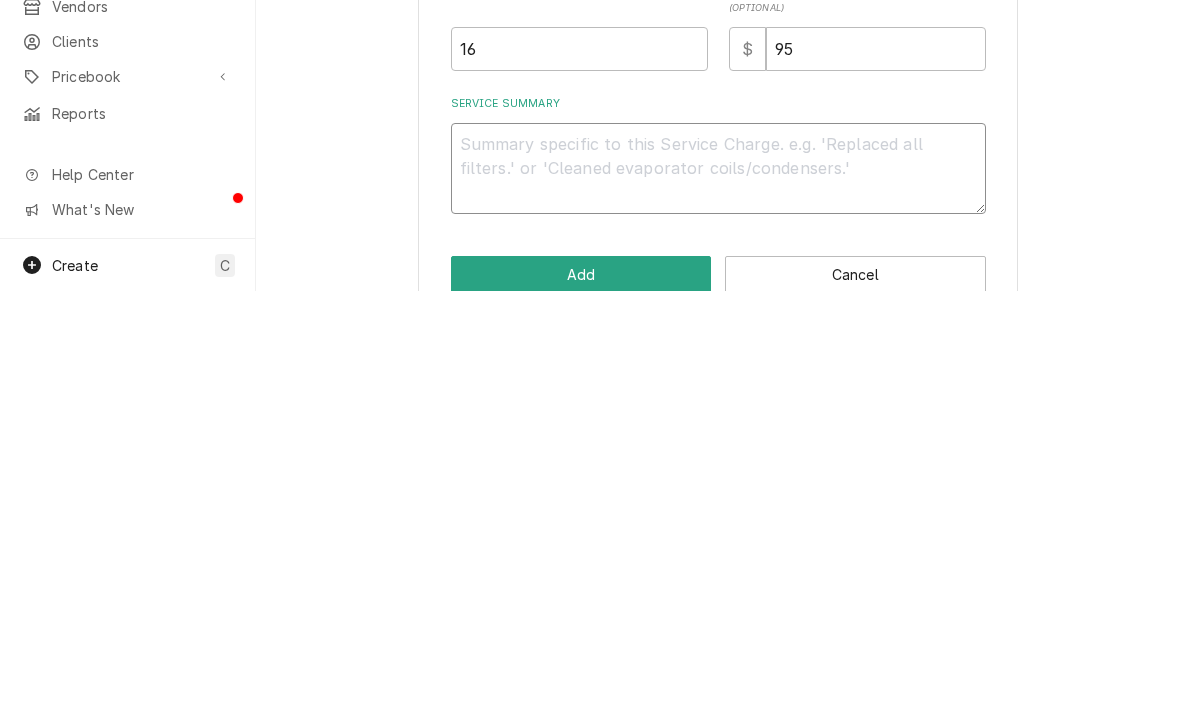 type on "x" 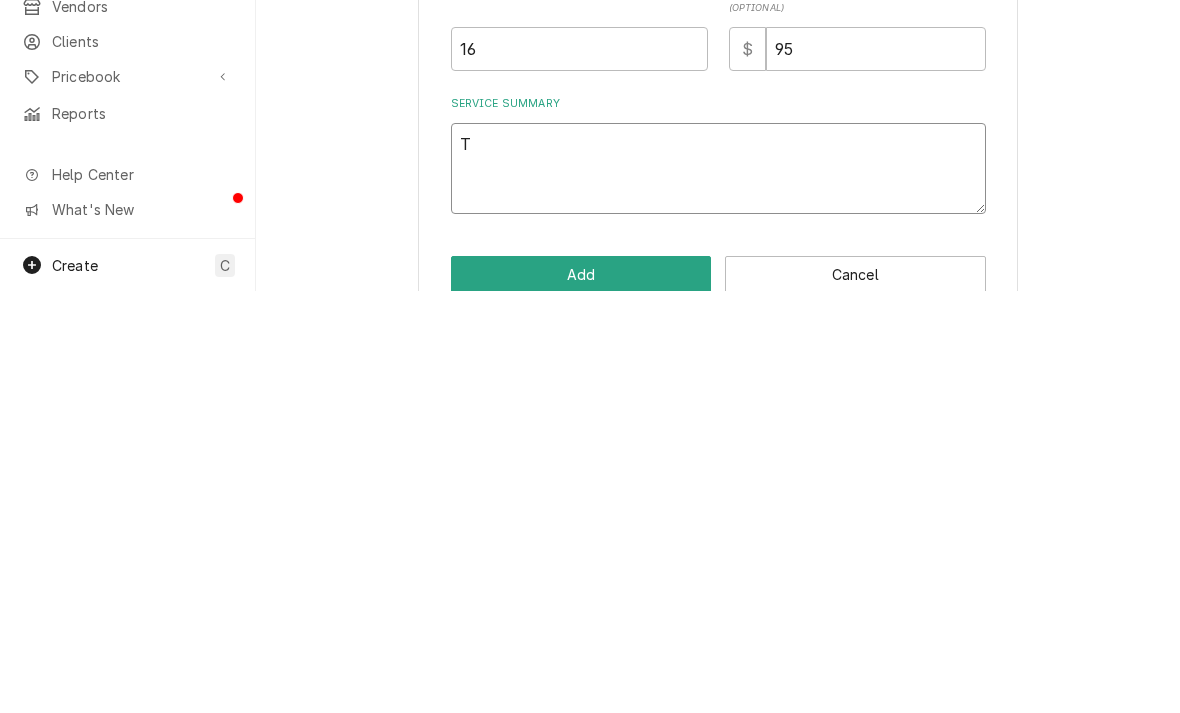 type on "Tw" 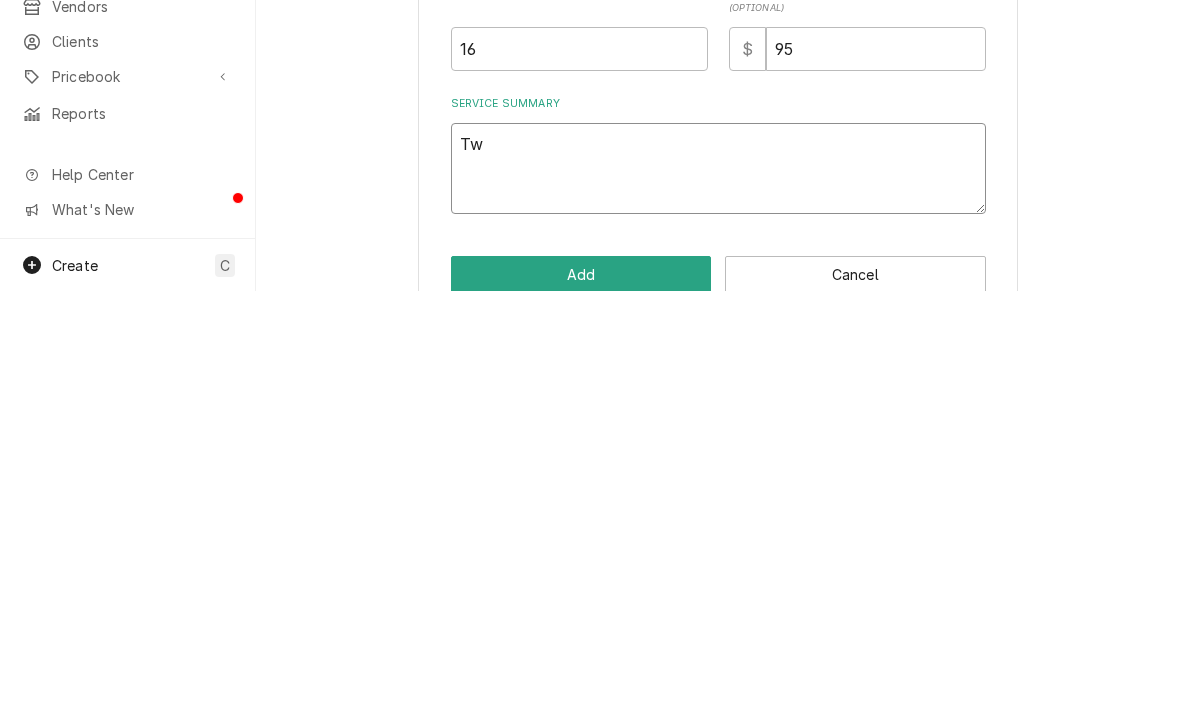 type on "x" 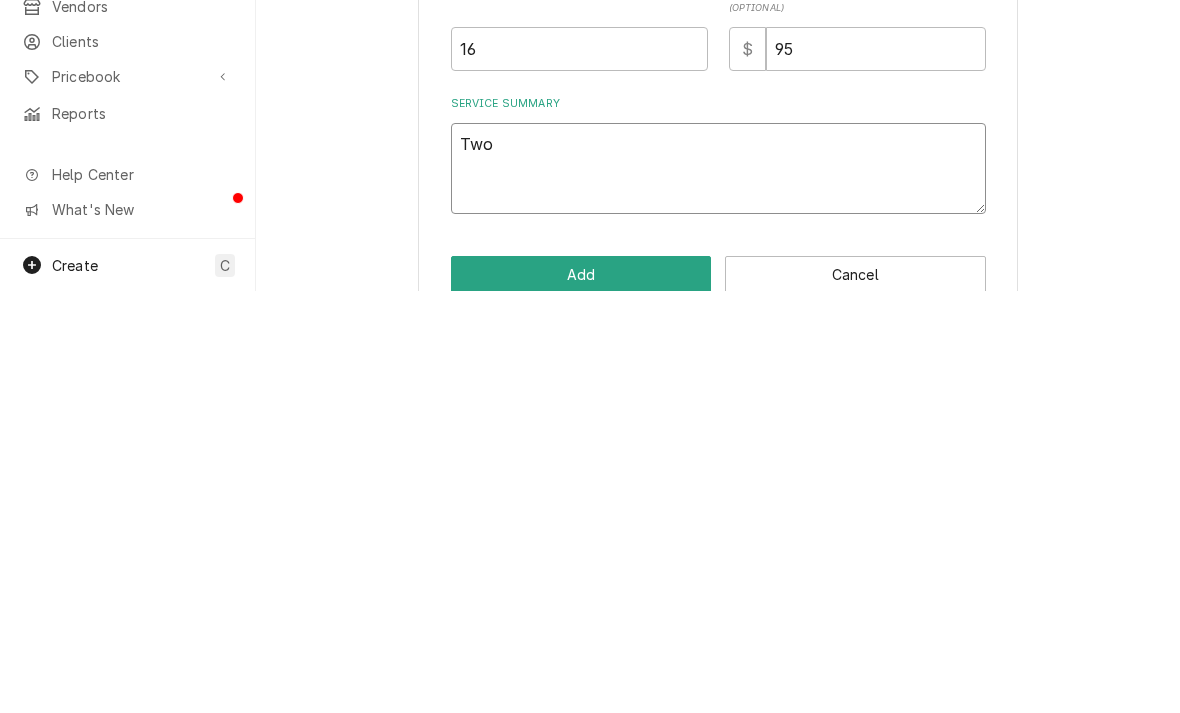 type on "x" 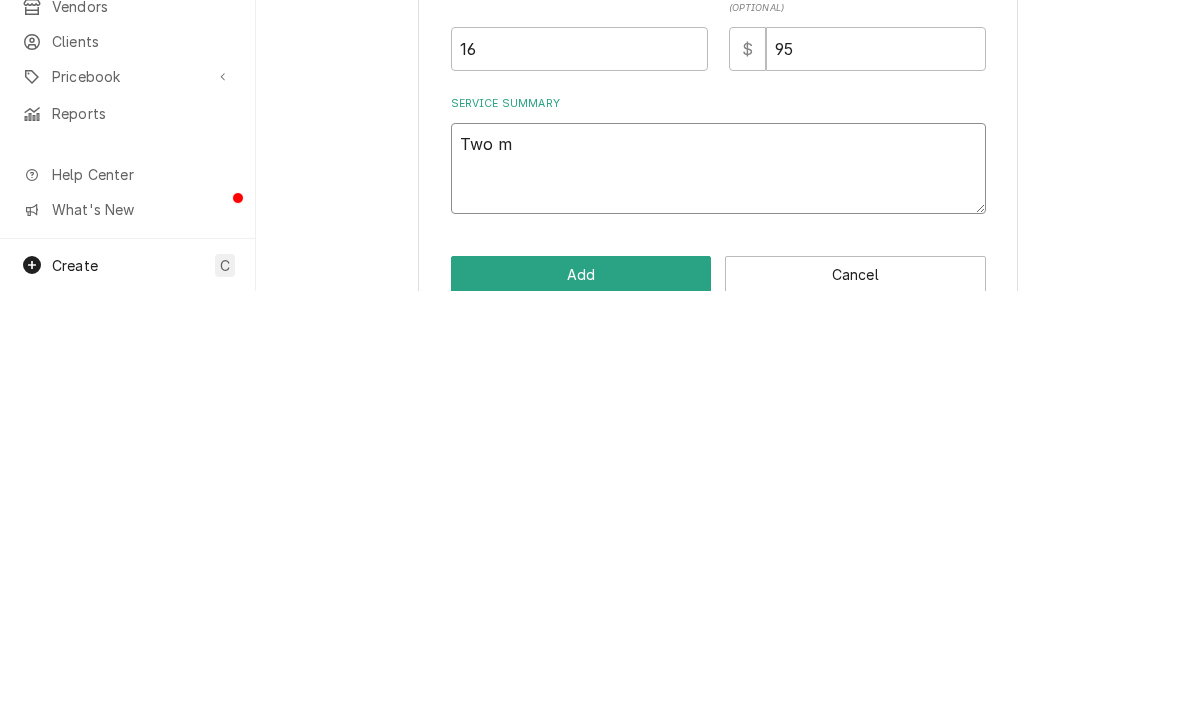 type on "x" 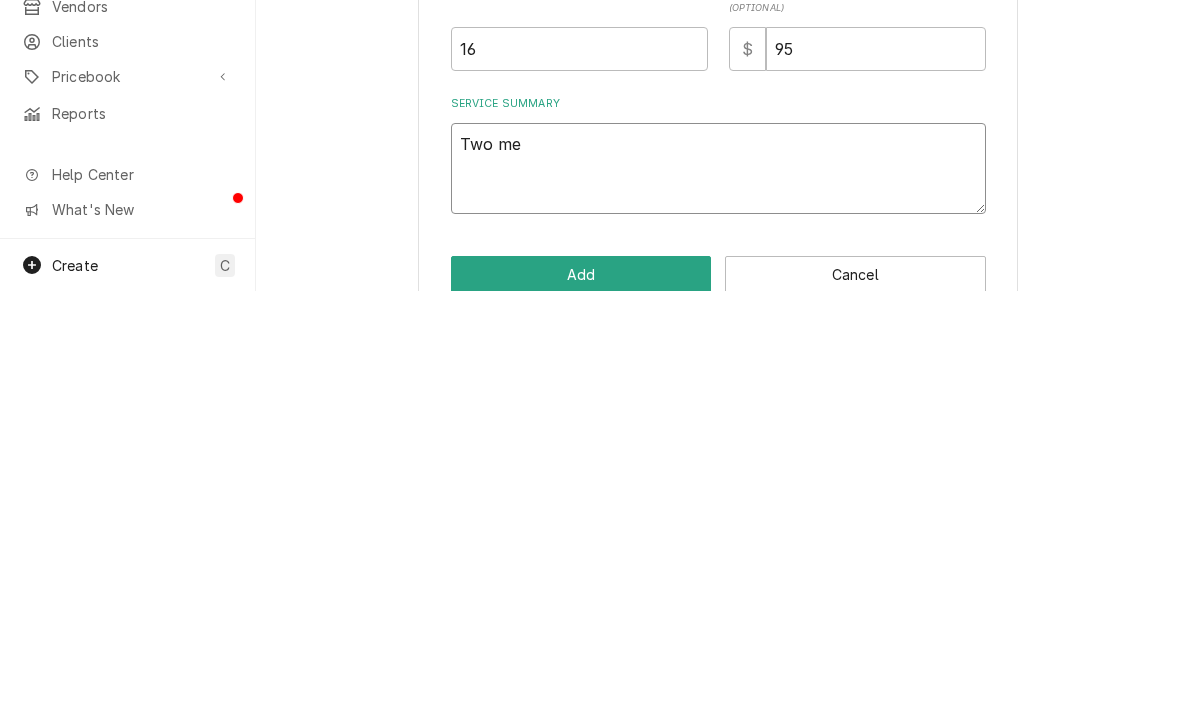type on "Two men" 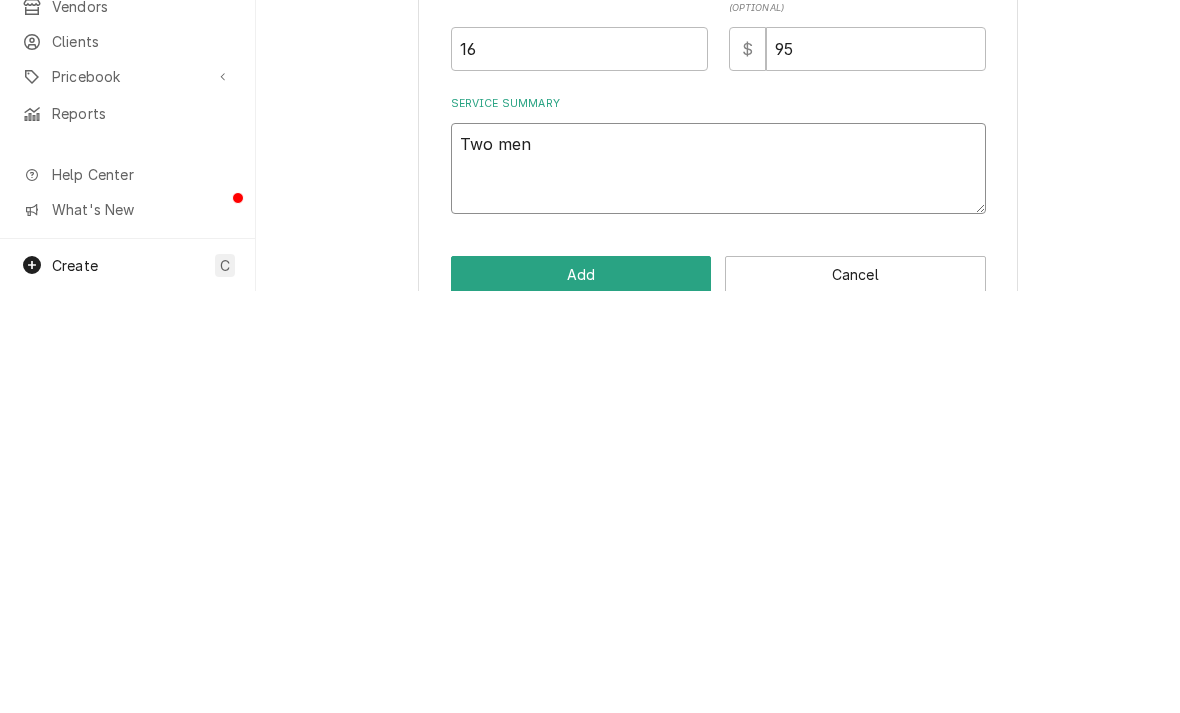 type on "x" 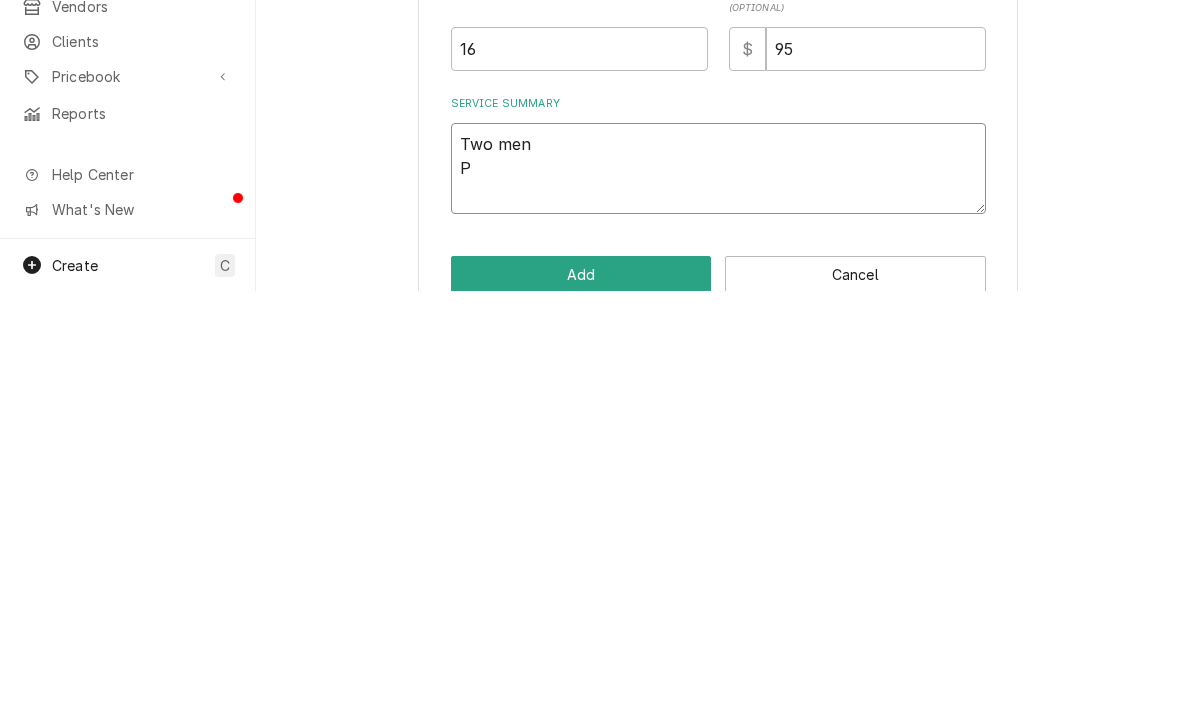 type on "Two men
Pu" 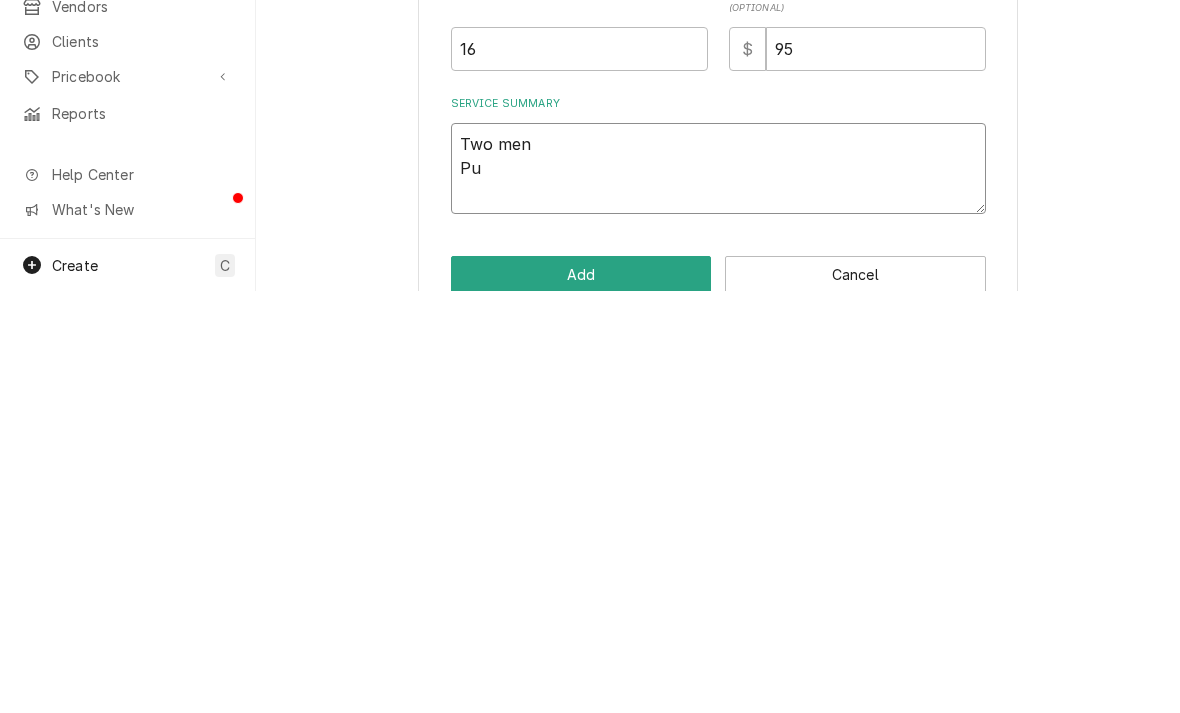 type on "x" 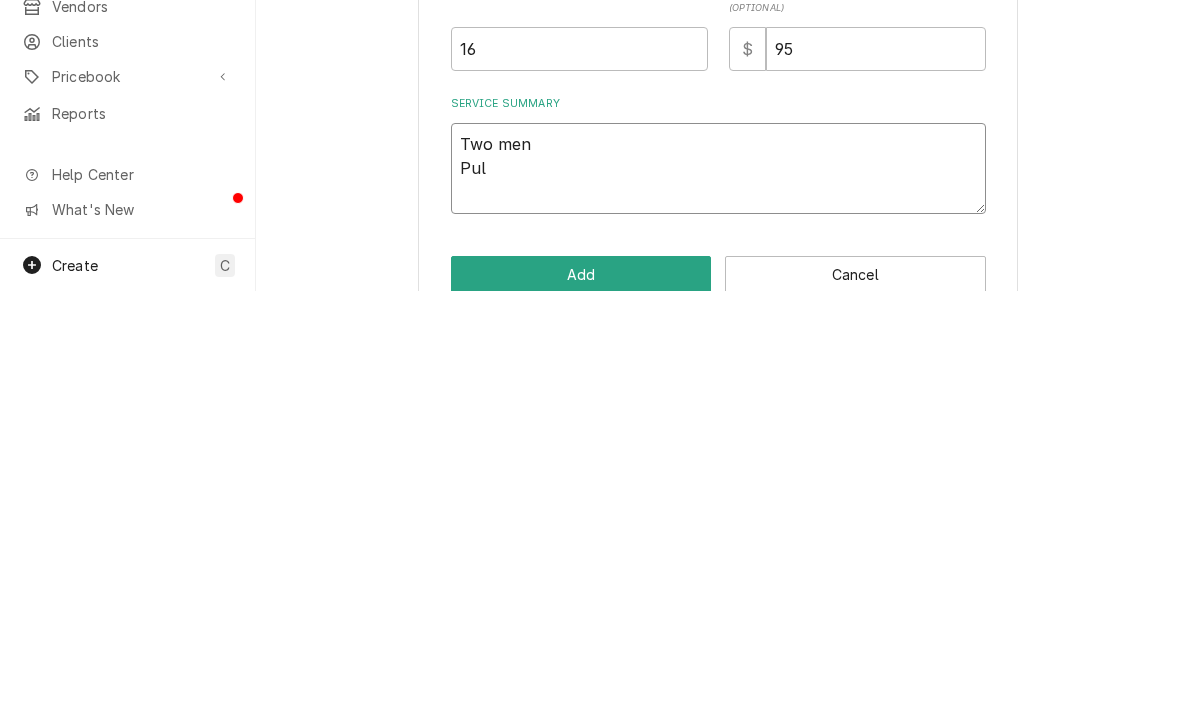 type on "Two men
Pull" 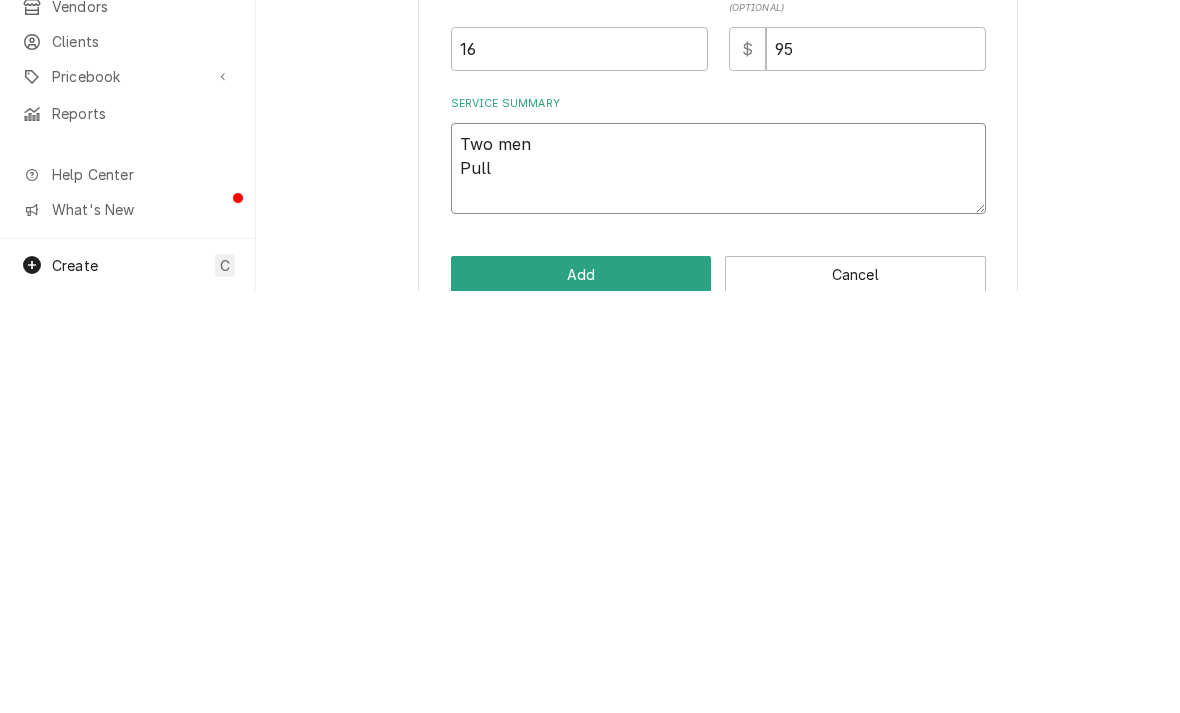 type on "x" 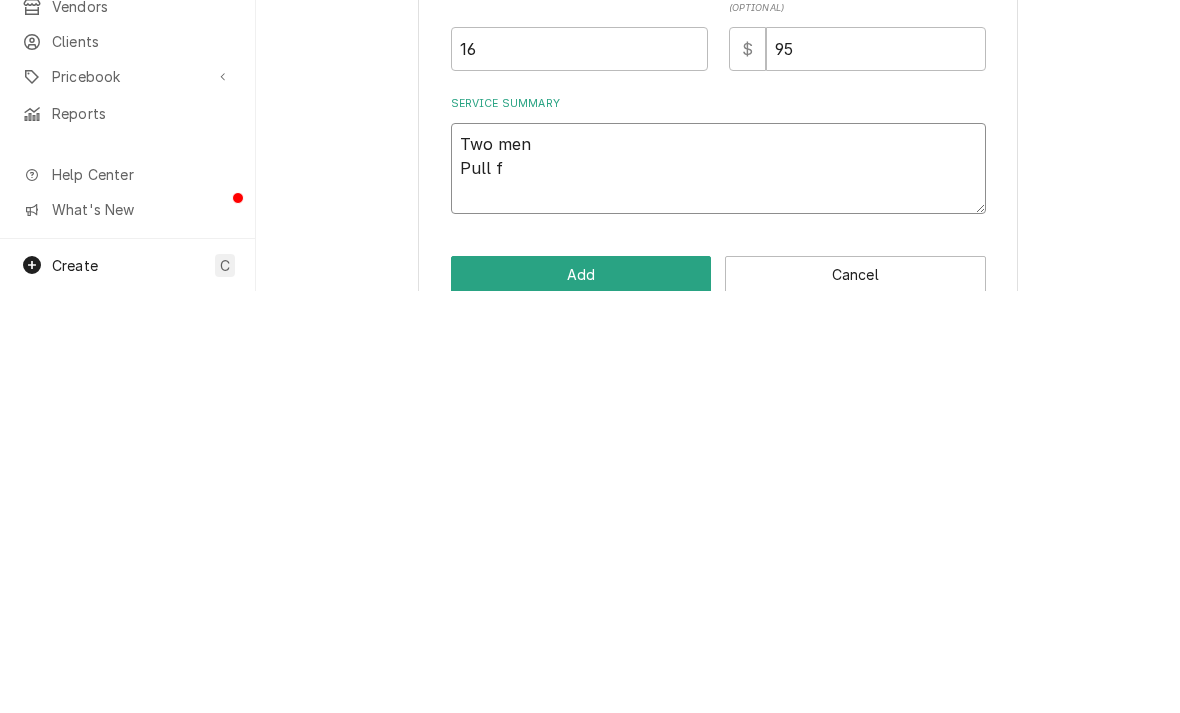 type on "x" 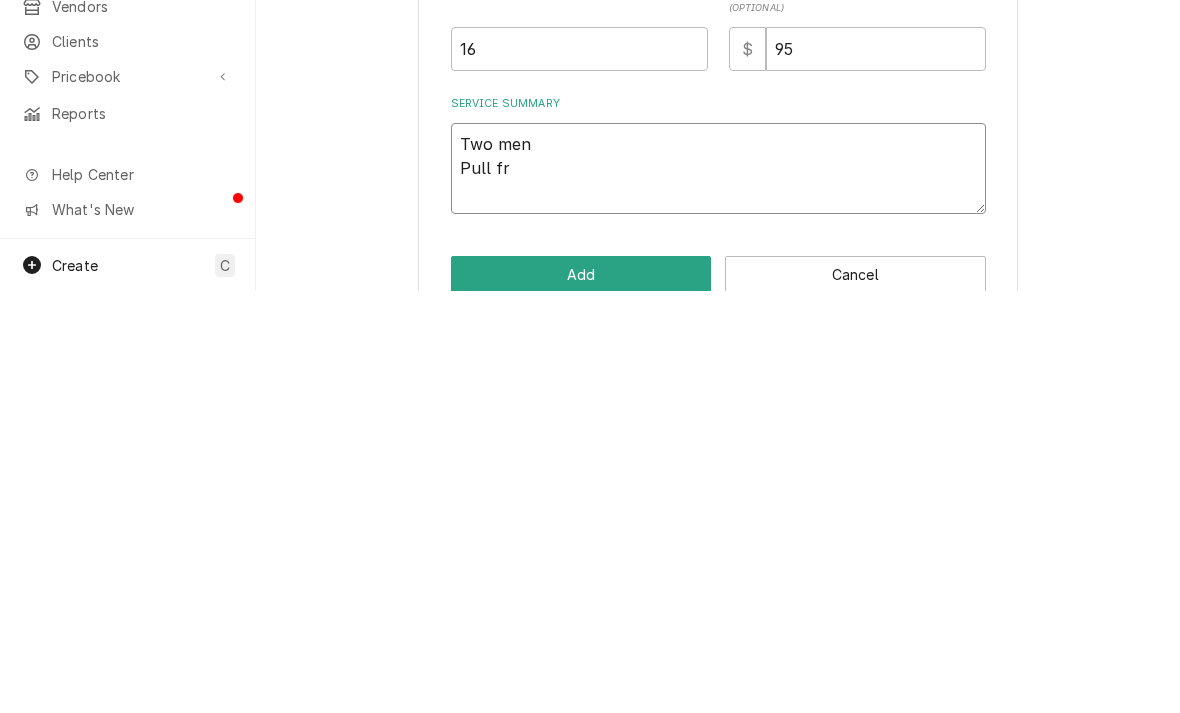 type on "x" 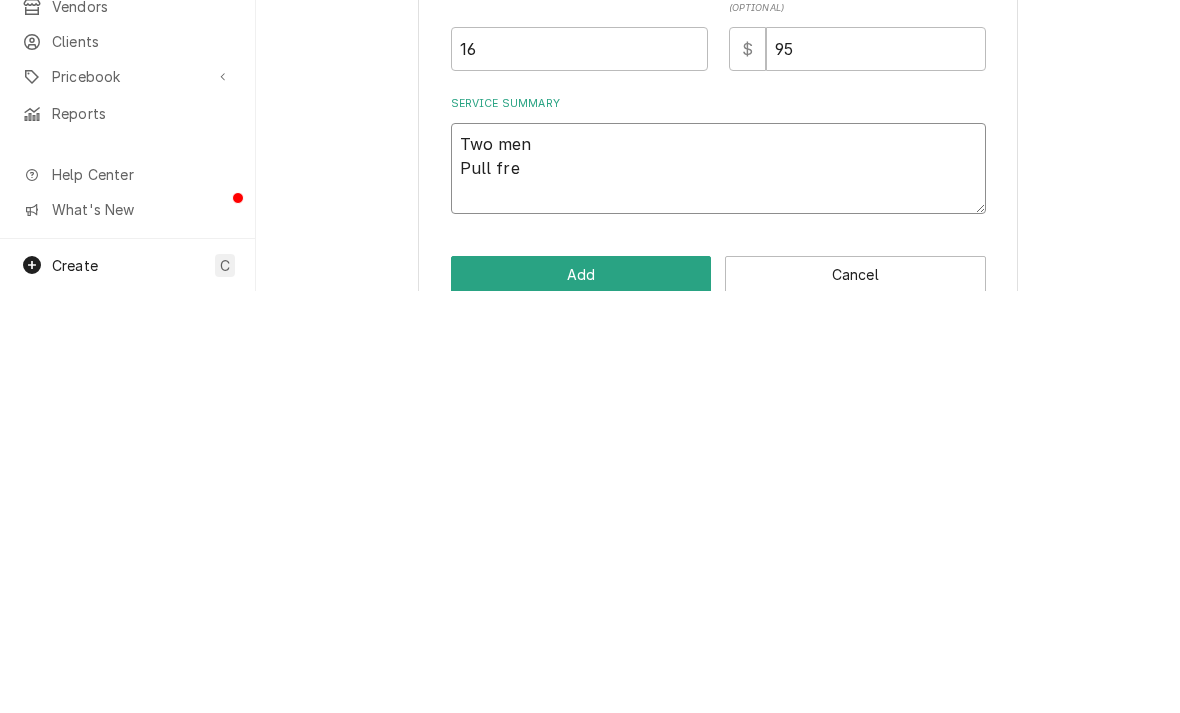 type on "x" 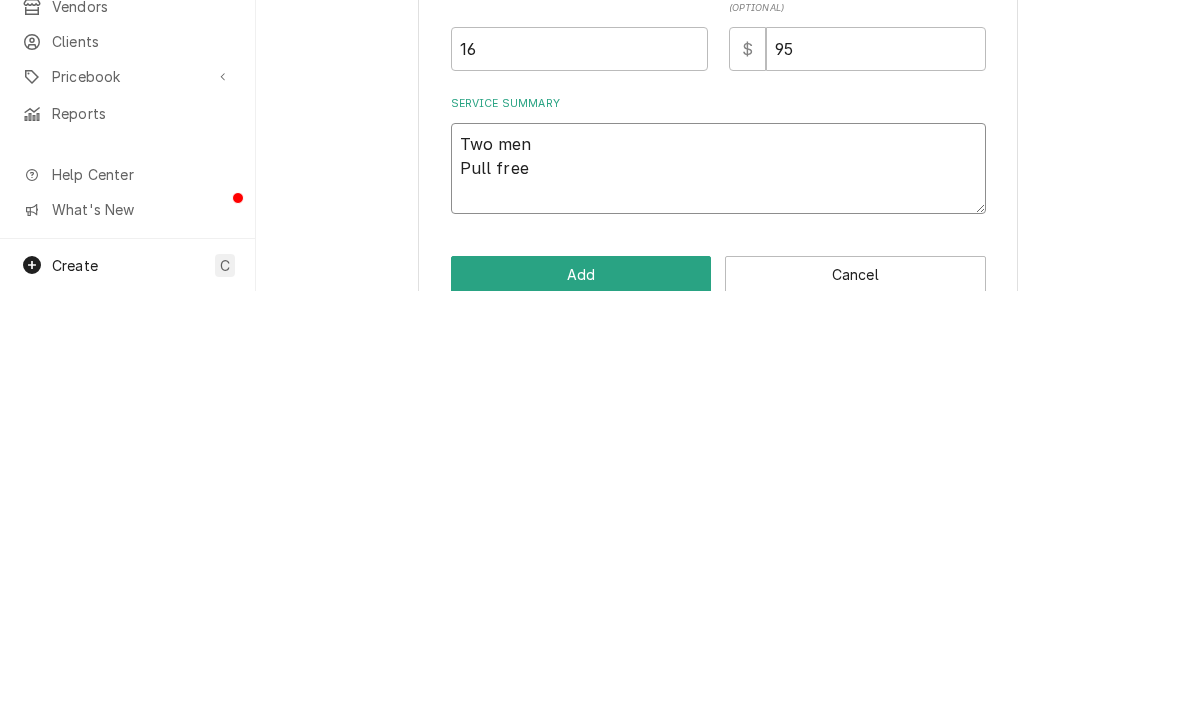 type on "x" 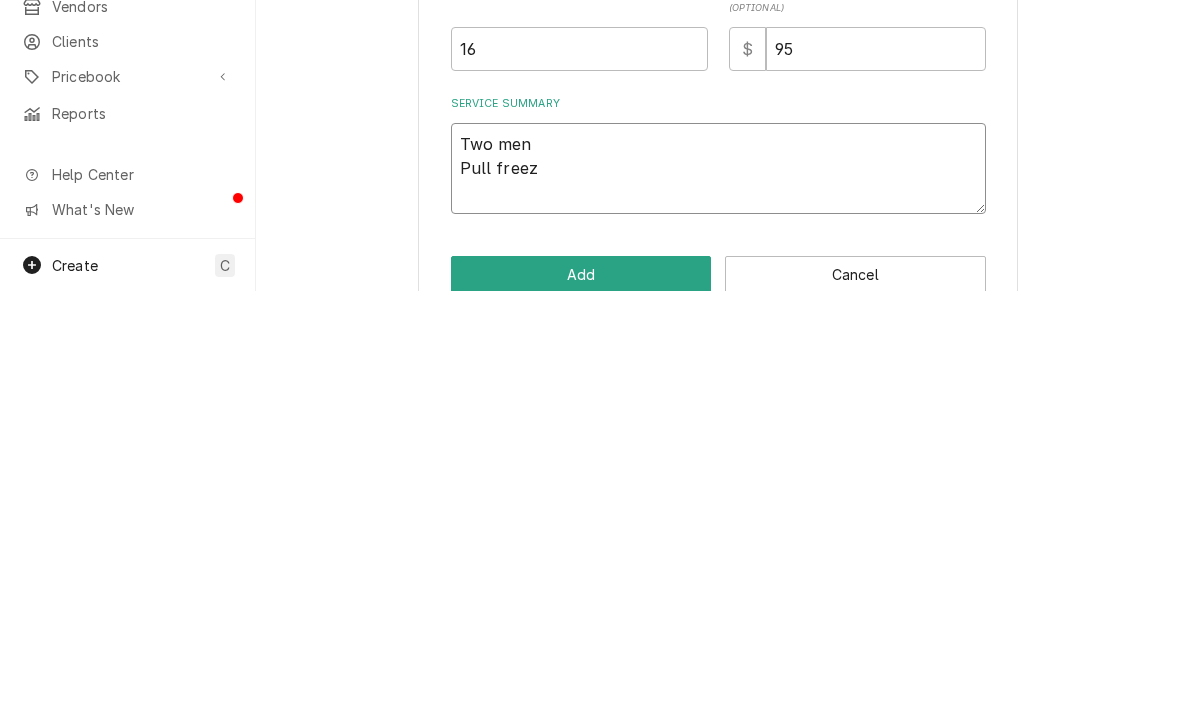 type on "Two men
Pull freeze" 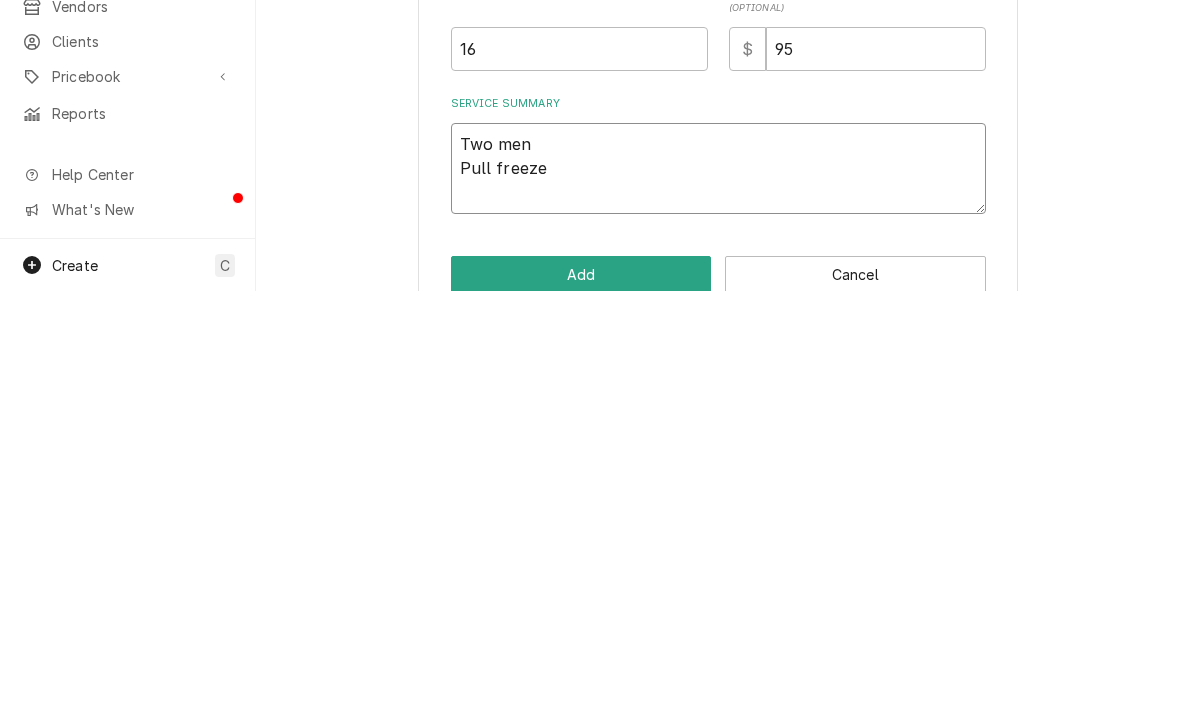 type on "x" 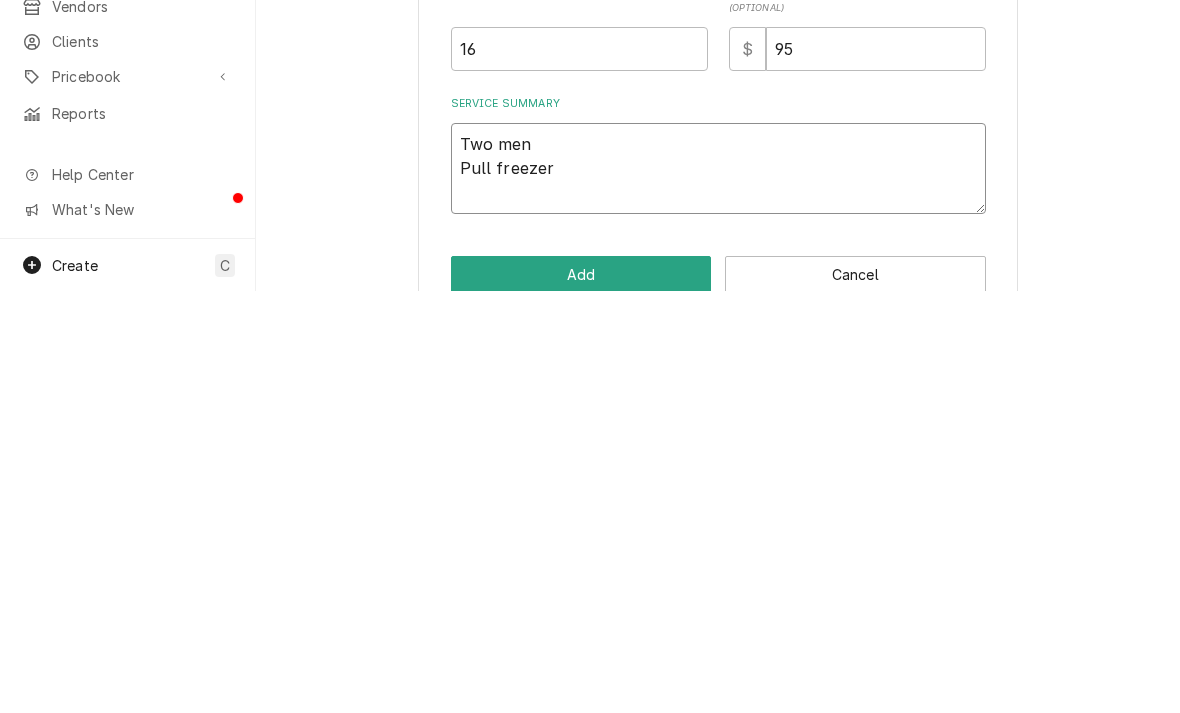 type on "x" 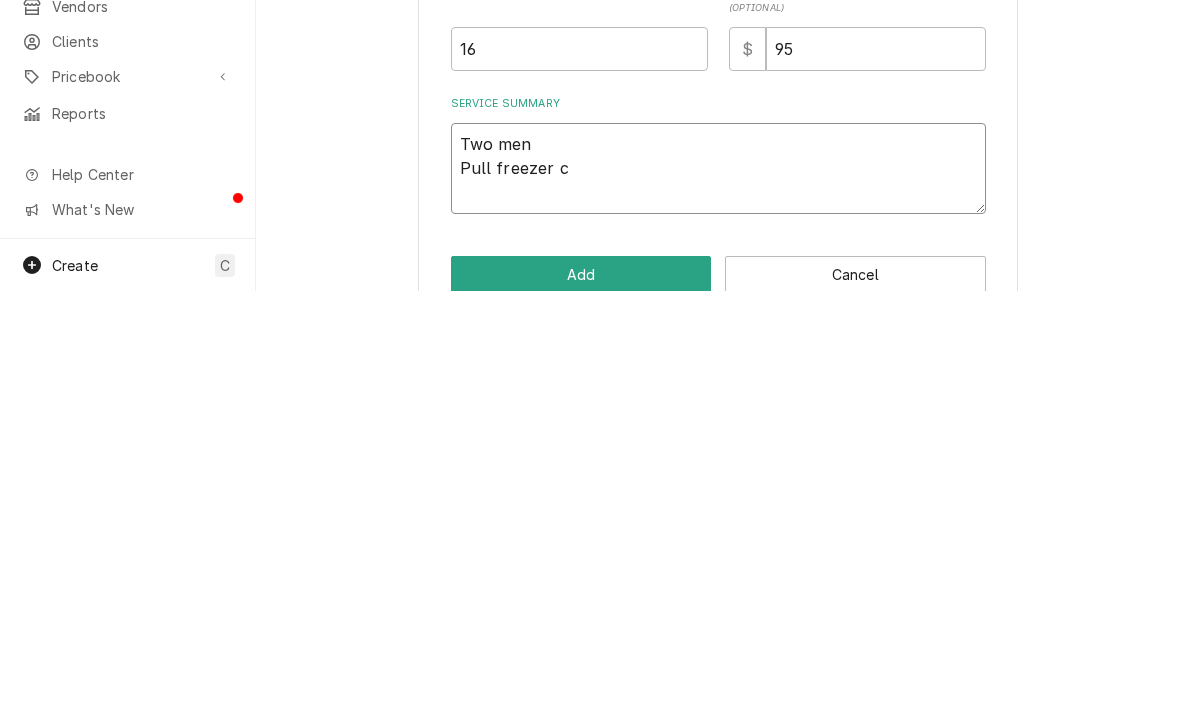 type on "x" 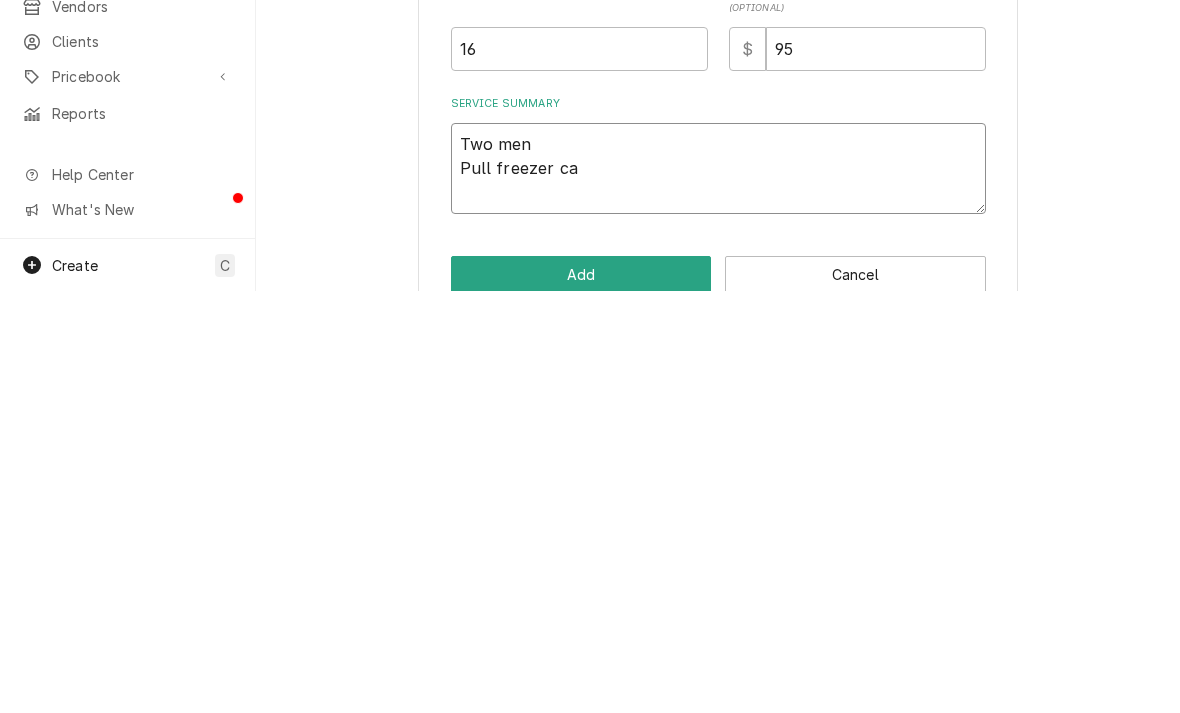 type on "Two men
Pull freezer cas" 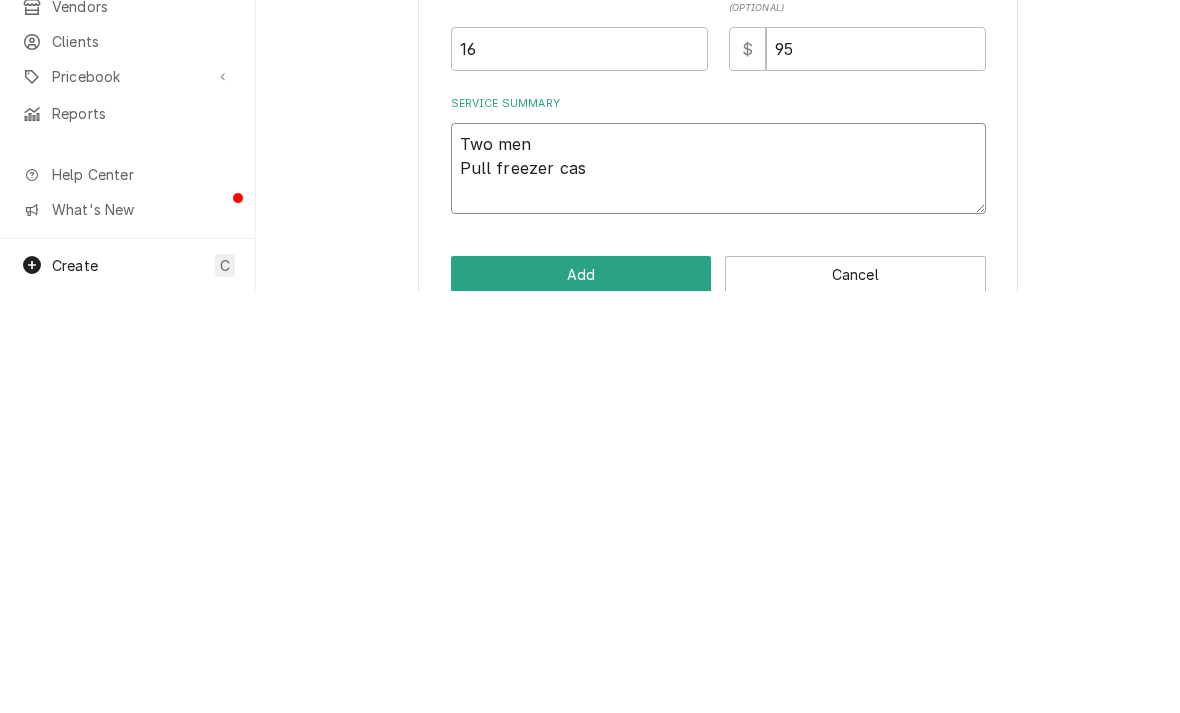 type on "x" 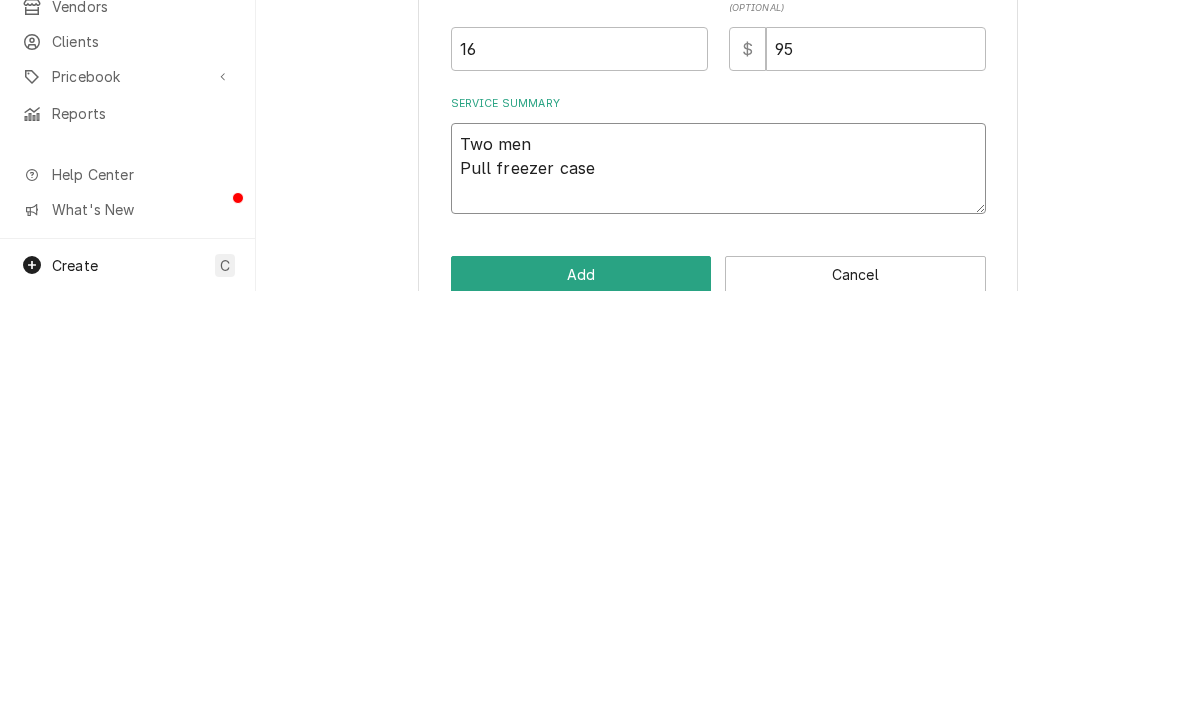 type on "x" 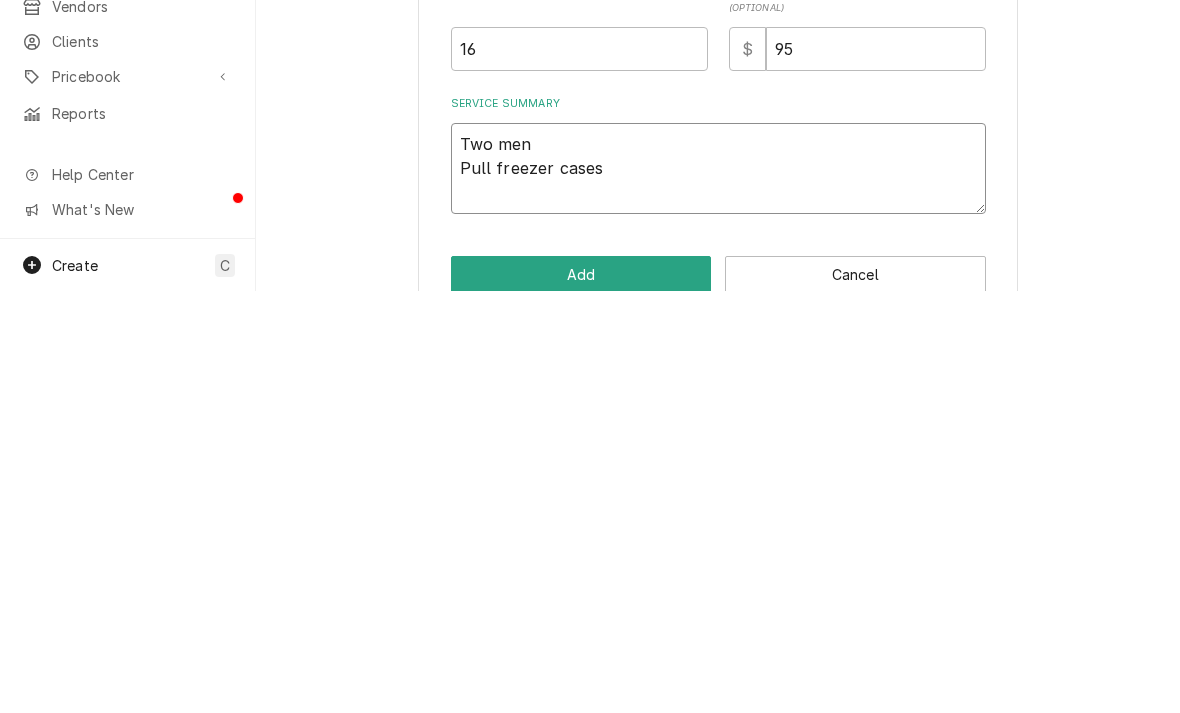 type on "x" 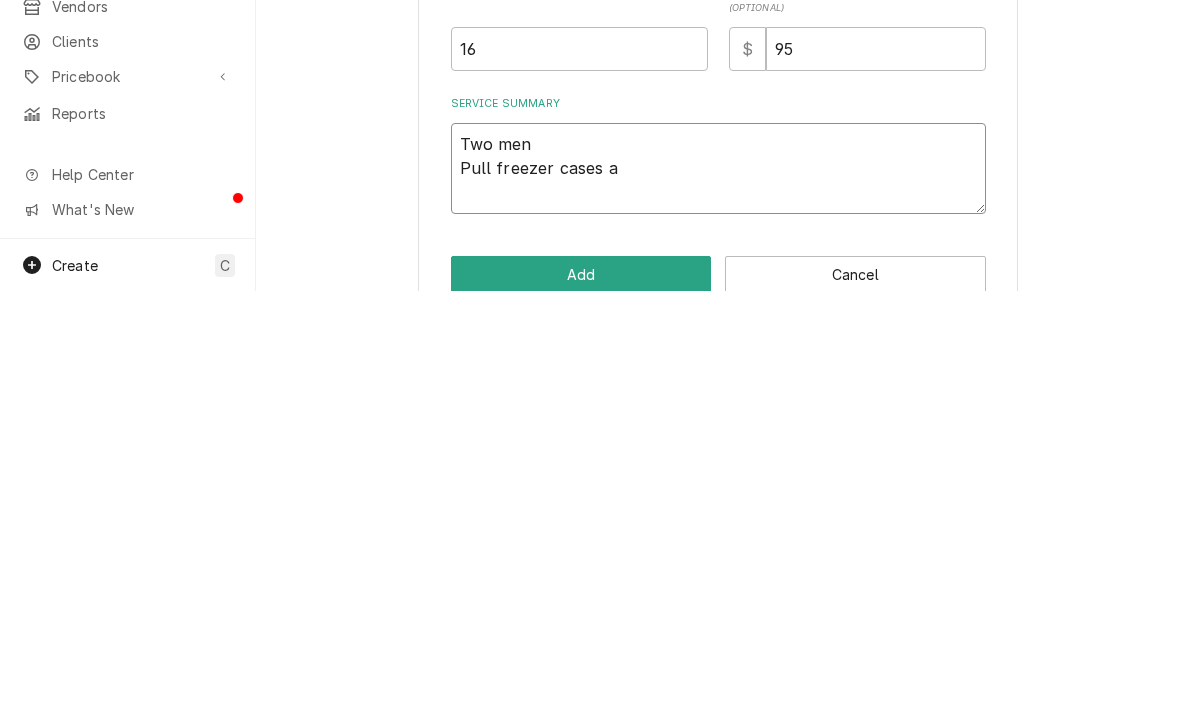 type on "Two men
Pull freezer cases aw" 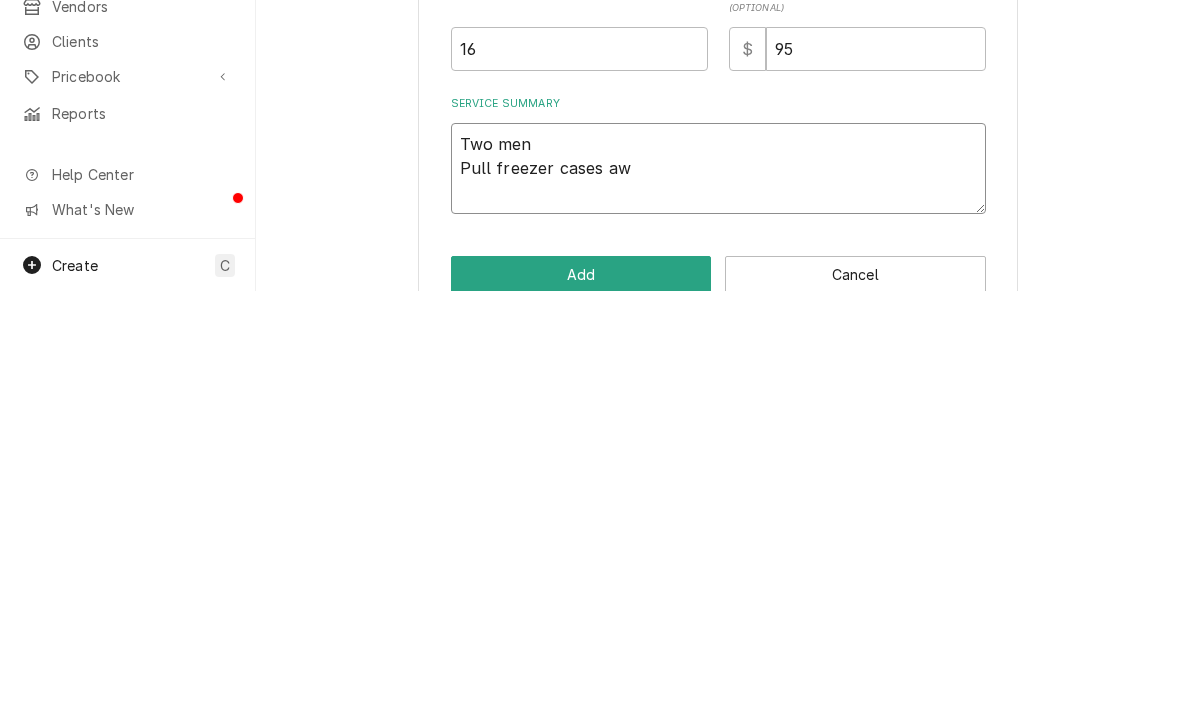 type on "x" 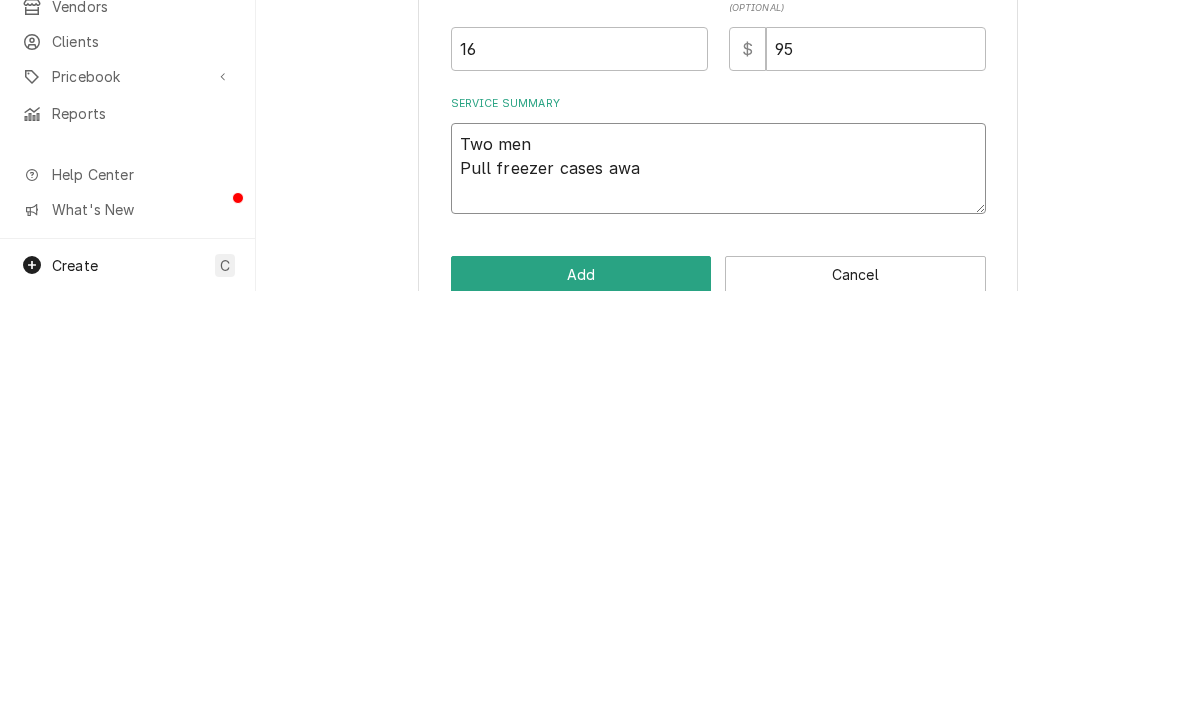 type on "Two men
Pull freezer cases away" 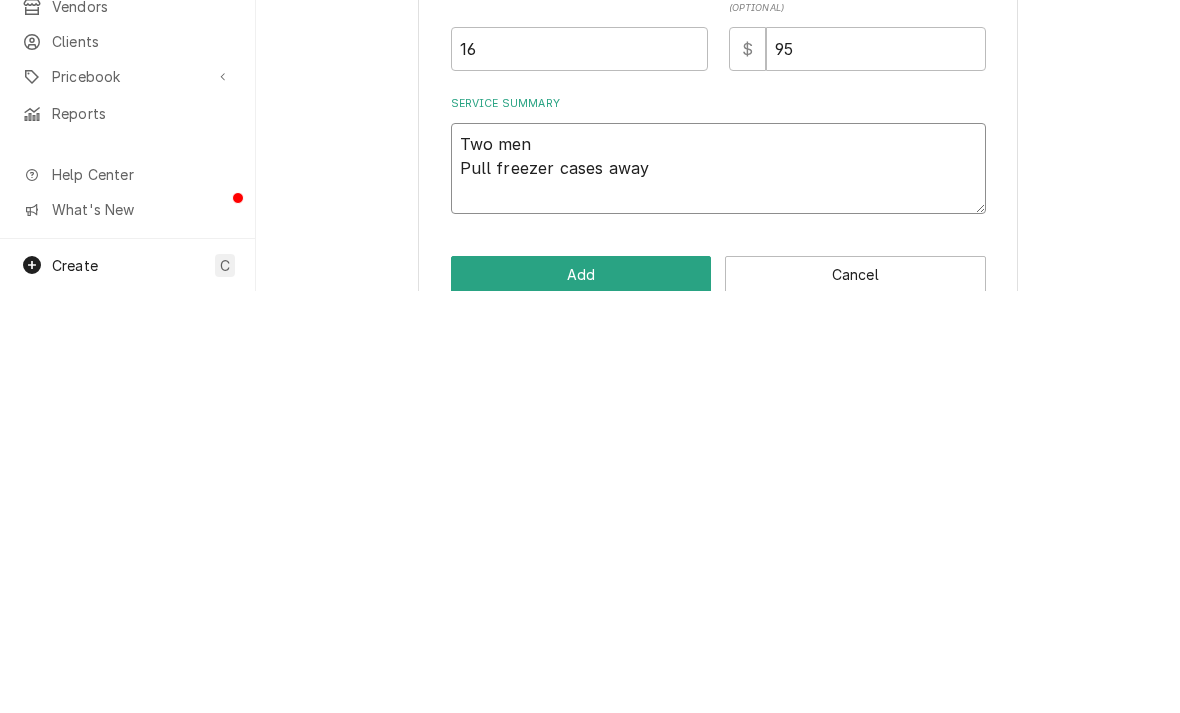type on "x" 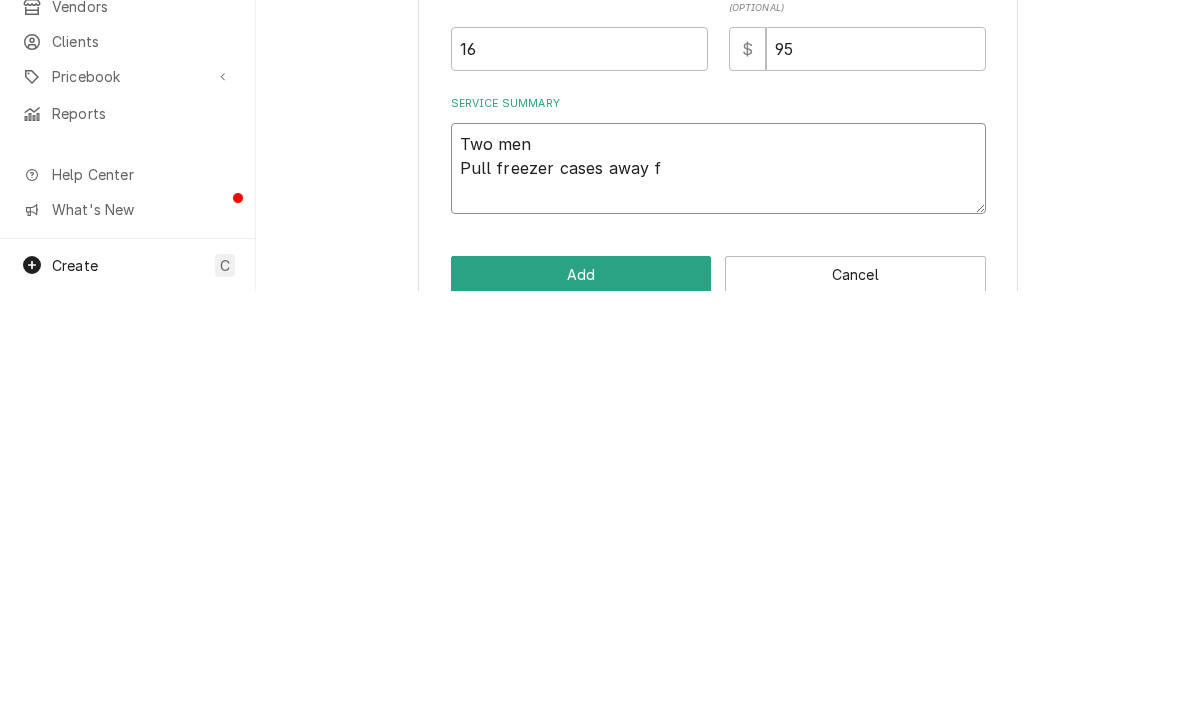 type on "x" 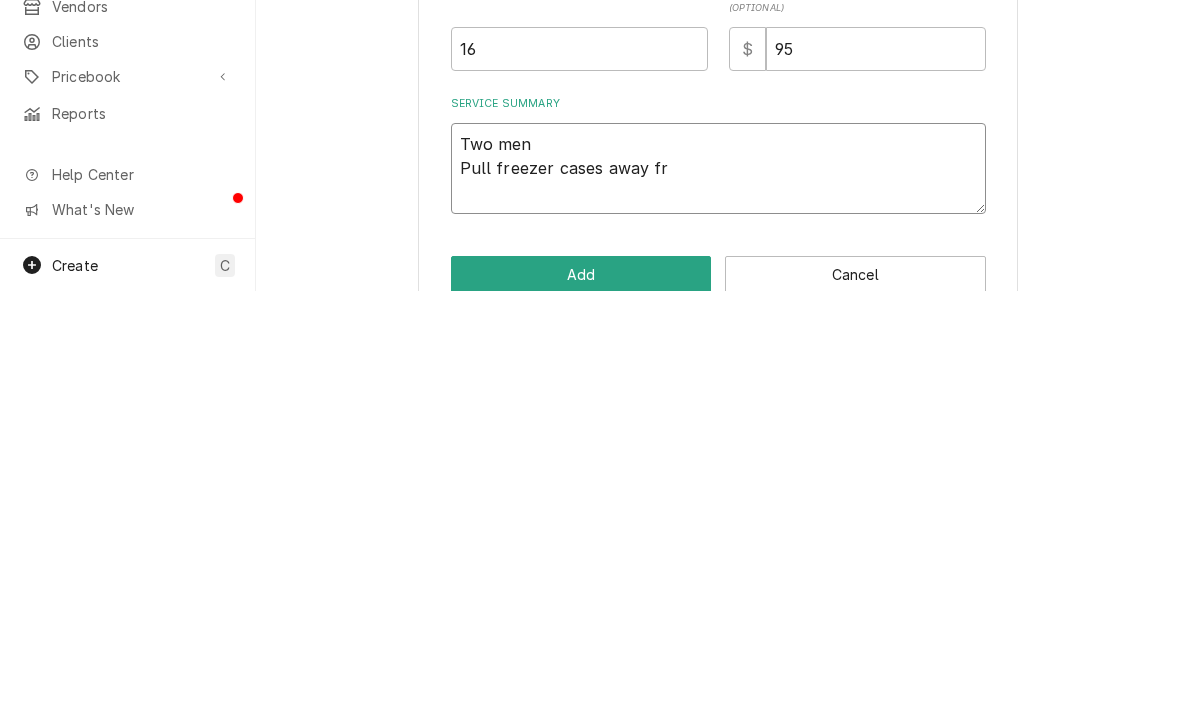 type on "Two men
Pull freezer cases away fro" 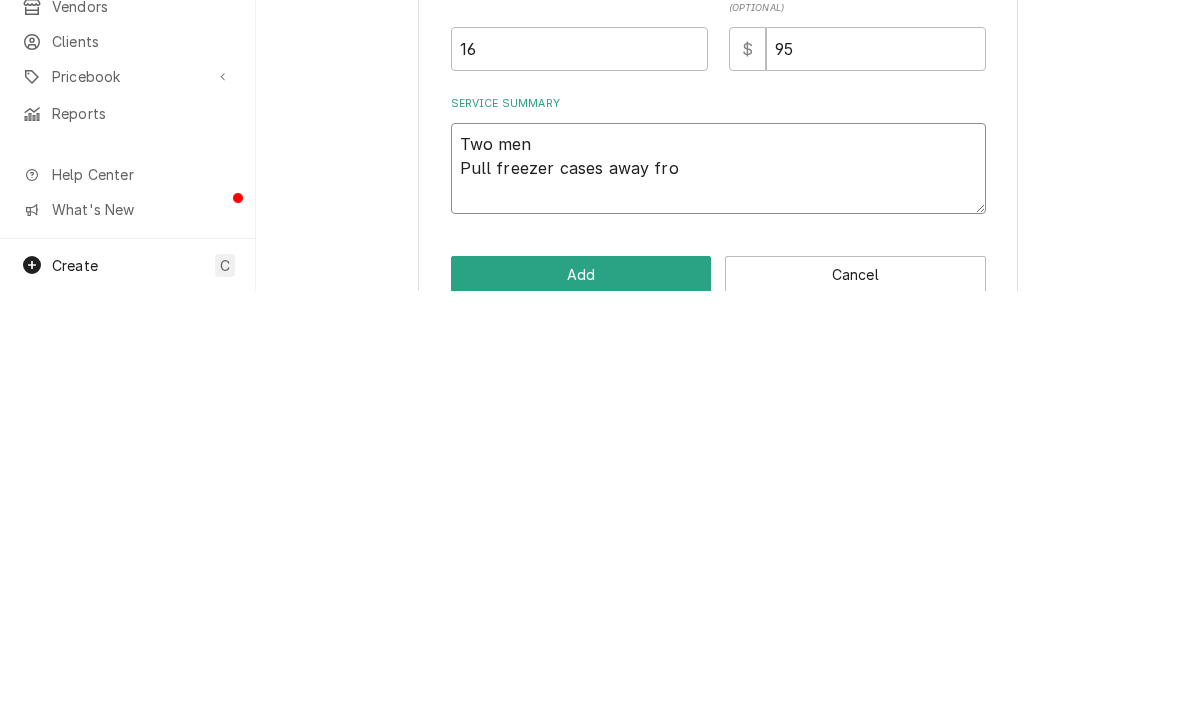 type on "x" 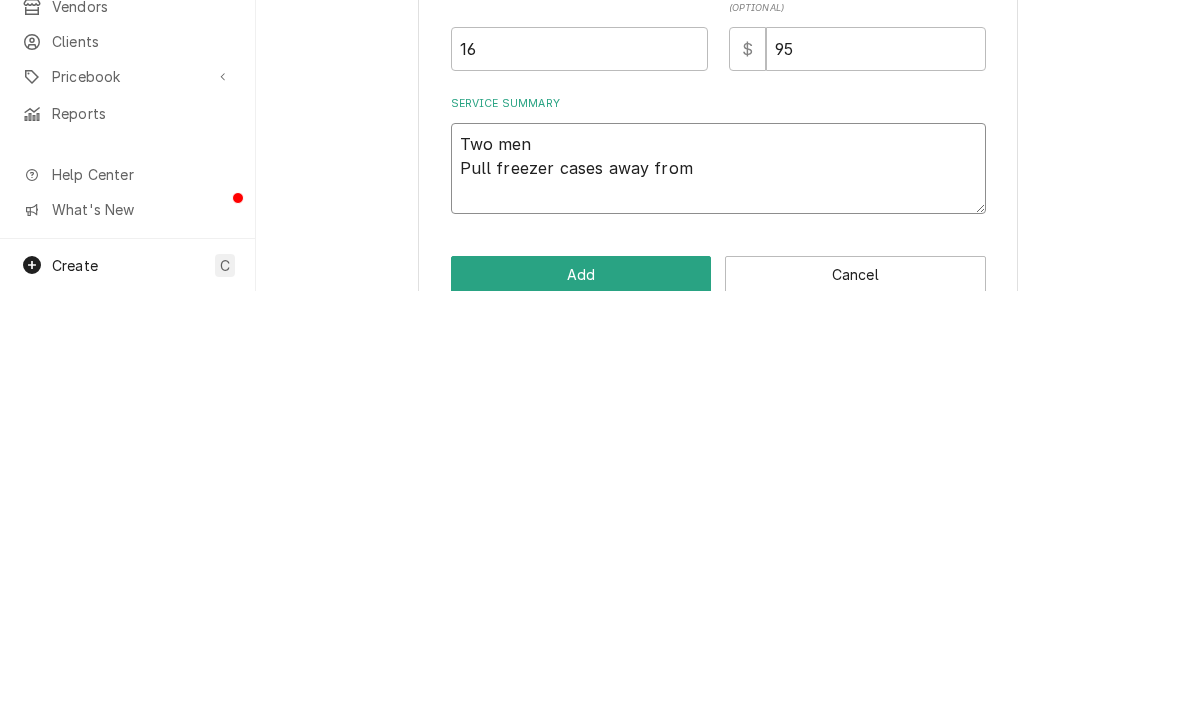 type on "x" 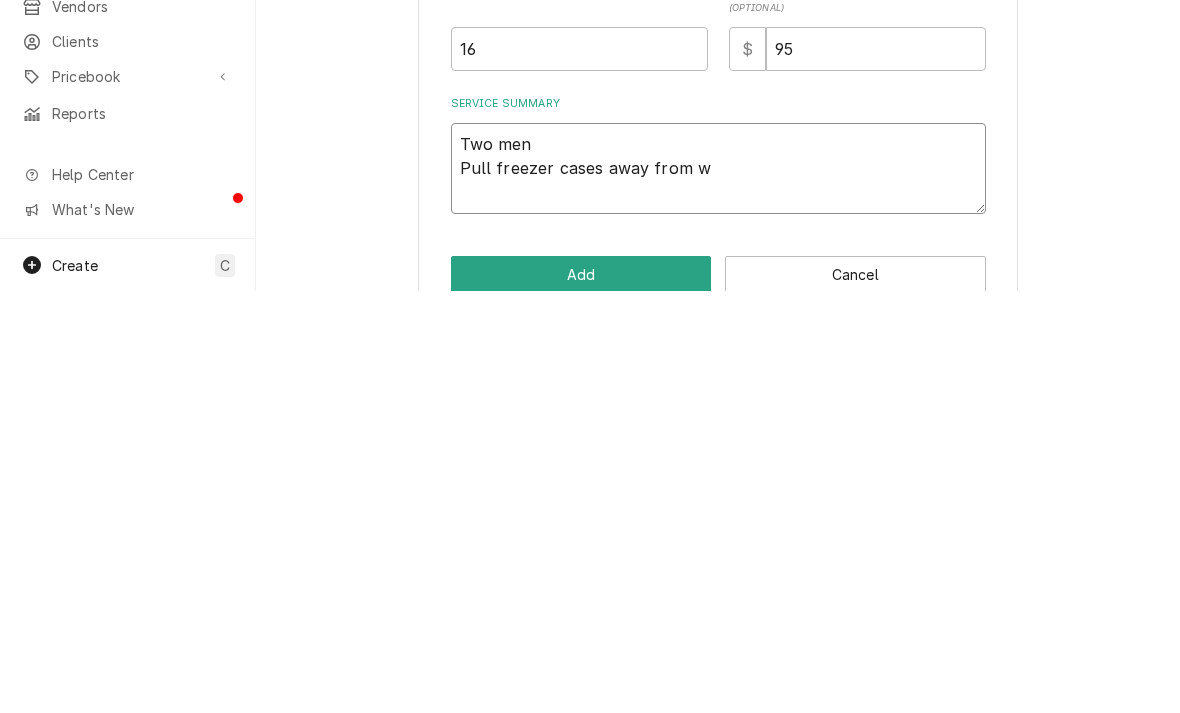 type on "x" 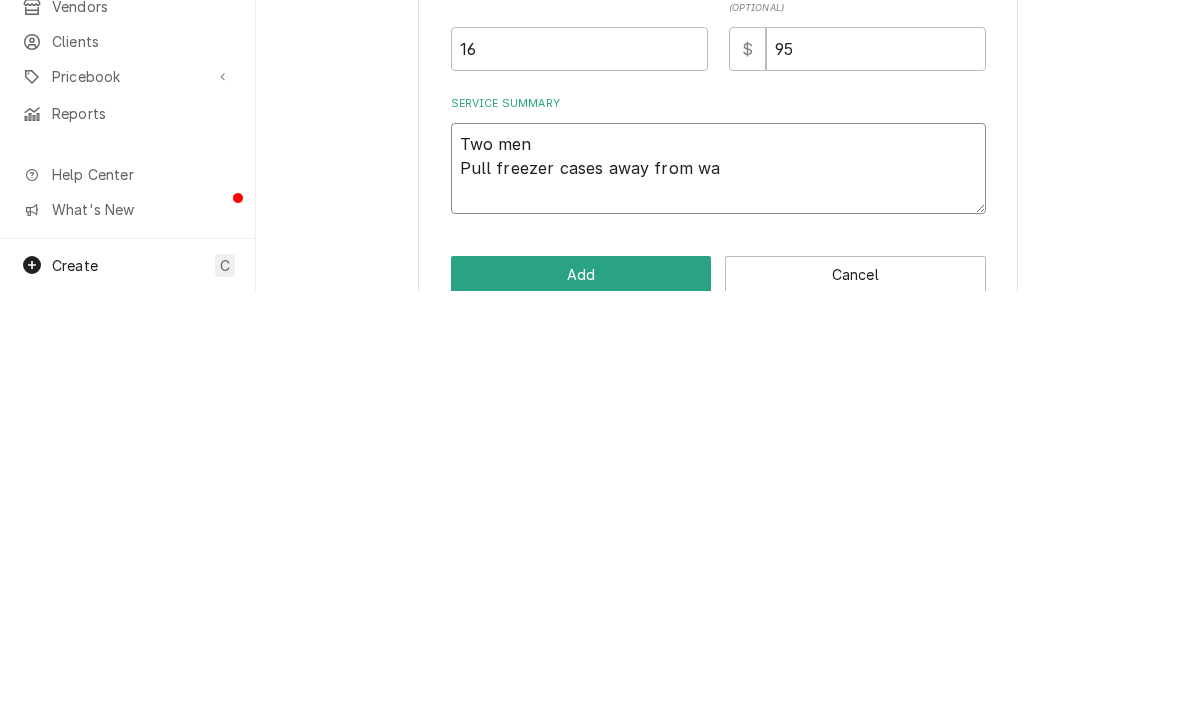type on "x" 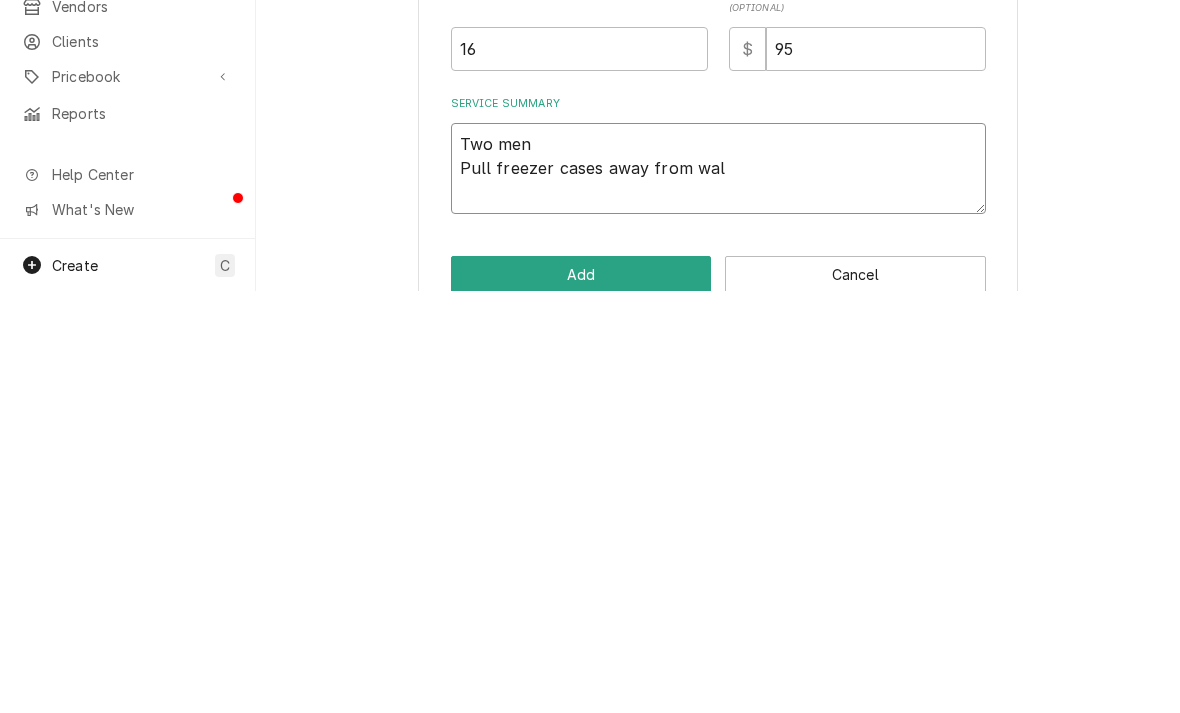 type on "x" 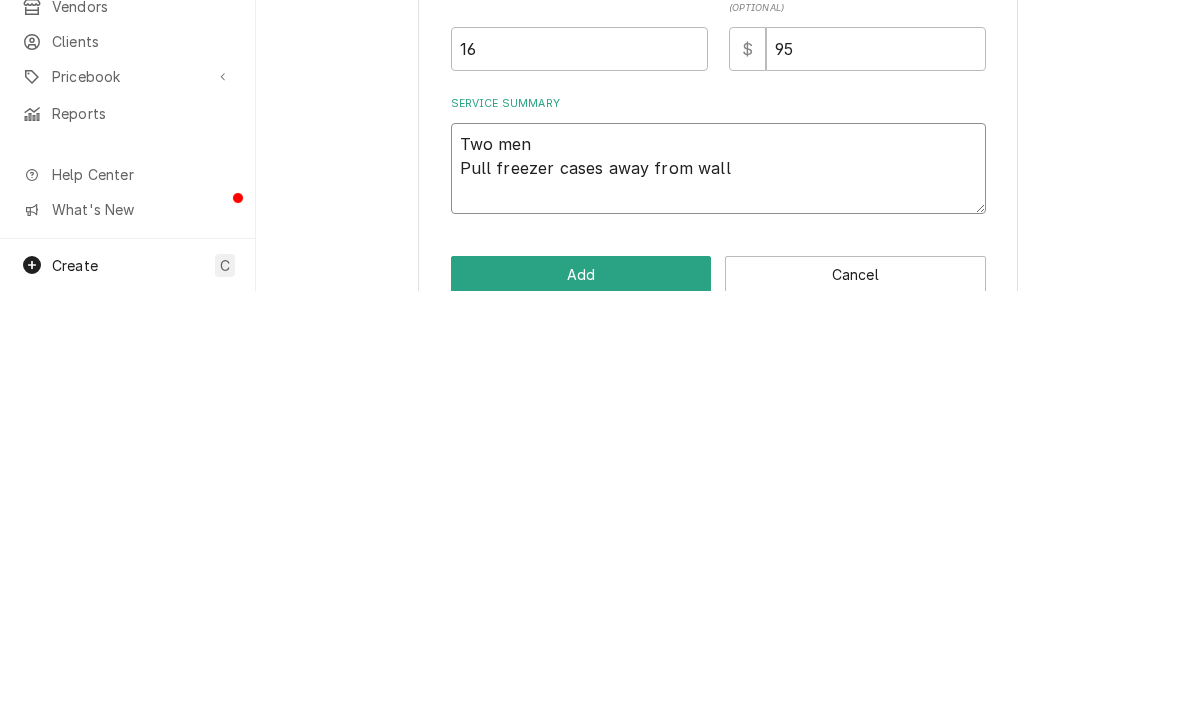 type on "Two men
Pull freezer cases away from wall" 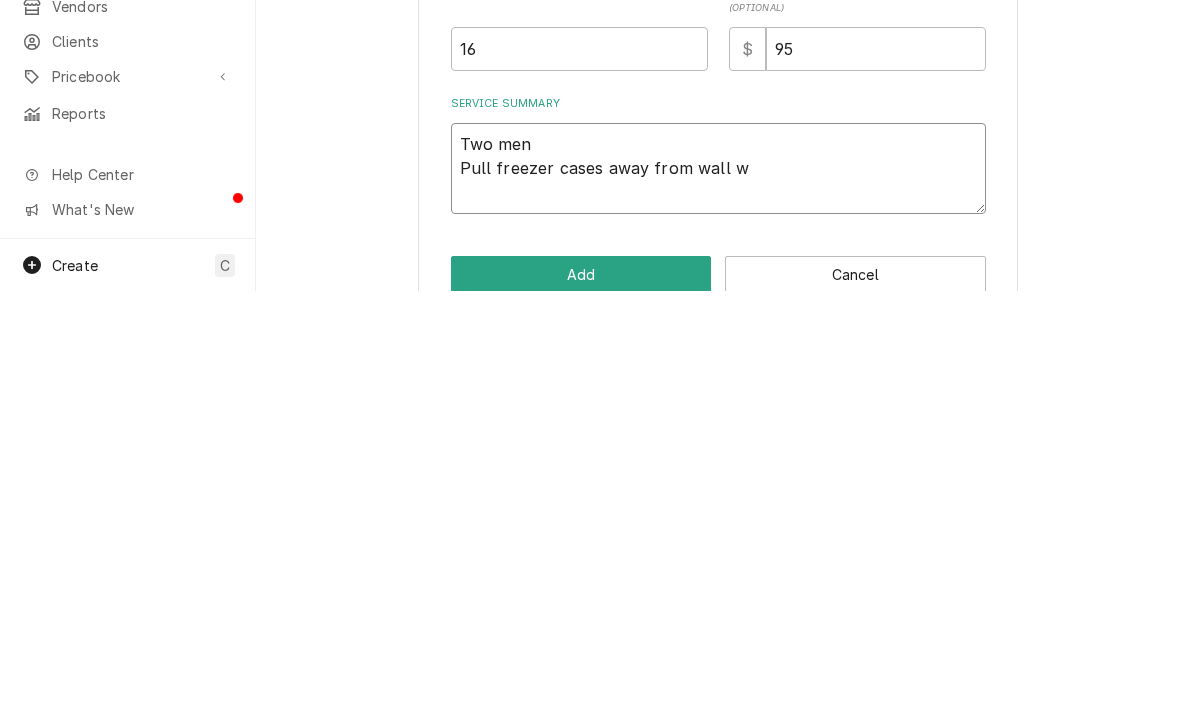 type on "x" 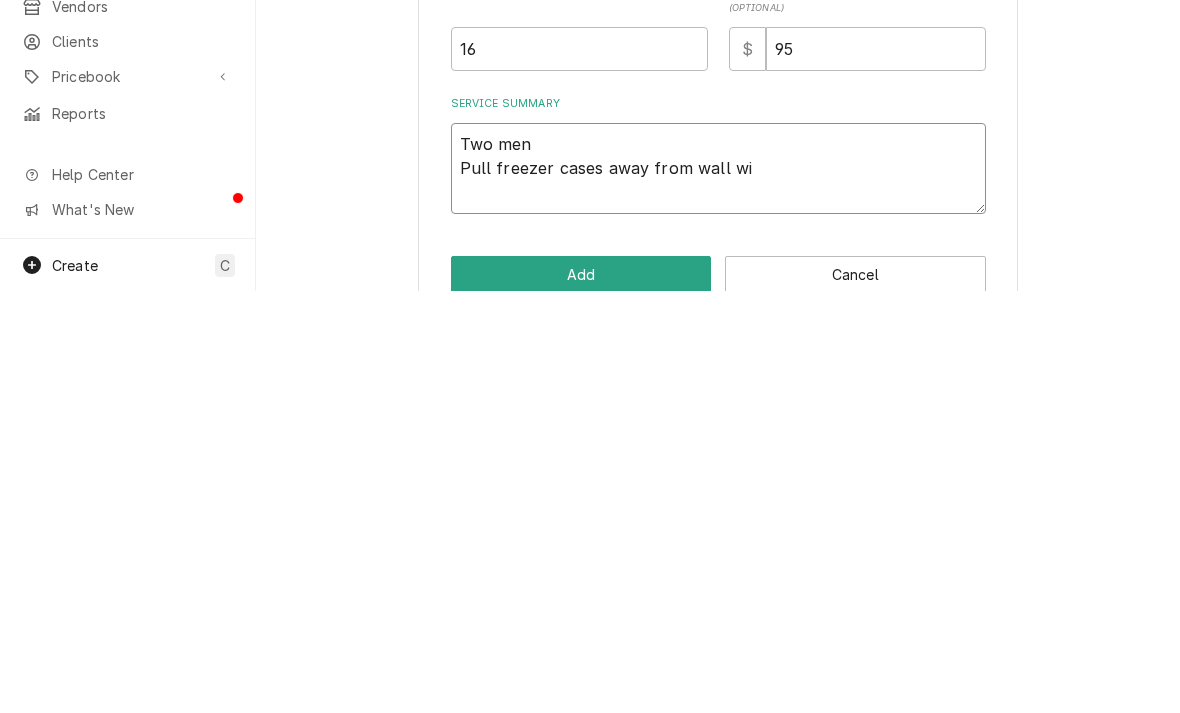 type on "Two men
Pull freezer cases away from wall wit" 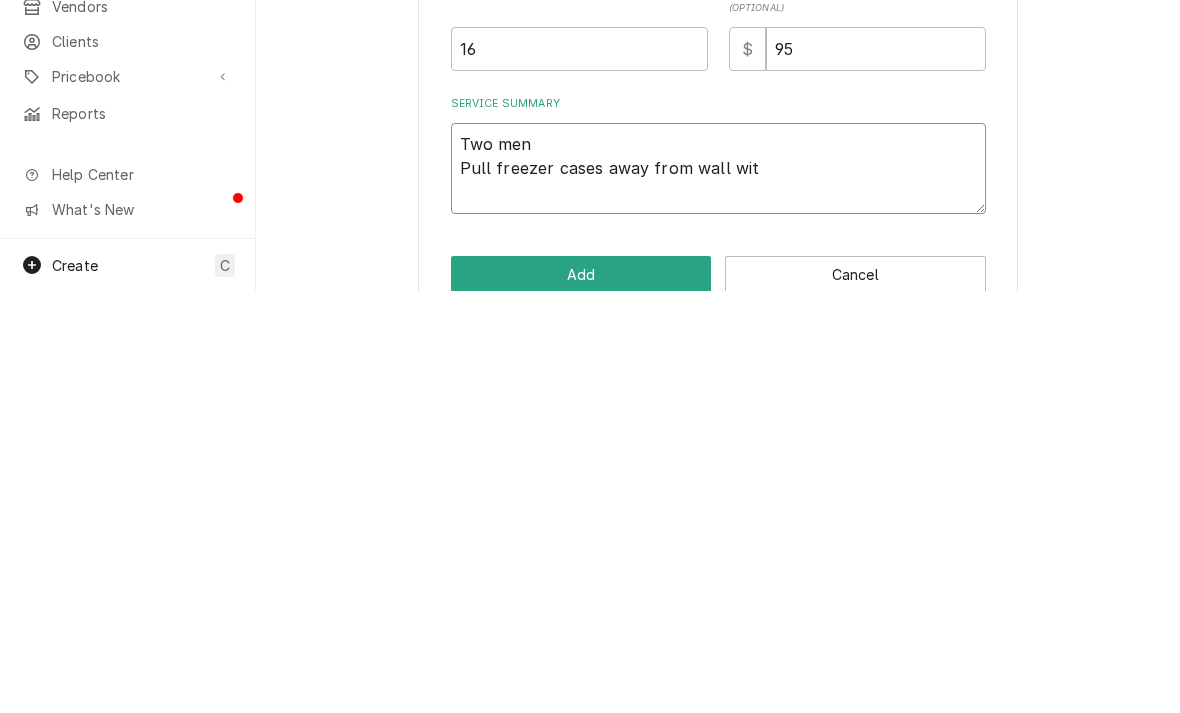 type on "x" 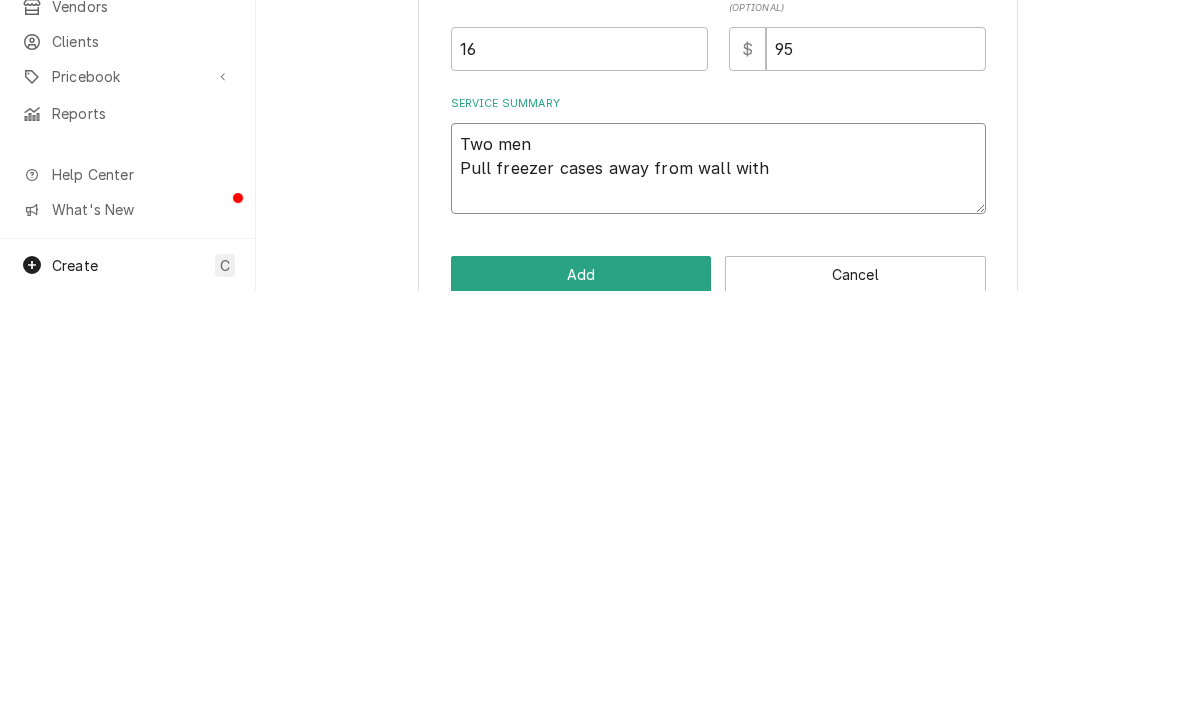 type on "x" 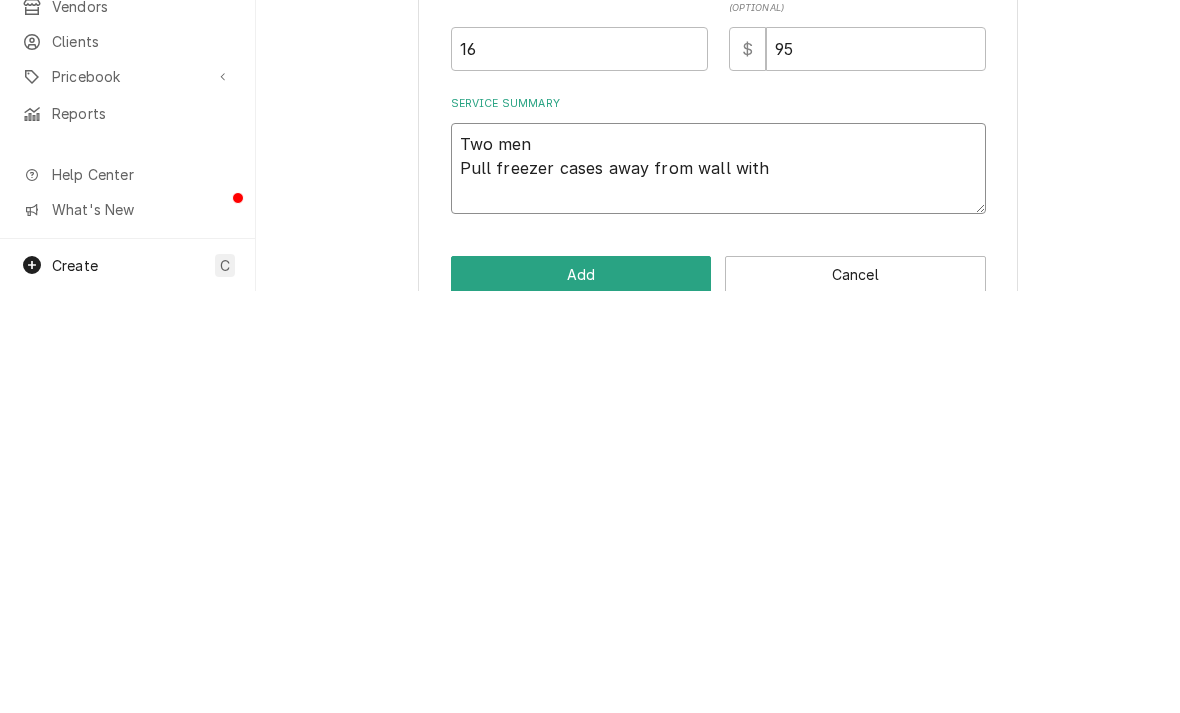 type on "Two men
Pull freezer cases away from wall with p" 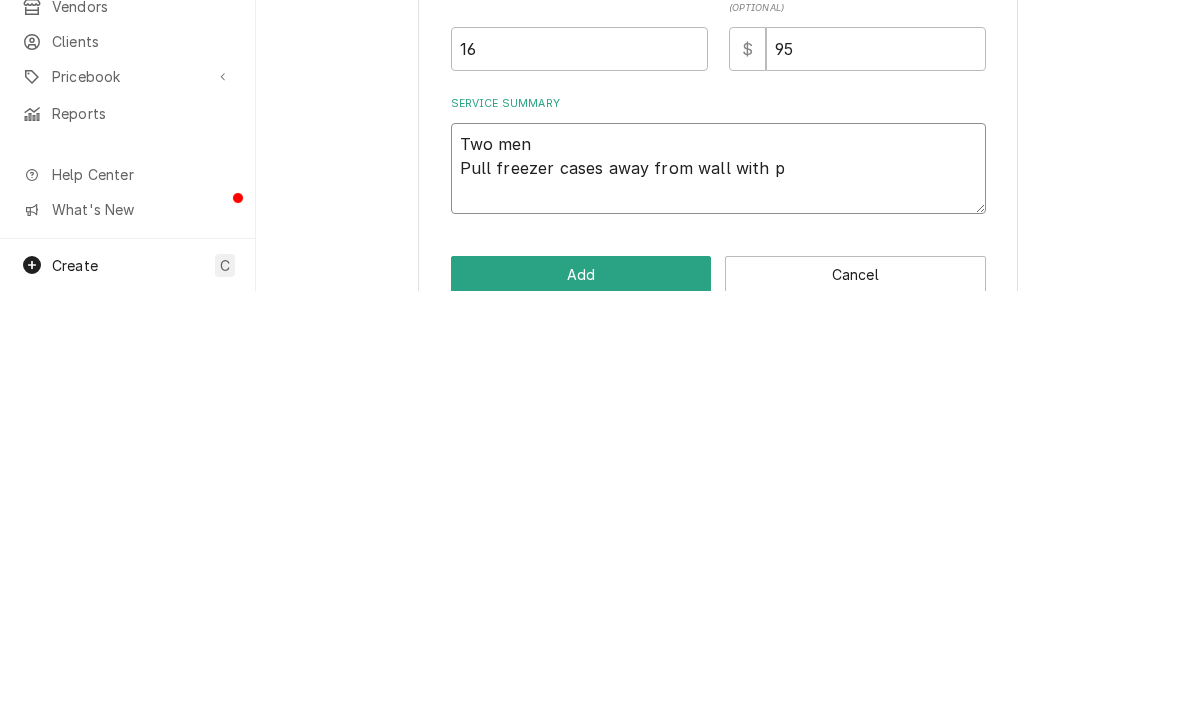 type on "x" 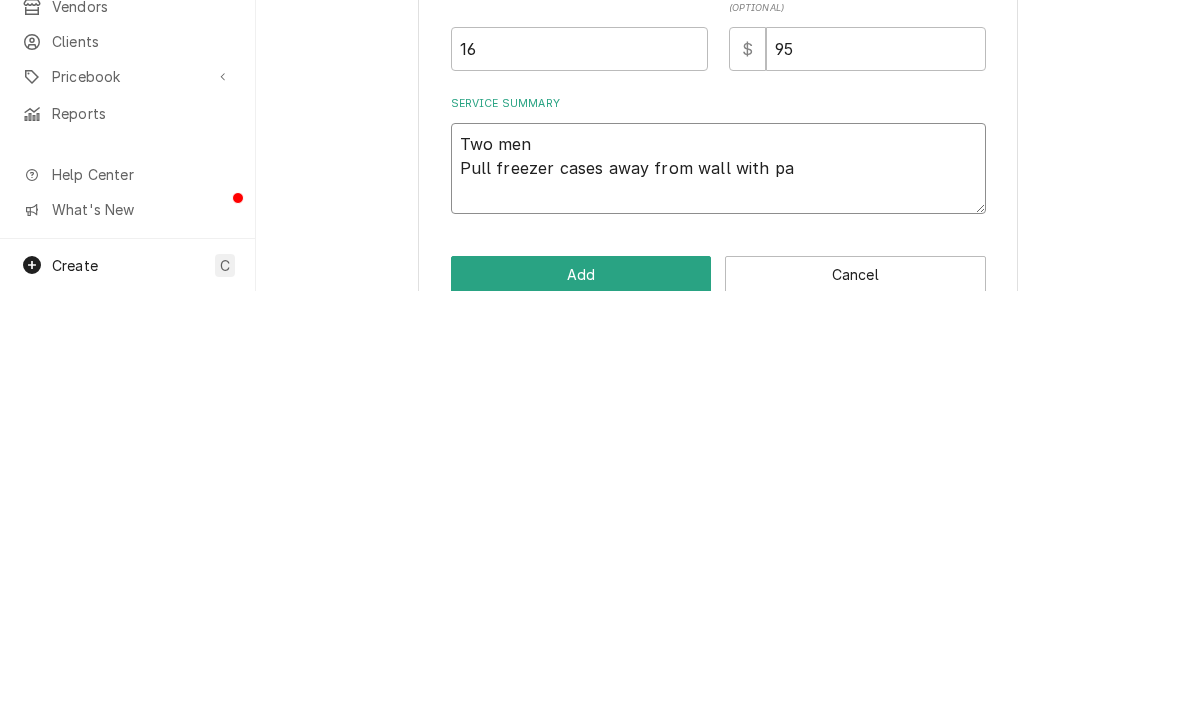 type on "x" 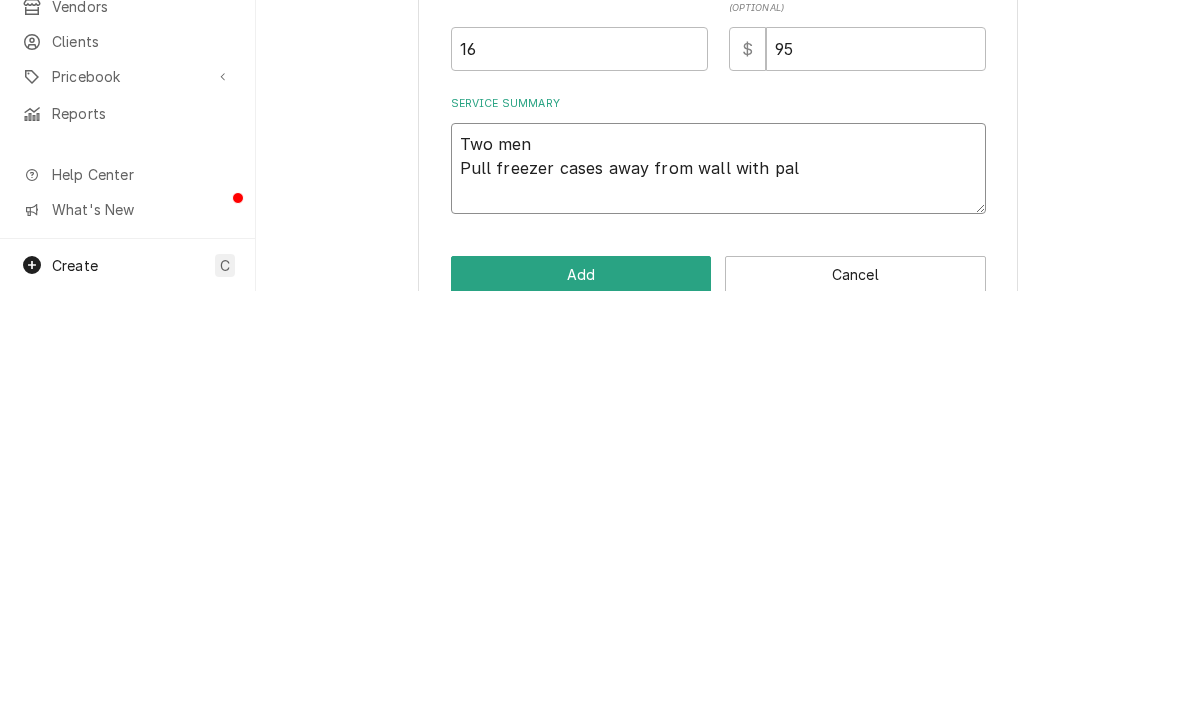 type on "Two men
Pull freezer cases away from wall with pall" 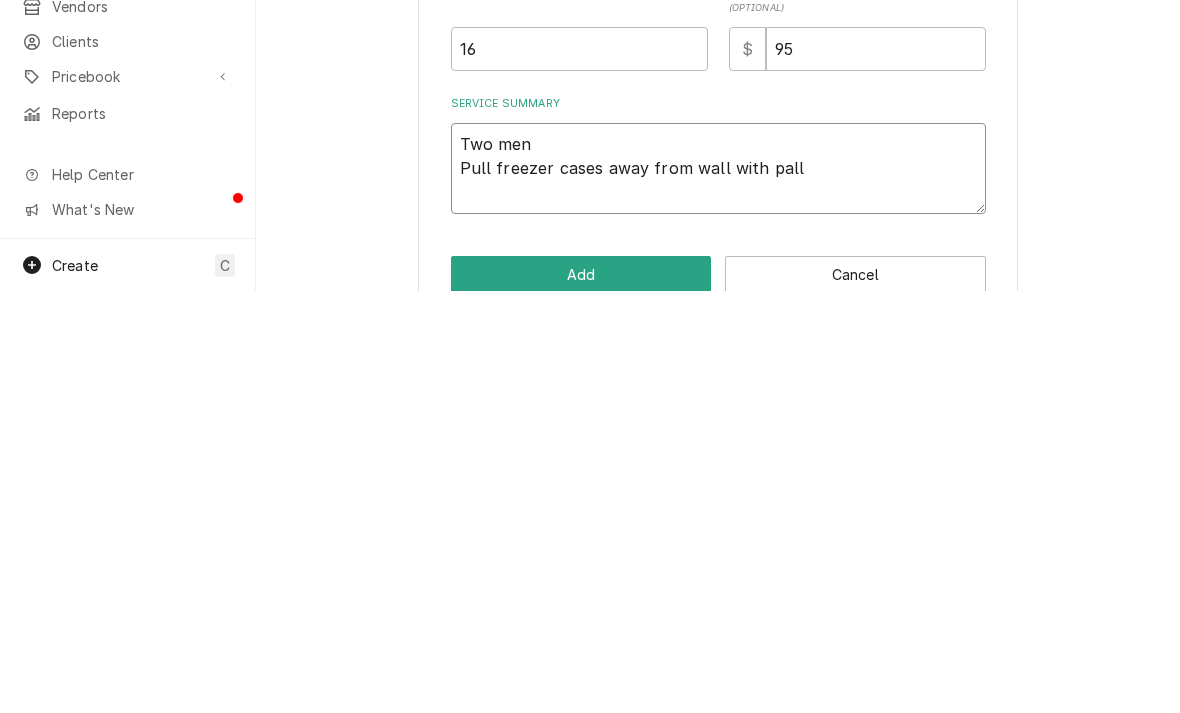 type on "x" 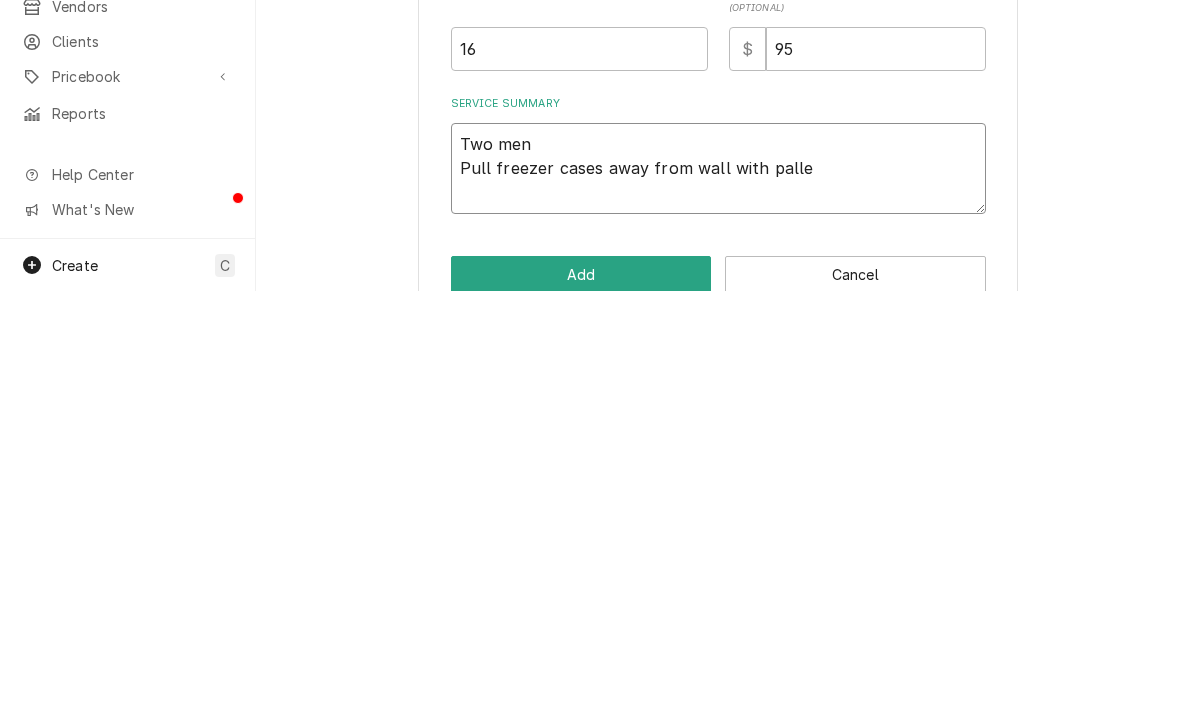 type on "x" 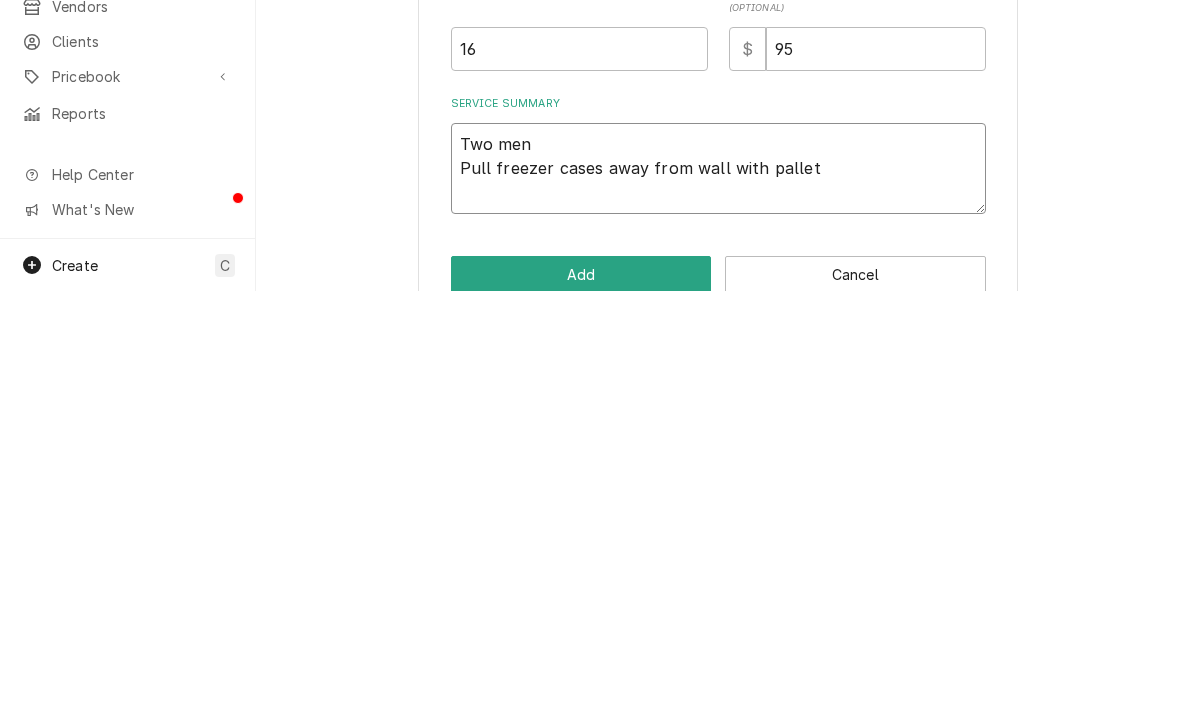 type on "x" 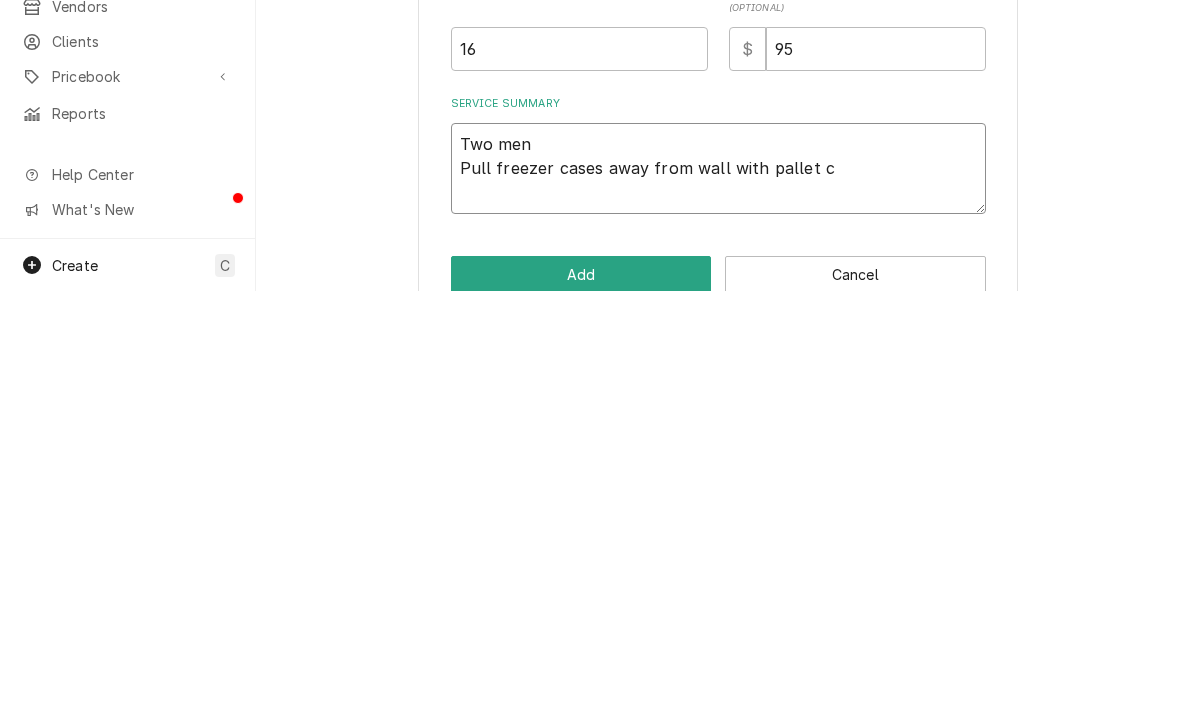 type on "x" 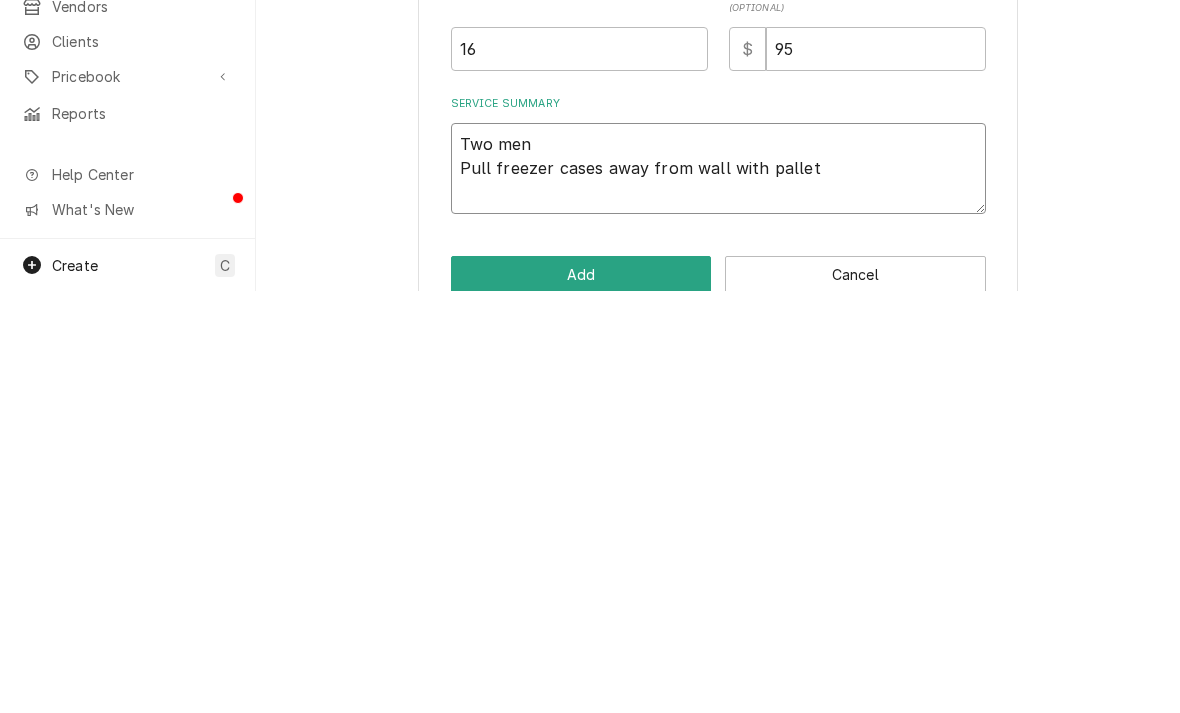 type on "x" 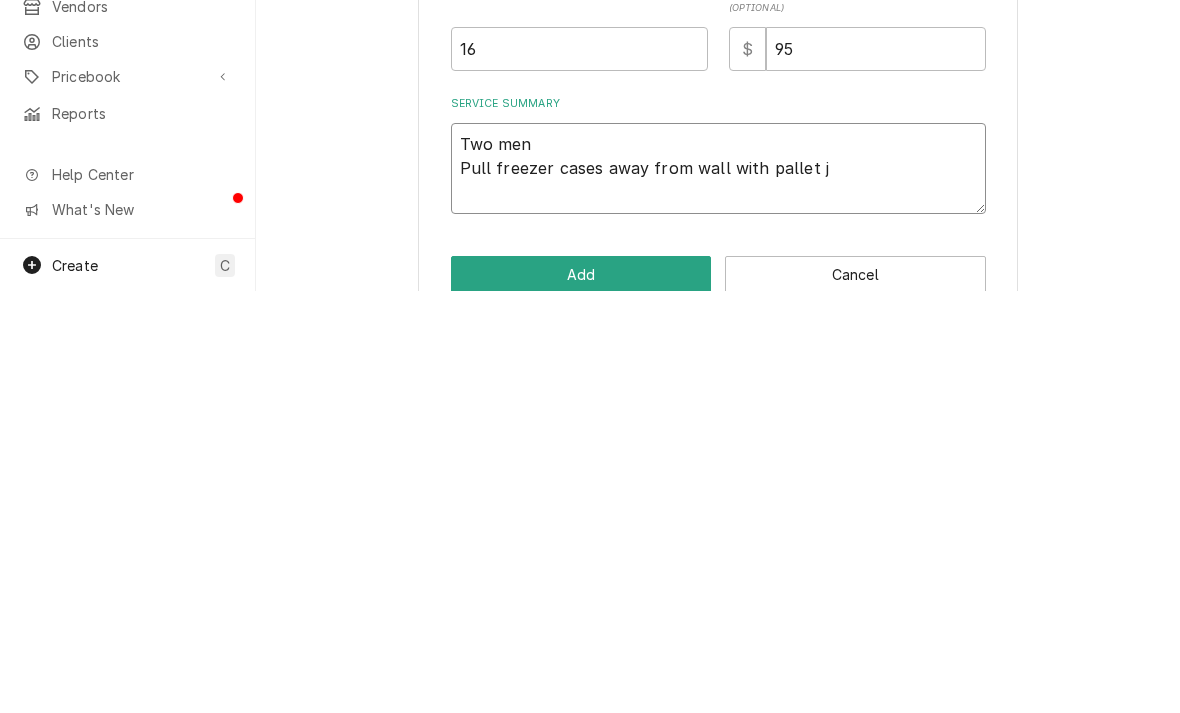 type on "x" 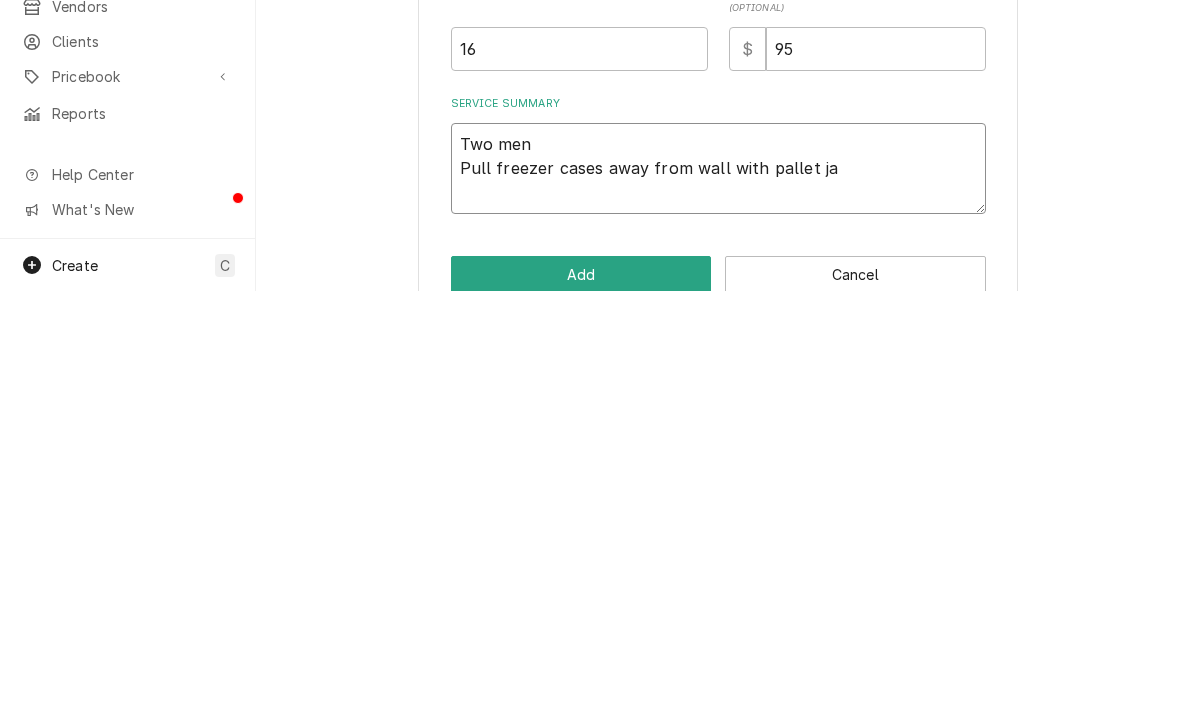 type on "x" 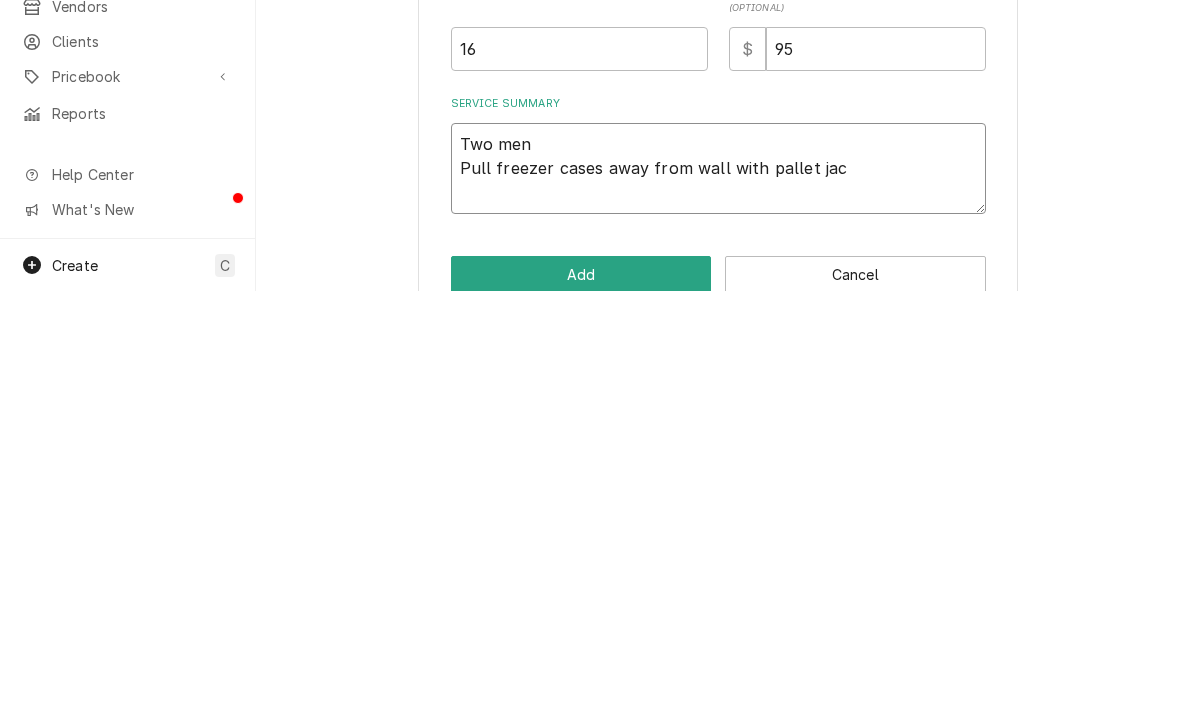 type on "x" 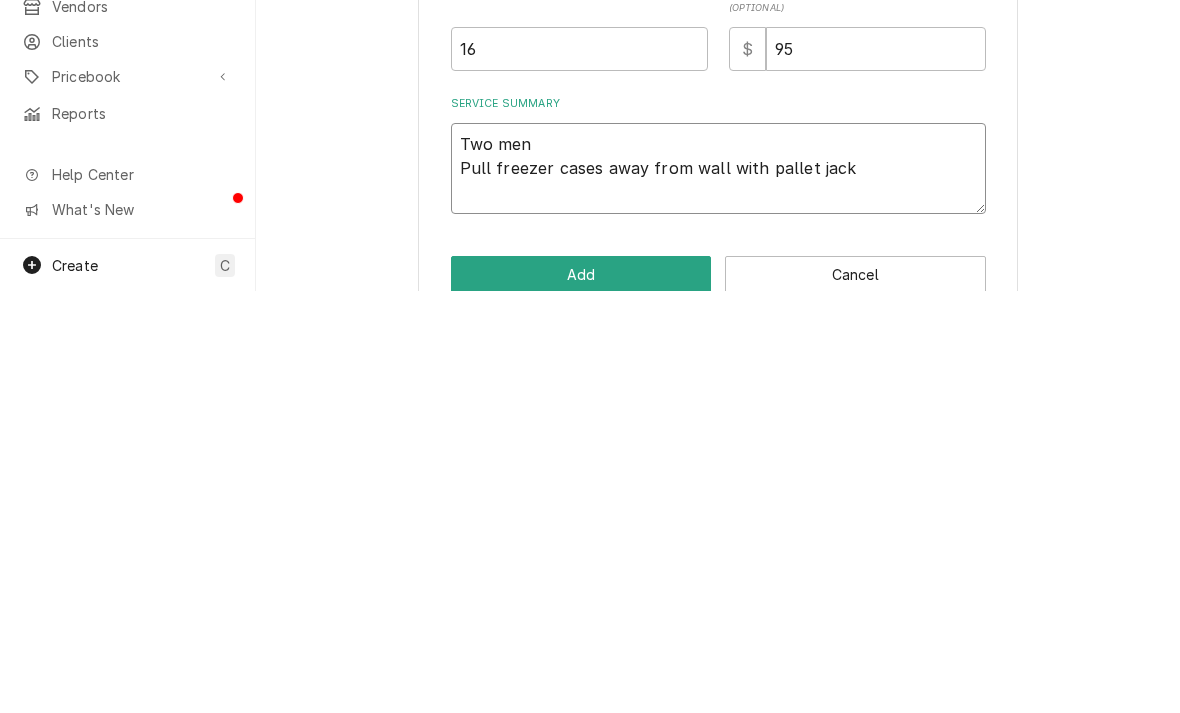type on "x" 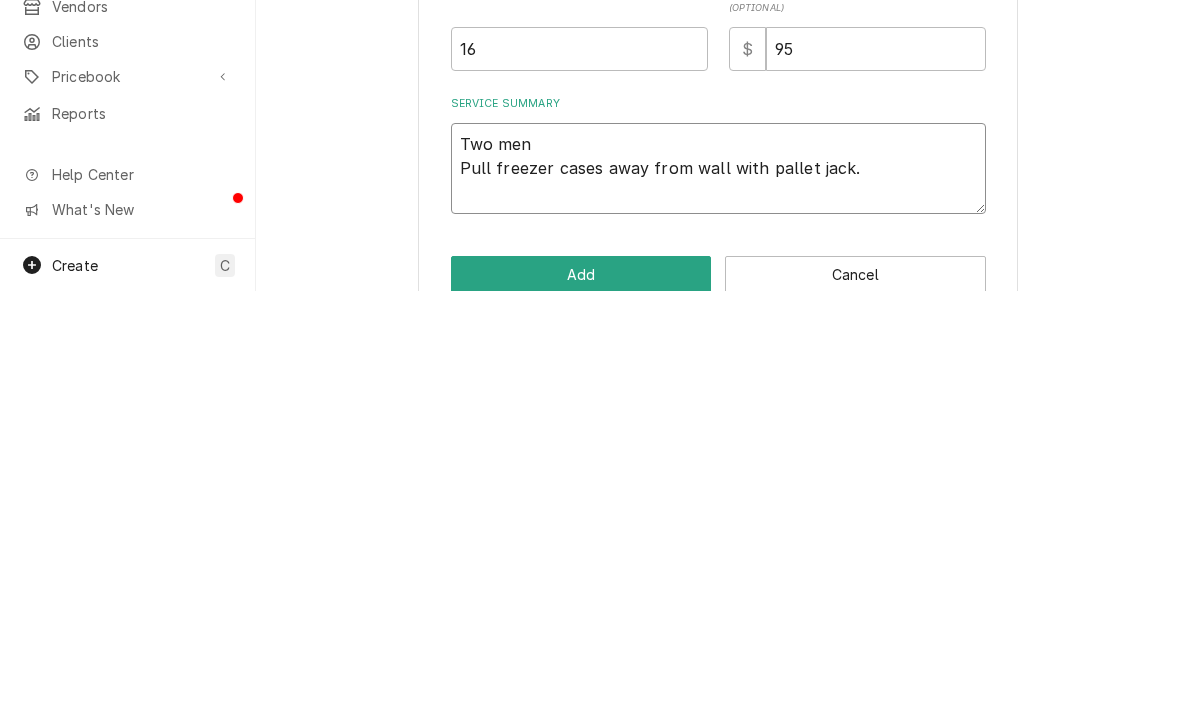 type on "Two men
Pull freezer cases away from wall with pallet jack." 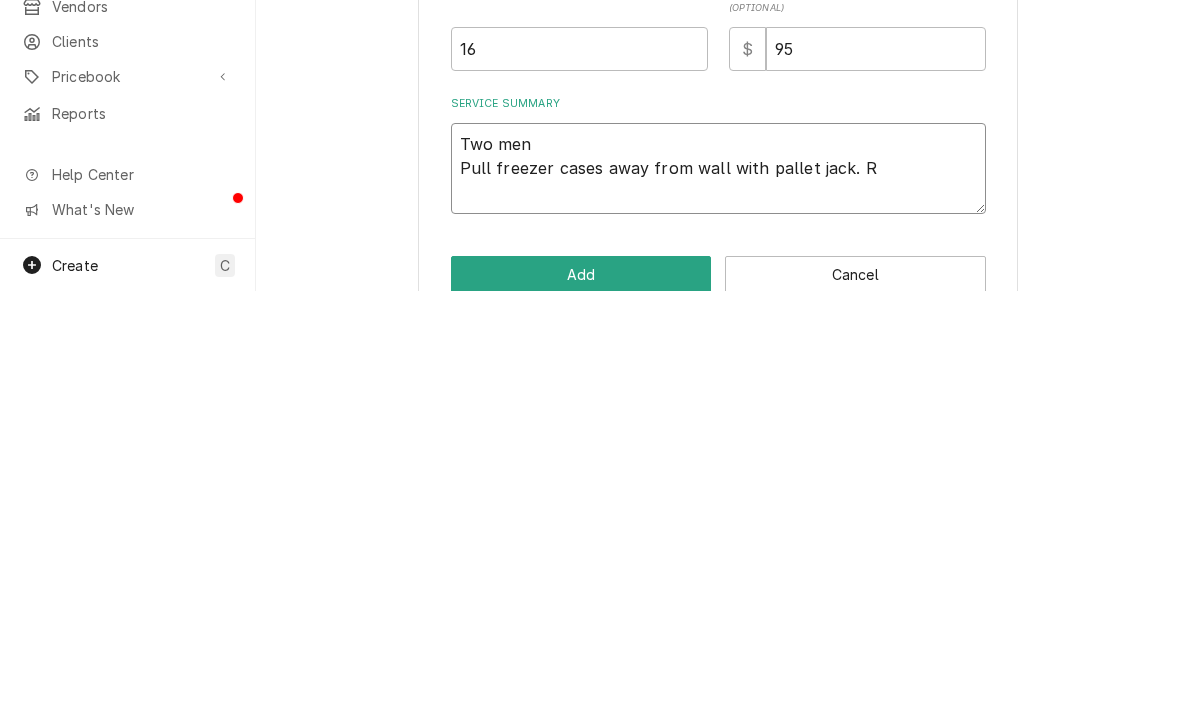 type on "x" 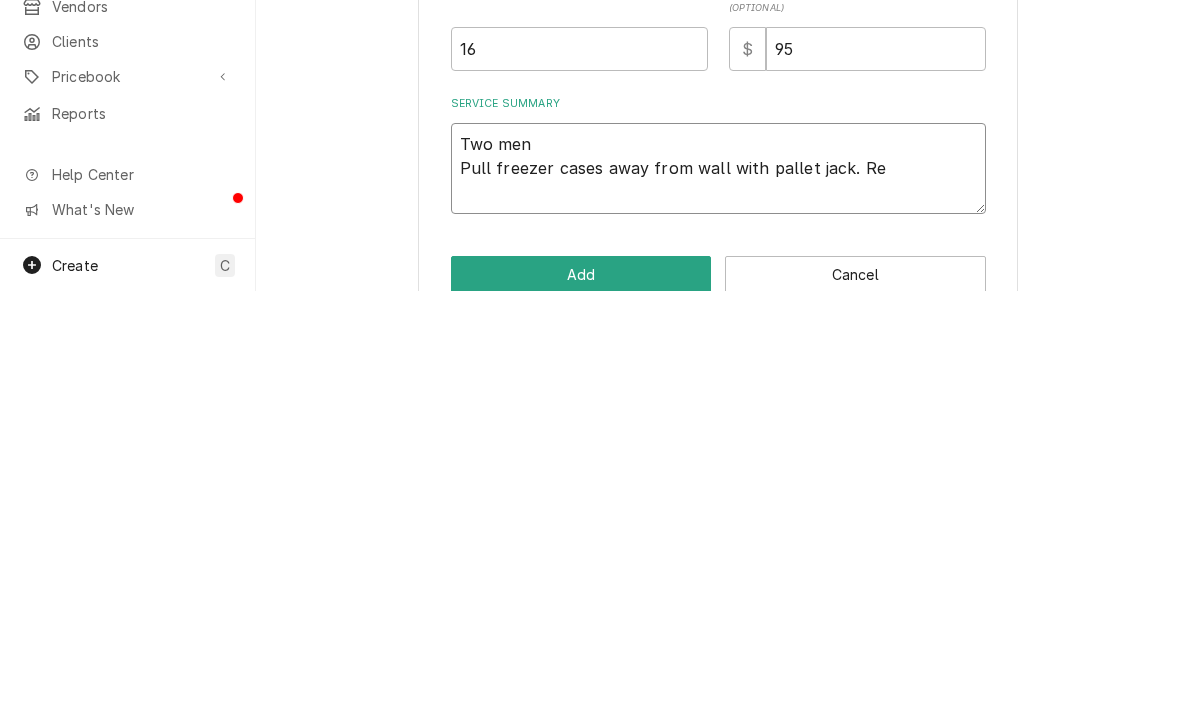 type on "x" 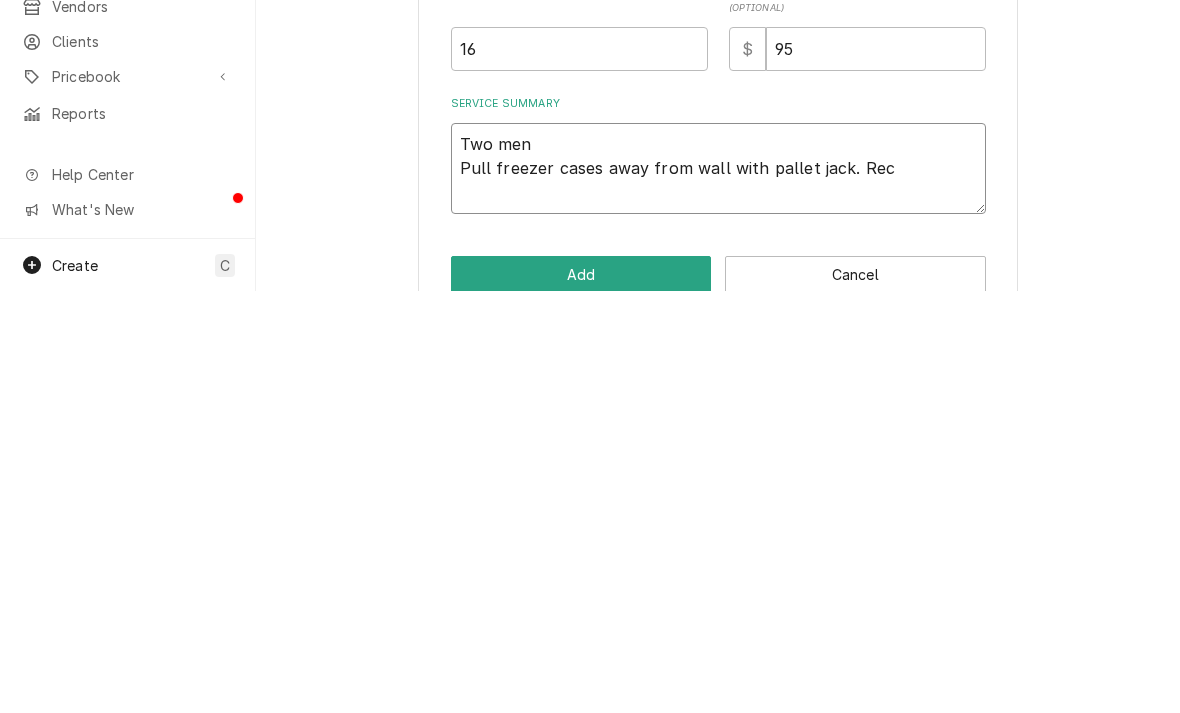 type on "x" 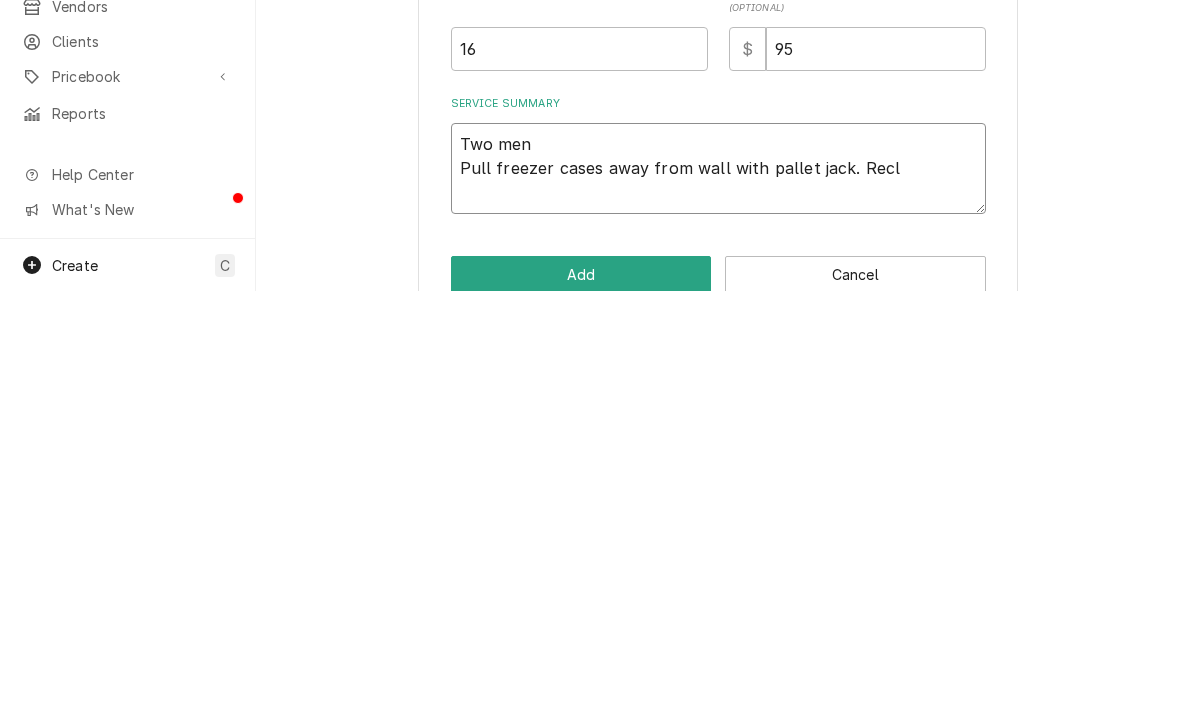 type on "x" 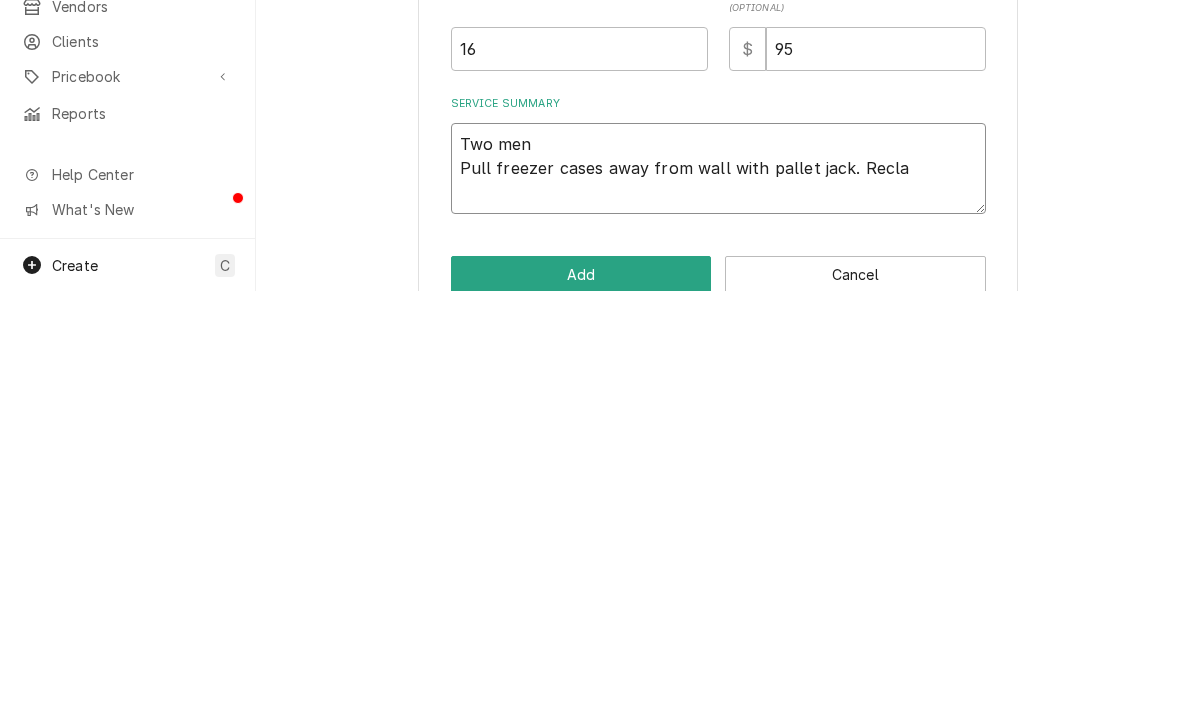 type on "x" 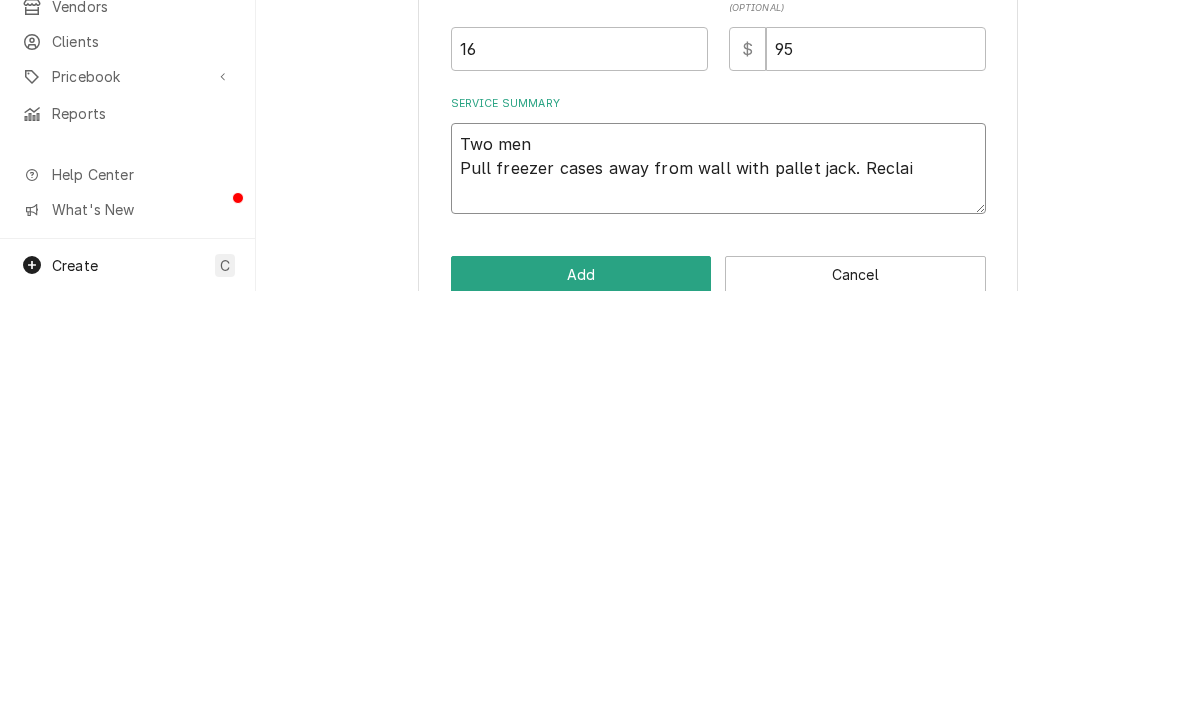 type on "x" 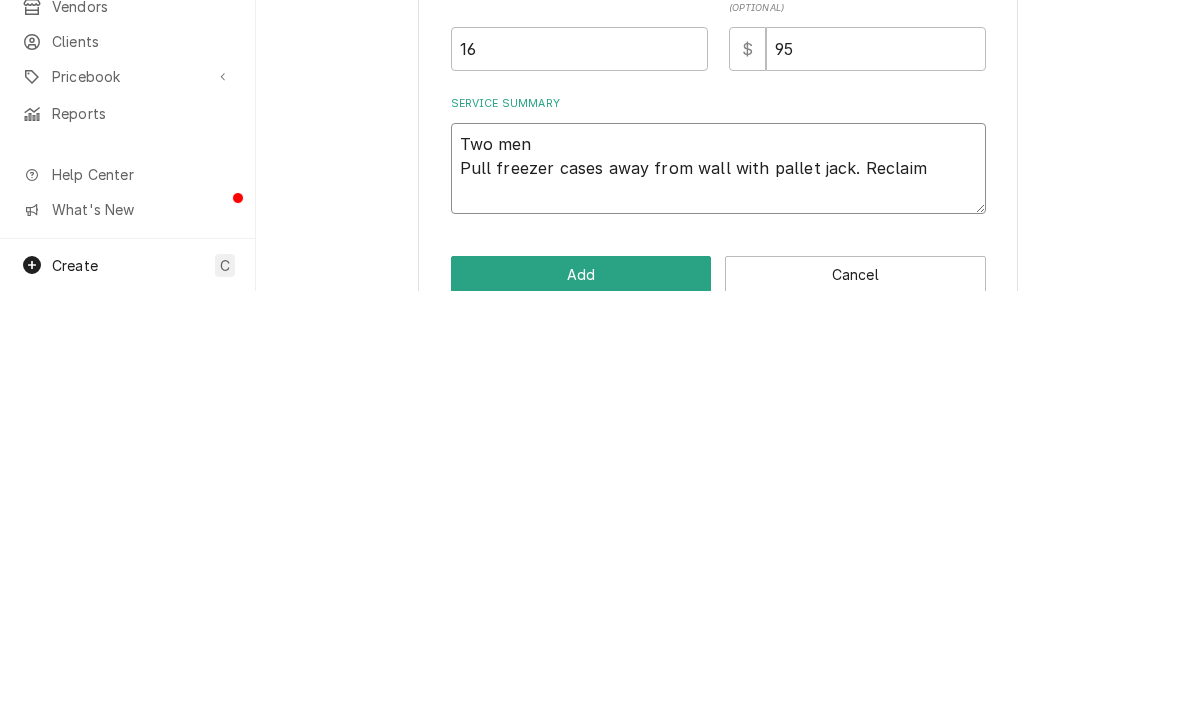 type on "Two men
Pull freezer cases away from wall with pallet jack. Reclaime" 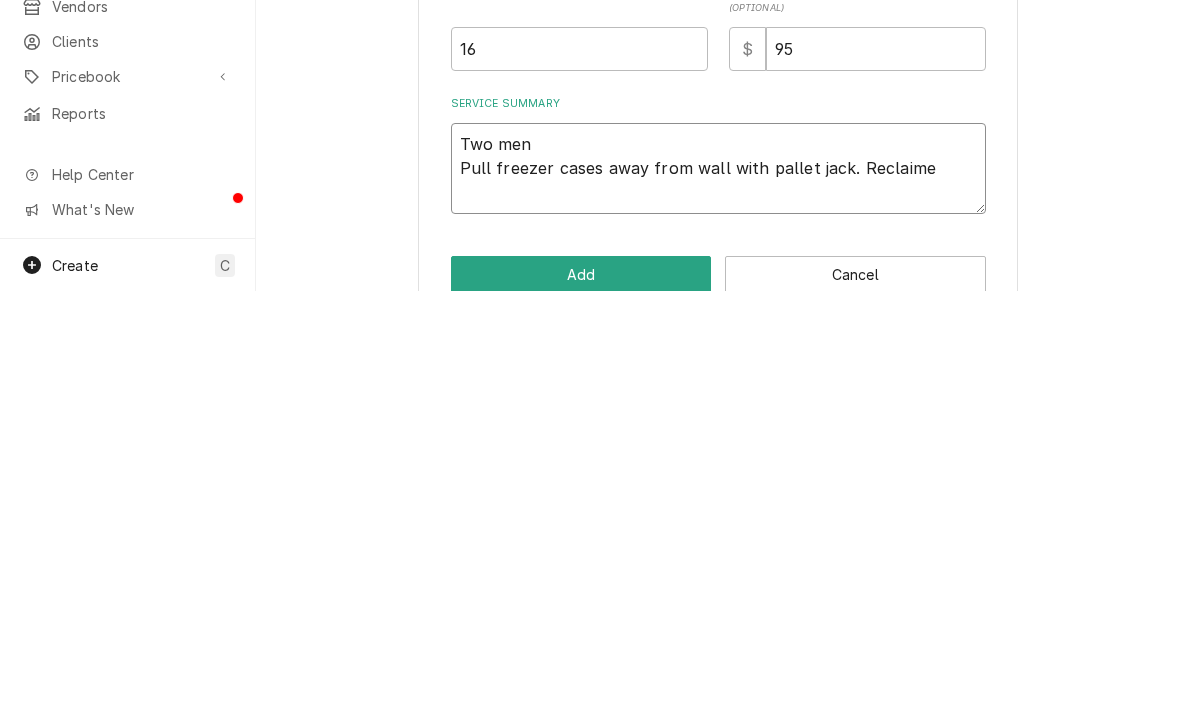 type on "x" 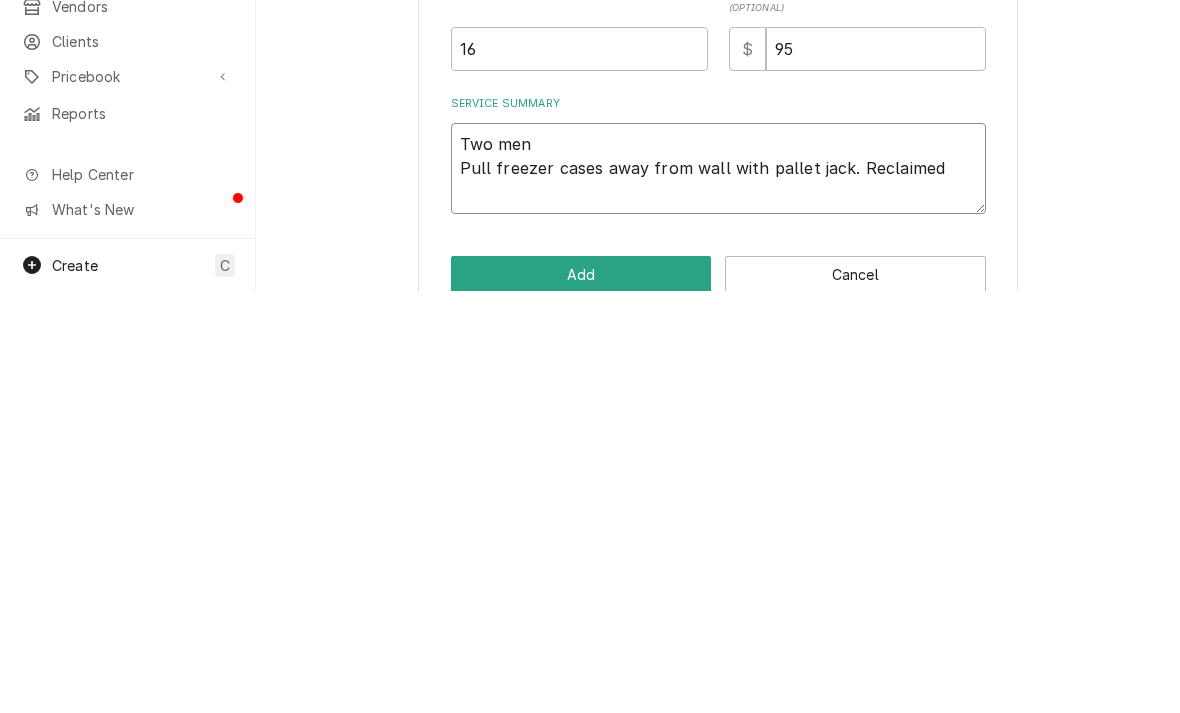type on "x" 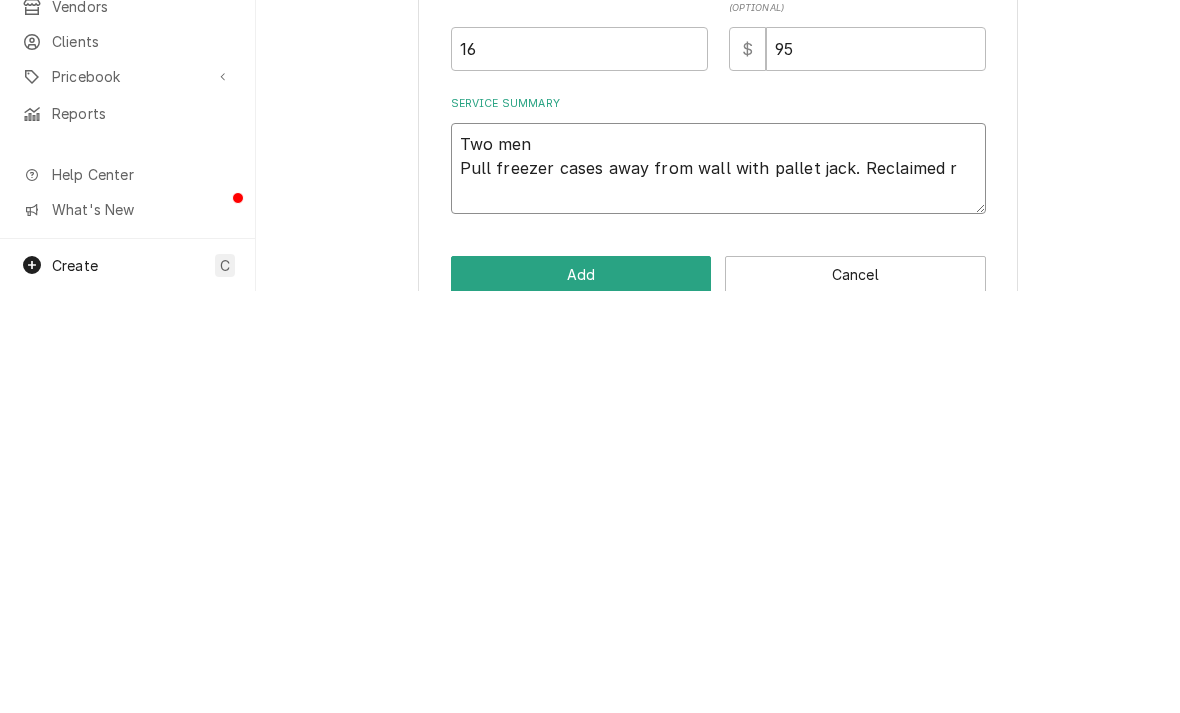 type on "x" 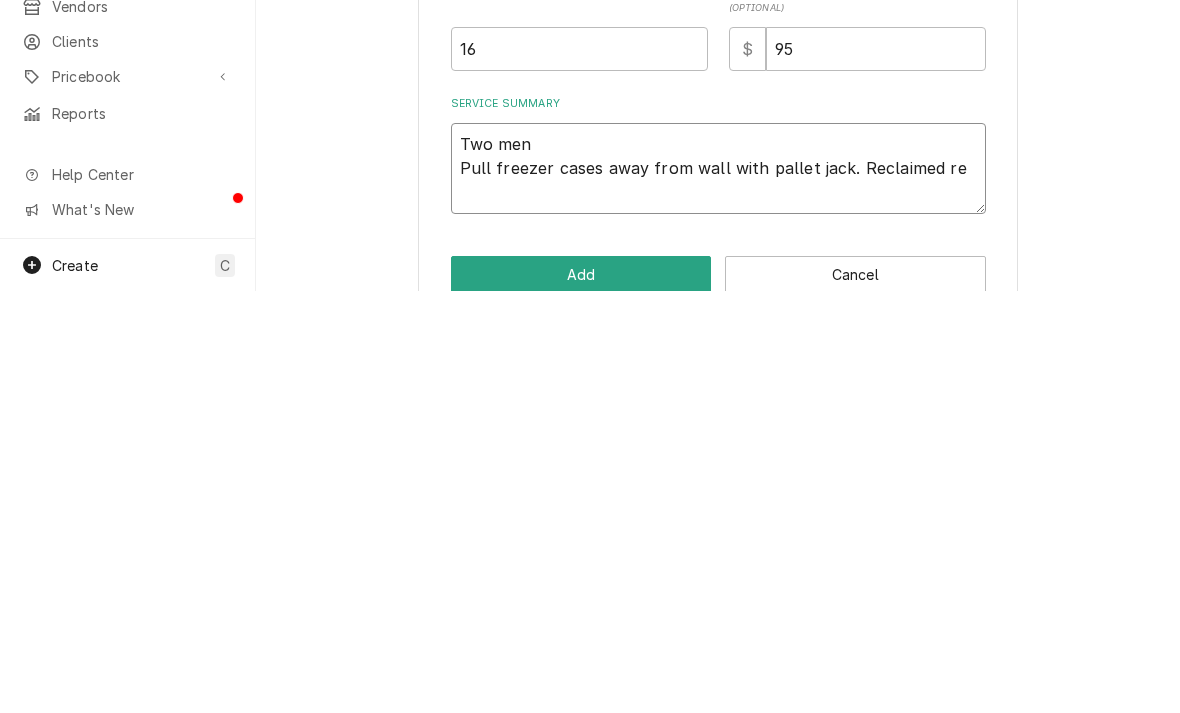 type on "x" 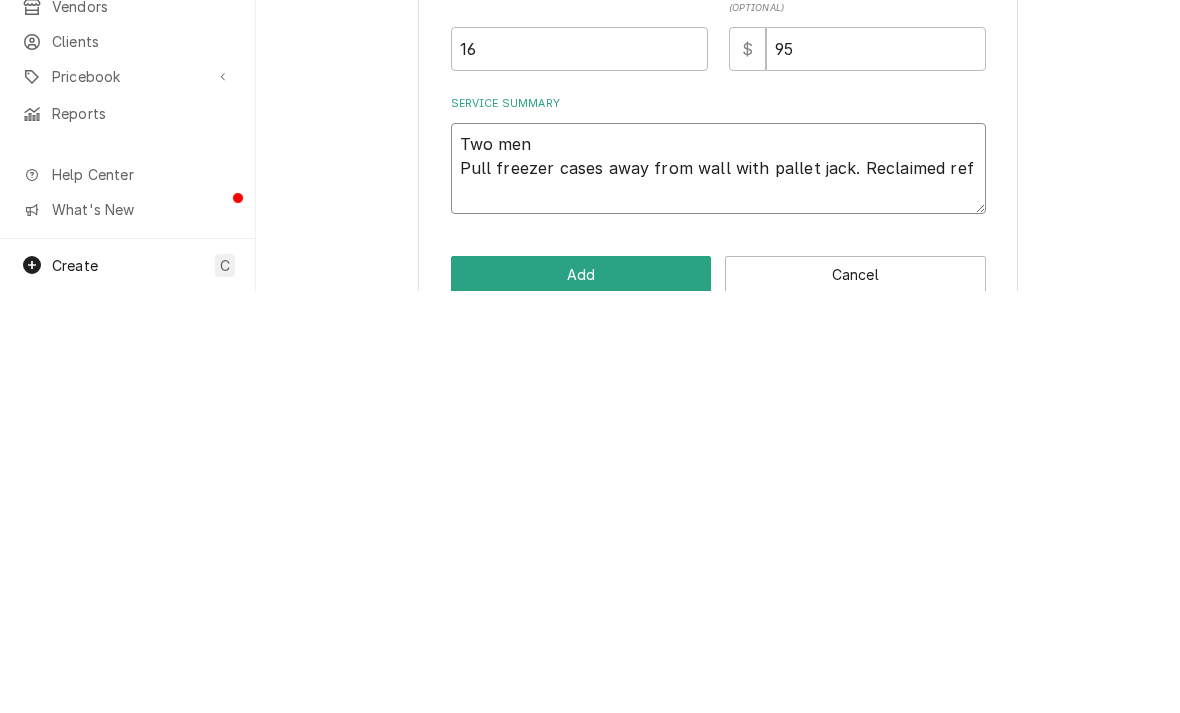 type on "Two men
Pull freezer cases away from wall with pallet jack. Reclaimed refr" 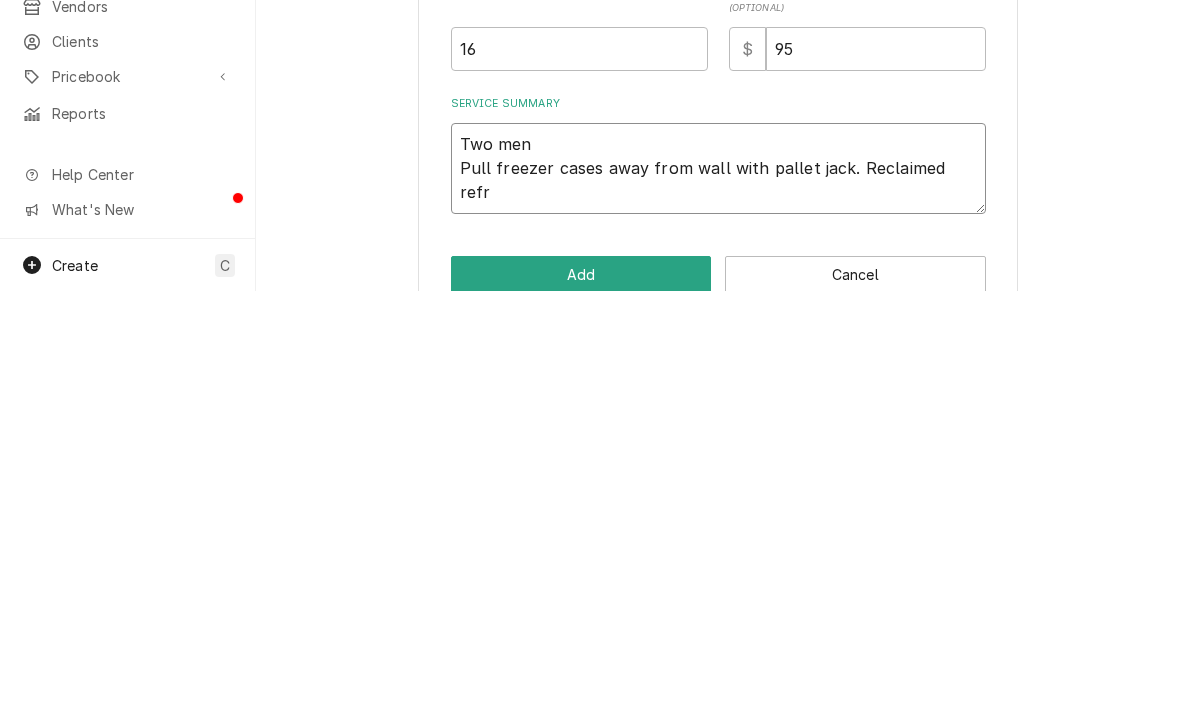 type on "x" 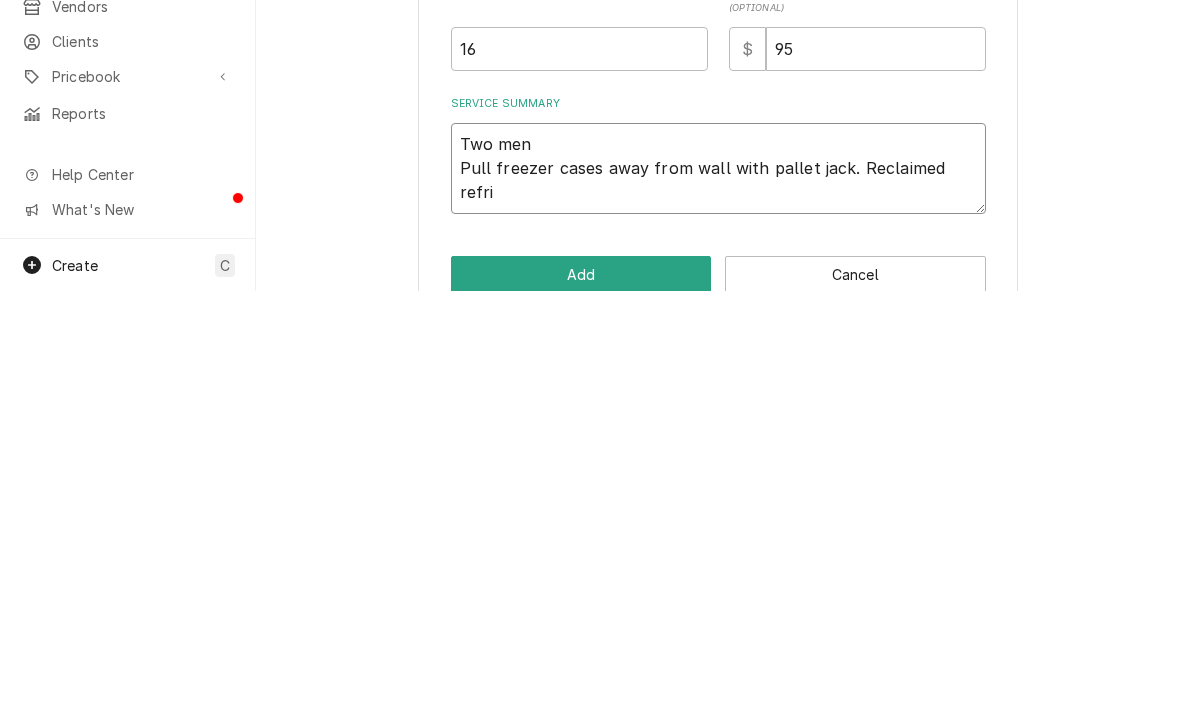 type on "Two men
Pull freezer cases away from wall with pallet jack. Reclaimed refrig" 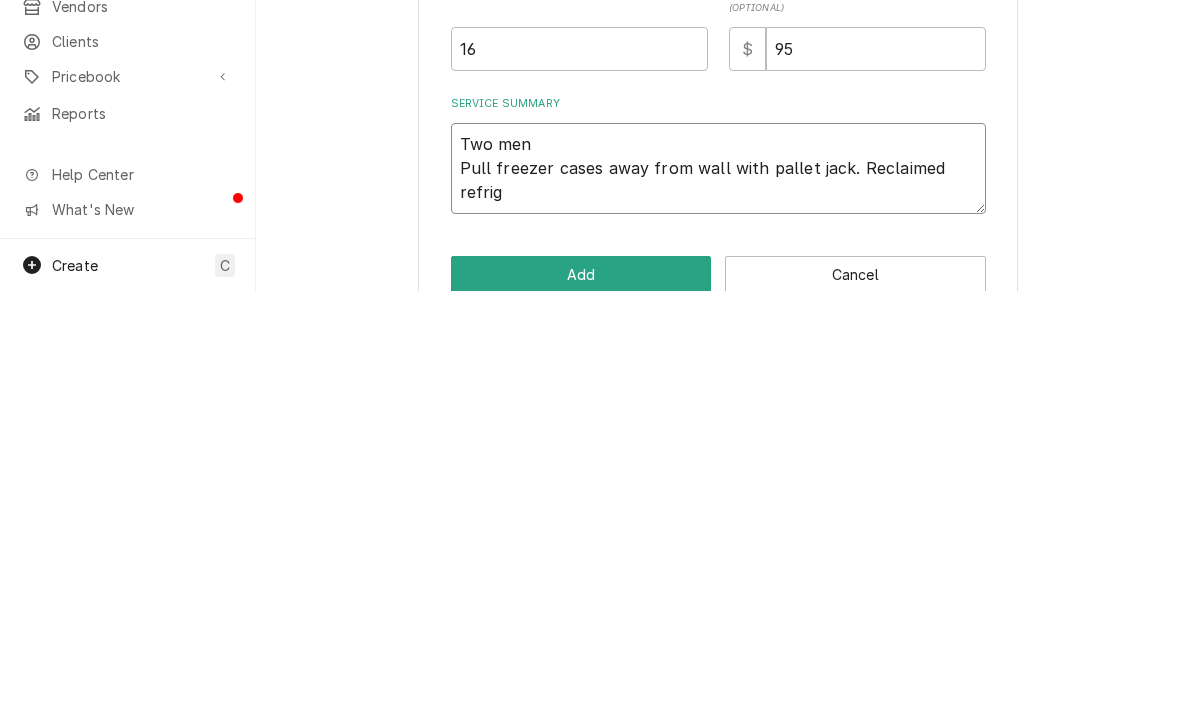 type on "x" 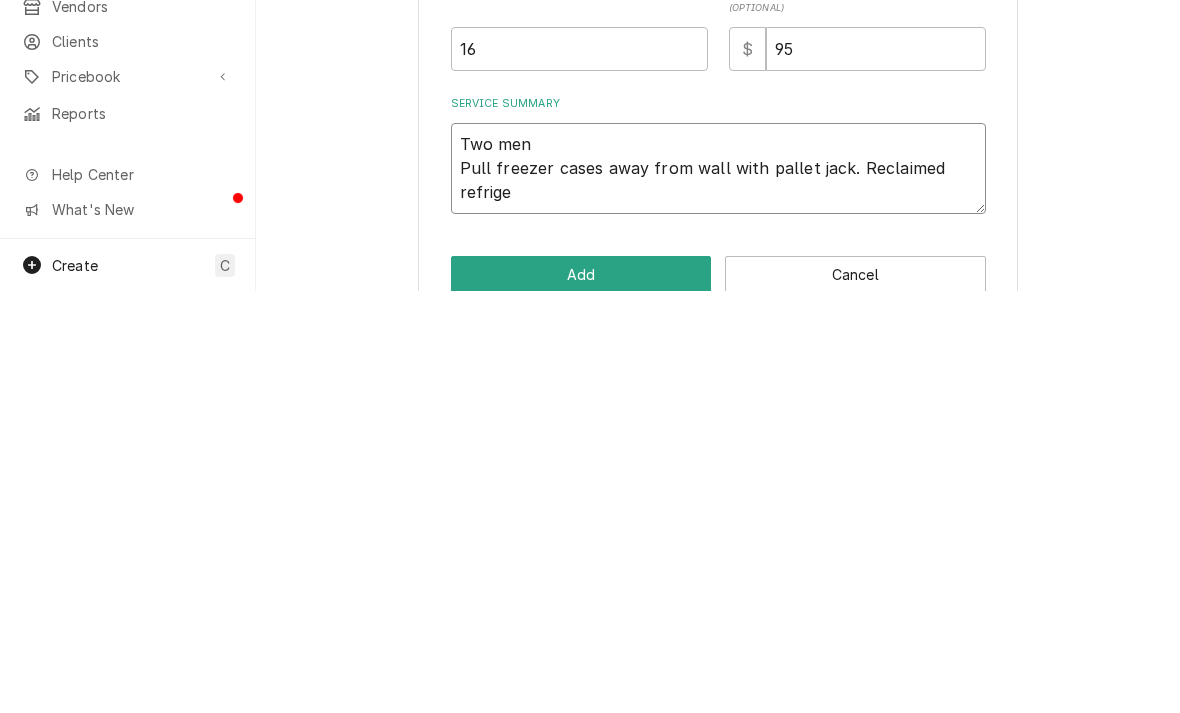 type on "x" 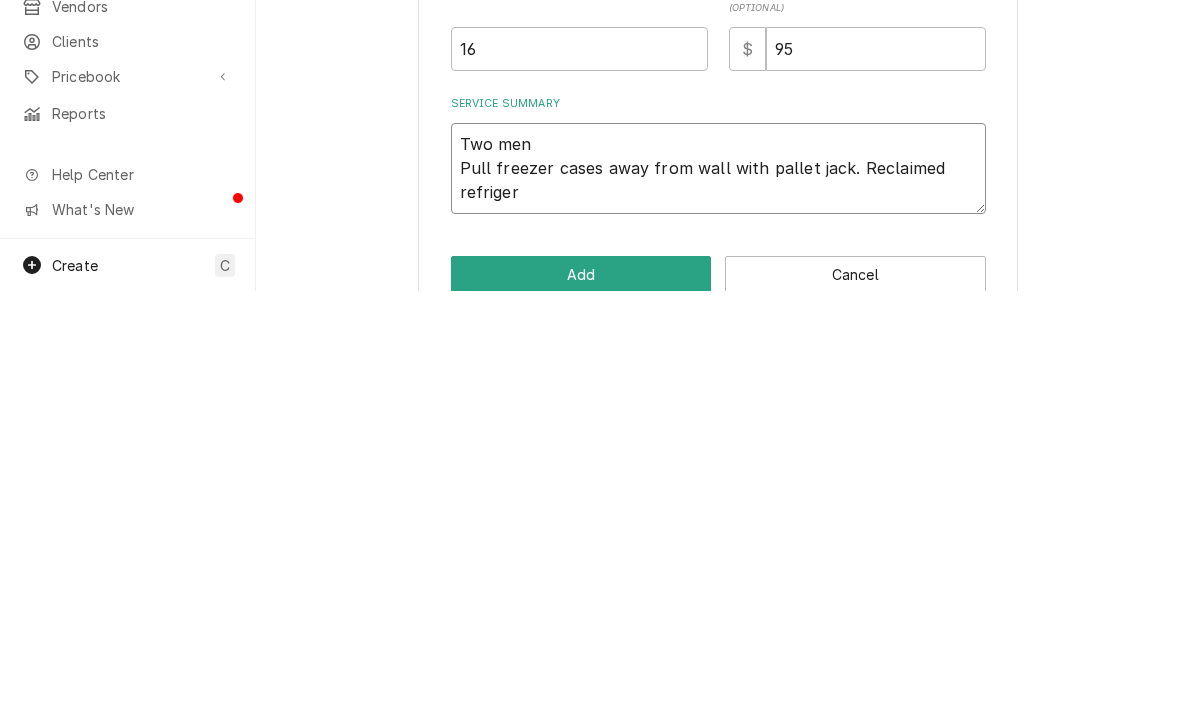 type on "x" 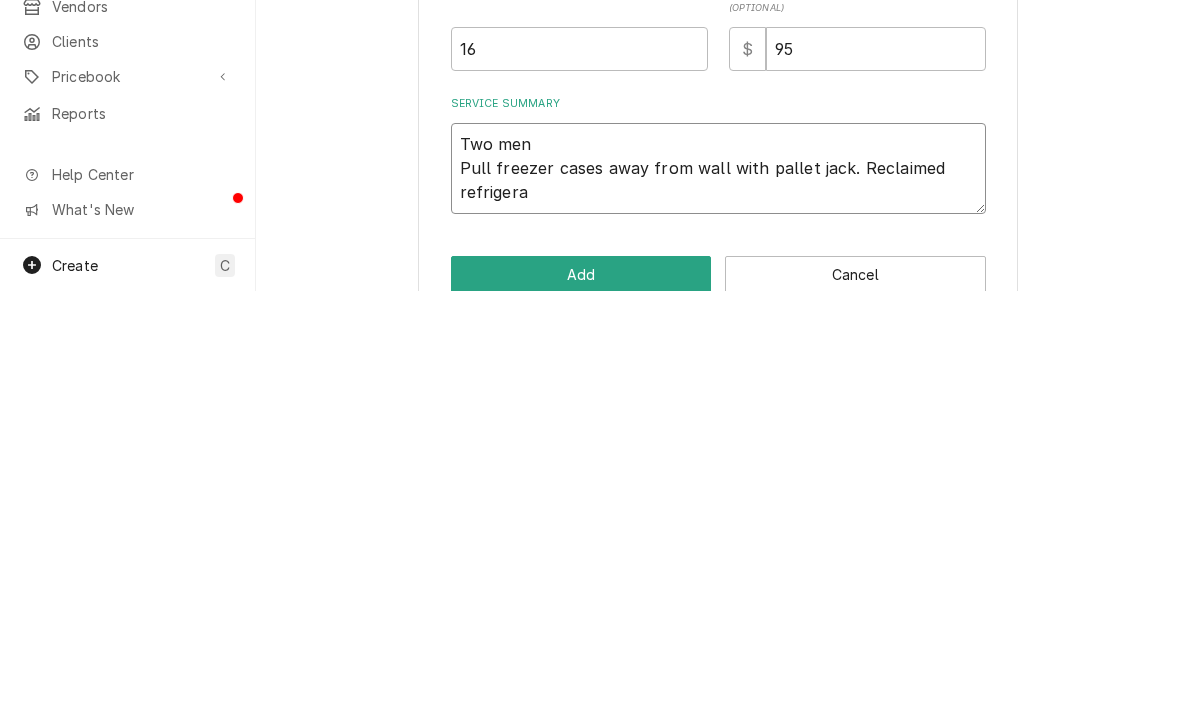 type on "Two men
Pull freezer cases away from wall with pallet jack. Reclaimed refrigeran" 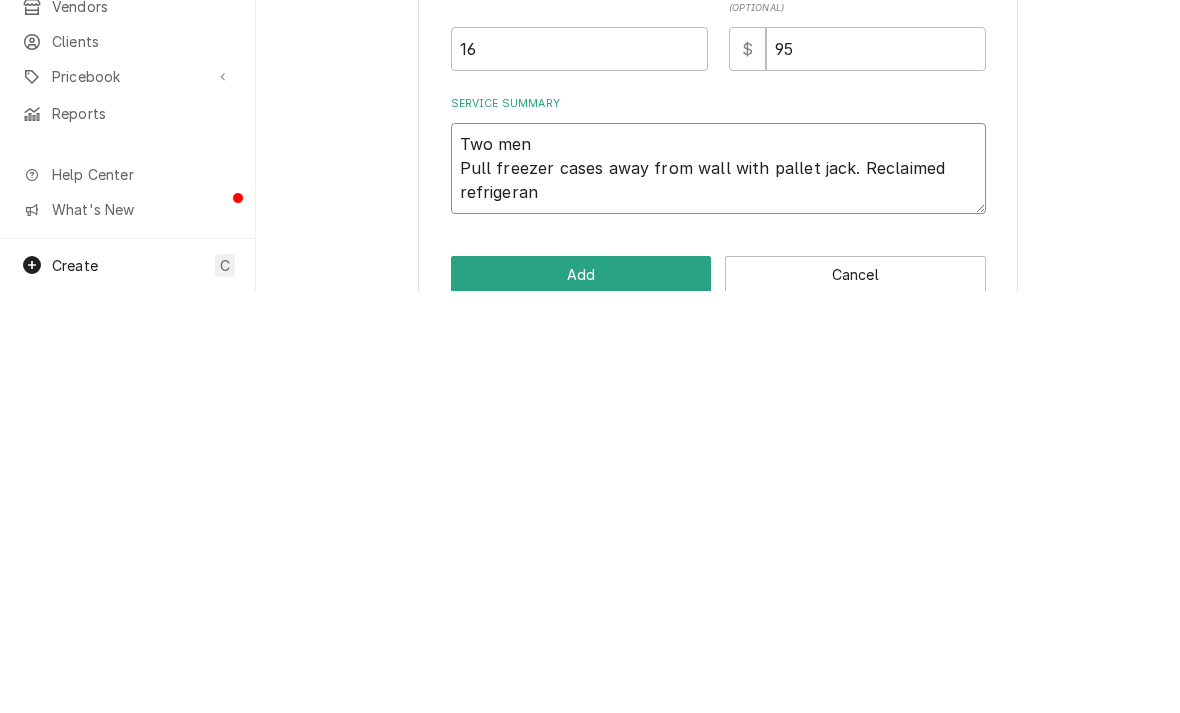 type on "x" 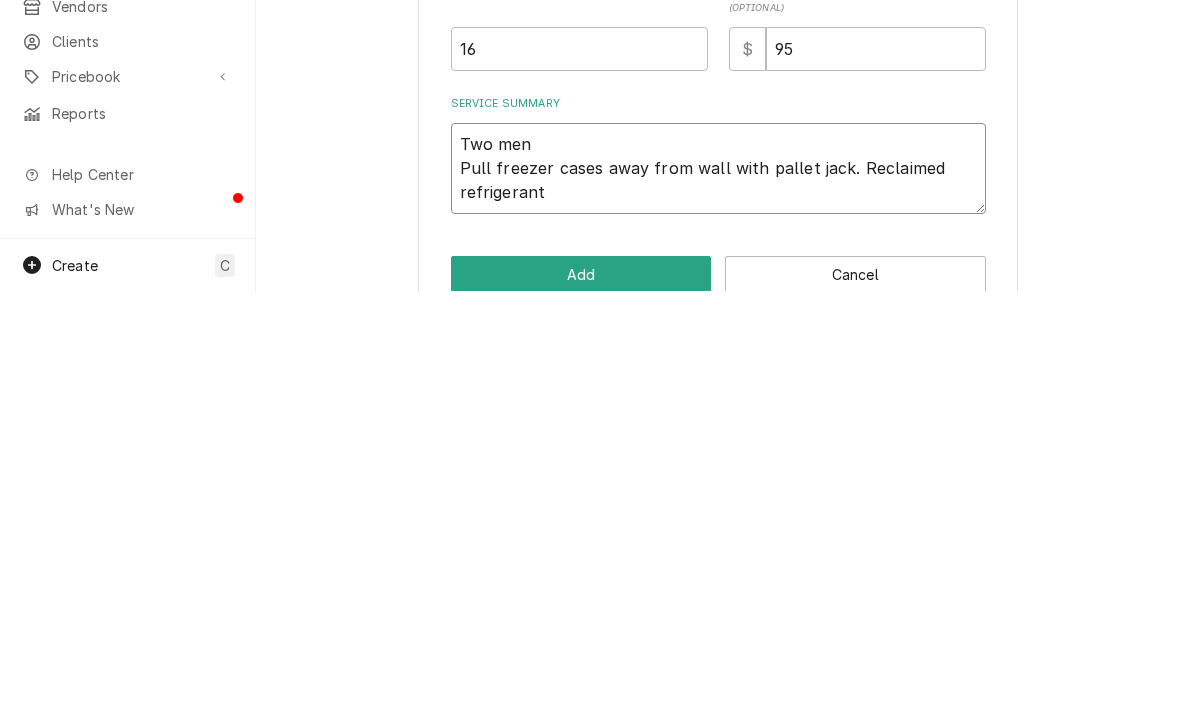 type on "x" 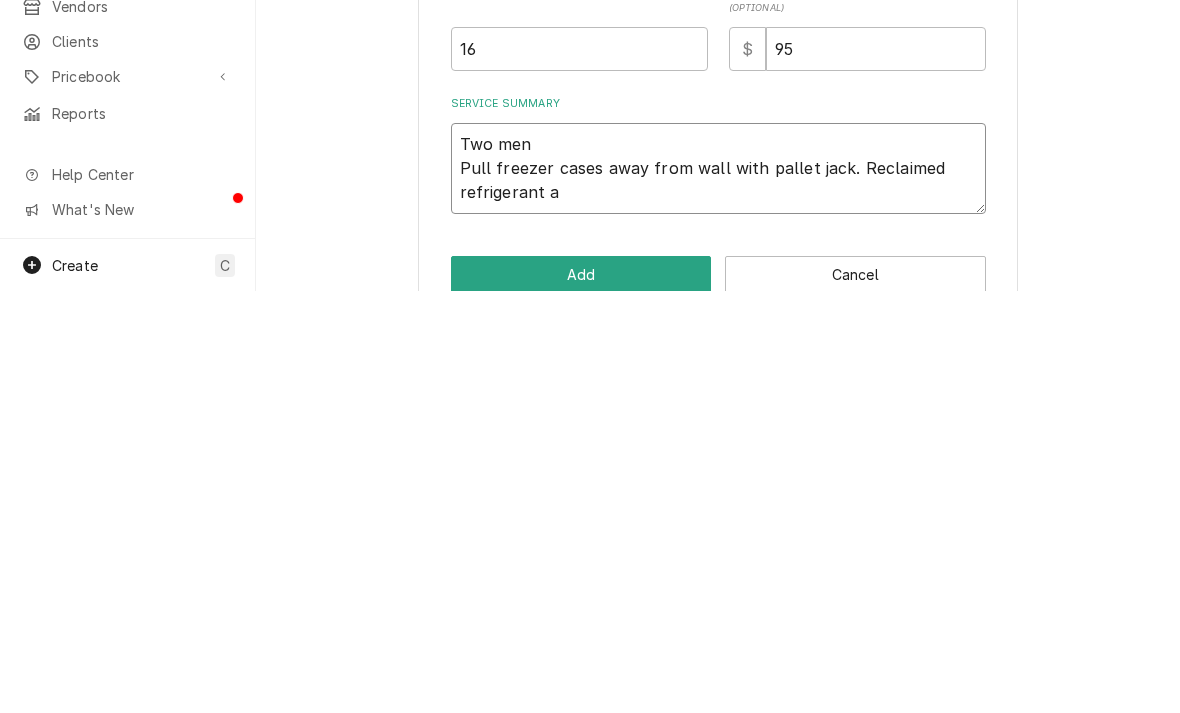 type on "x" 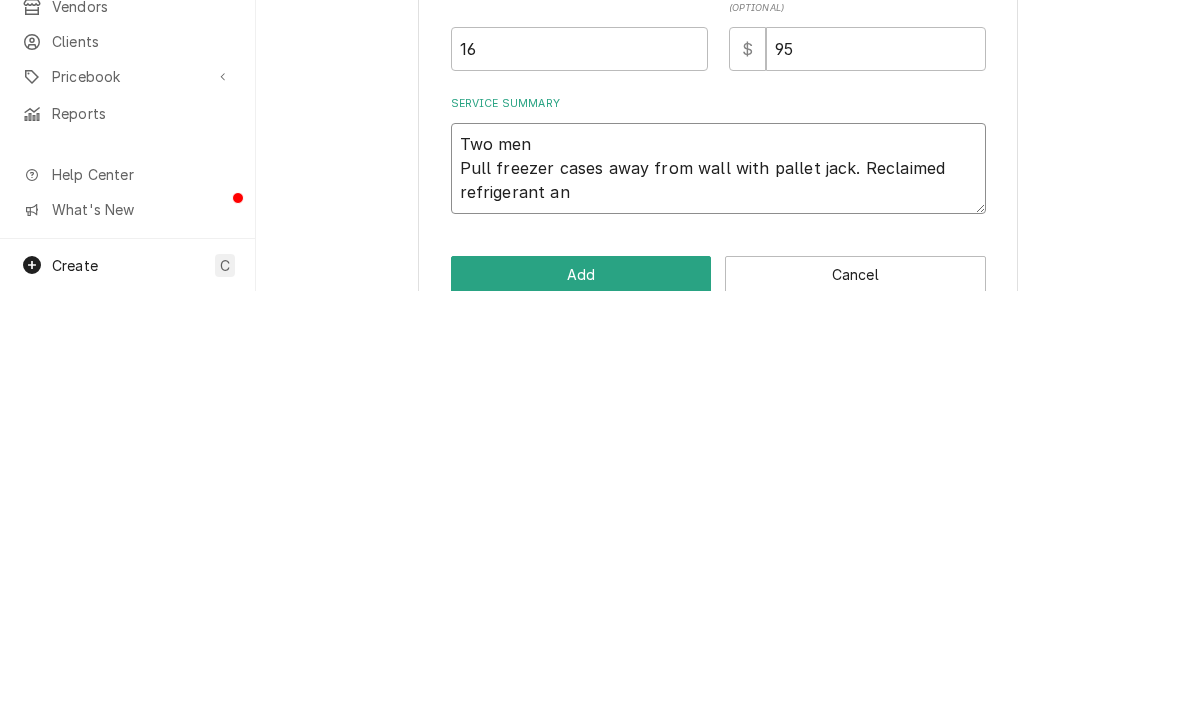 type on "x" 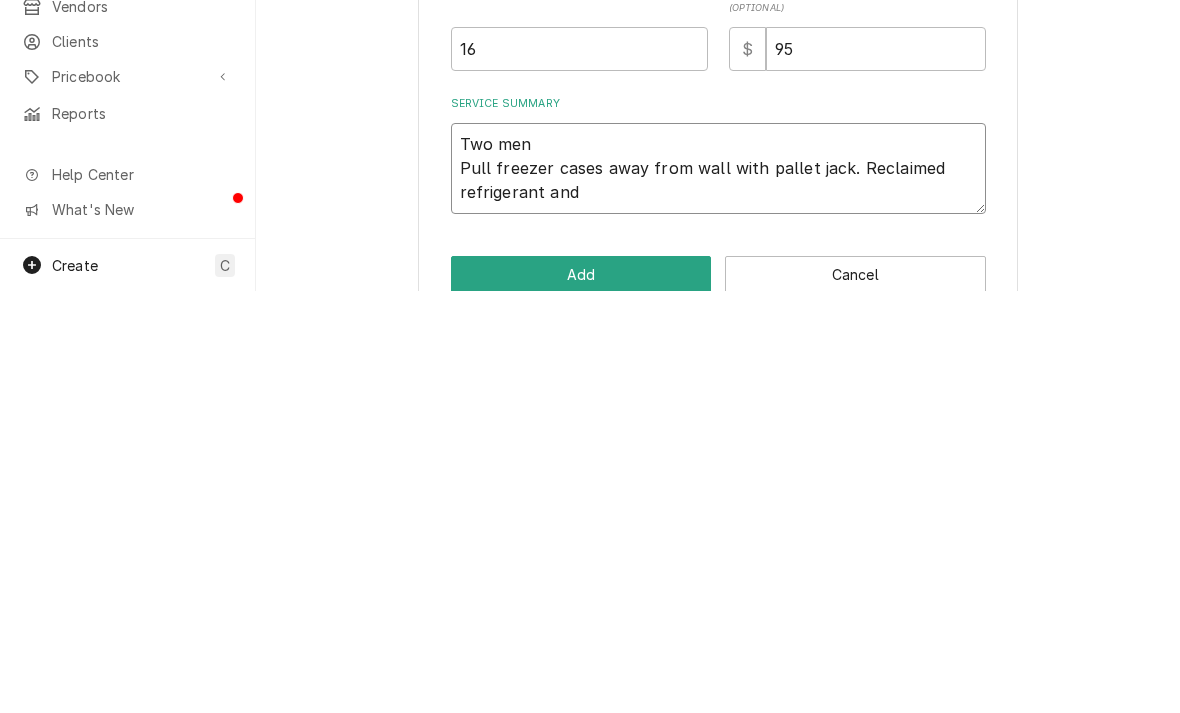 type on "x" 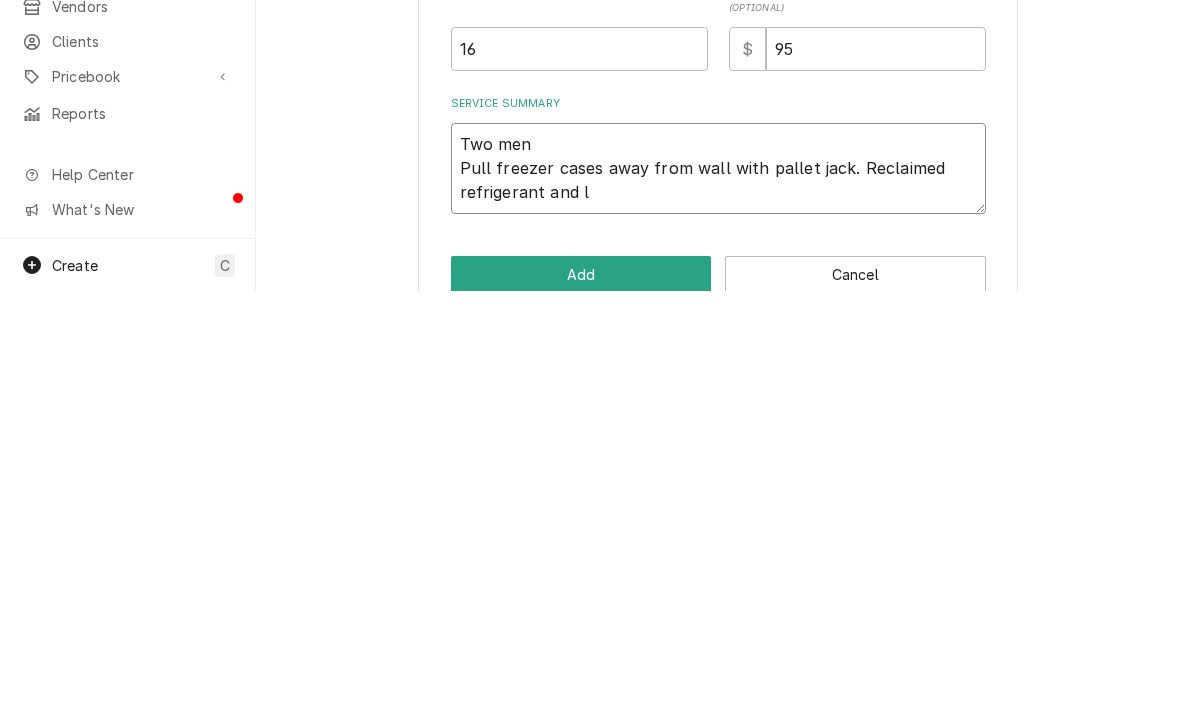 type on "Two men
Pull freezer cases away from wall with pallet jack. Reclaimed refrigerant and lo" 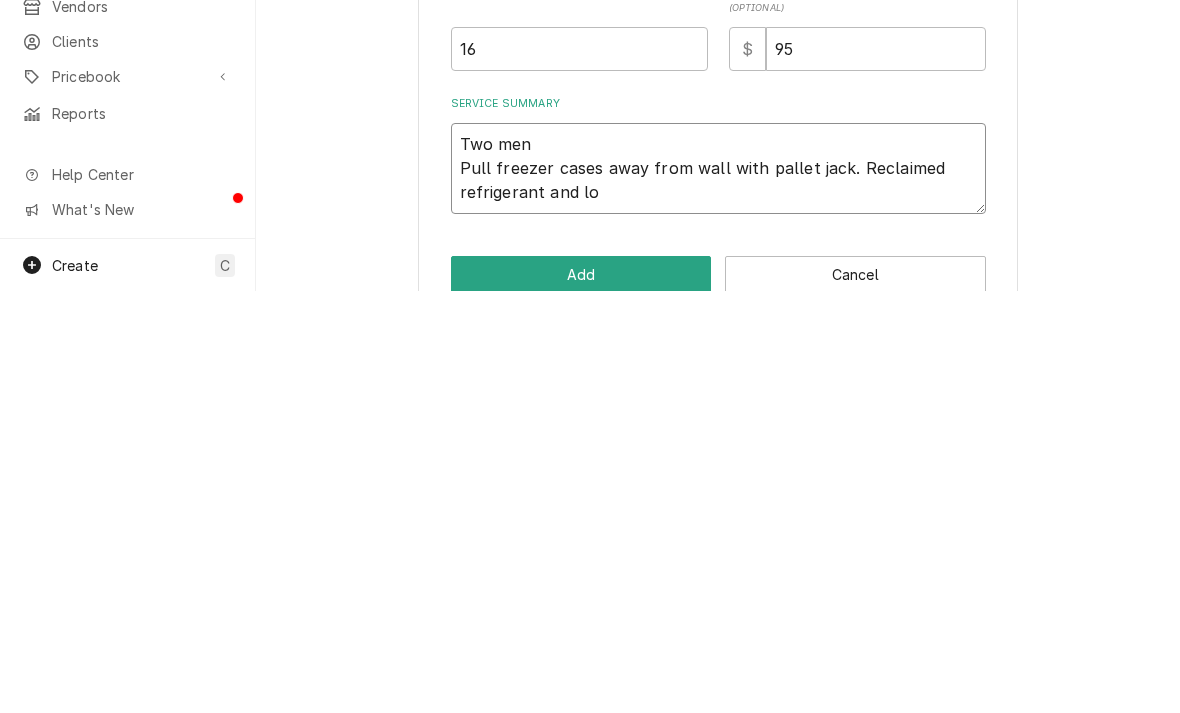 type on "x" 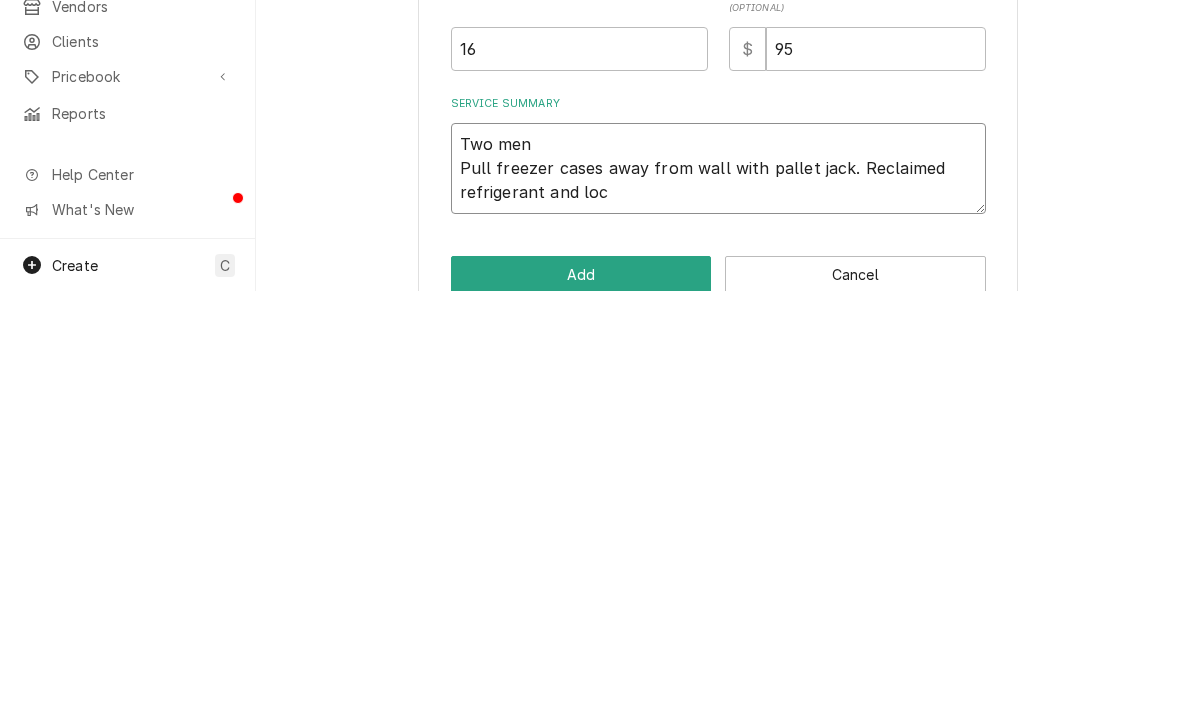 type on "Two men
Pull freezer cases away from wall with pallet jack. Reclaimed refrigerant and loca" 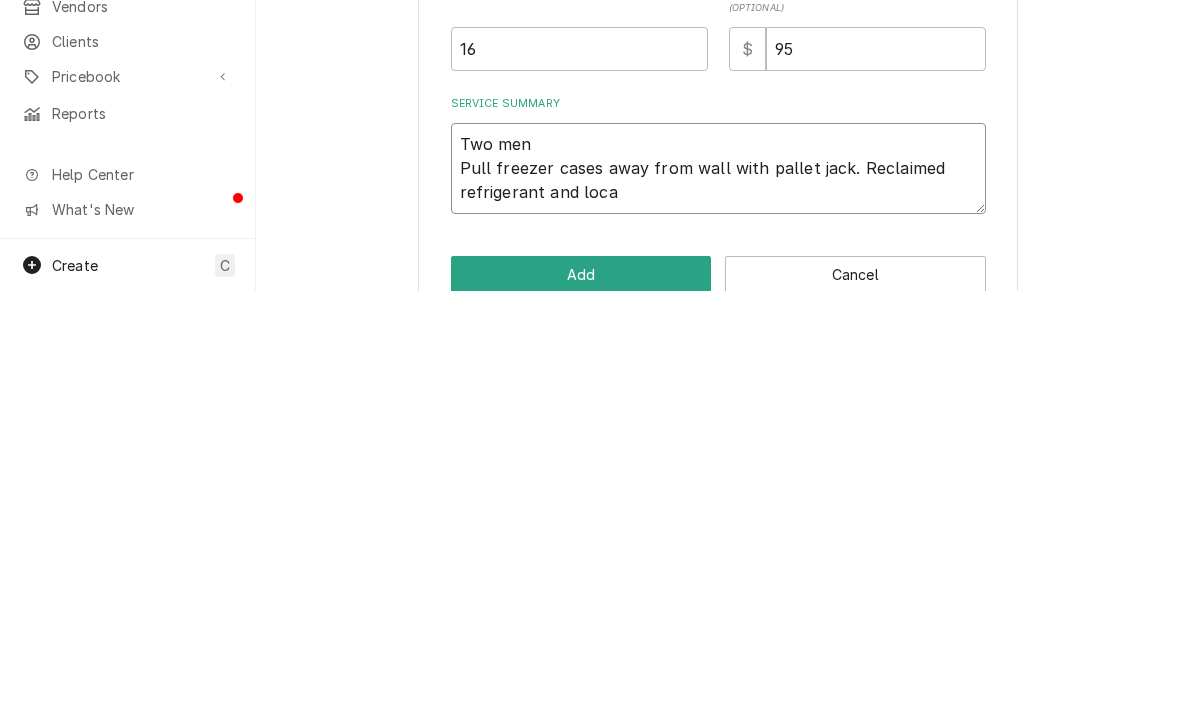 type on "x" 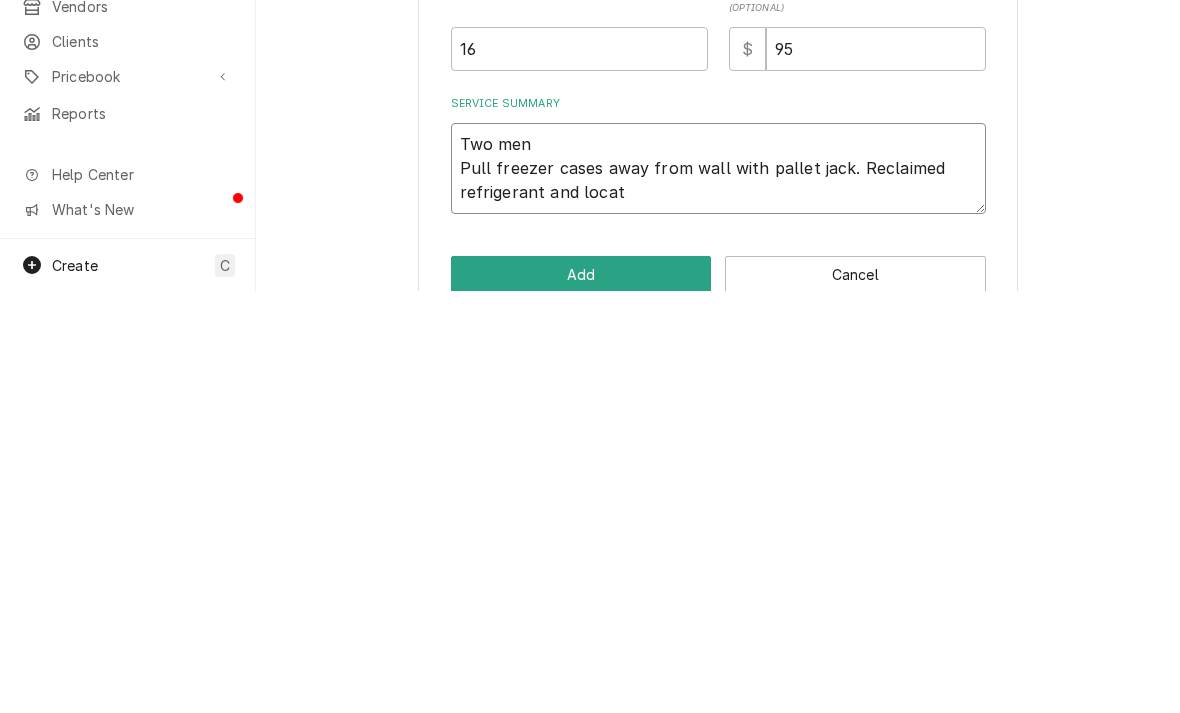 type on "x" 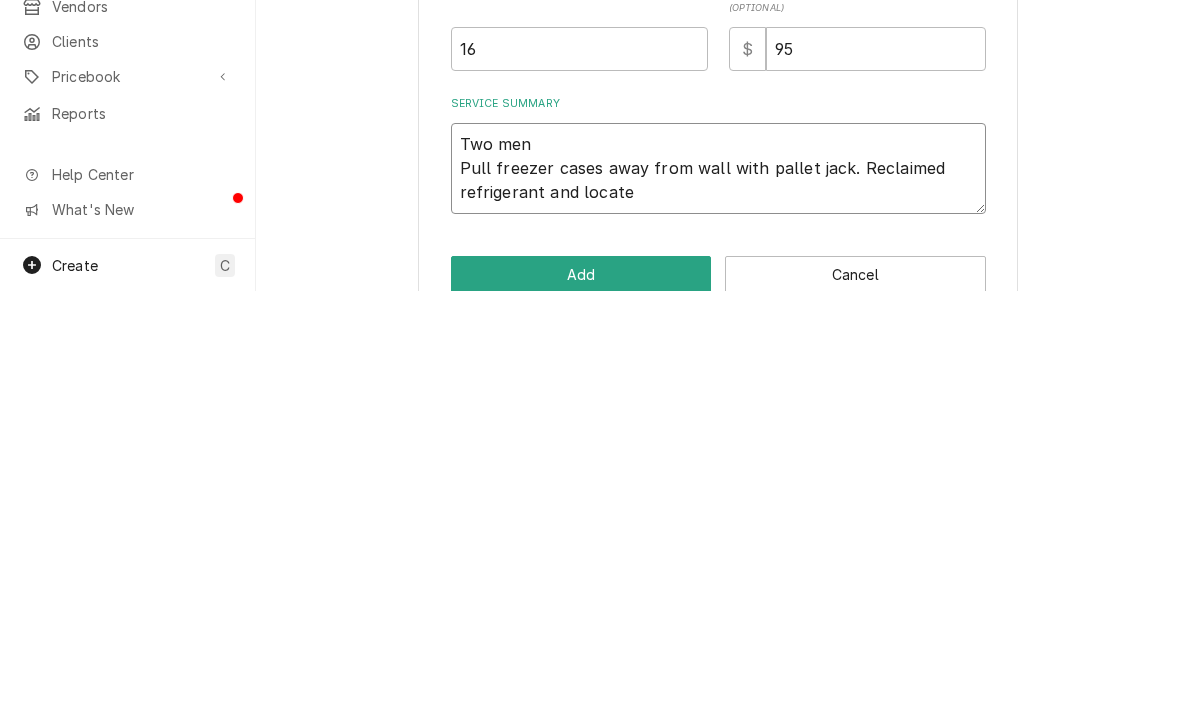 type on "x" 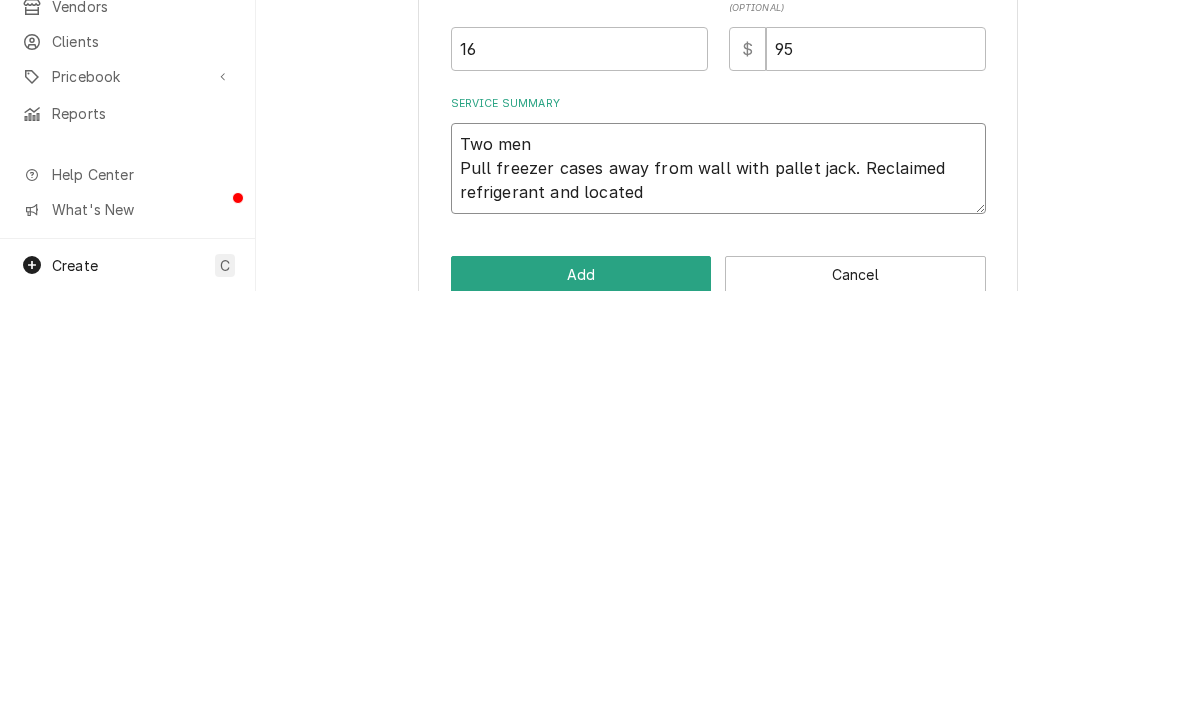 type on "x" 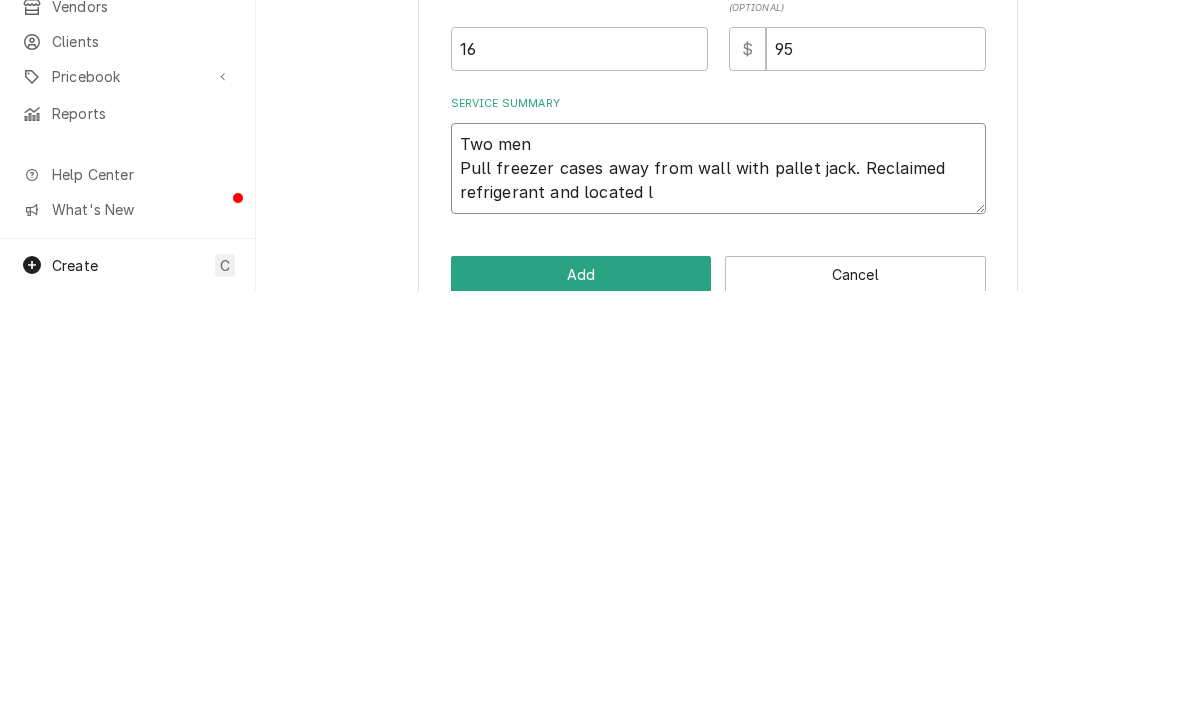 type on "x" 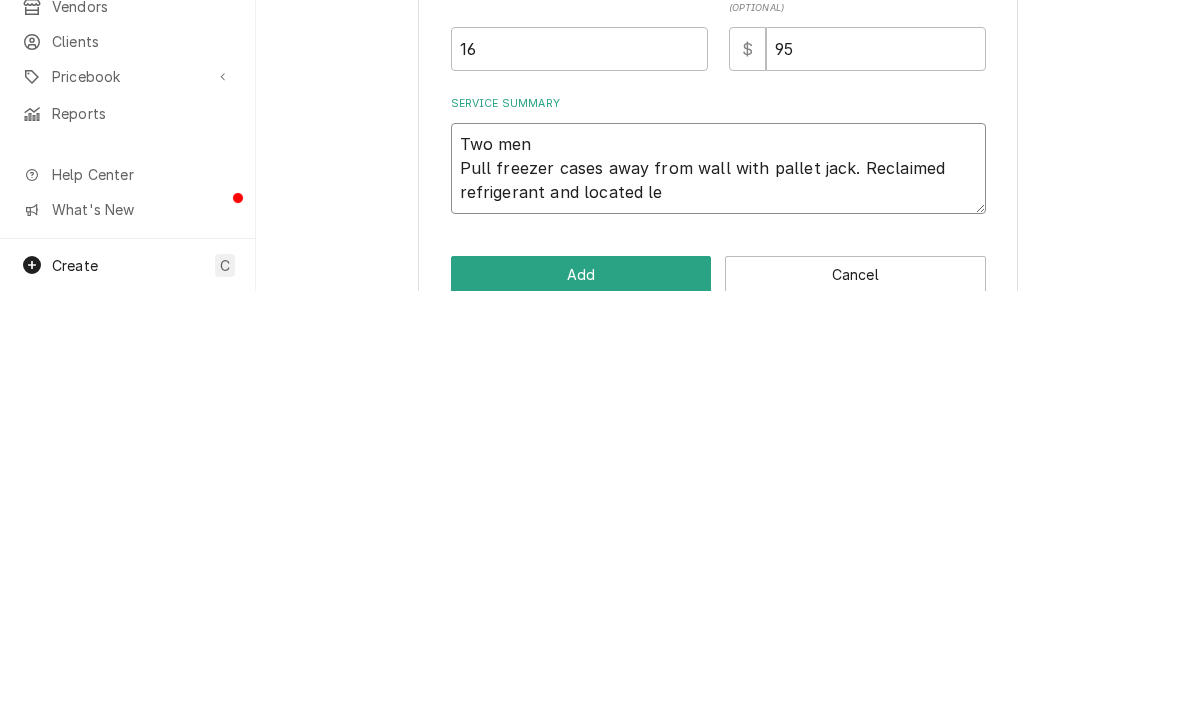 type on "x" 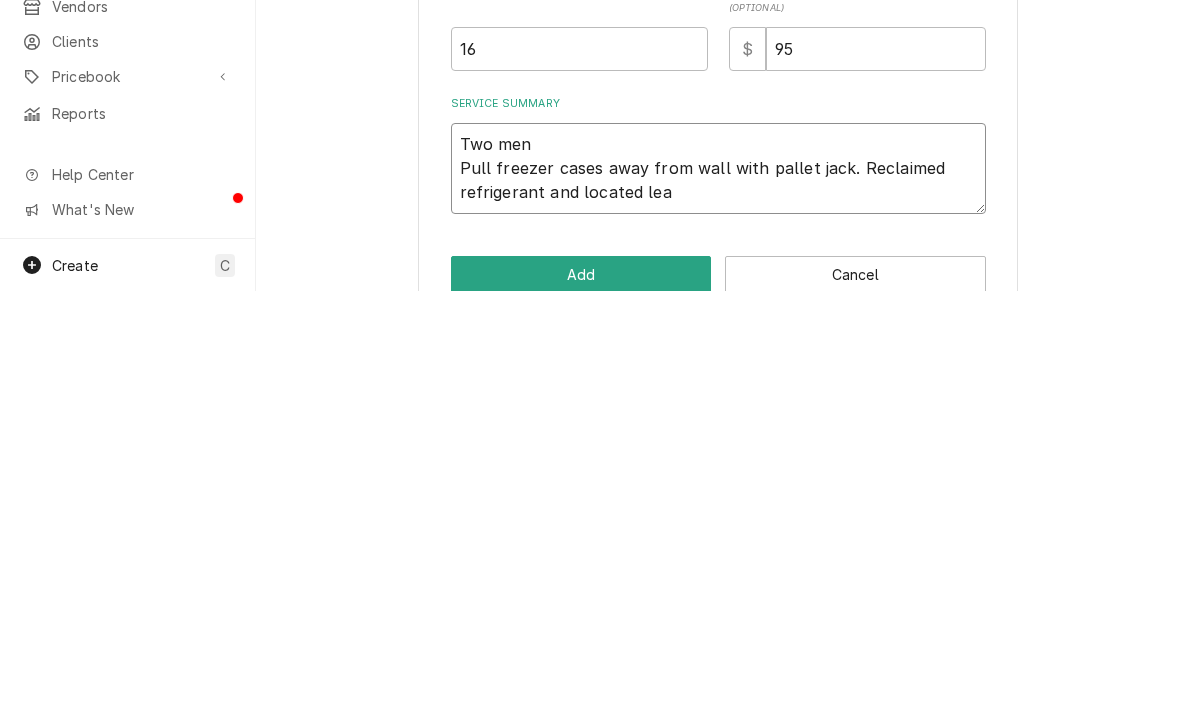 type on "Two men
Pull freezer cases away from wall with pallet jack. Reclaimed refrigerant and located leak" 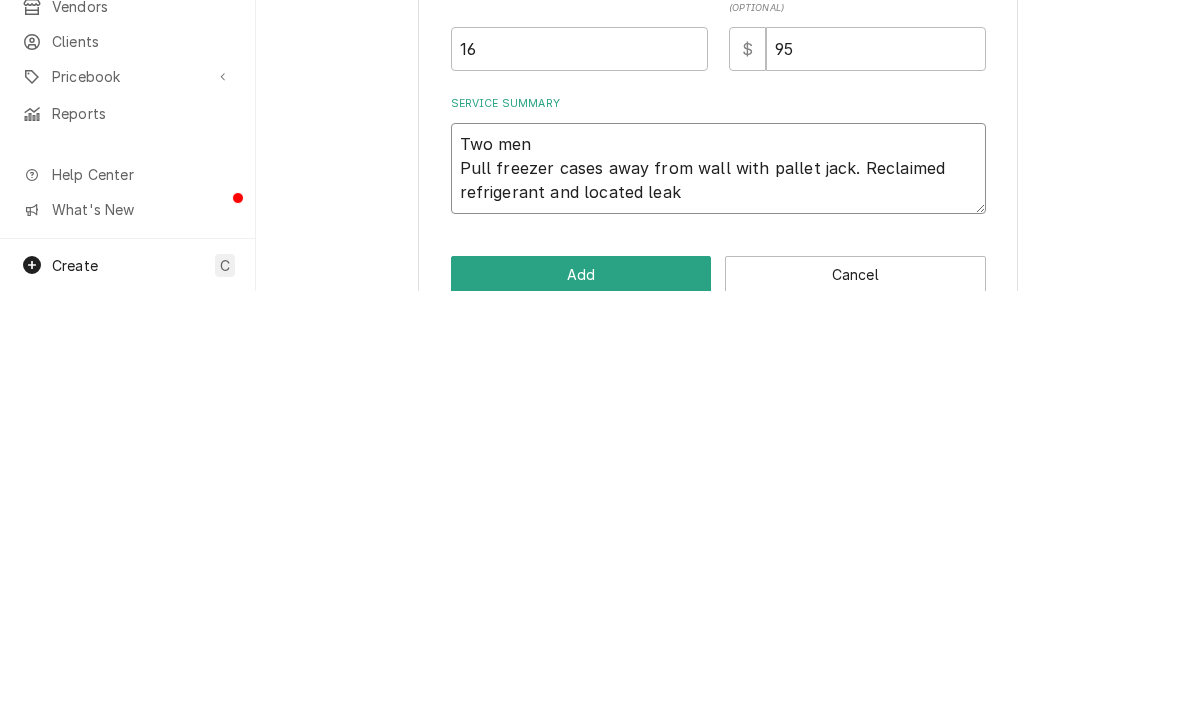 type on "x" 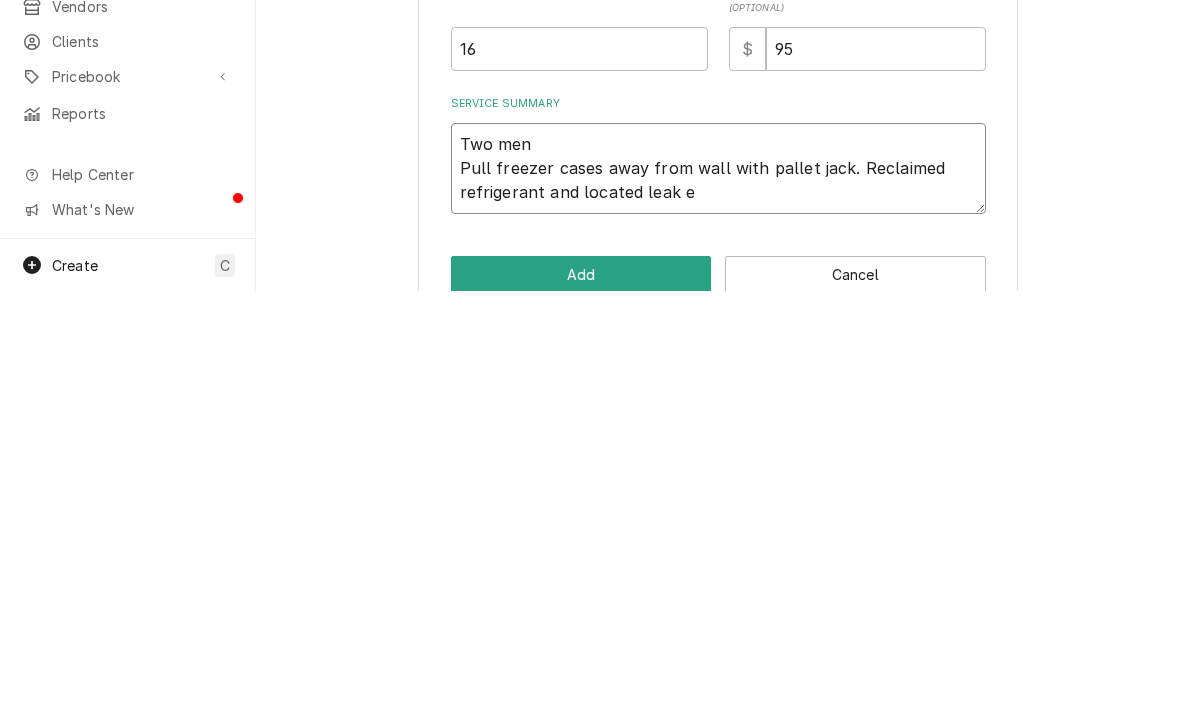 type on "Two men
Pull freezer cases away from wall with pallet jack. Reclaimed refrigerant and located leak" 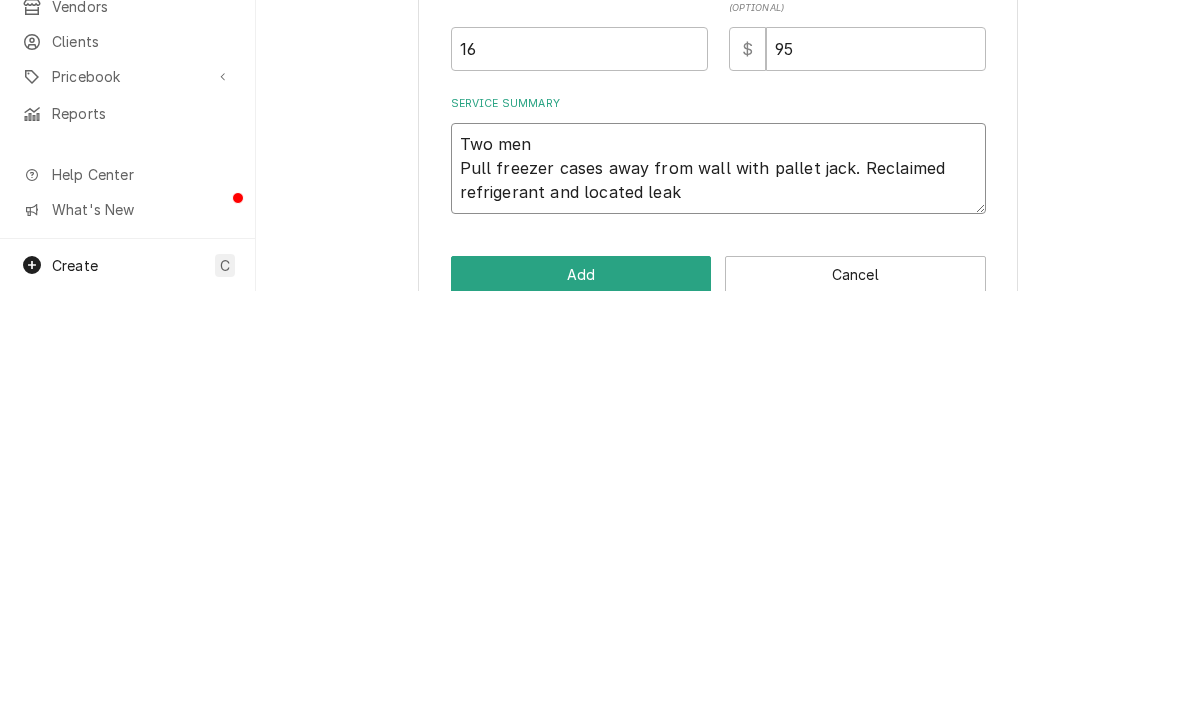 type on "x" 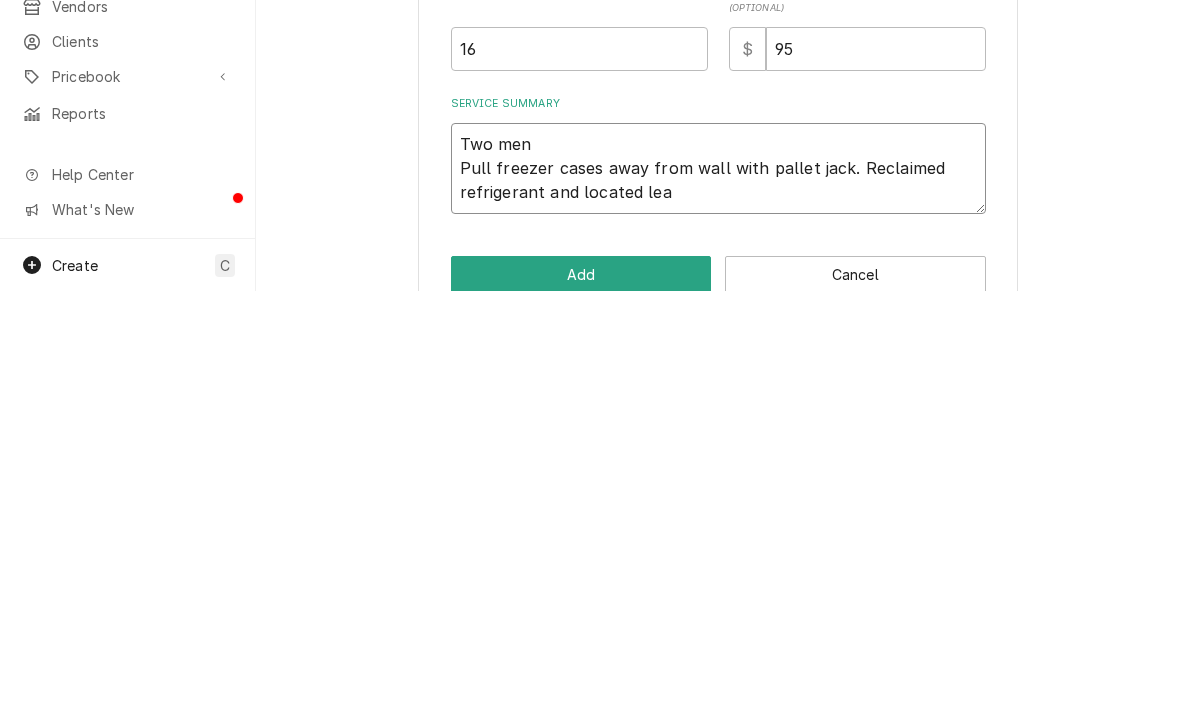 type on "x" 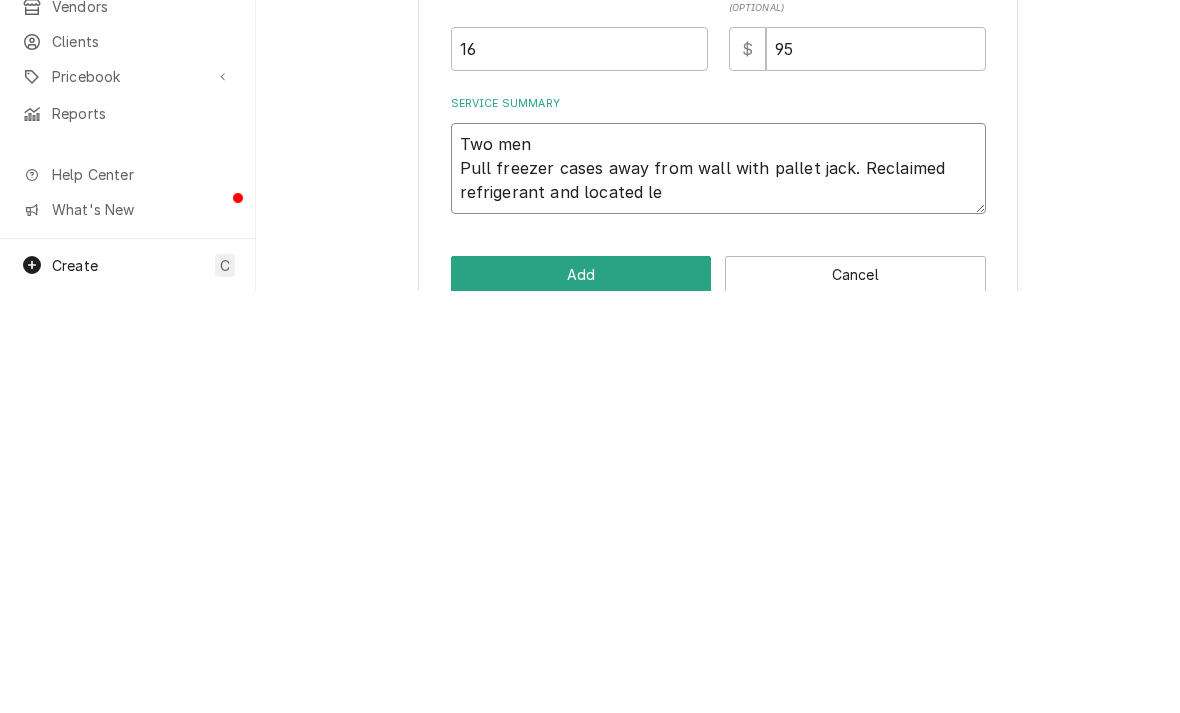 type on "Two men
Pull freezer cases away from wall with pallet jack. Reclaimed refrigerant and located l" 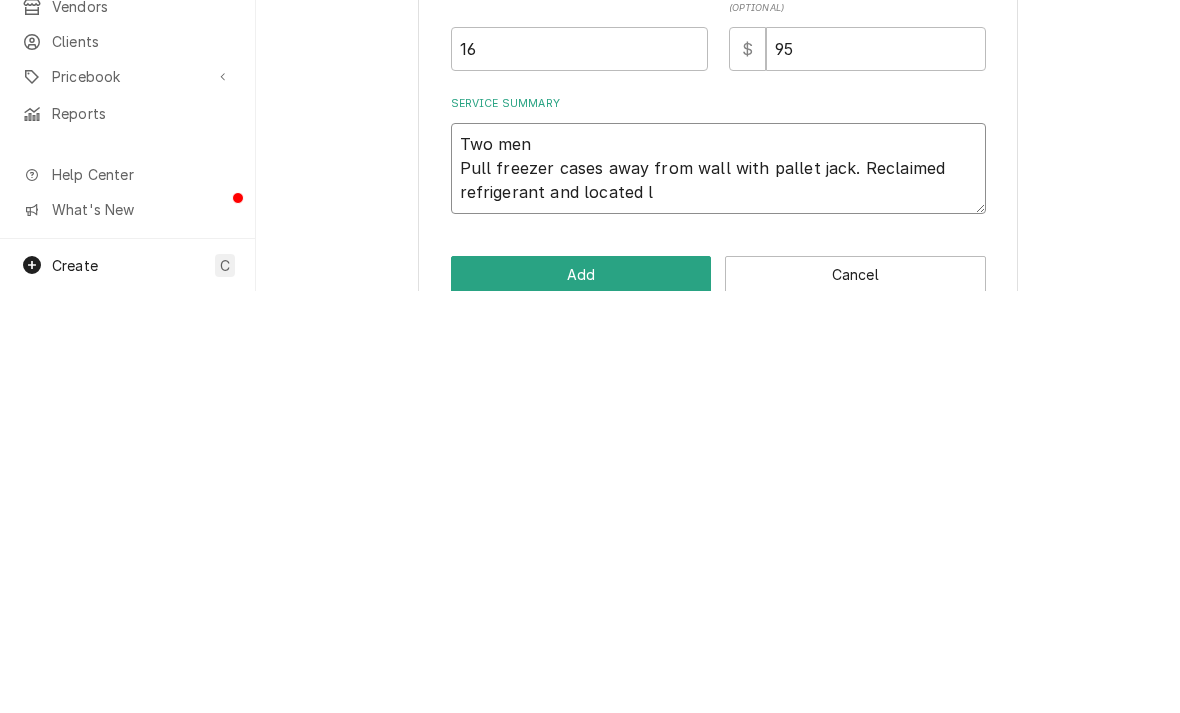 type on "x" 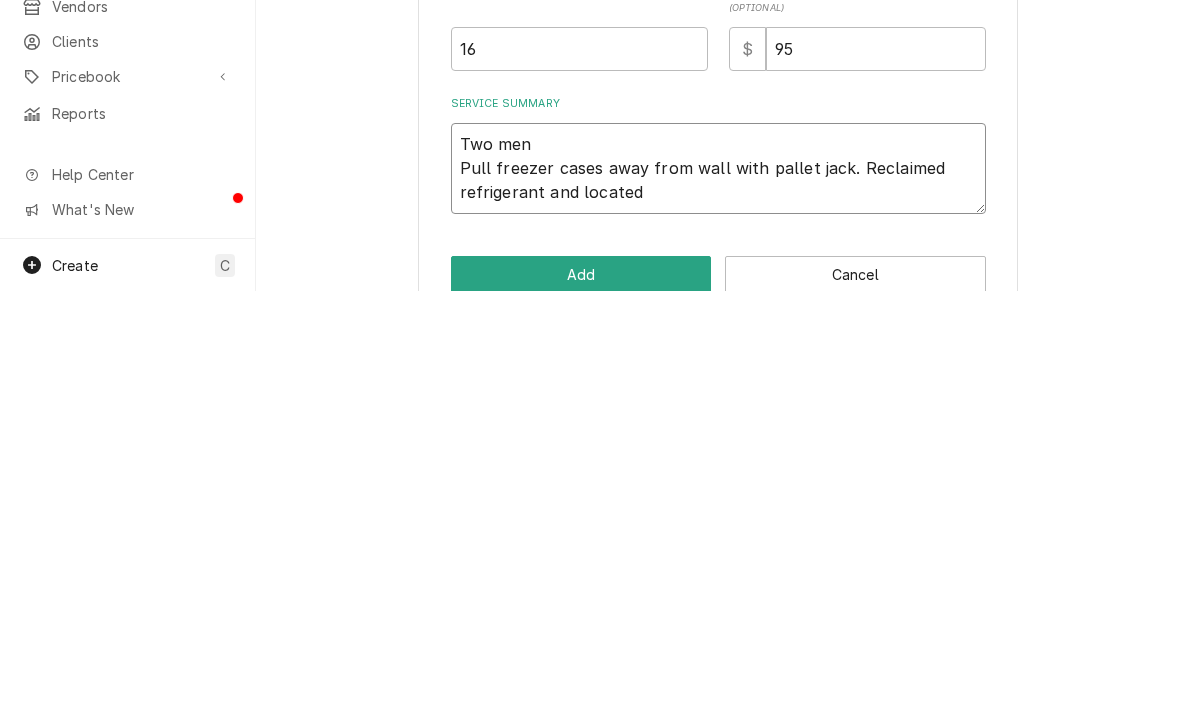 type on "x" 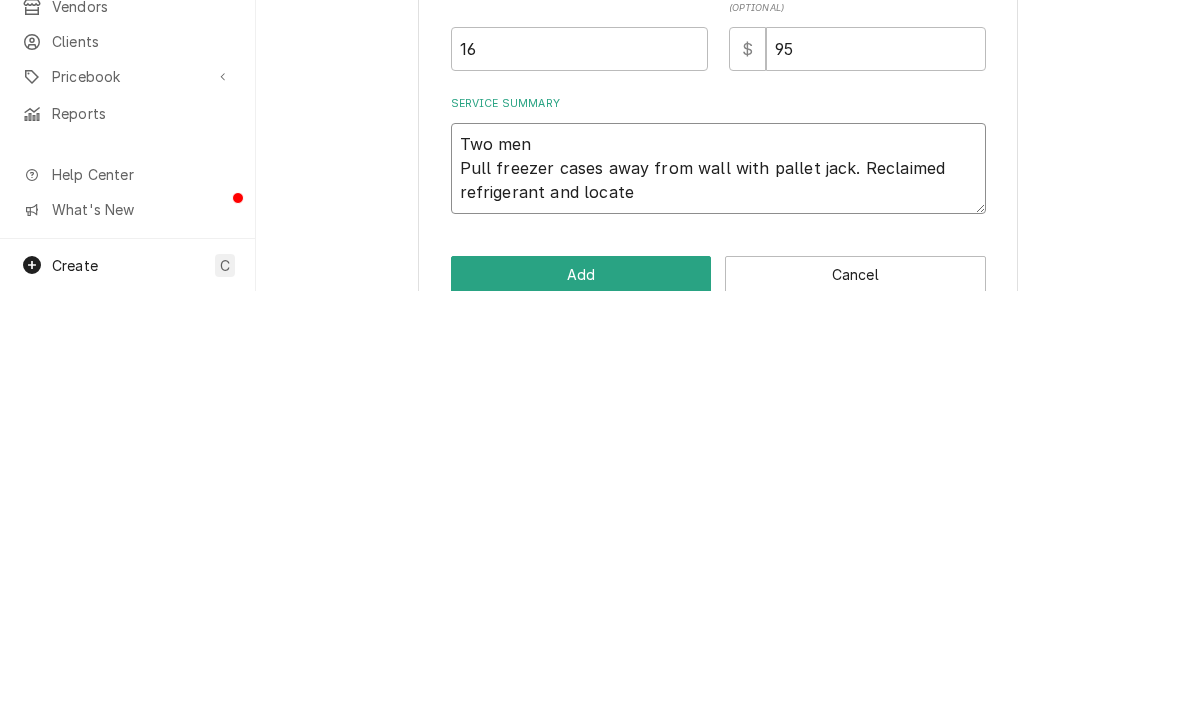 type on "x" 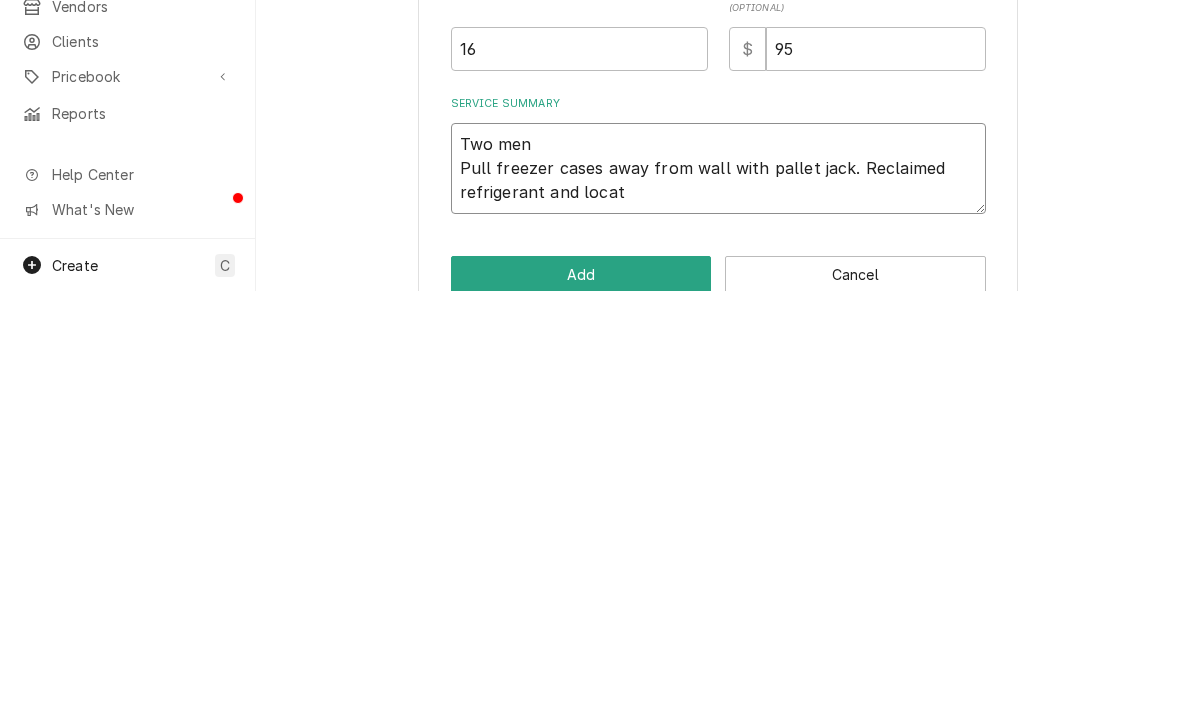 type on "x" 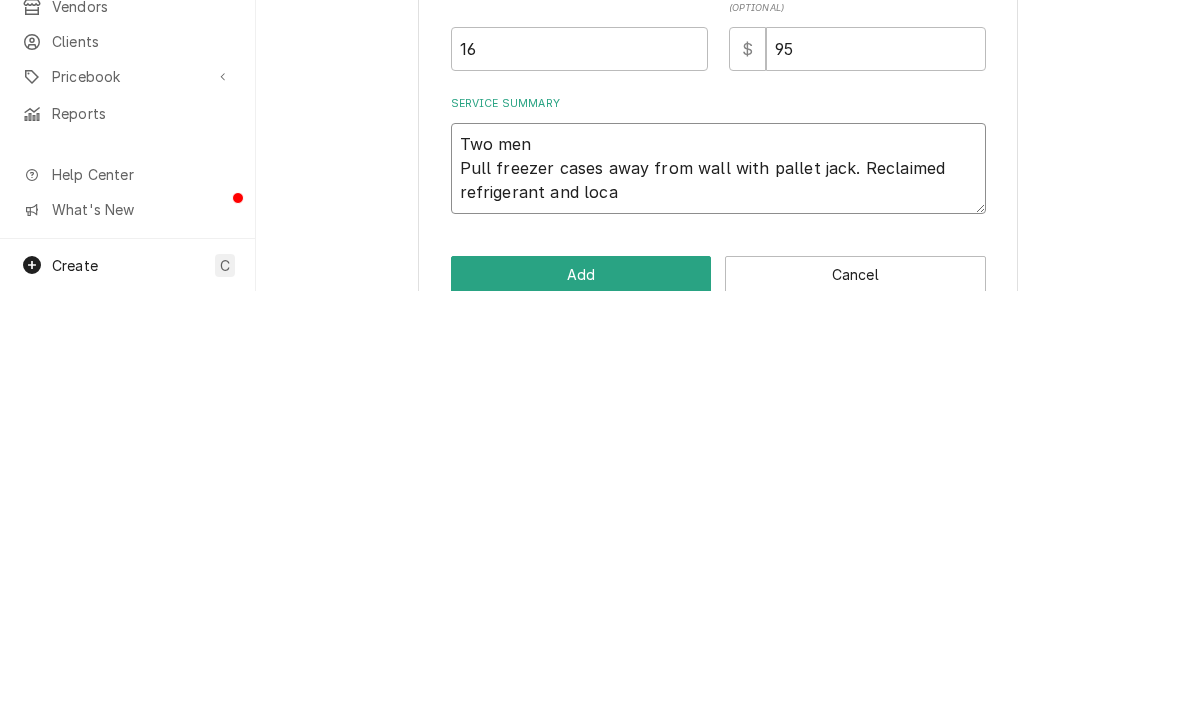 type on "x" 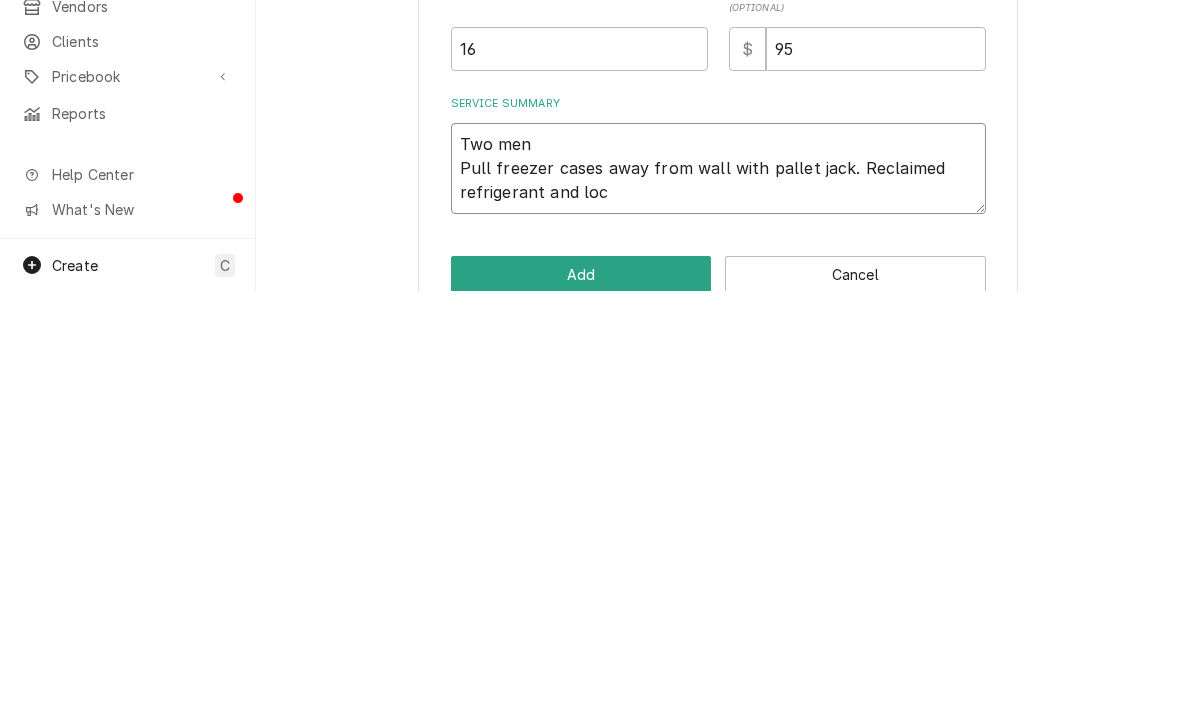 type on "x" 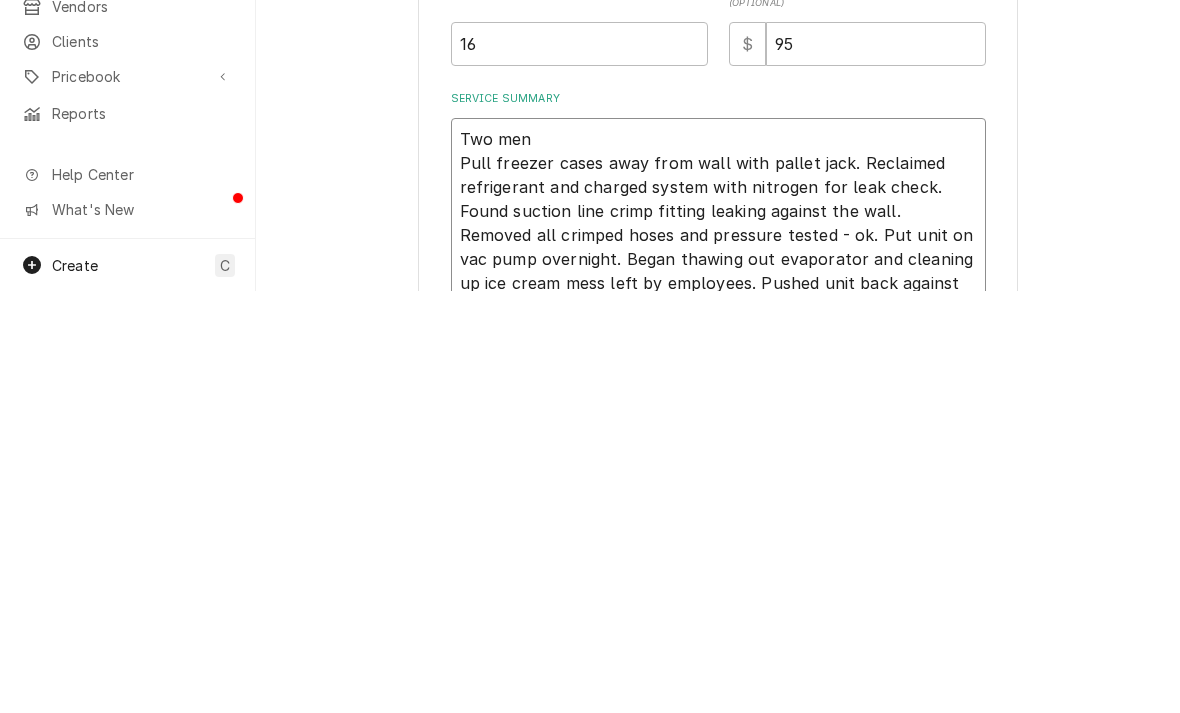 scroll, scrollTop: 272, scrollLeft: 0, axis: vertical 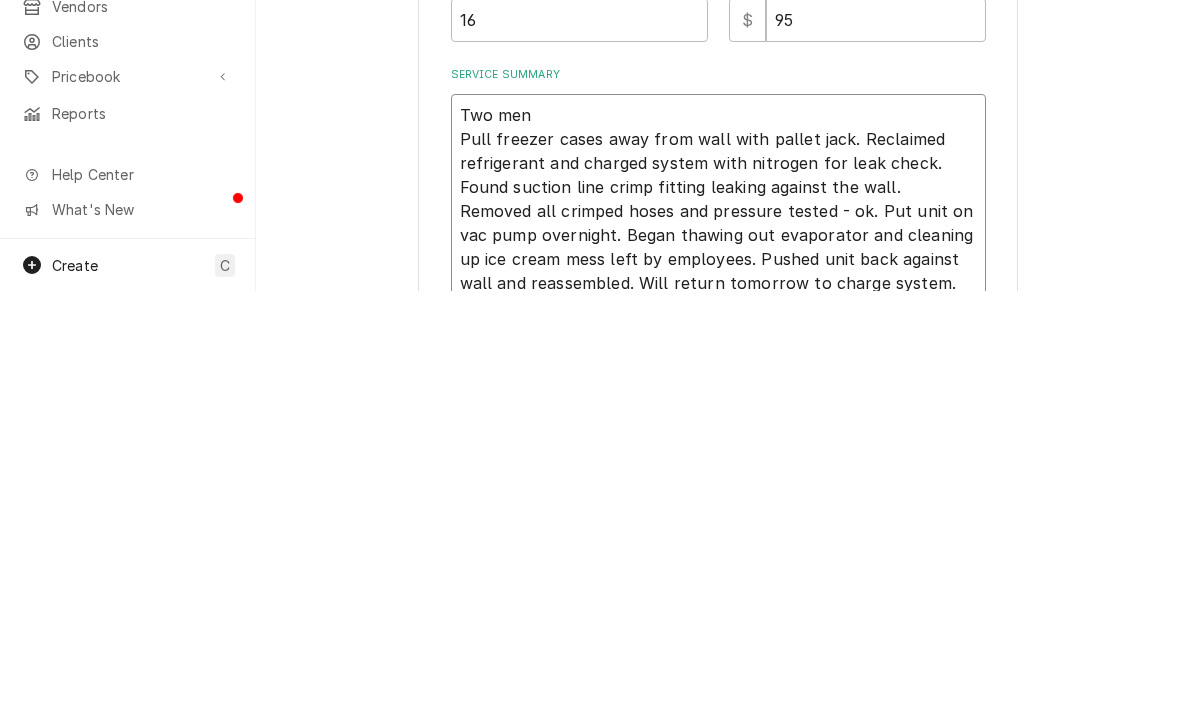 click on "Two men
Pull freezer cases away from wall with pallet jack. Reclaimed refrigerant and charged system with nitrogen for leak check. Found suction line crimp fitting leaking against the wall. Removed all crimped hoses and pressure tested - ok. Put unit on vac pump overnight. Began thawing out evaporator and cleaning up ice cream mess left by employees. Pushed unit back against wall and reassembled. Will return tomorrow to charge system." at bounding box center [718, 621] 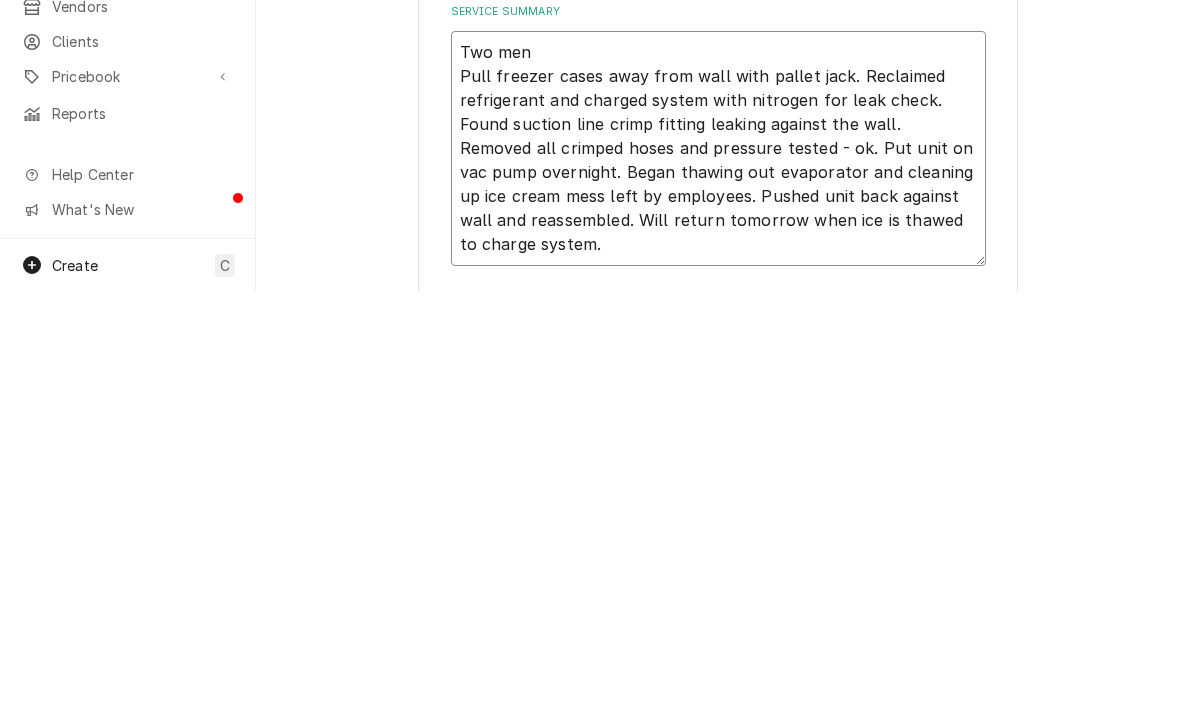 scroll, scrollTop: 361, scrollLeft: 0, axis: vertical 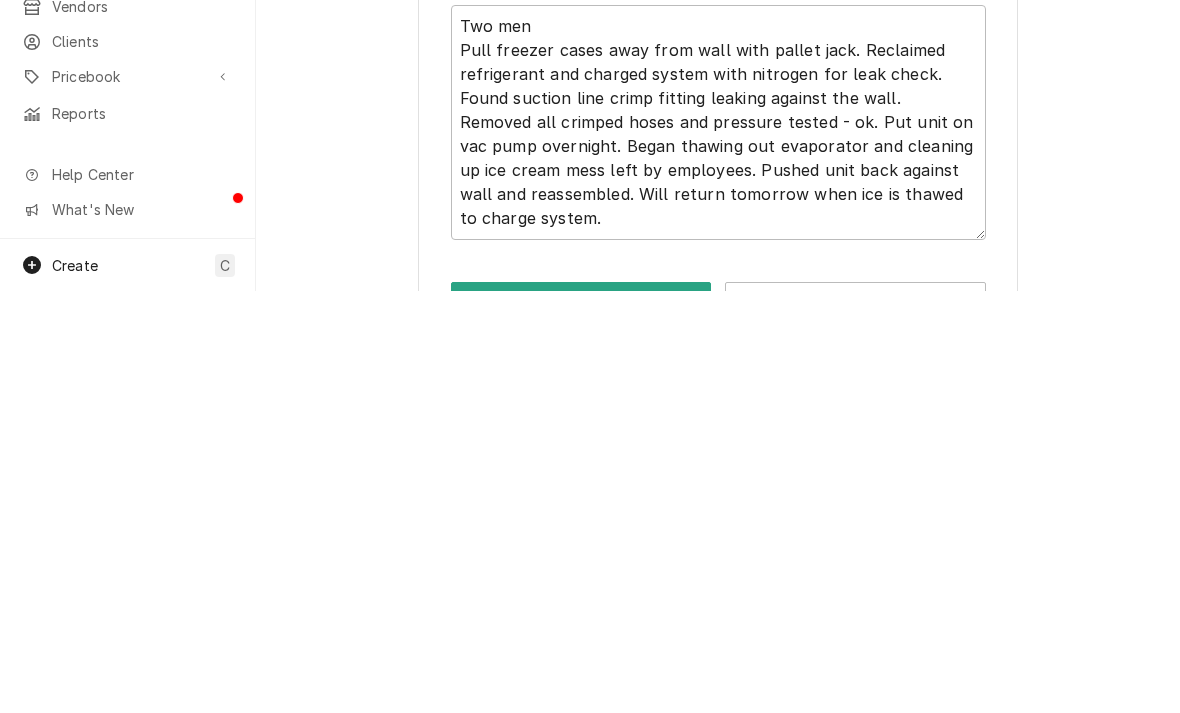 click on "Add" at bounding box center (581, 722) 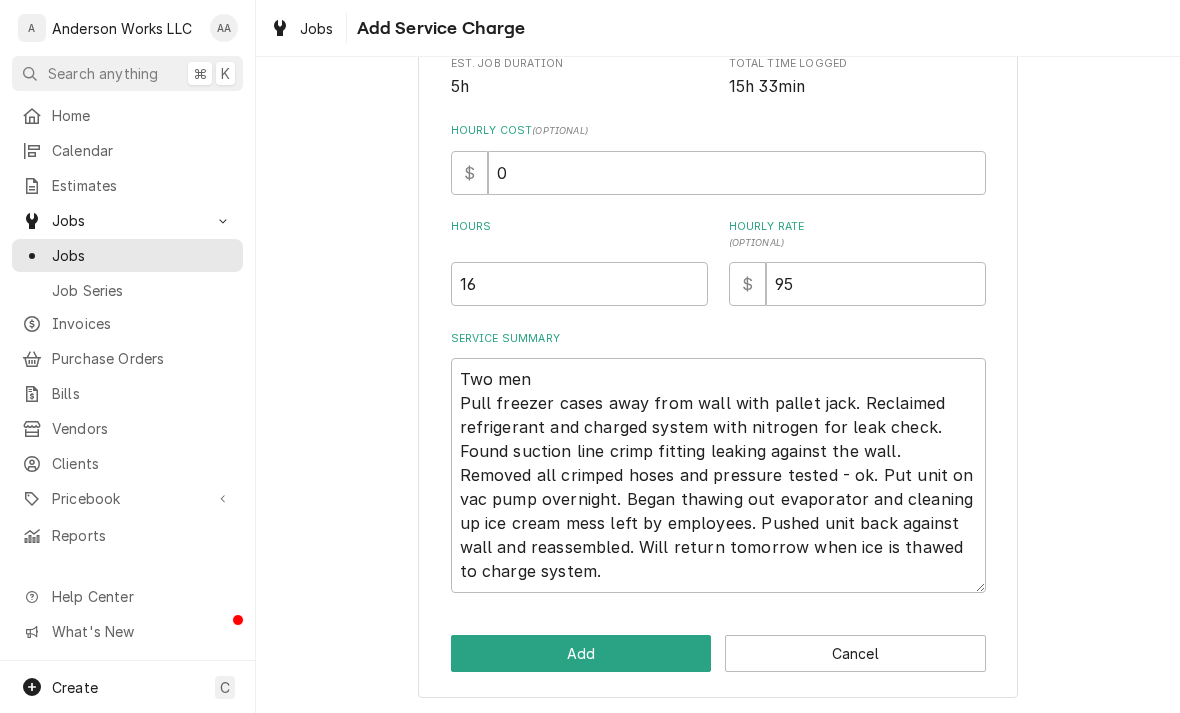 scroll, scrollTop: 475, scrollLeft: 0, axis: vertical 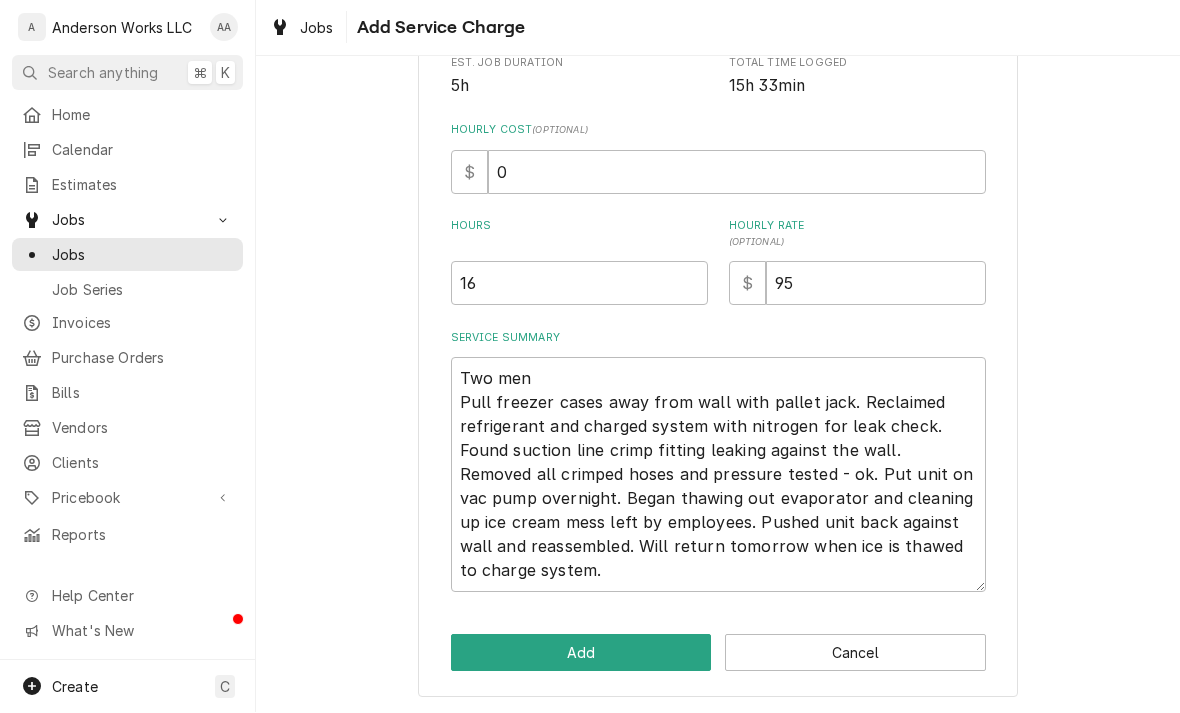 click on "Add" at bounding box center (581, 653) 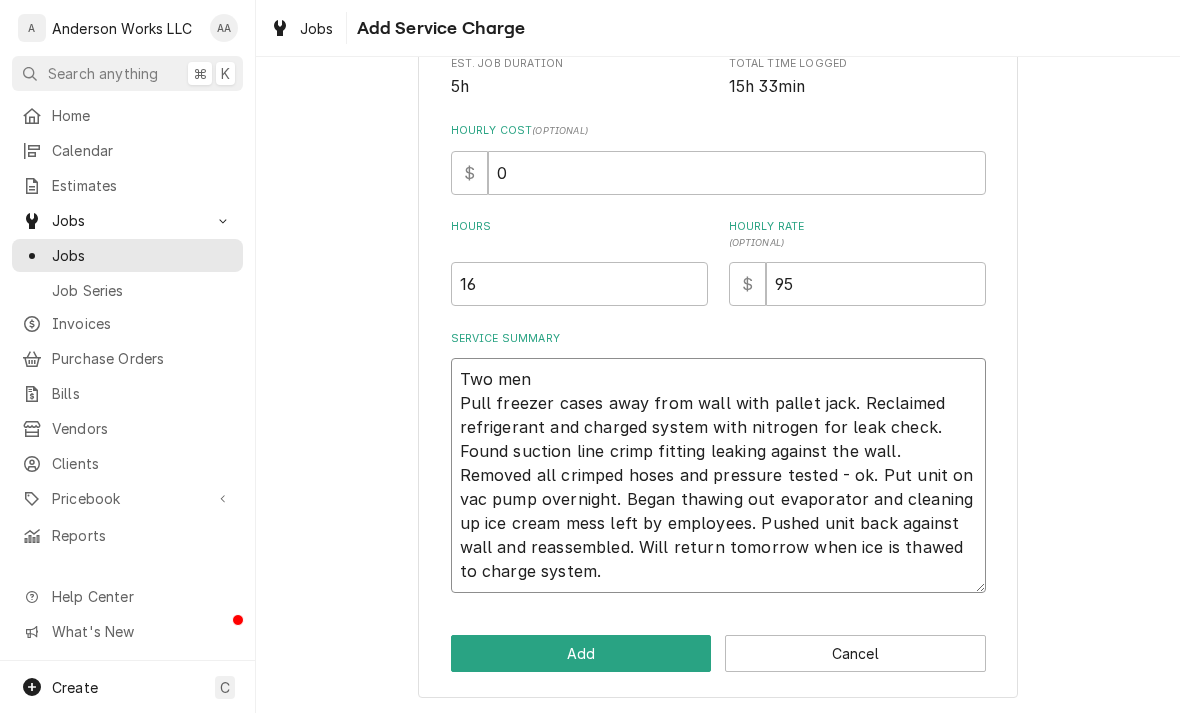 click on "Two men
Pull freezer cases away from wall with pallet jack. Reclaimed refrigerant and charged system with nitrogen for leak check. Found suction line crimp fitting leaking against the wall. Removed all crimped hoses and pressure tested - ok. Put unit on vac pump overnight. Began thawing out evaporator and cleaning up ice cream mess left by employees. Pushed unit back against wall and reassembled. Will return tomorrow when ice is thawed to charge system." at bounding box center [718, 475] 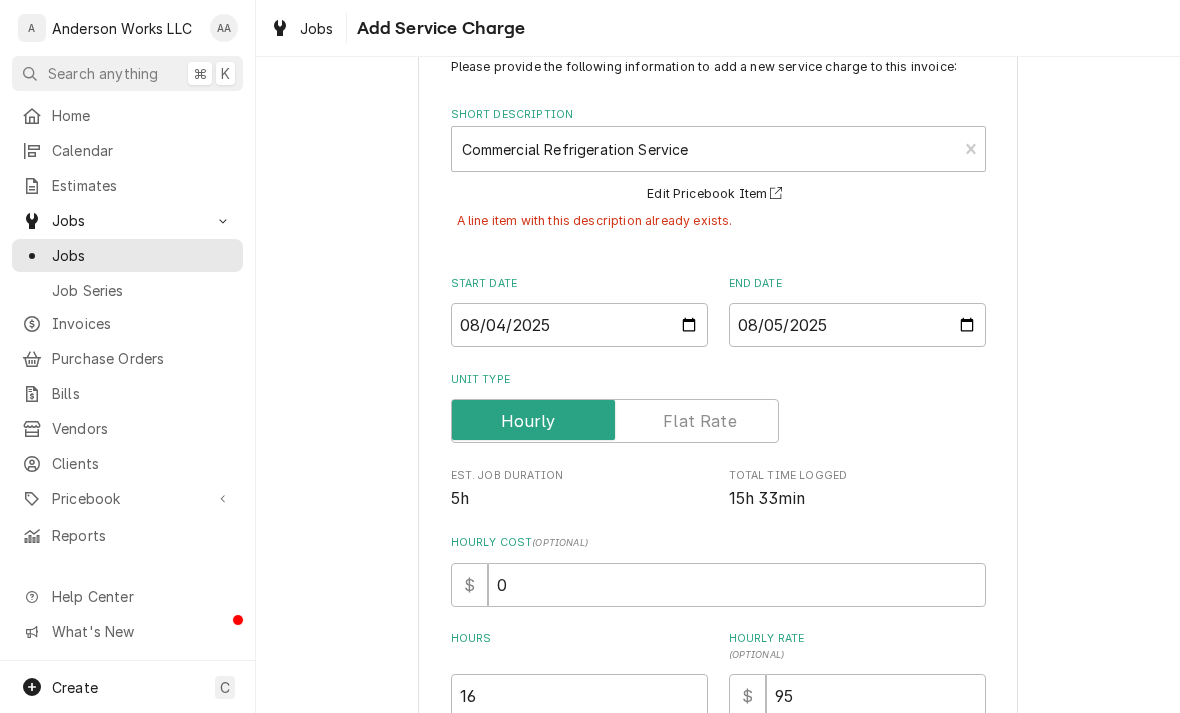 scroll, scrollTop: 64, scrollLeft: 0, axis: vertical 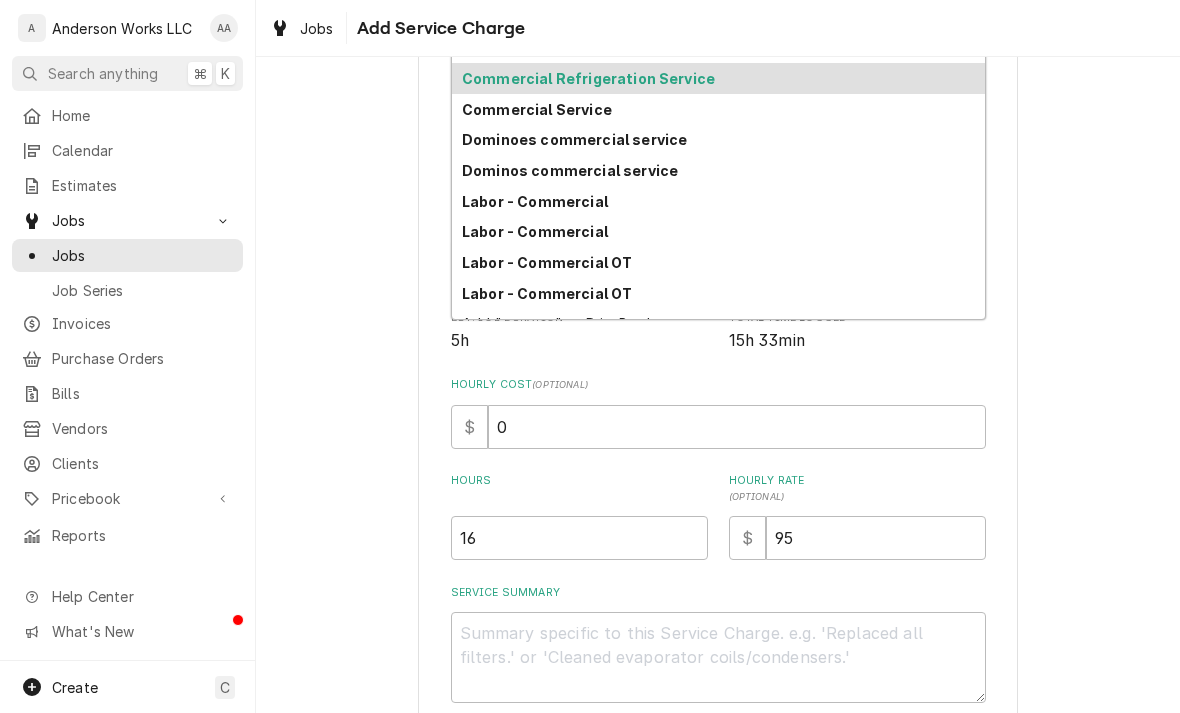 click on "Labor - Commercial" at bounding box center [535, 201] 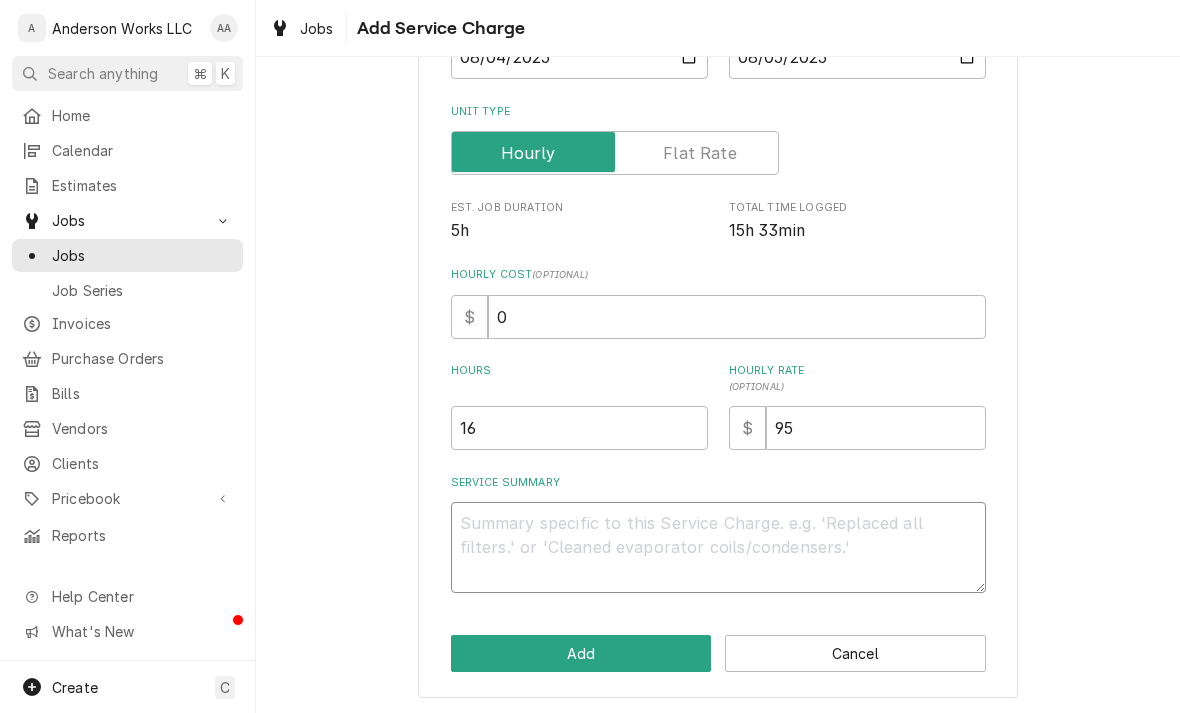 click on "Service Summary" at bounding box center [718, 547] 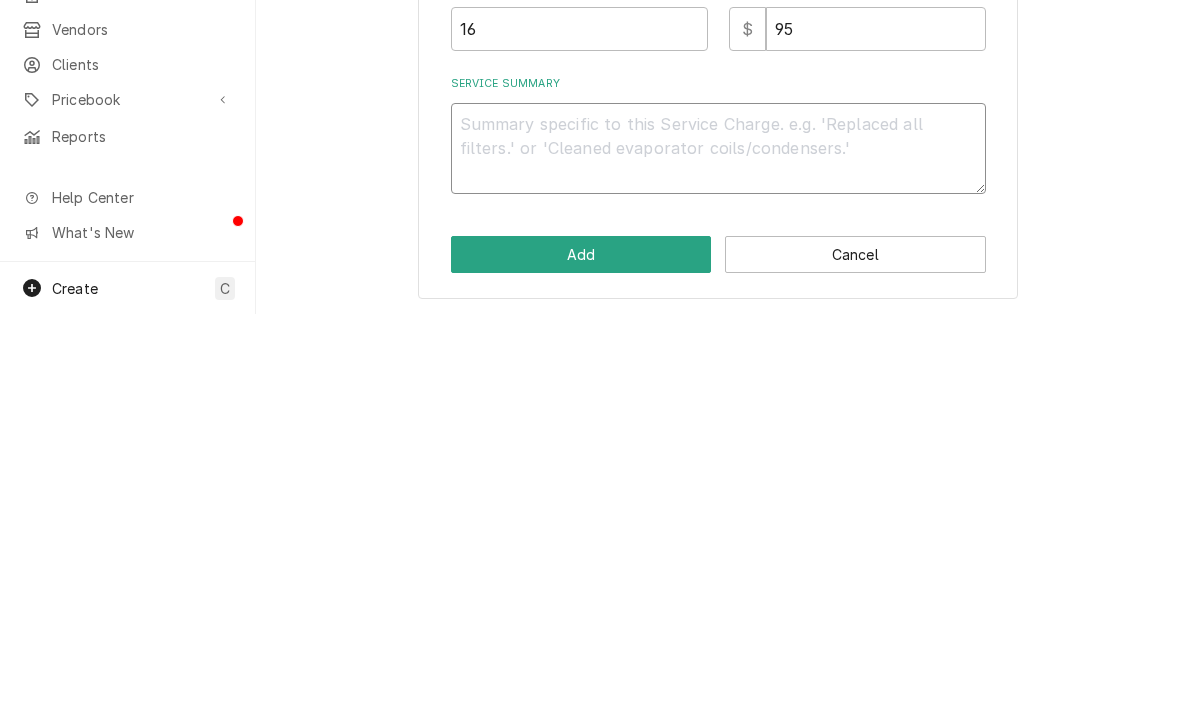 paste on "Two men
Pull freezer cases away from wall with pallet jack. Reclaimed refrigerant and charged system with nitrogen for leak check. Found suction line crimp fitting leaking against the wall. Removed all crimped hoses and pressure tested - ok. Put unit on vac pump overnight. Began thawing out evaporator and cleaning up ice cream mess left by employees. Pushed unit back against wall and reassembled. Will return tomorrow when ice is thawed to charge system." 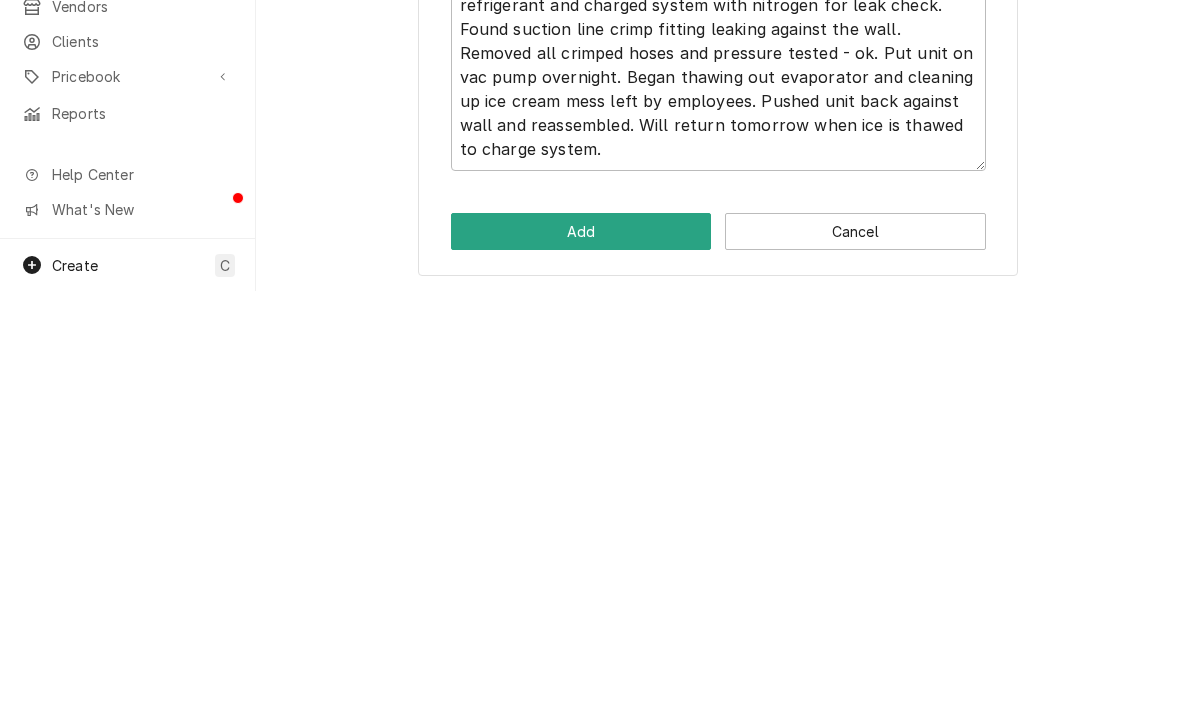 click on "Add" at bounding box center (581, 653) 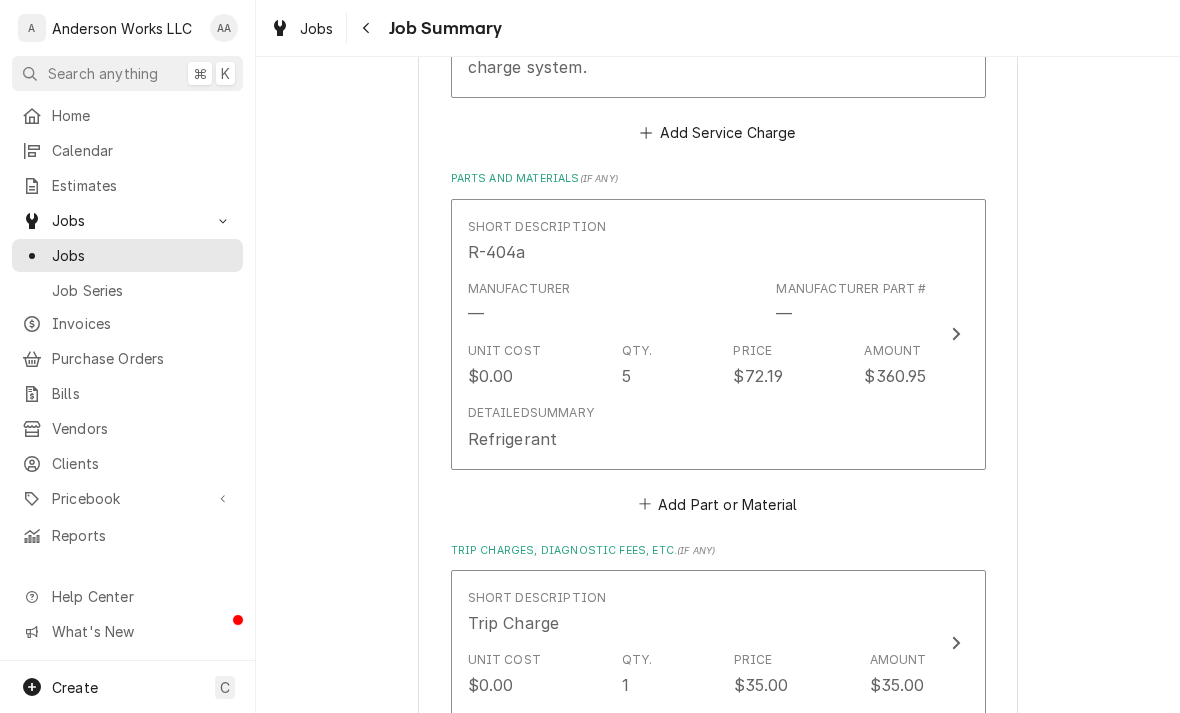 scroll, scrollTop: 1571, scrollLeft: 0, axis: vertical 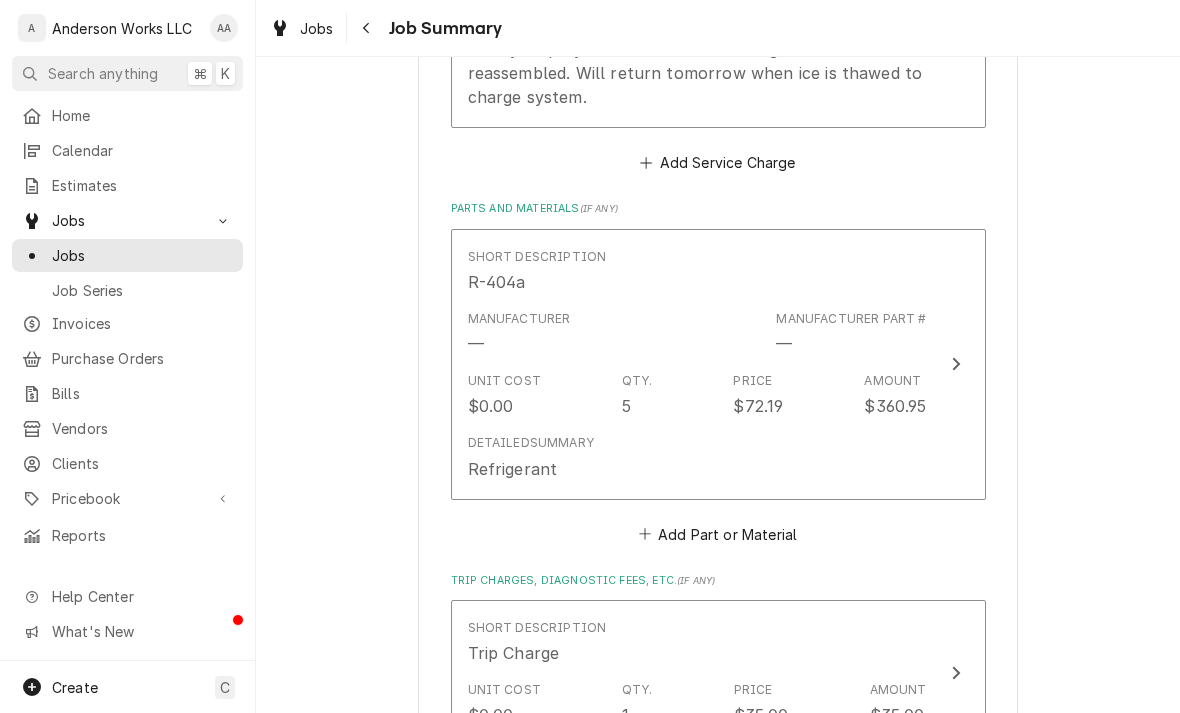 click on "Add Part or Material" at bounding box center (717, 534) 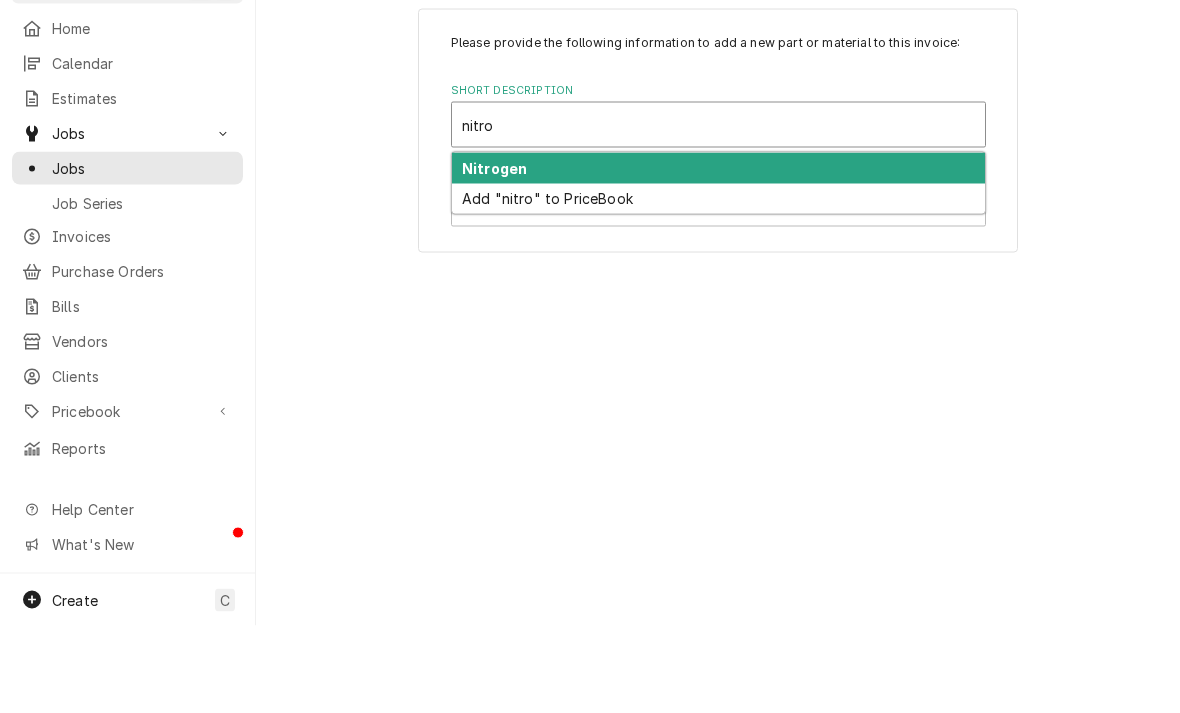 click on "Nitrogen" at bounding box center (494, 255) 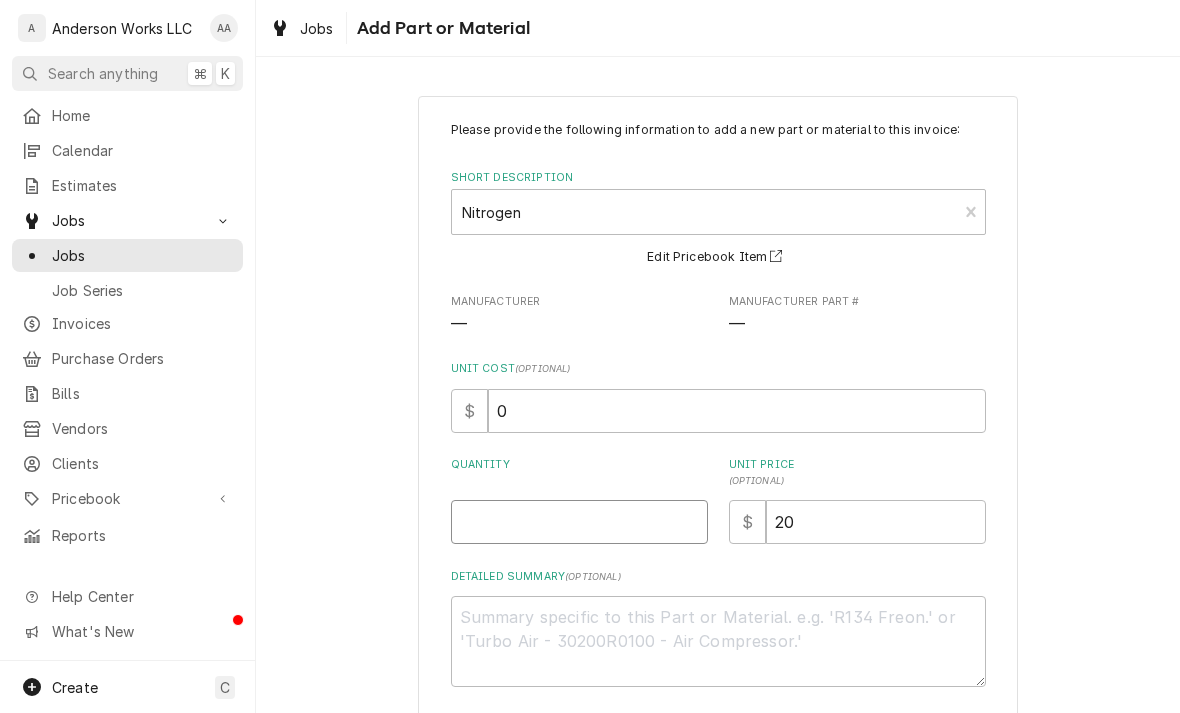 click on "Quantity" at bounding box center (579, 522) 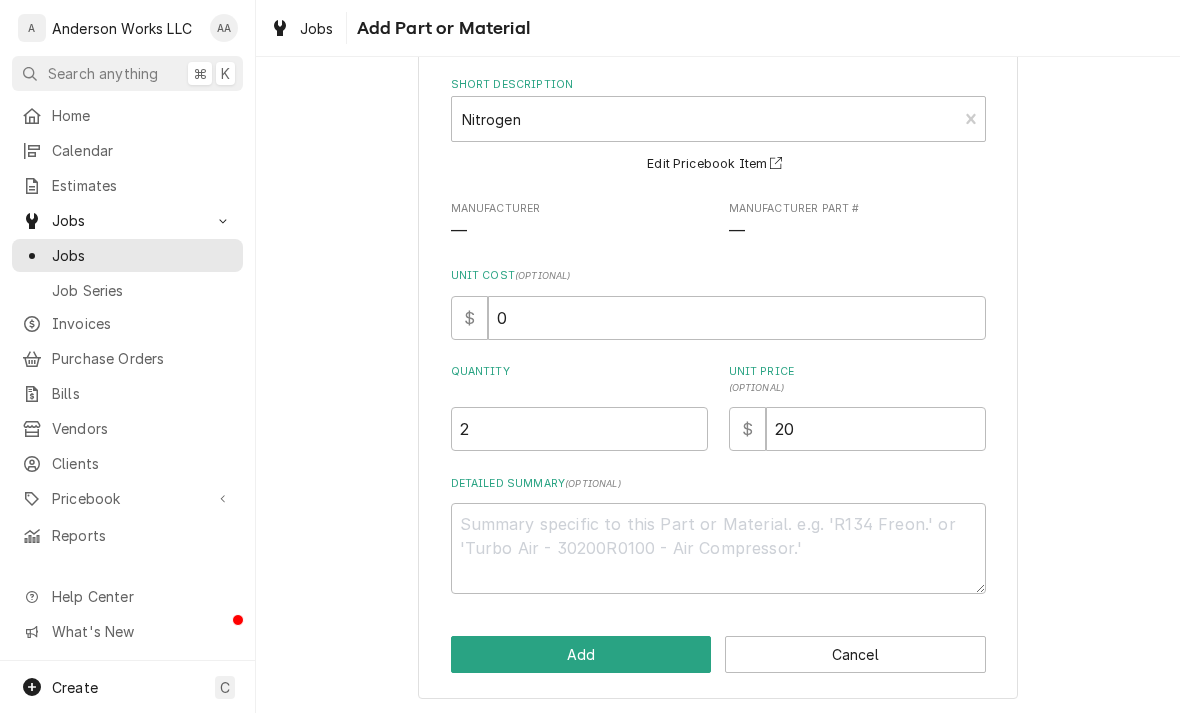 click on "Add" at bounding box center [581, 654] 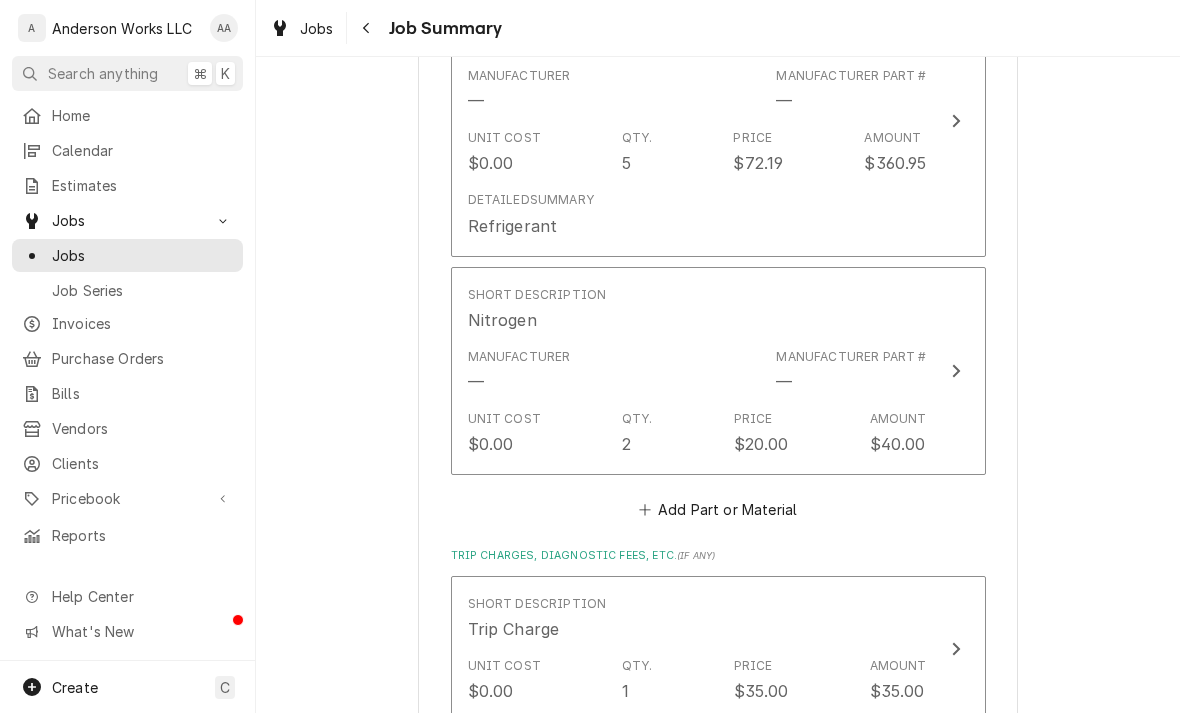scroll, scrollTop: 1863, scrollLeft: 0, axis: vertical 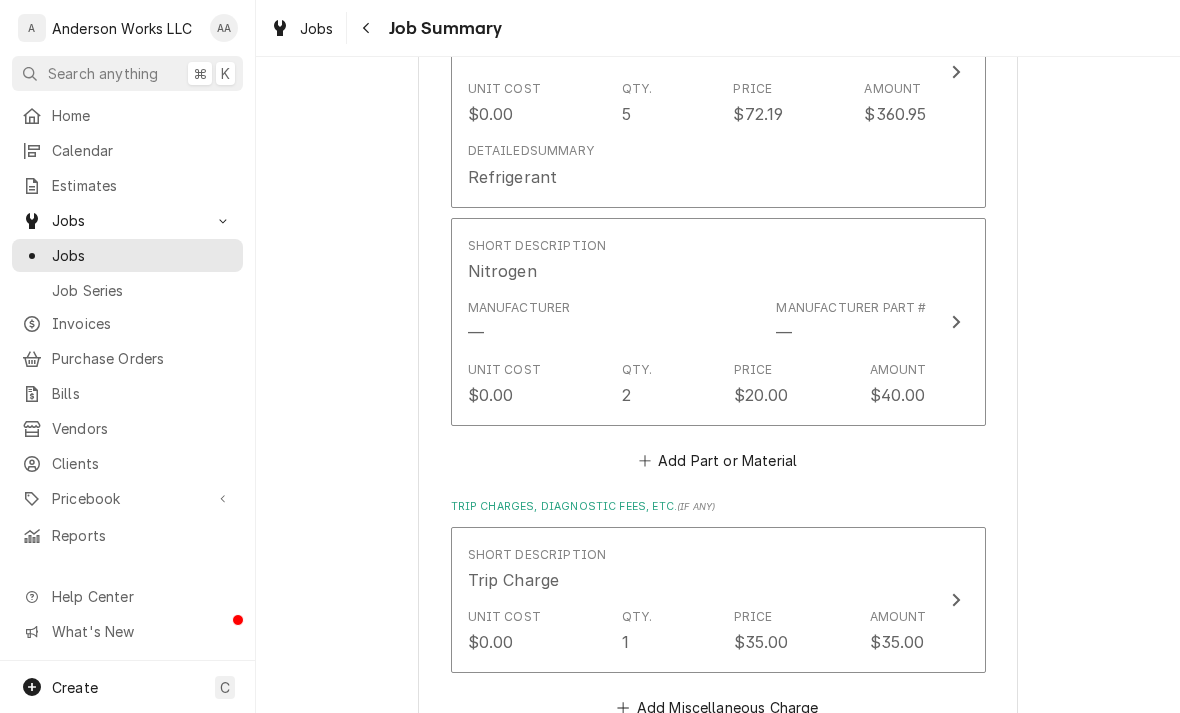 click on "Add Part or Material" at bounding box center [717, 461] 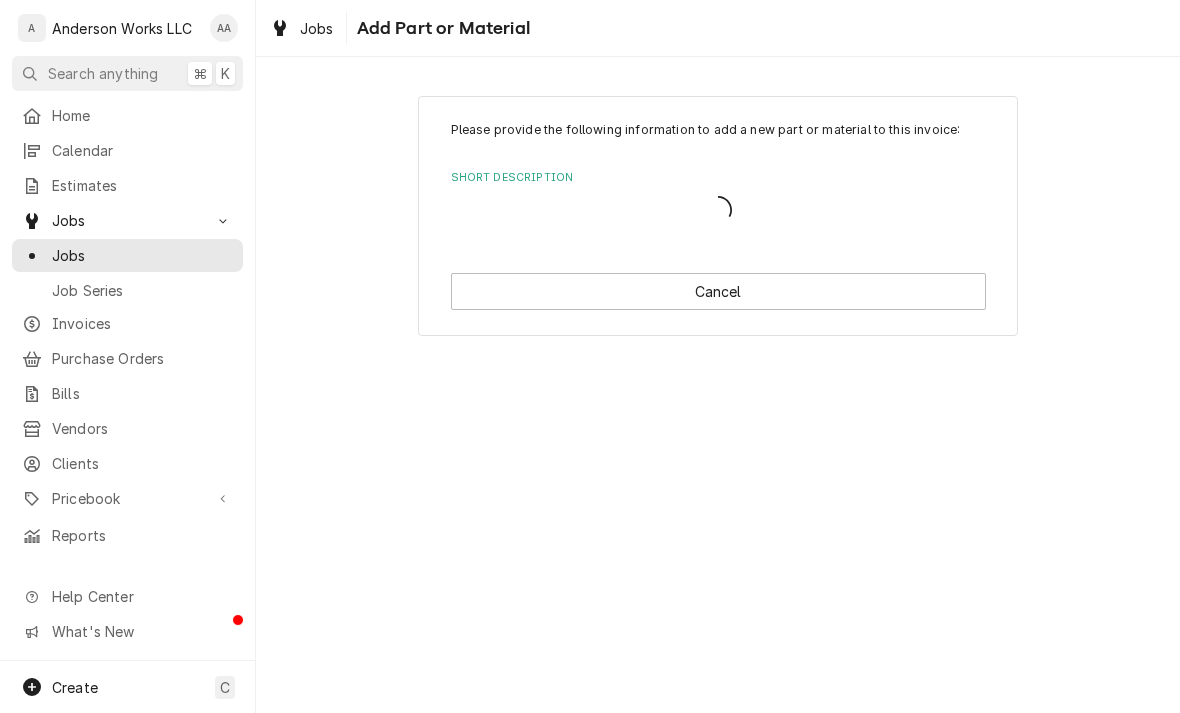 scroll, scrollTop: 0, scrollLeft: 0, axis: both 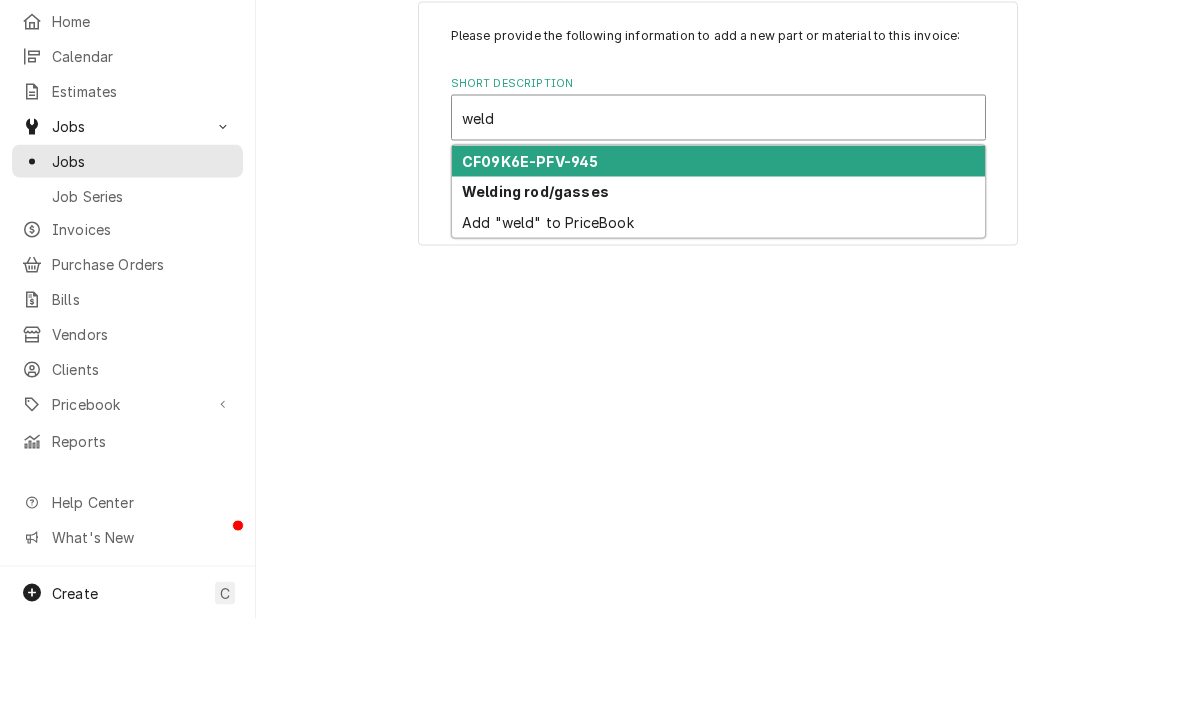 click on "Welding rod/gasses" at bounding box center (535, 285) 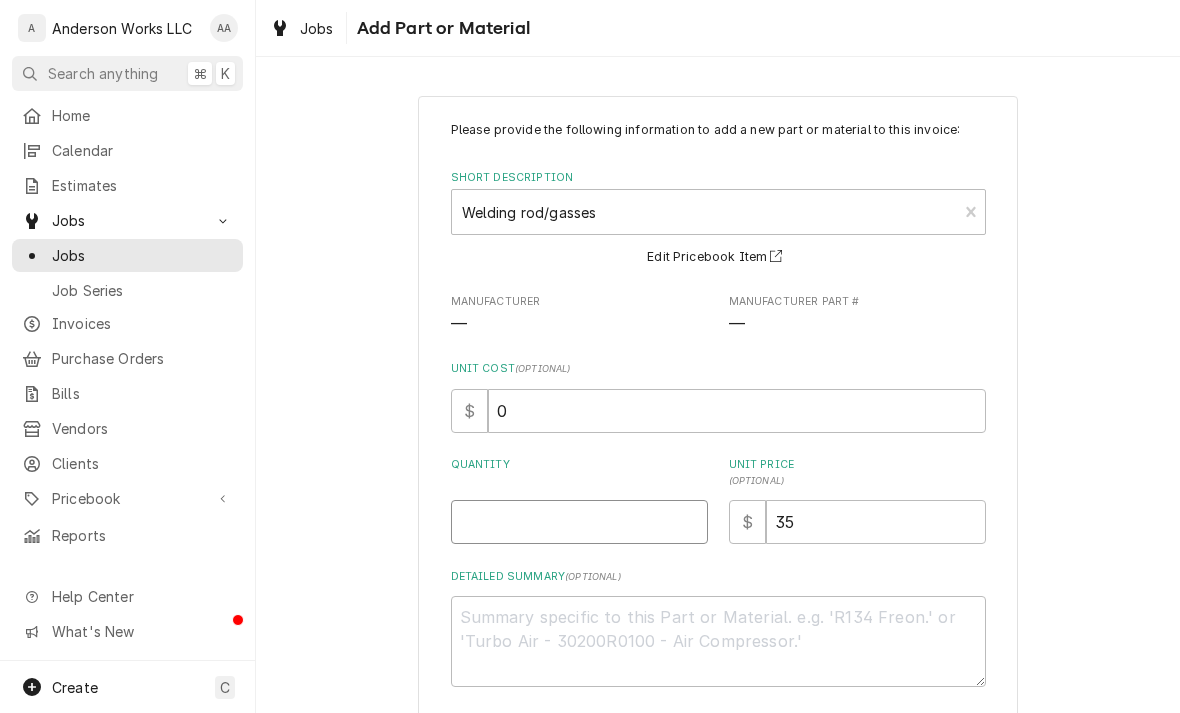 click on "Quantity" at bounding box center [579, 522] 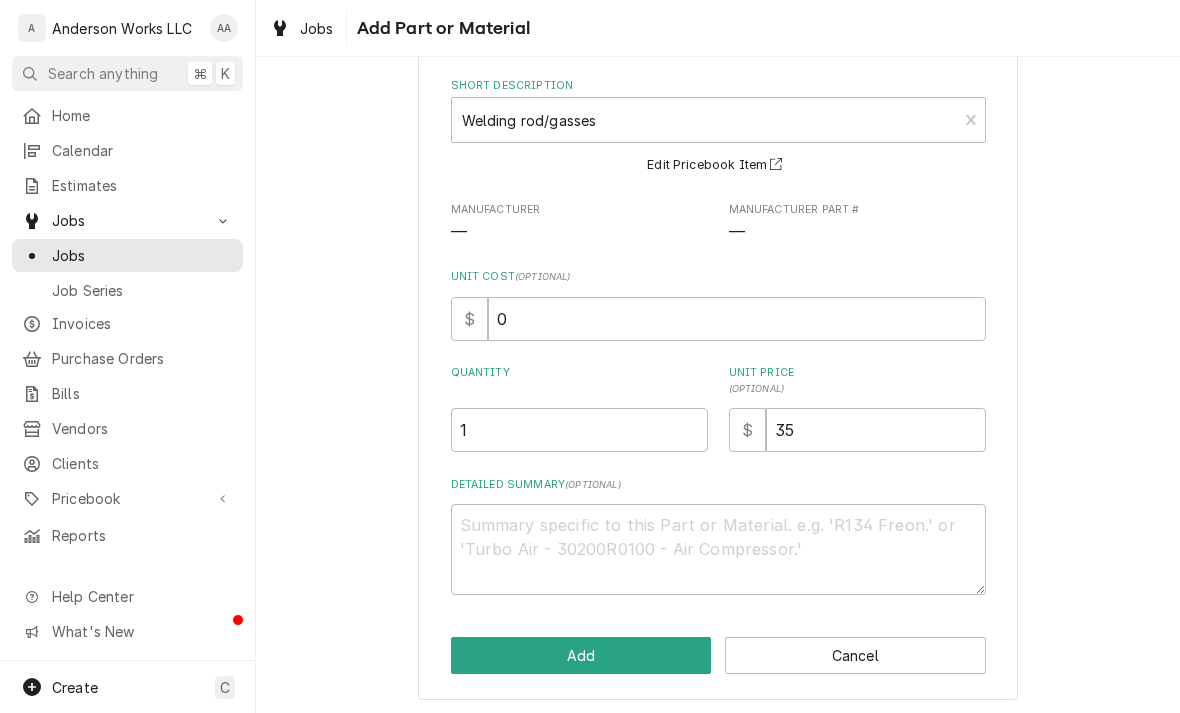 click on "Add" at bounding box center [581, 655] 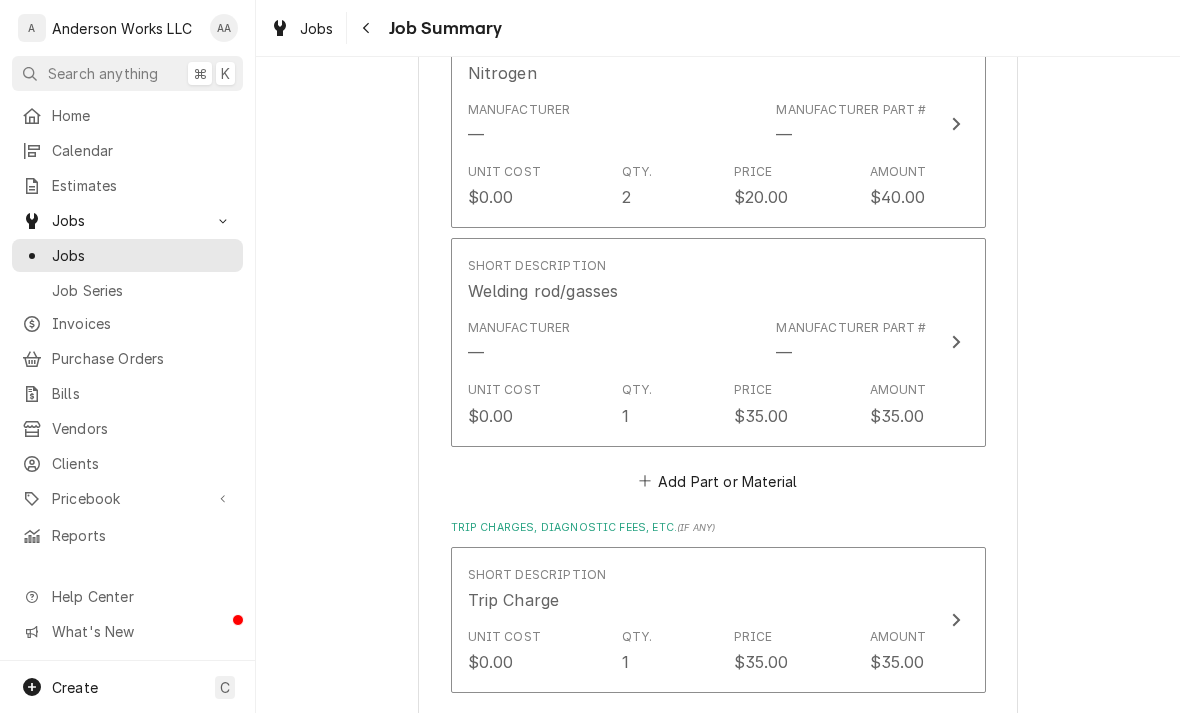 scroll, scrollTop: 2120, scrollLeft: 0, axis: vertical 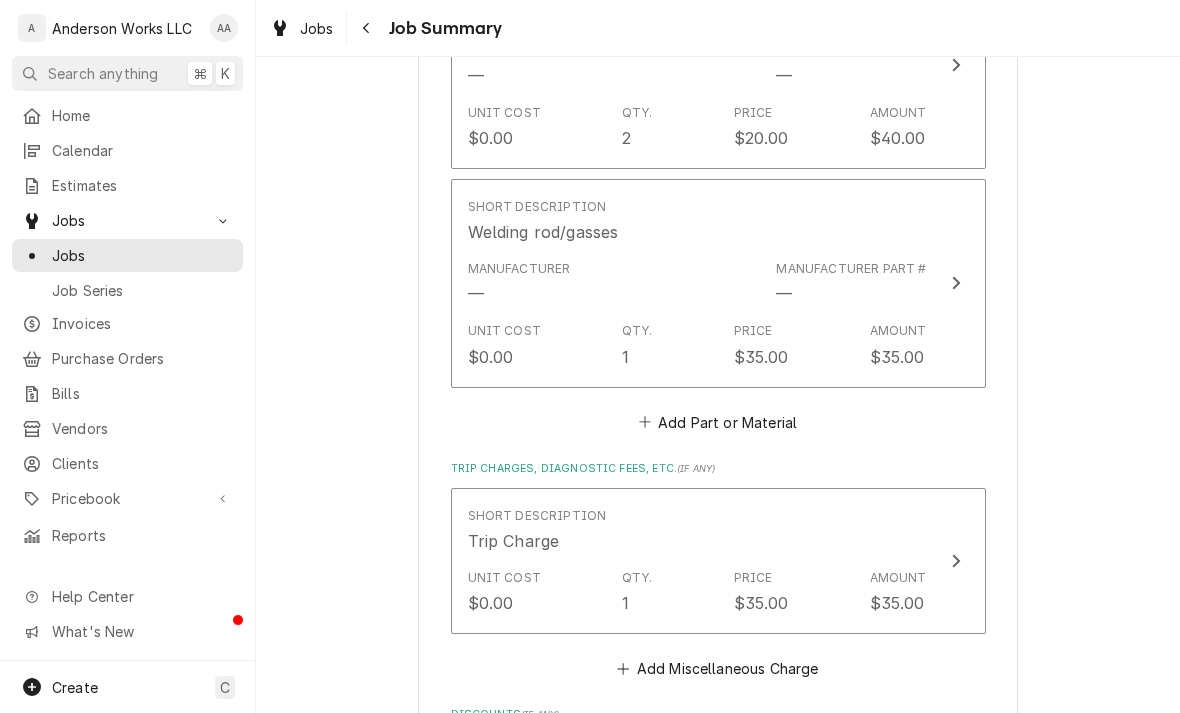click on "Add Part or Material" at bounding box center (717, 422) 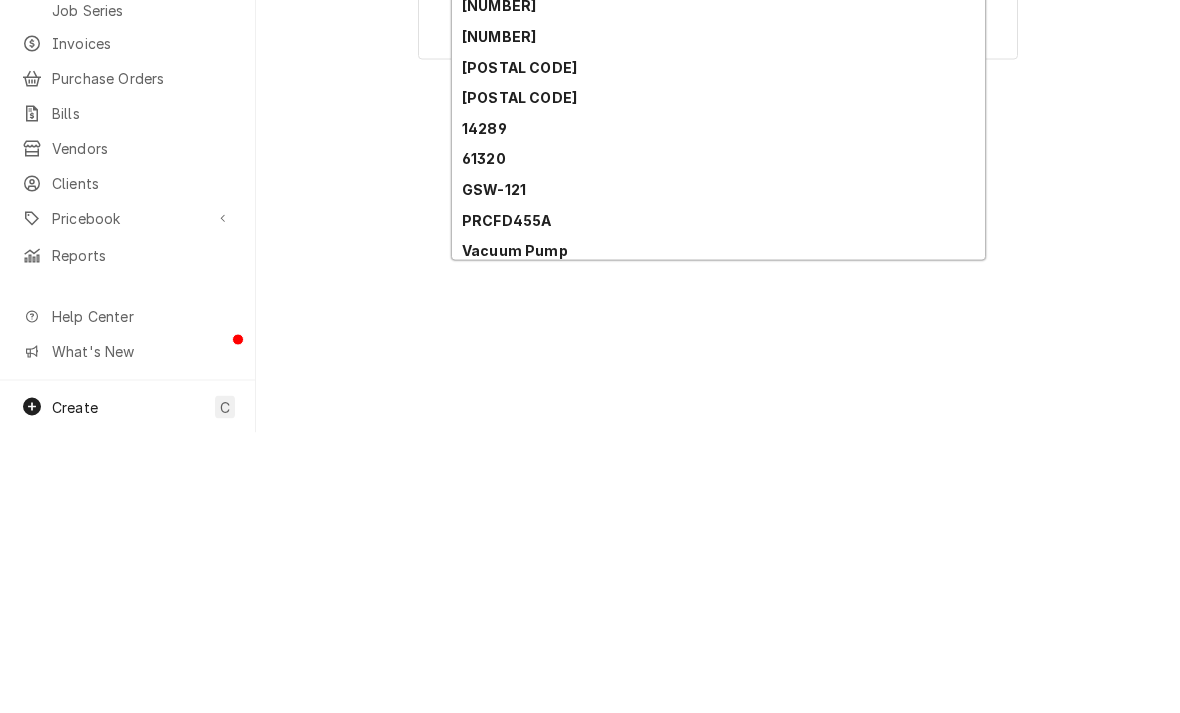 click on "Vacuum Pump" at bounding box center (515, 530) 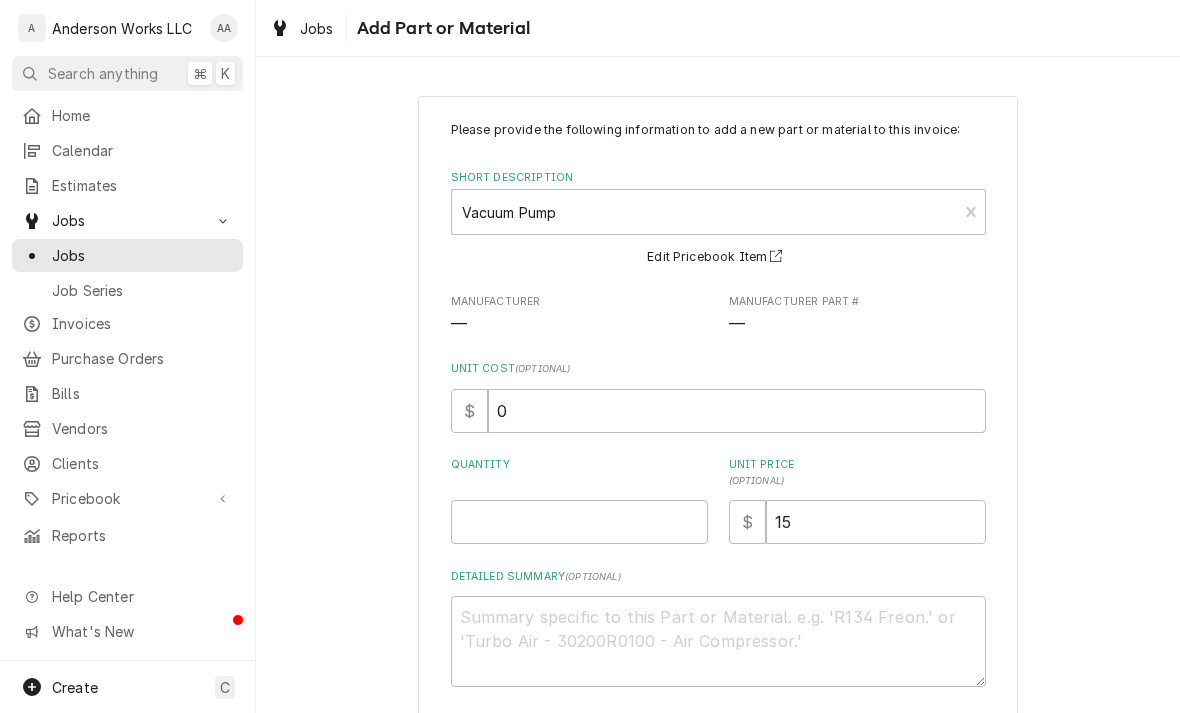 click on "Quantity" at bounding box center [579, 473] 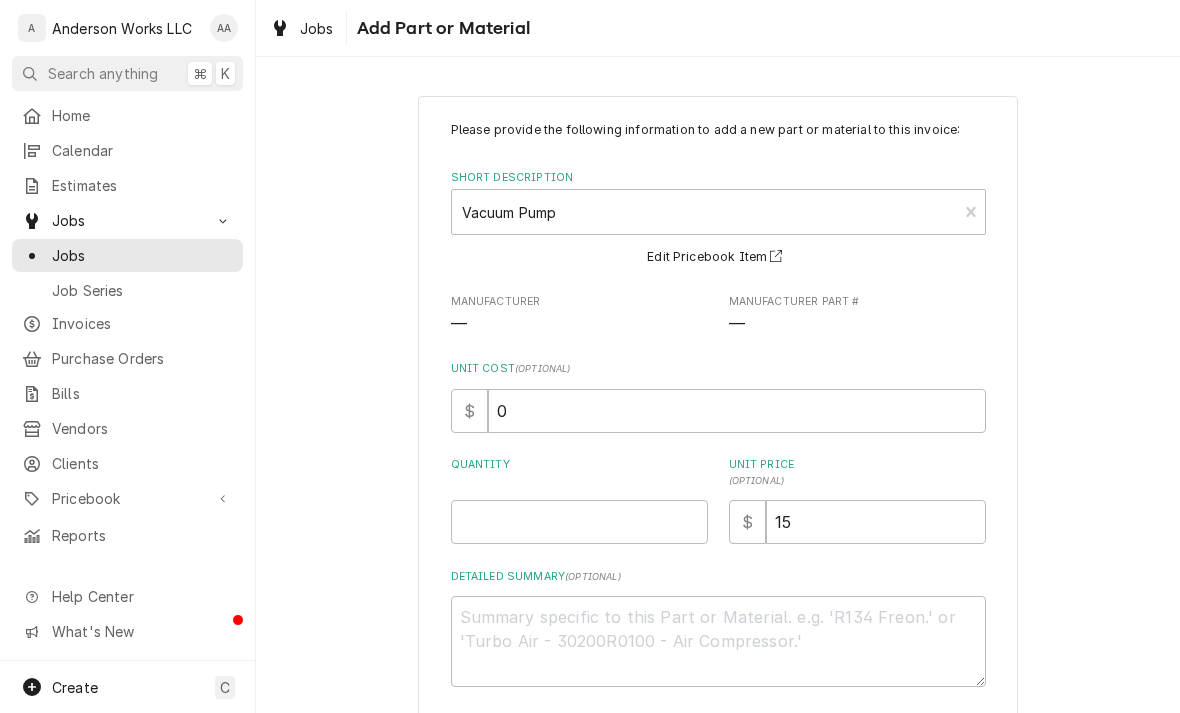 click on "Quantity" at bounding box center [579, 522] 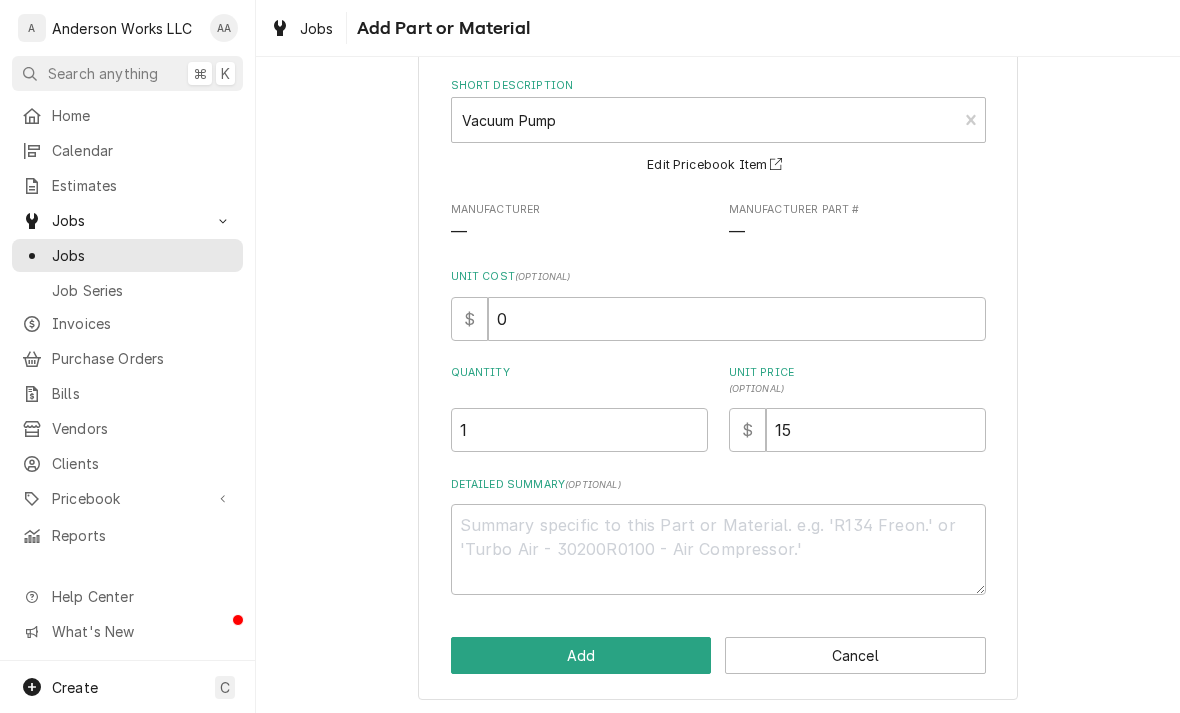 click on "Add" at bounding box center [581, 655] 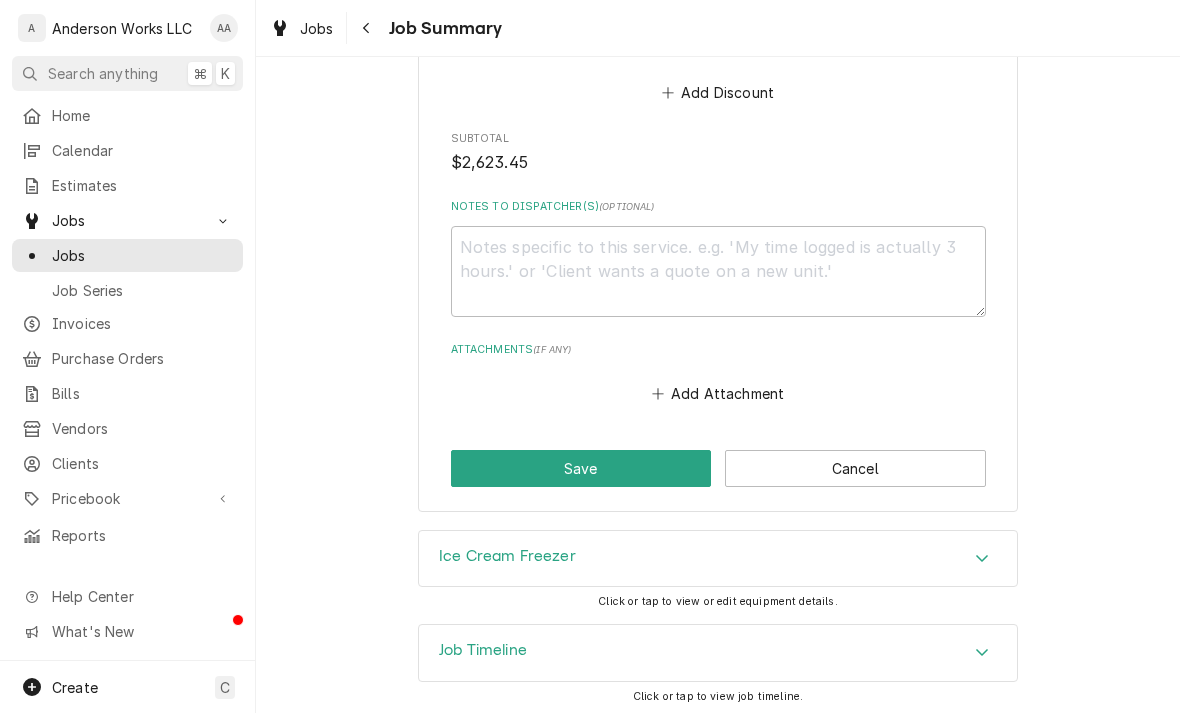 scroll, scrollTop: 3003, scrollLeft: 0, axis: vertical 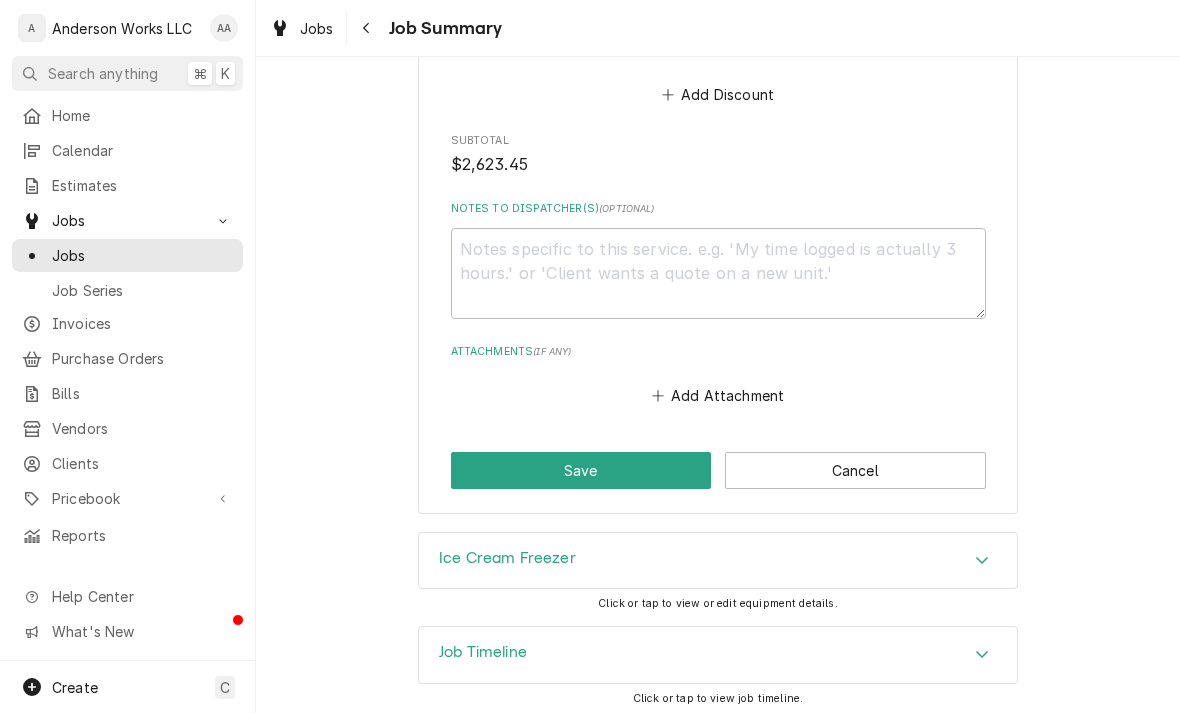 click on "Save" at bounding box center [581, 470] 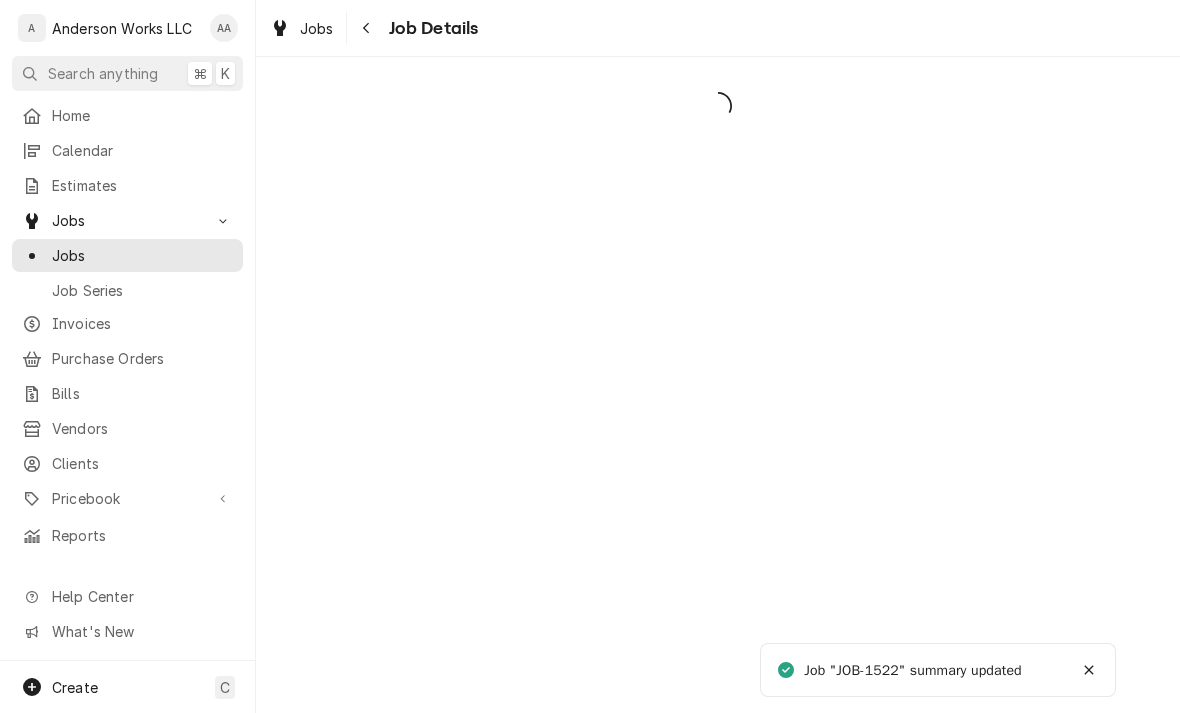 scroll, scrollTop: 0, scrollLeft: 0, axis: both 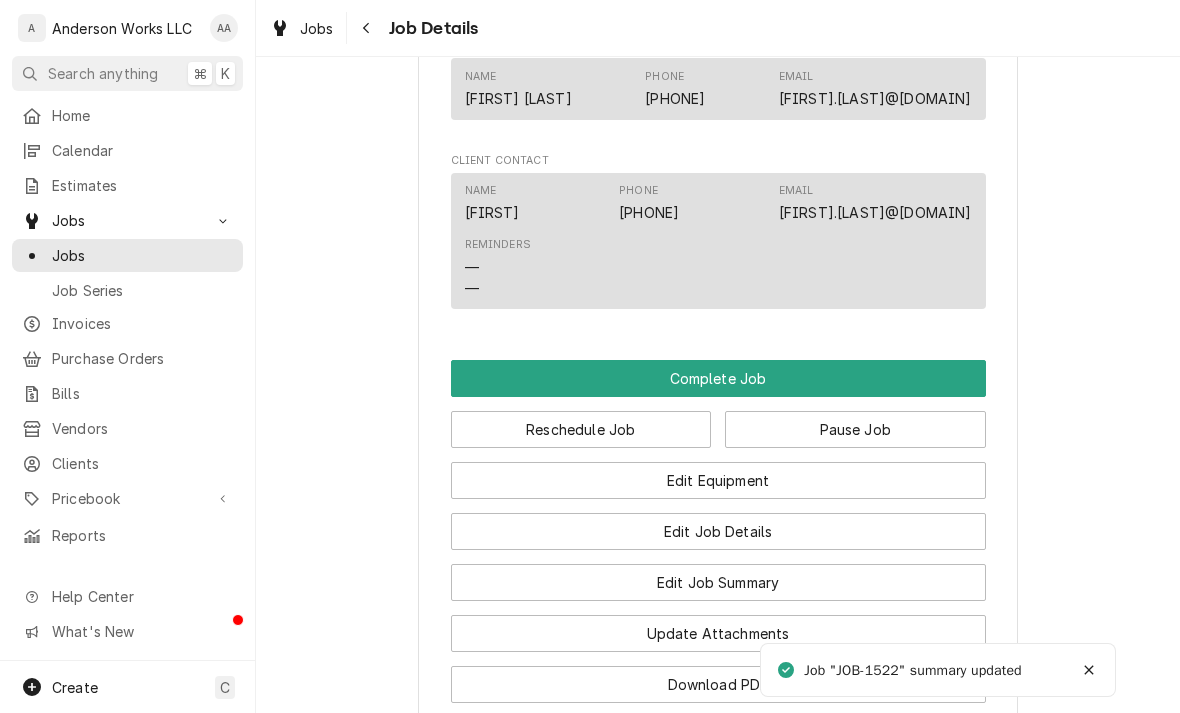 click on "Reschedule Job" at bounding box center (581, 429) 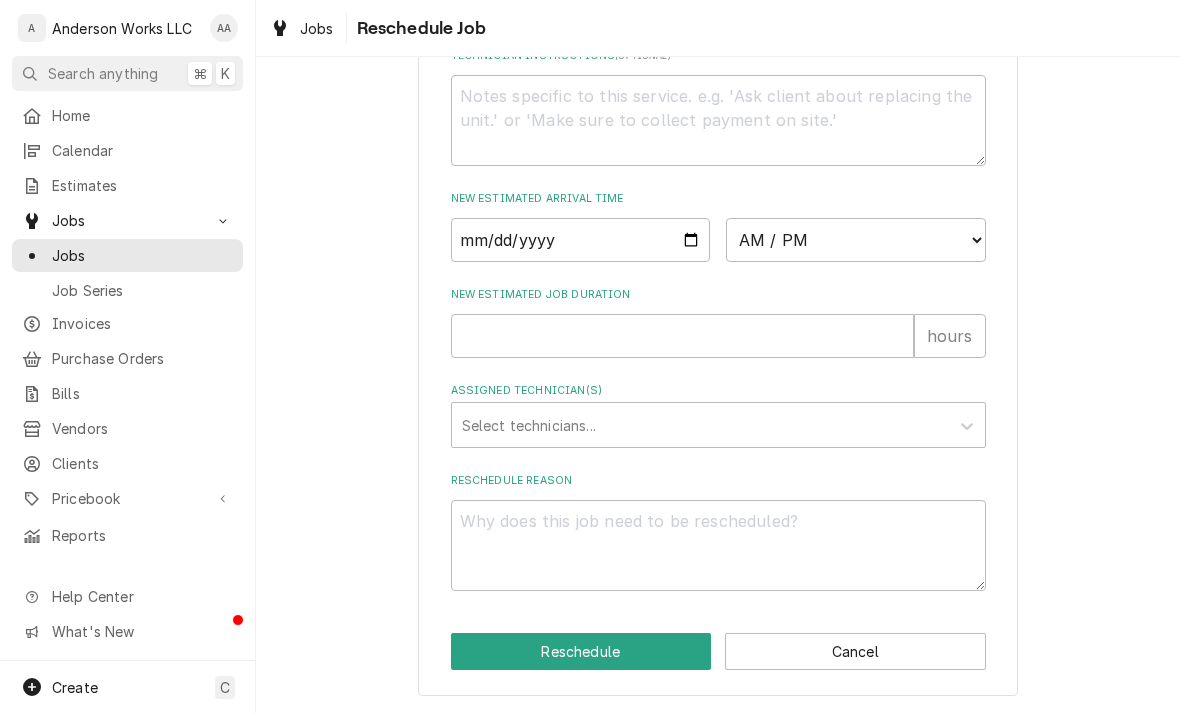 scroll, scrollTop: 894, scrollLeft: 0, axis: vertical 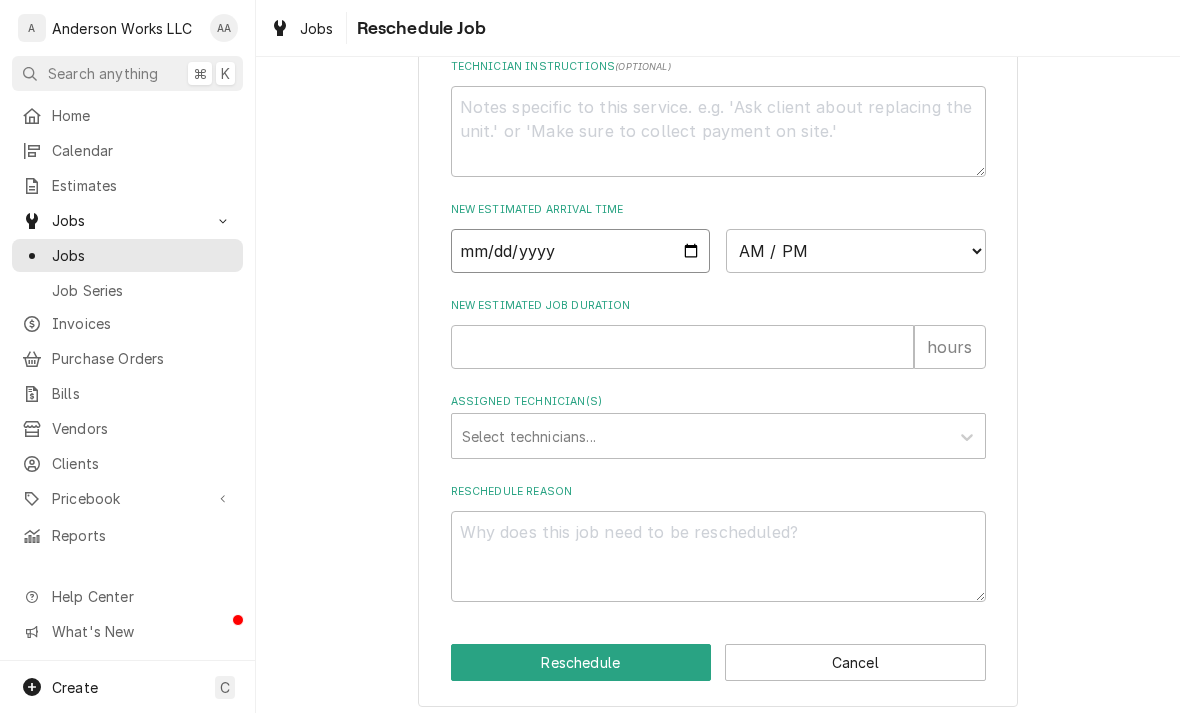 click at bounding box center (581, 251) 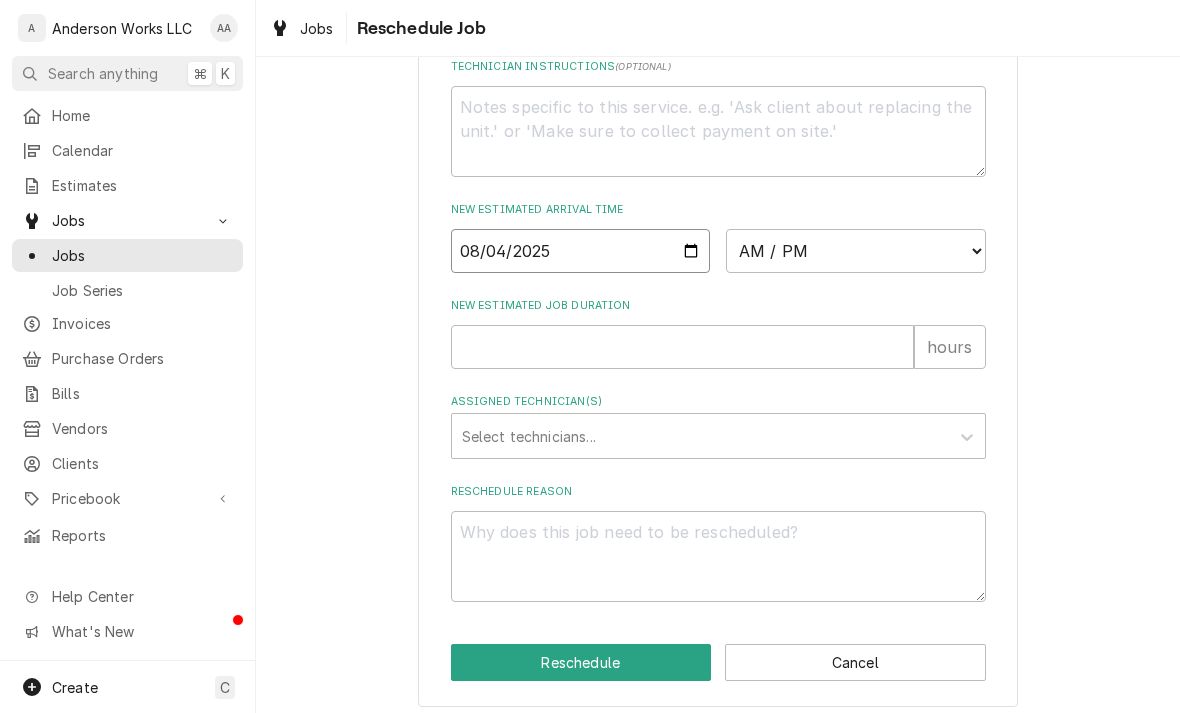 type on "2025-08-05" 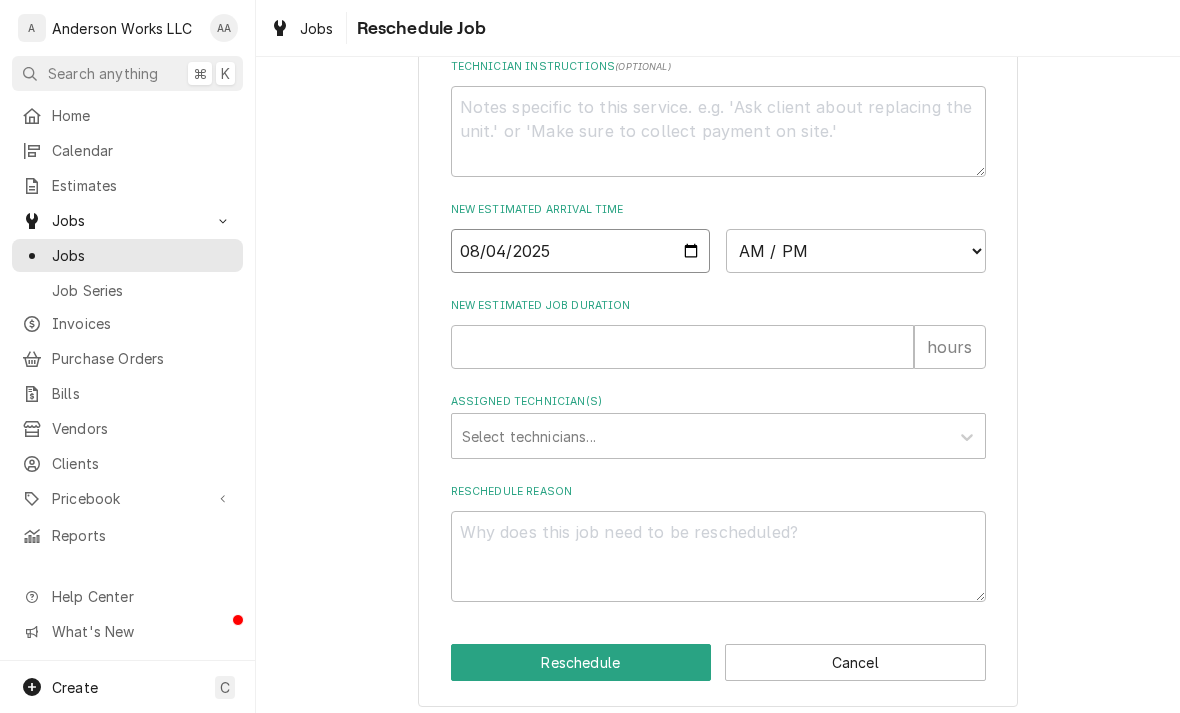 type on "x" 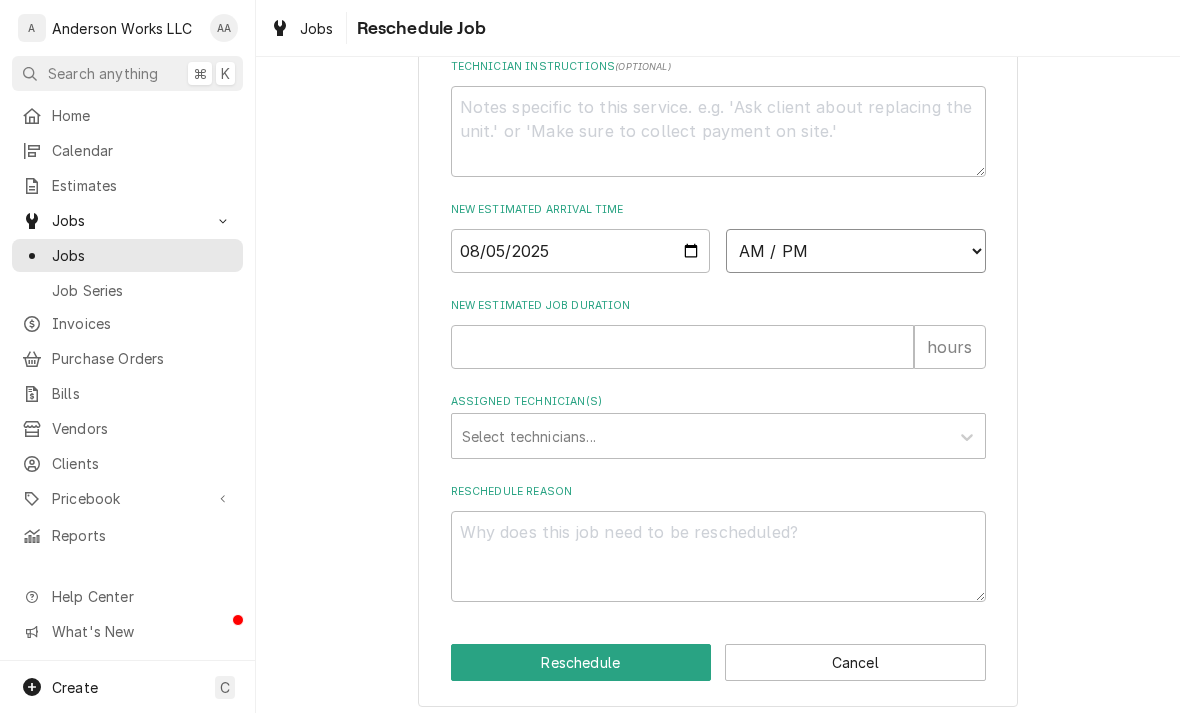 click on "AM / PM 6:00 AM 6:15 AM 6:30 AM 6:45 AM 7:00 AM 7:15 AM 7:30 AM 7:45 AM 8:00 AM 8:15 AM 8:30 AM 8:45 AM 9:00 AM 9:15 AM 9:30 AM 9:45 AM 10:00 AM 10:15 AM 10:30 AM 10:45 AM 11:00 AM 11:15 AM 11:30 AM 11:45 AM 12:00 PM 12:15 PM 12:30 PM 12:45 PM 1:00 PM 1:15 PM 1:30 PM 1:45 PM 2:00 PM 2:15 PM 2:30 PM 2:45 PM 3:00 PM 3:15 PM 3:30 PM 3:45 PM 4:00 PM 4:15 PM 4:30 PM 4:45 PM 5:00 PM 5:15 PM 5:30 PM 5:45 PM 6:00 PM 6:15 PM 6:30 PM 6:45 PM 7:00 PM 7:15 PM 7:30 PM 7:45 PM 8:00 PM 8:15 PM 8:30 PM 8:45 PM 9:00 PM 9:15 PM 9:30 PM 9:45 PM 10:00 PM 10:15 PM 10:30 PM 10:45 PM 11:00 PM 11:15 PM 11:30 PM 11:45 PM 12:00 AM 12:15 AM 12:30 AM 12:45 AM 1:00 AM 1:15 AM 1:30 AM 1:45 AM 2:00 AM 2:15 AM 2:30 AM 2:45 AM 3:00 AM 3:15 AM 3:30 AM 3:45 AM 4:00 AM 4:15 AM 4:30 AM 4:45 AM 5:00 AM 5:15 AM 5:30 AM 5:45 AM" at bounding box center [856, 251] 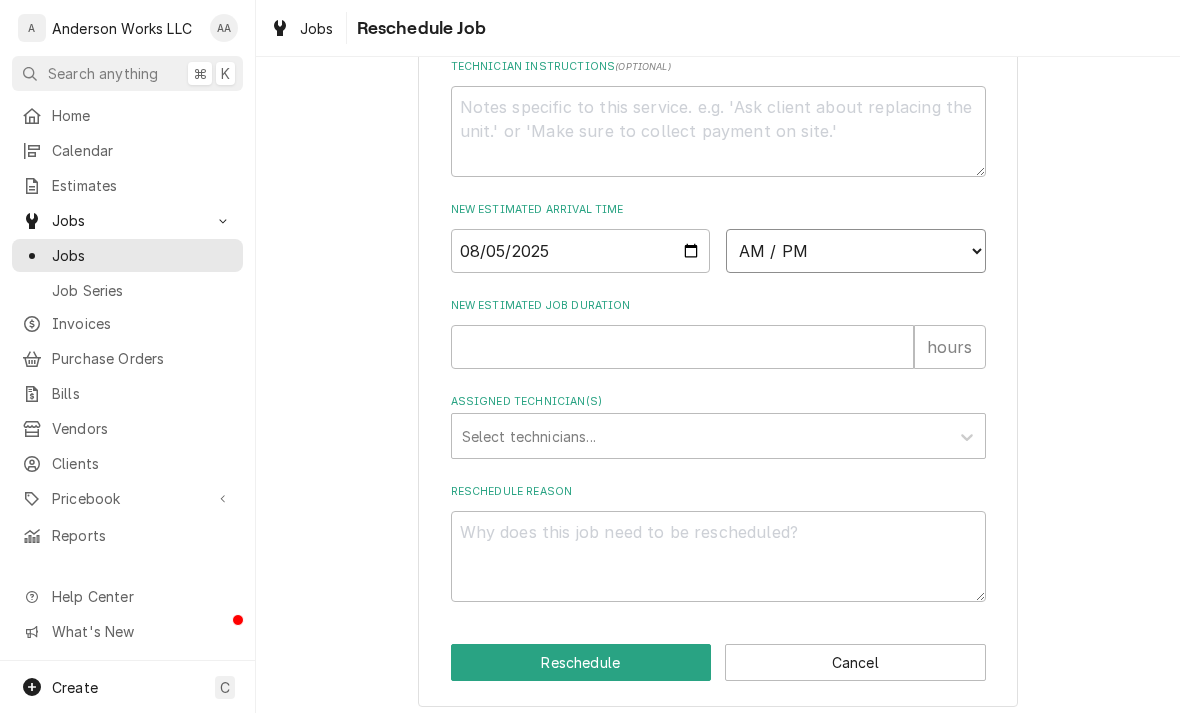 select on "08:30:00" 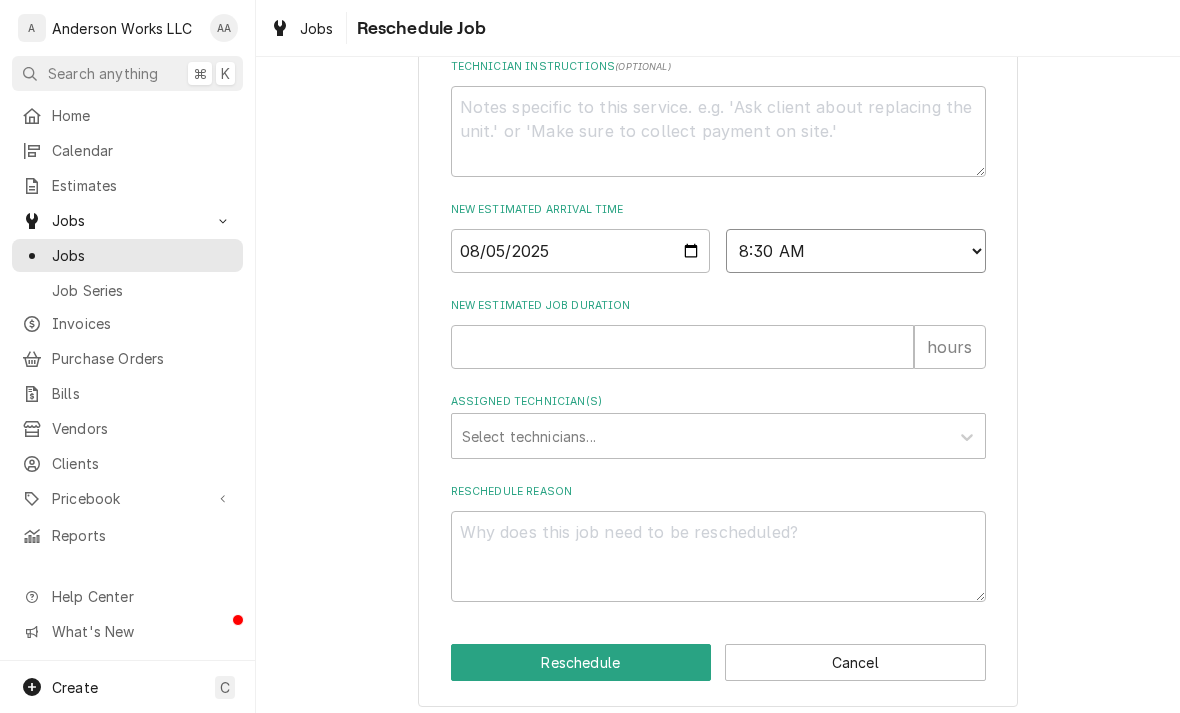 type on "x" 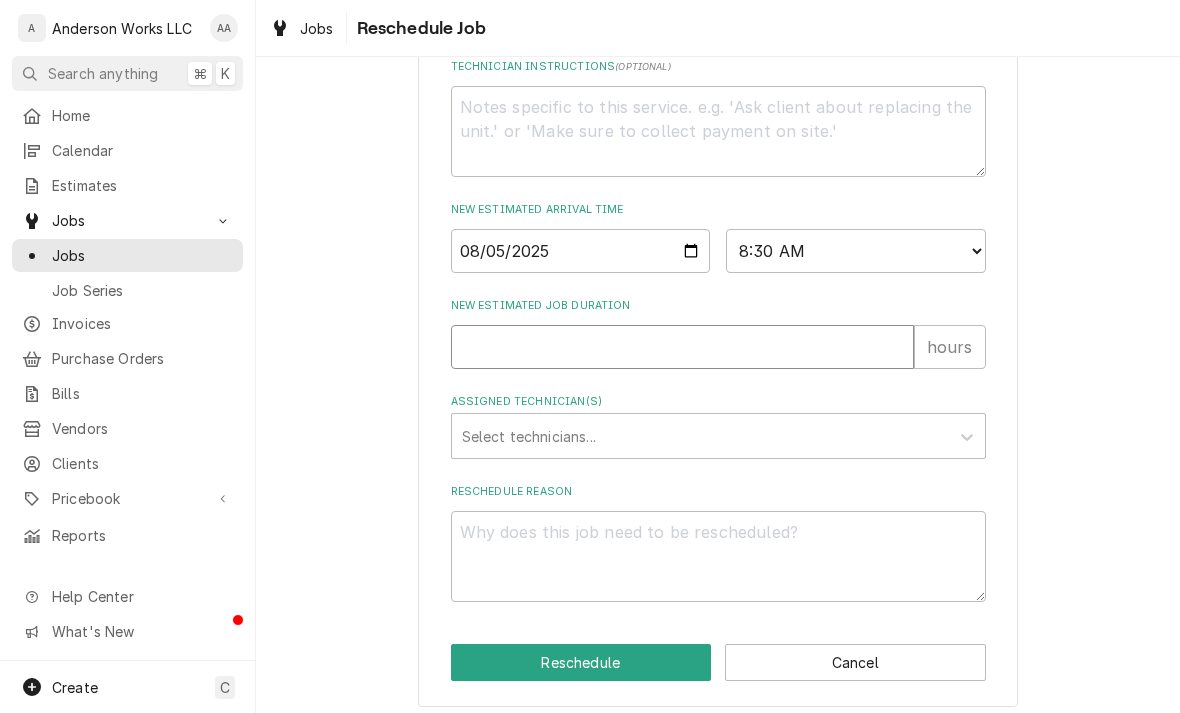click on "New Estimated Job Duration" at bounding box center [682, 347] 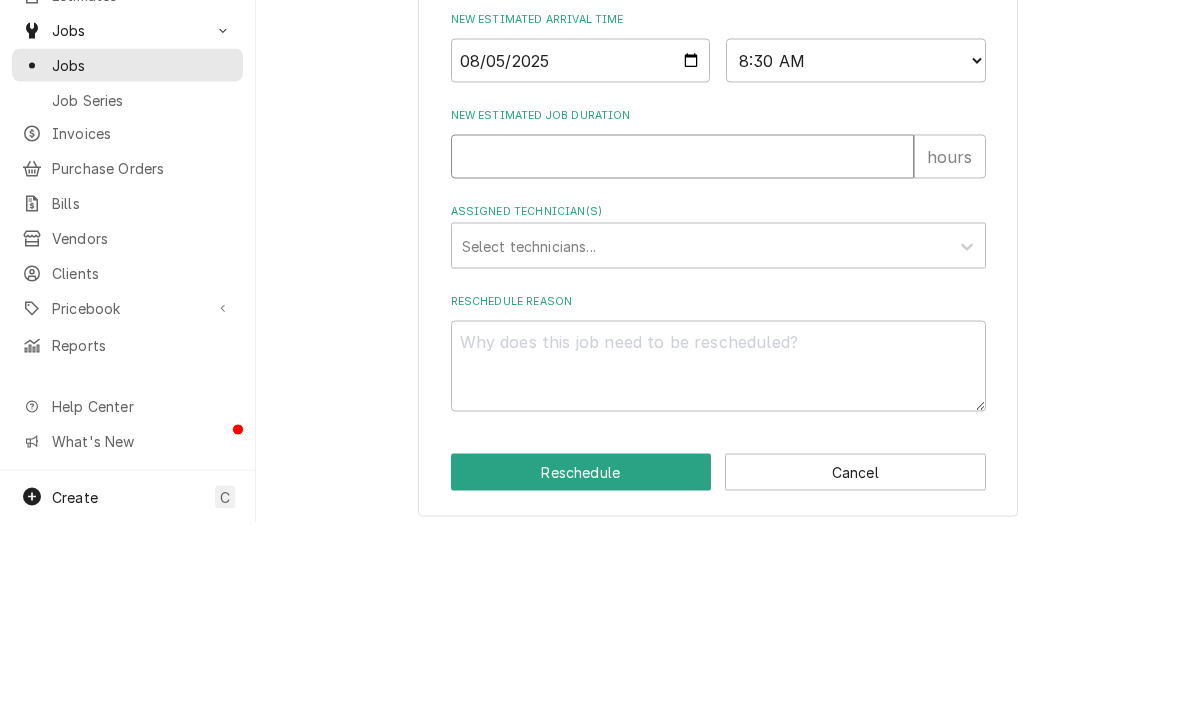 type on "2" 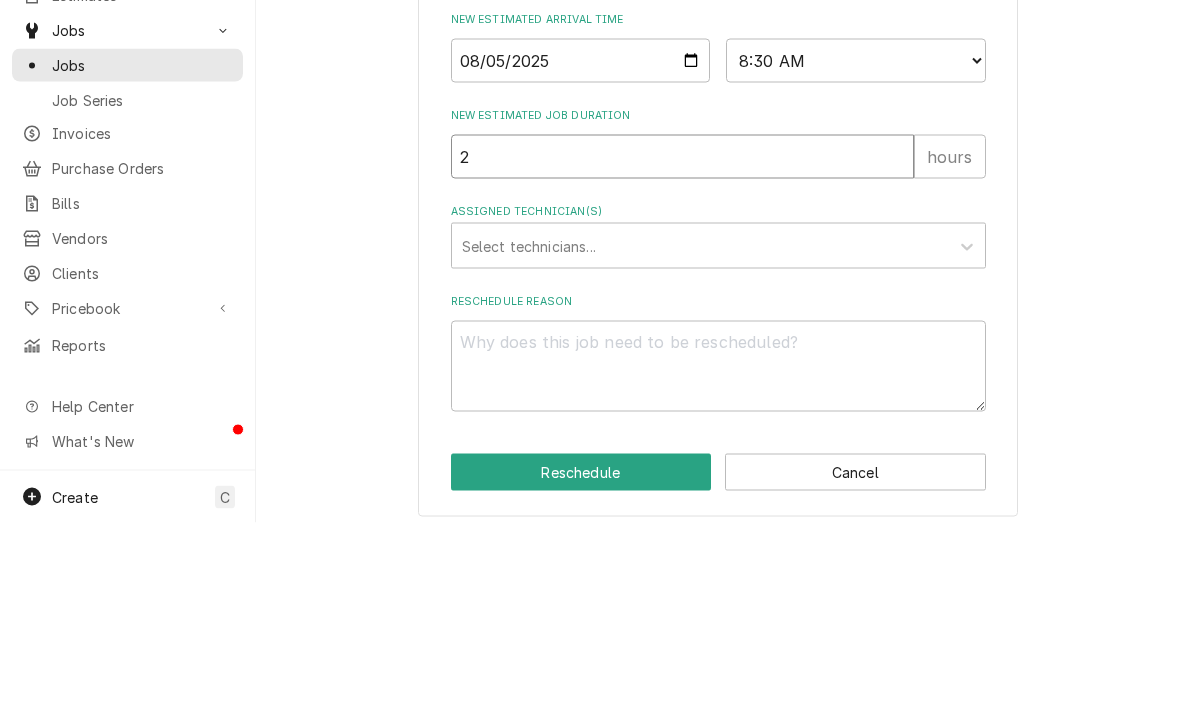 type on "x" 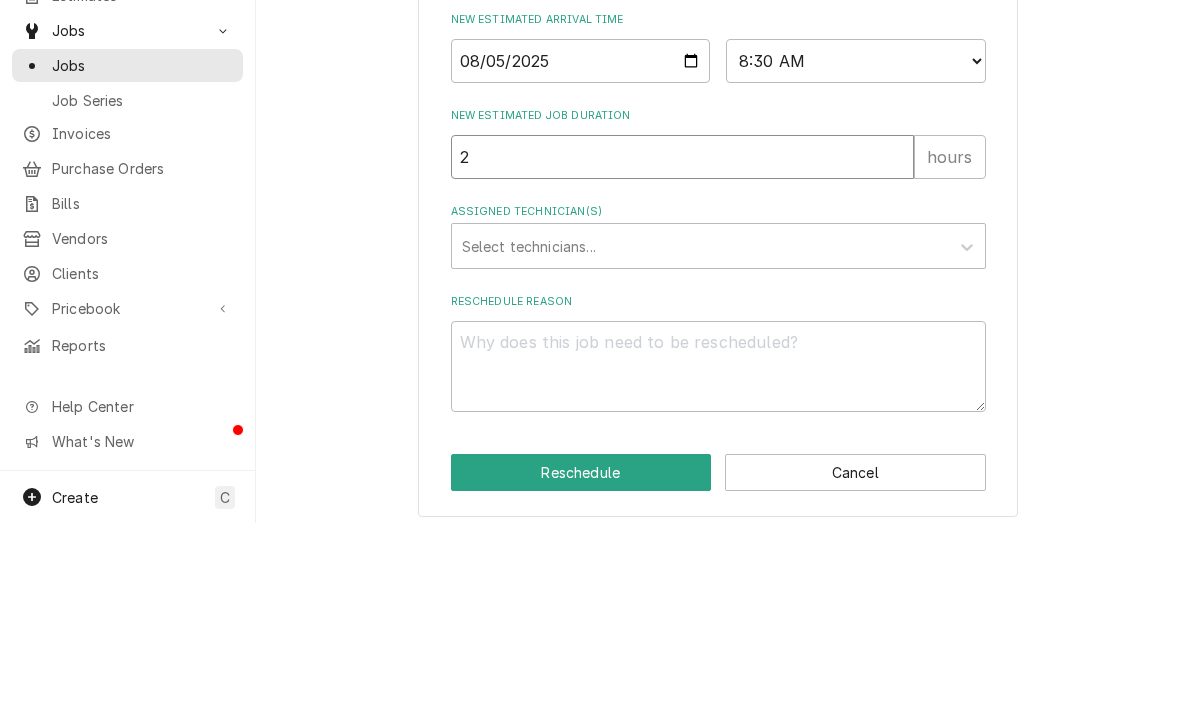 type on "2" 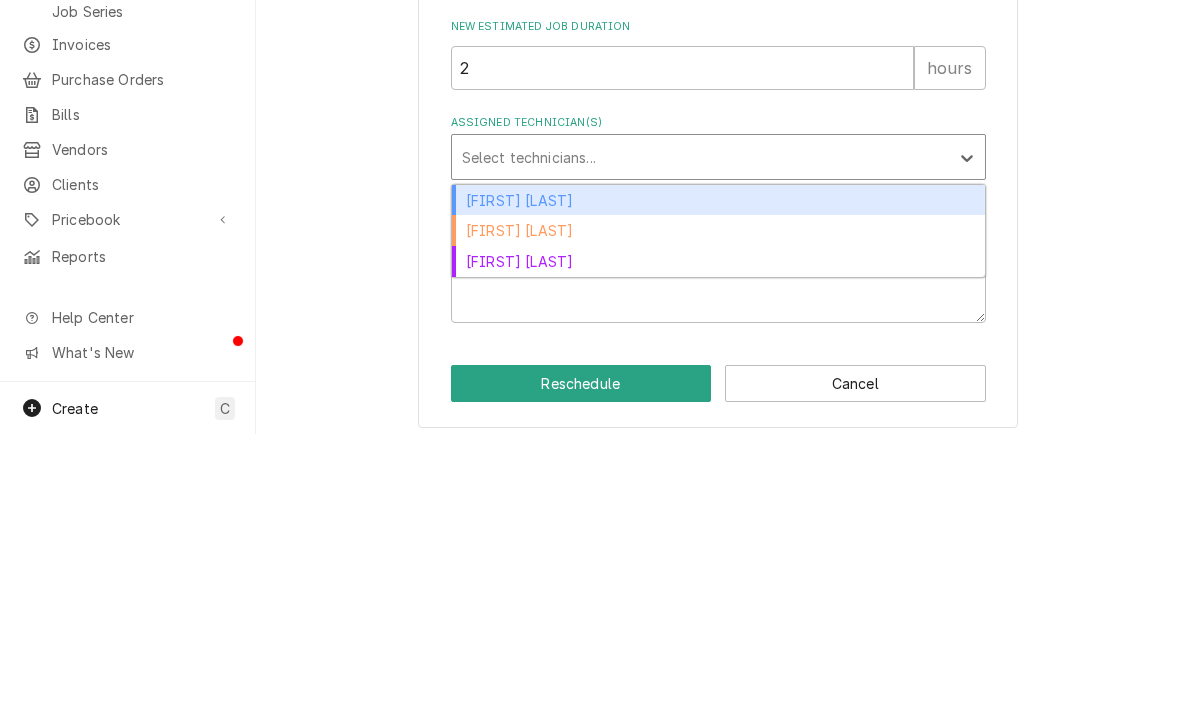 click on "[FIRST] [LAST]" at bounding box center [718, 479] 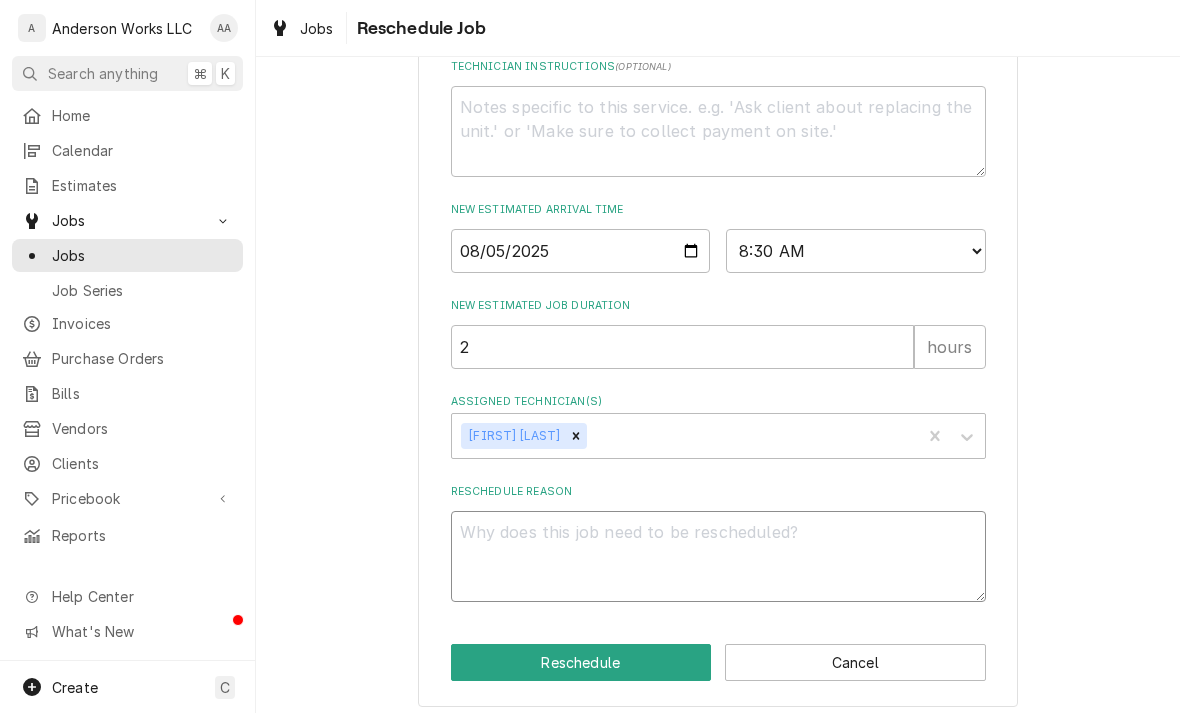 click on "Reschedule Reason" at bounding box center [718, 556] 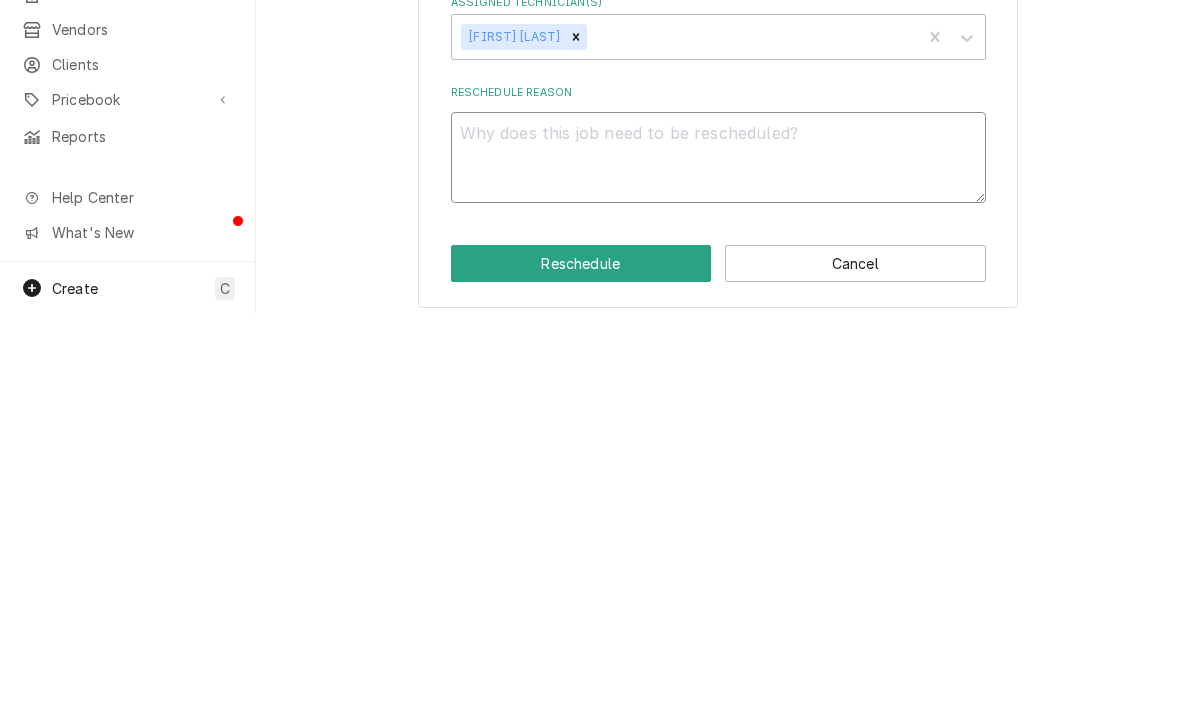 type on "x" 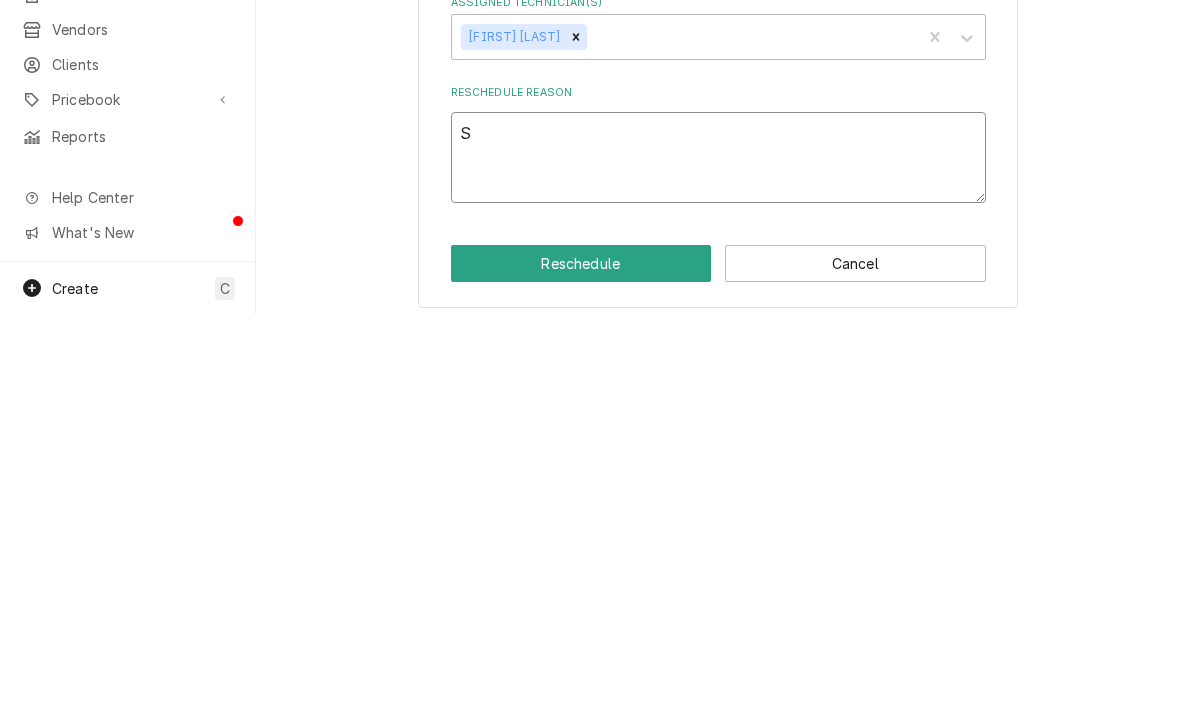 type on "St" 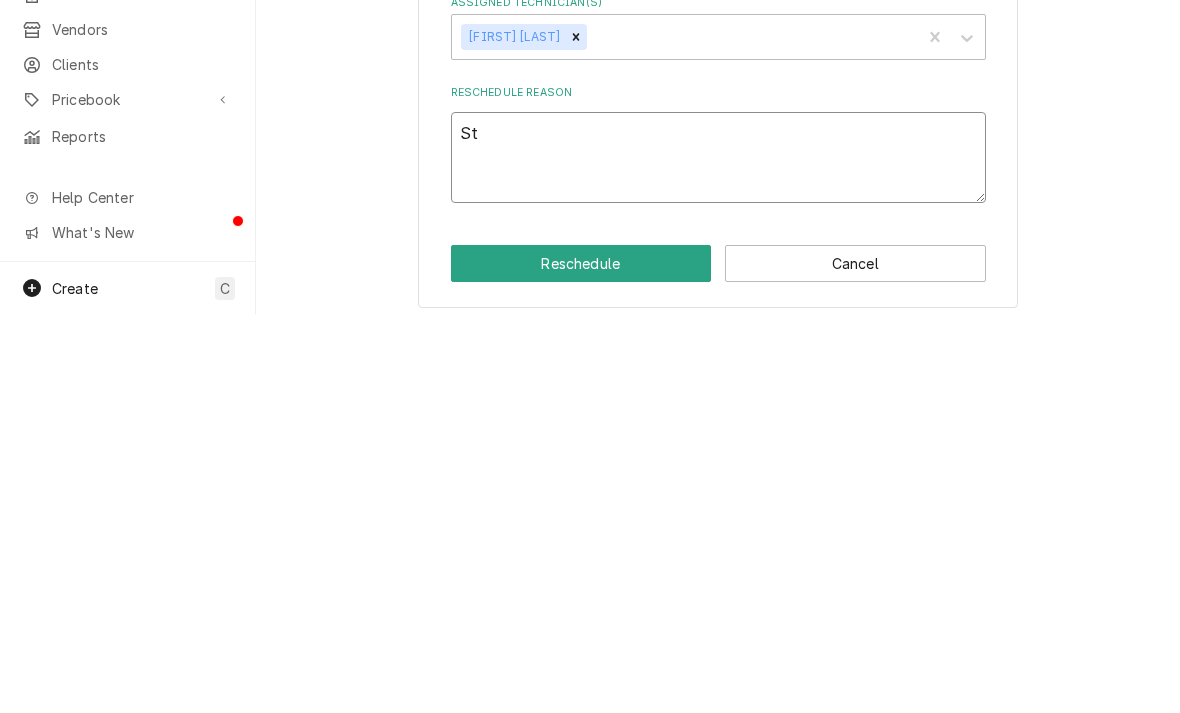 type on "x" 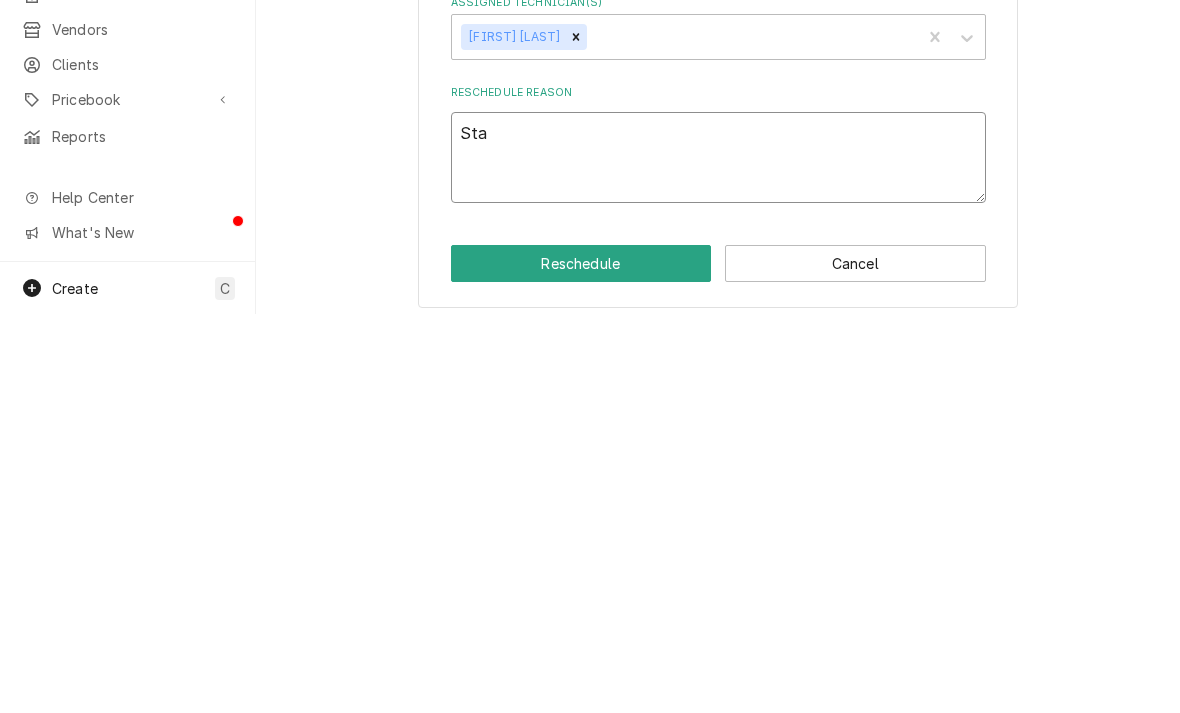 type on "x" 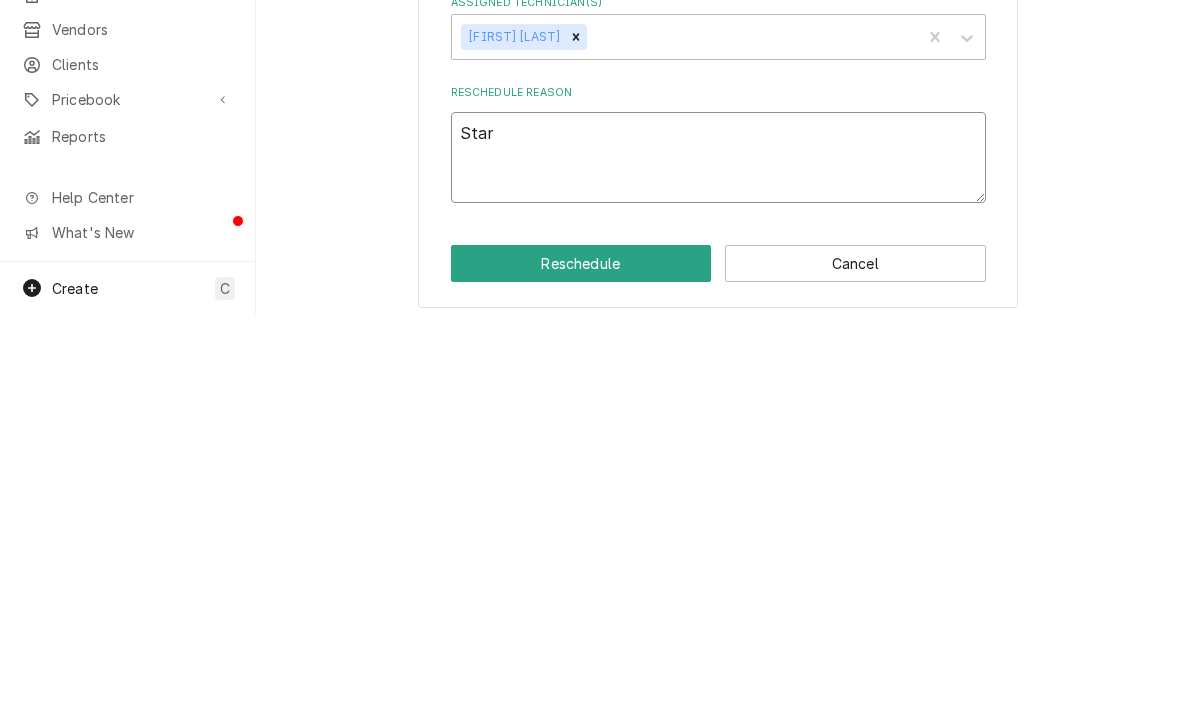 type on "x" 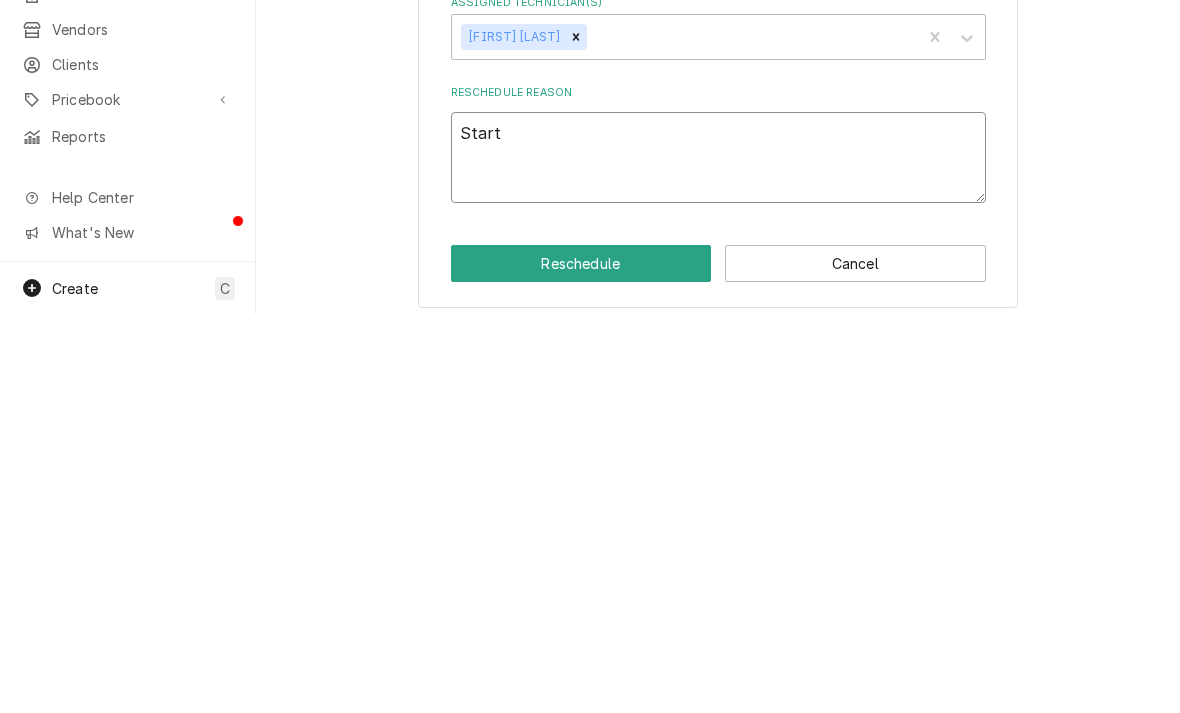 type on "x" 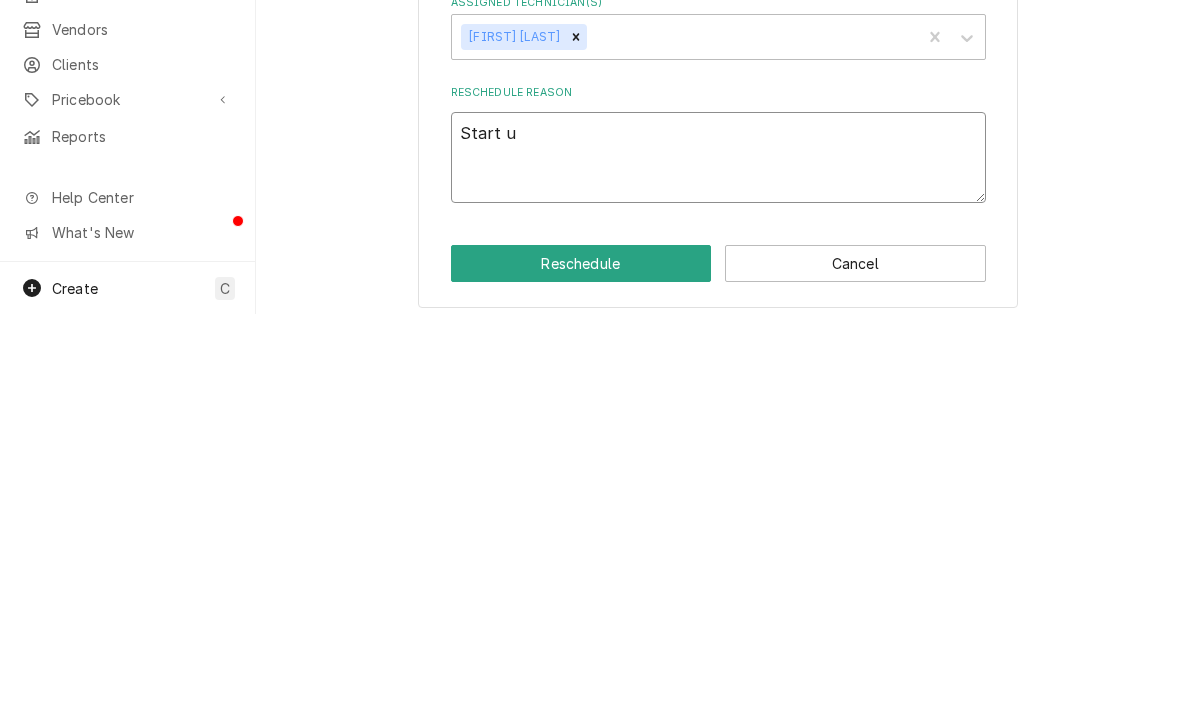type on "x" 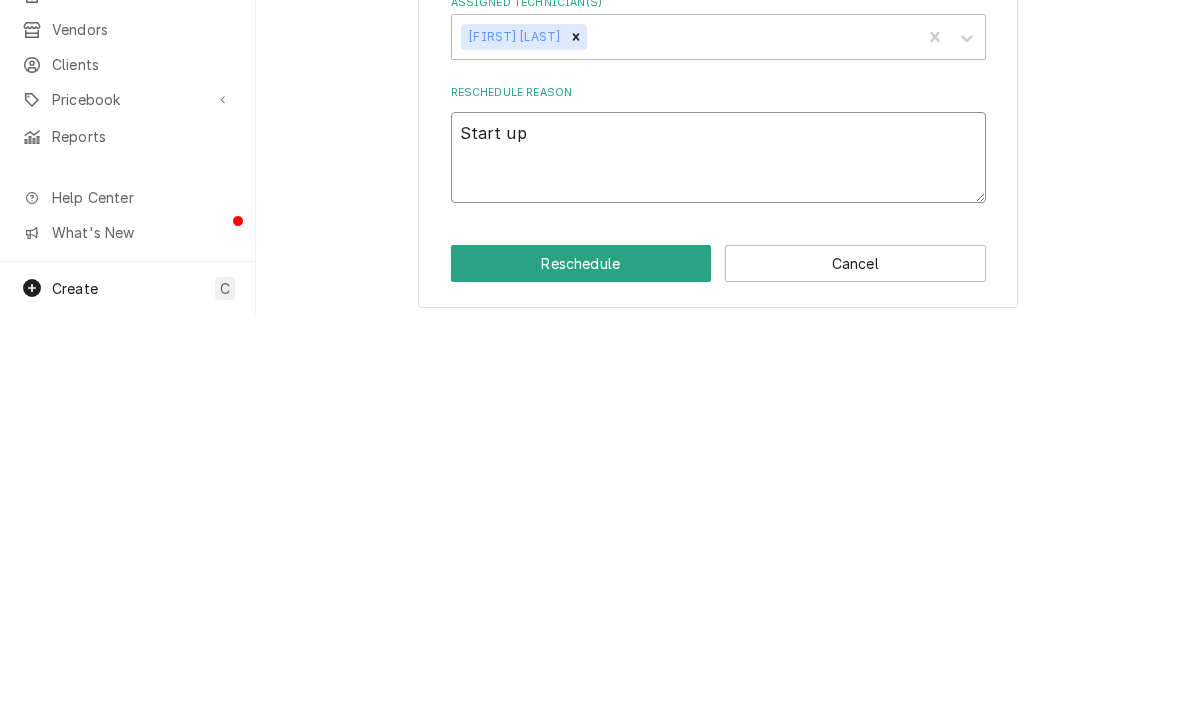 type on "x" 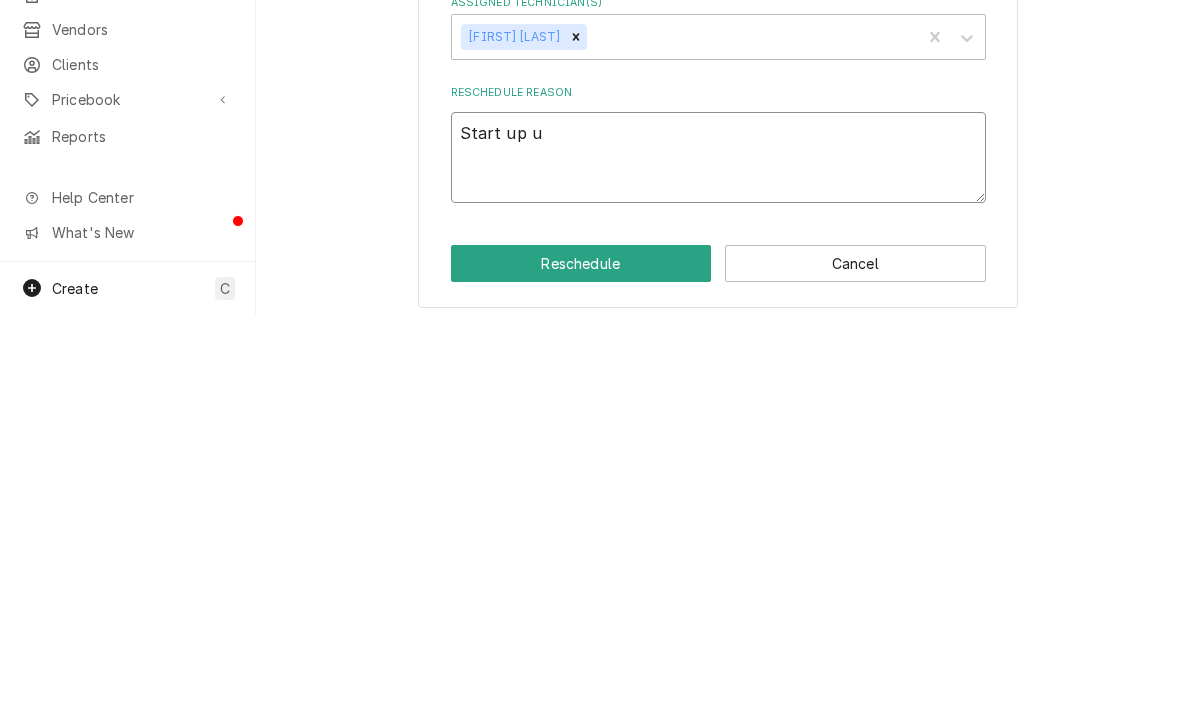 type on "x" 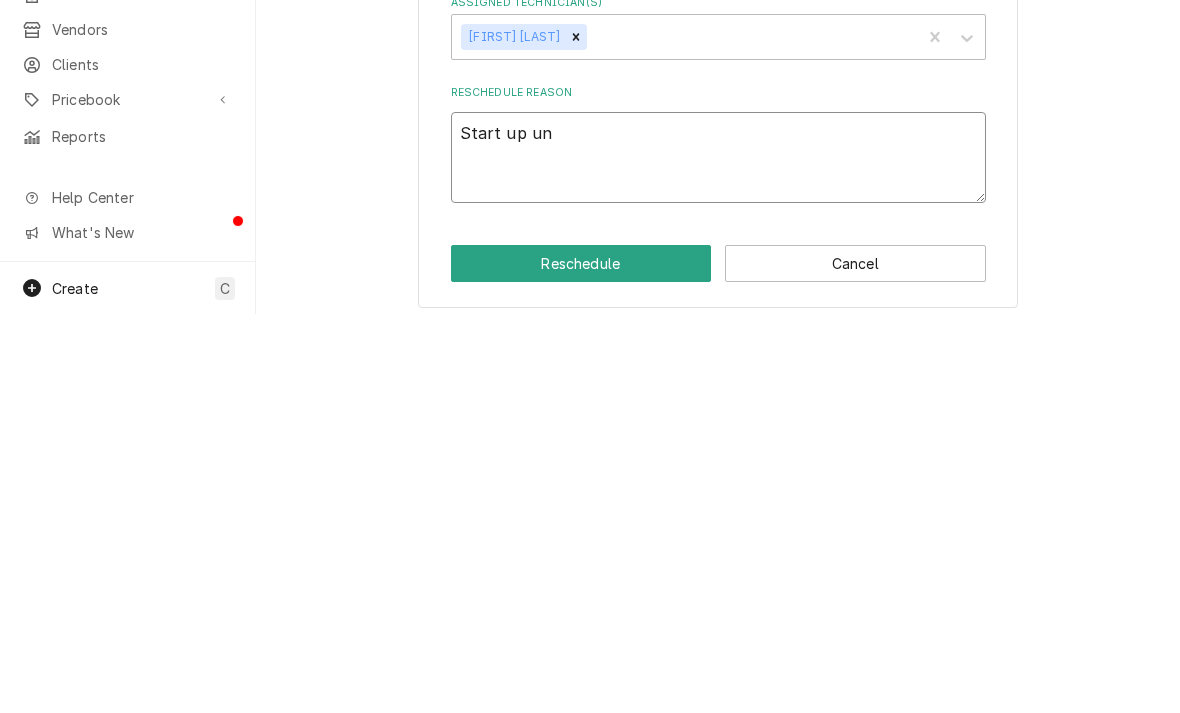 type on "x" 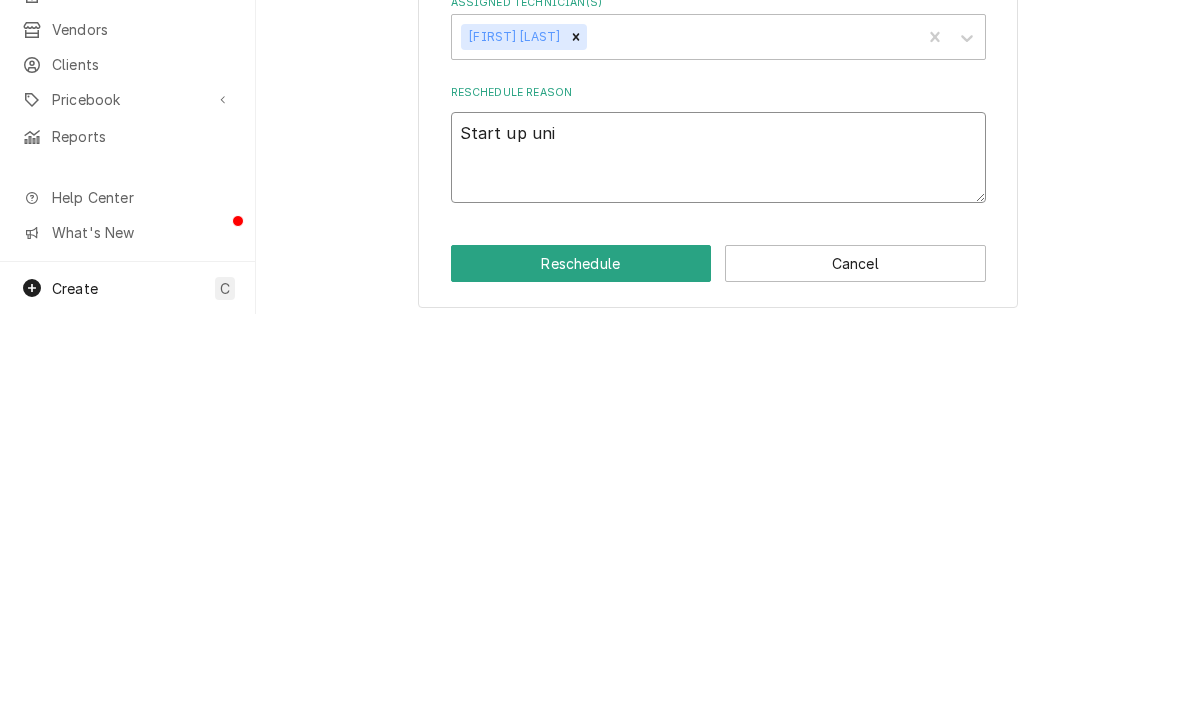 type on "x" 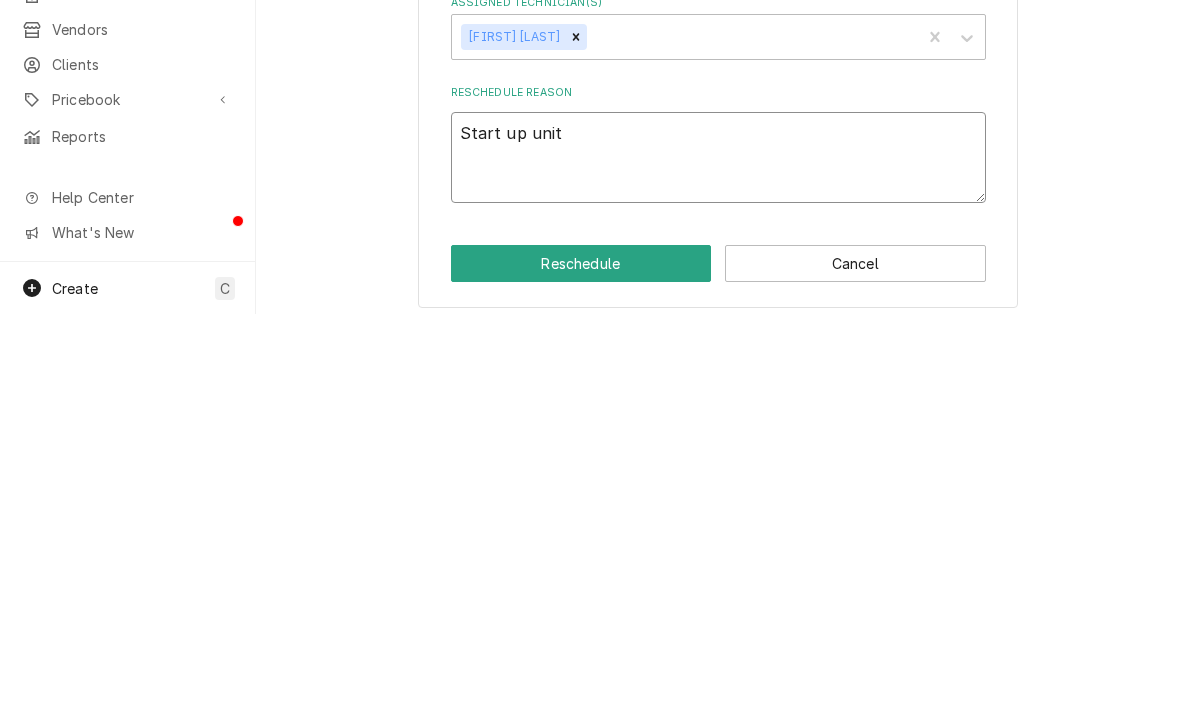type on "x" 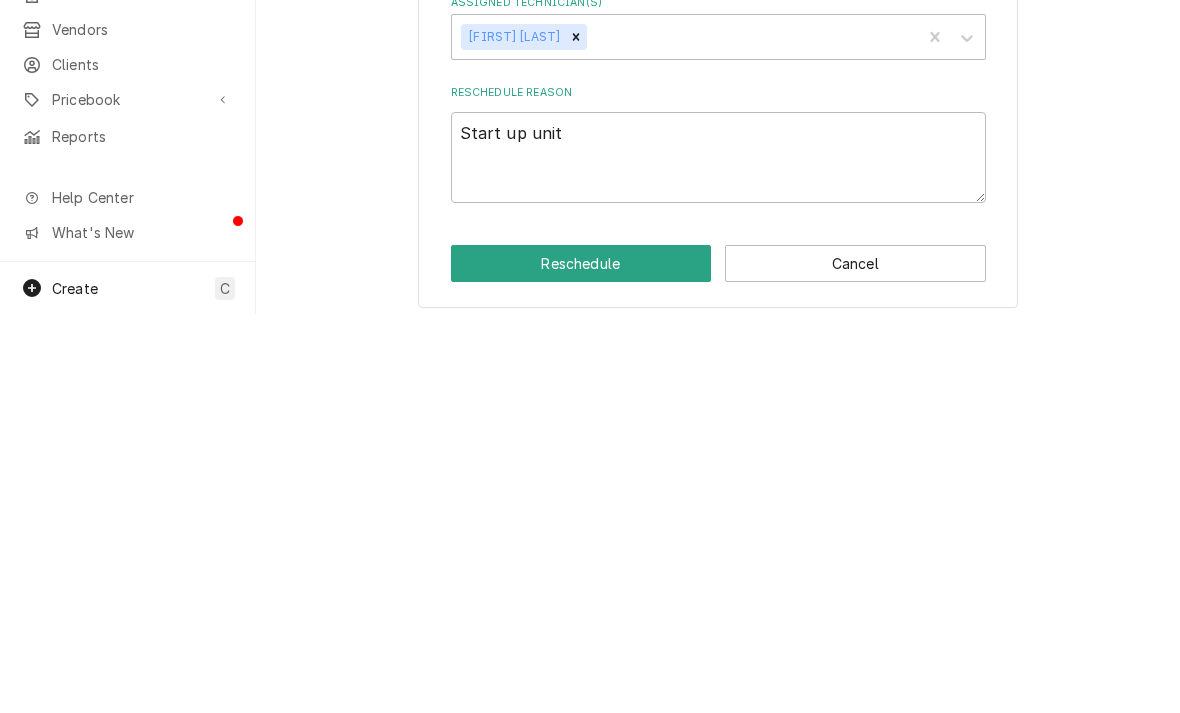 click on "Reschedule" at bounding box center [581, 662] 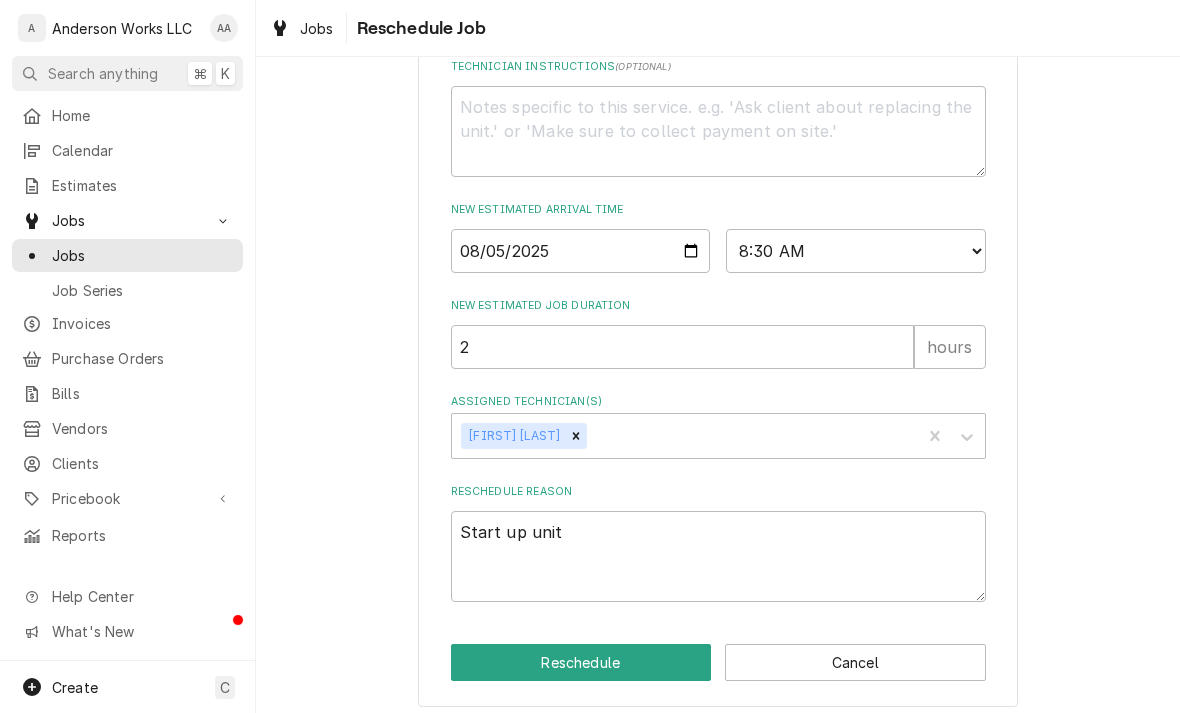 type on "x" 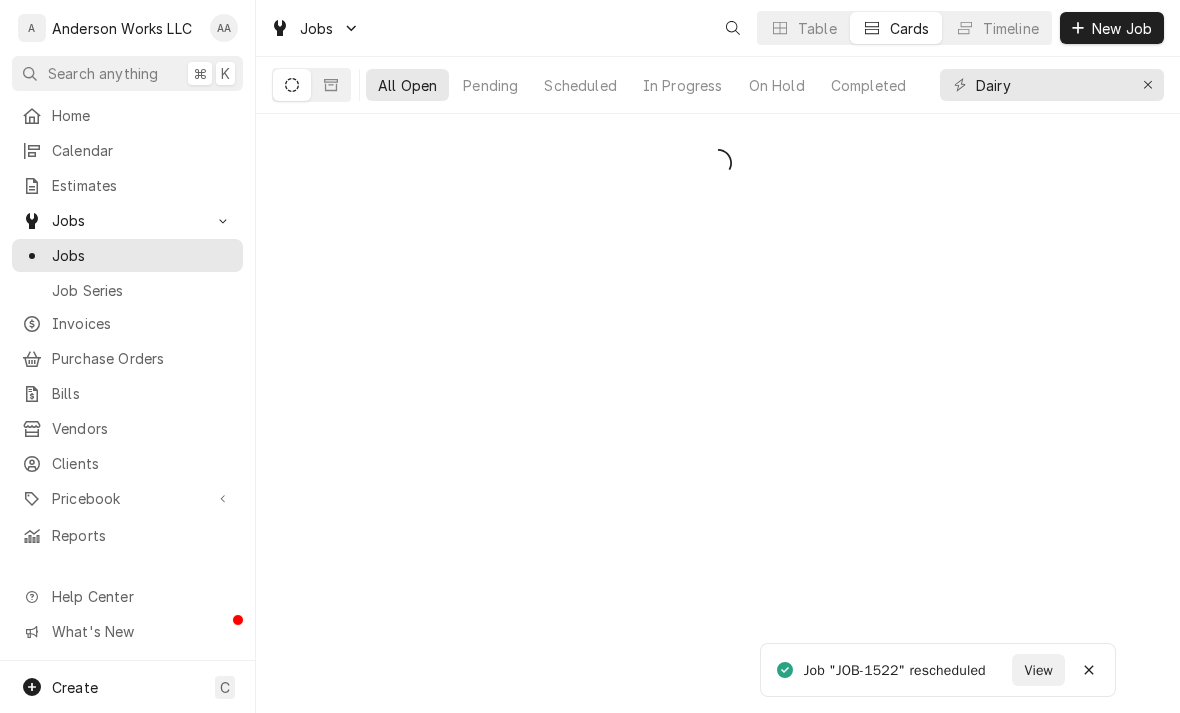 scroll, scrollTop: 0, scrollLeft: 0, axis: both 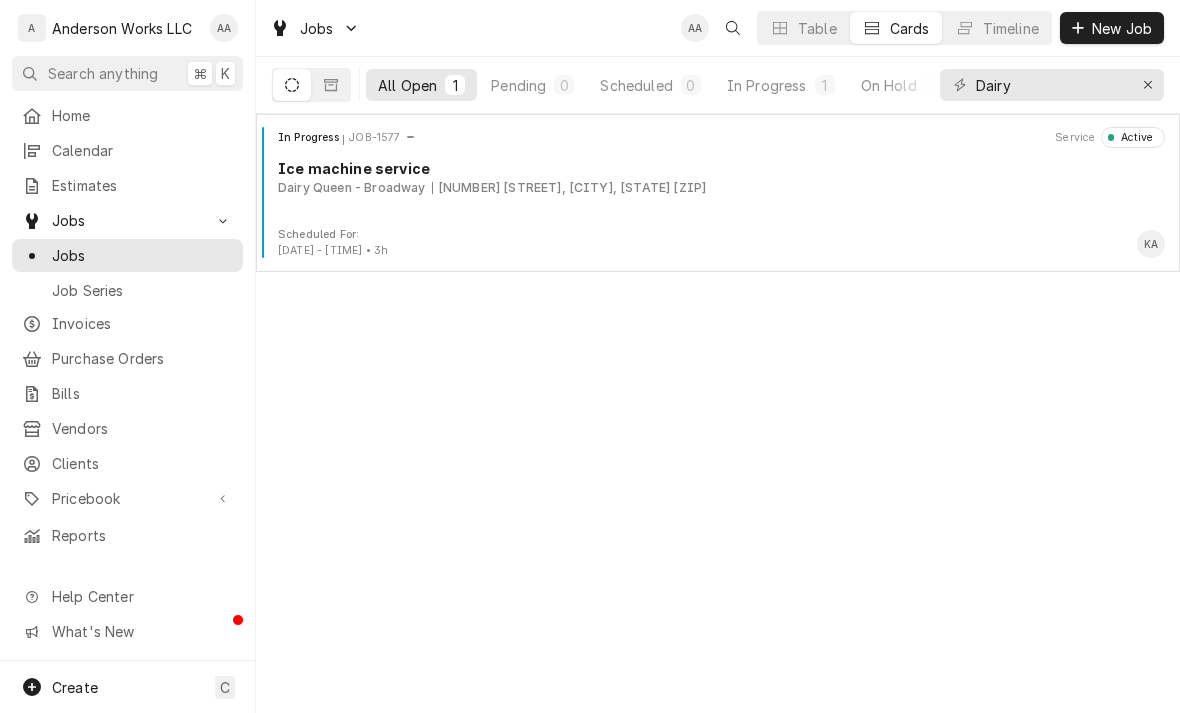 click on "In Progress JOB-1577 Service Active Ice machine service Dairy Queen - Broadway [NUMBER] [STREET], [CITY], [STATE]" at bounding box center (718, 177) 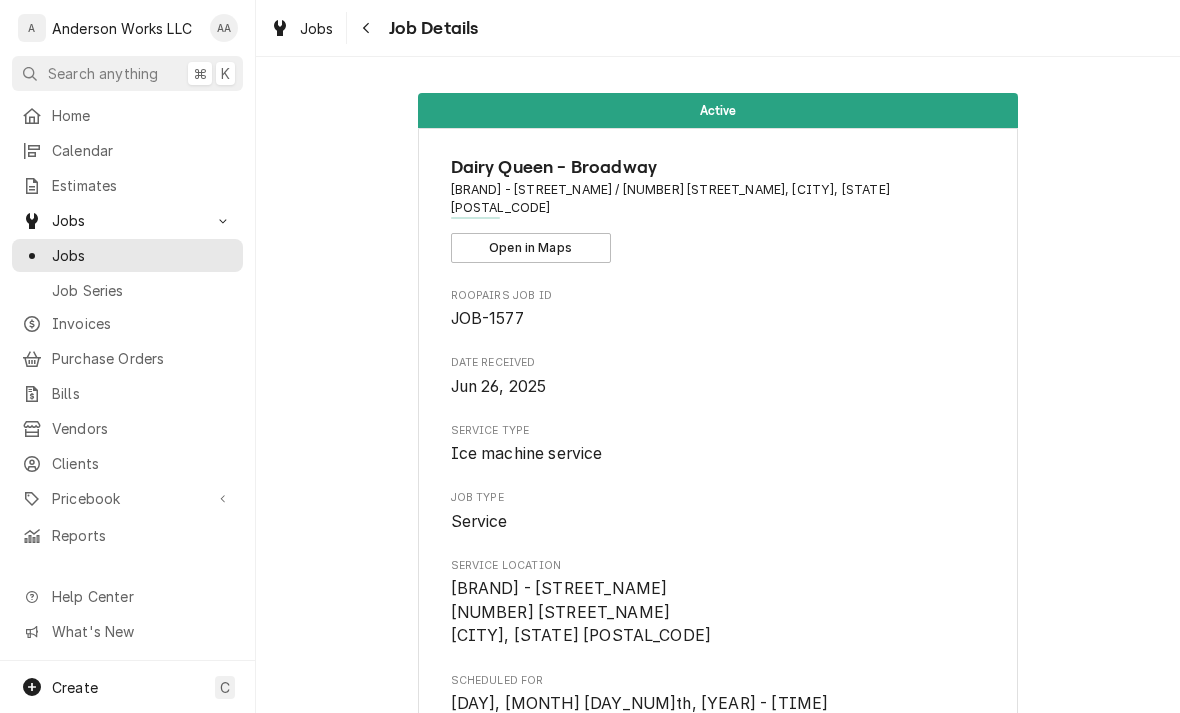 scroll, scrollTop: 0, scrollLeft: 0, axis: both 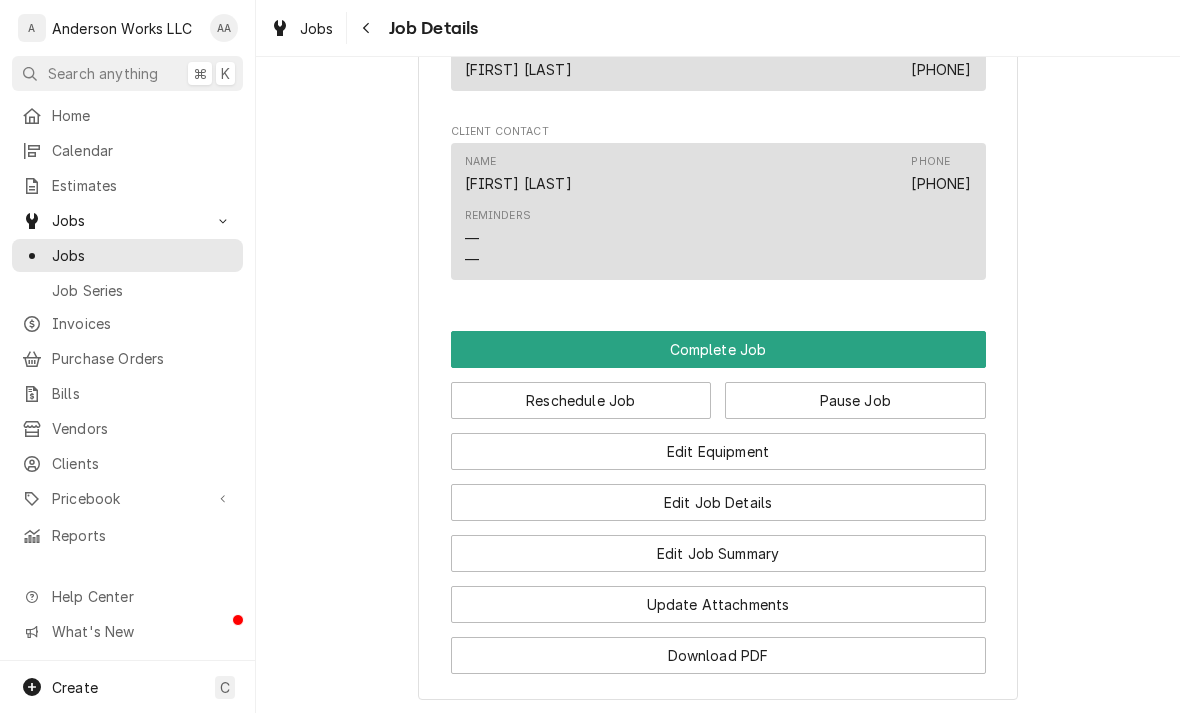 click on "Edit Job Summary" at bounding box center [718, 553] 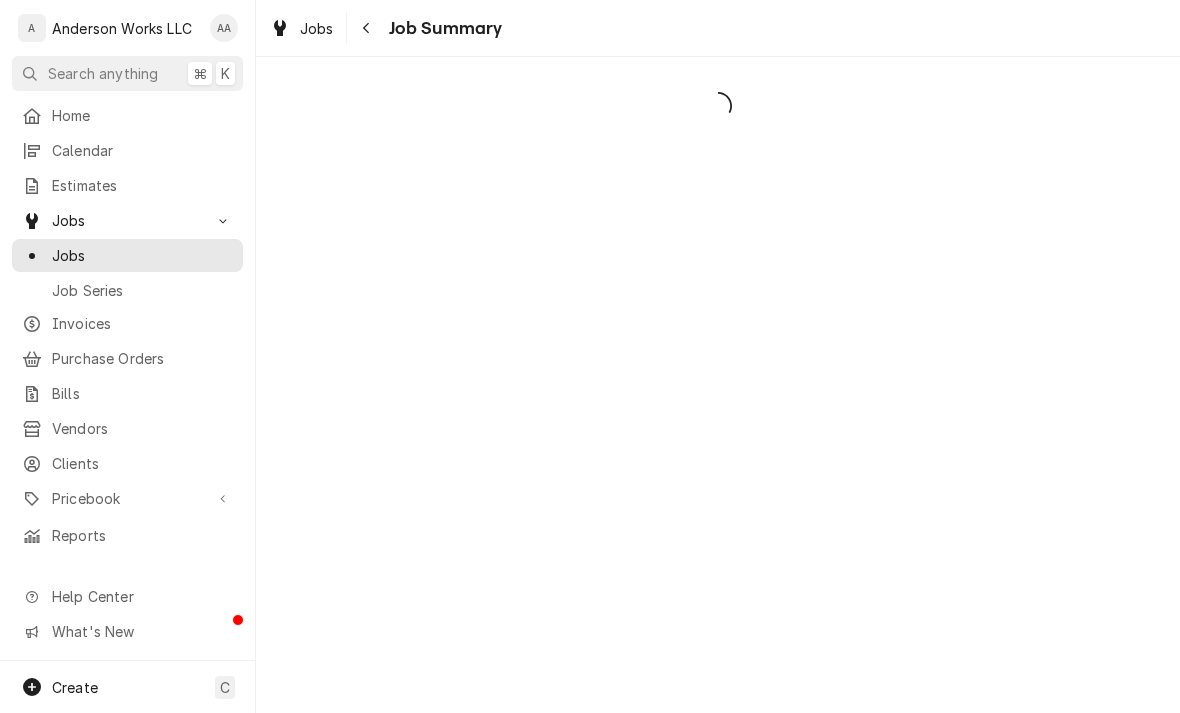 scroll, scrollTop: 0, scrollLeft: 0, axis: both 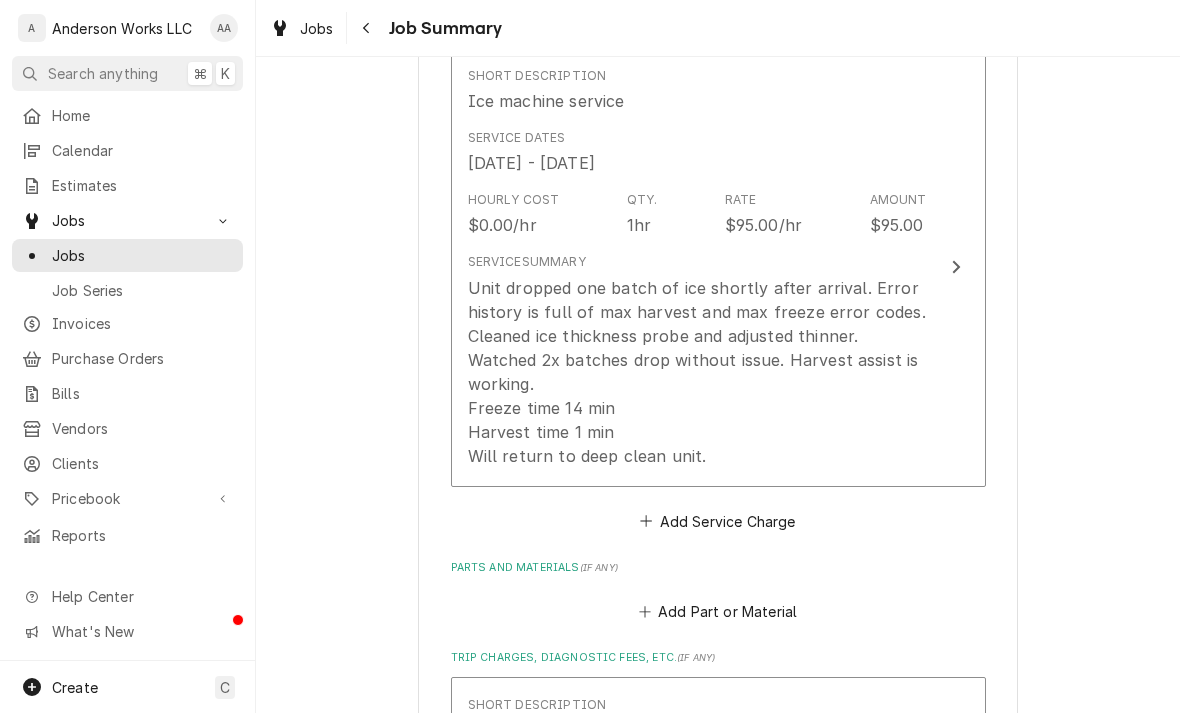 click on "Short Description Ice machine service Service Dates [DATE] - [DATE] Hourly Cost $0.00/hr Qty. 1hr Rate $95.00/hr Amount $95.00 Service  Summary Unit dropped one batch of ice shortly after arrival. Error history is full of max harvest and max freeze error codes. Cleaned ice thickness probe and adjusted thinner. Watched 2x batches drop without issue. Harvest assist is working.
Freeze time 14 min
Harvest time 1 min
Will return to deep clean unit." at bounding box center [718, 267] 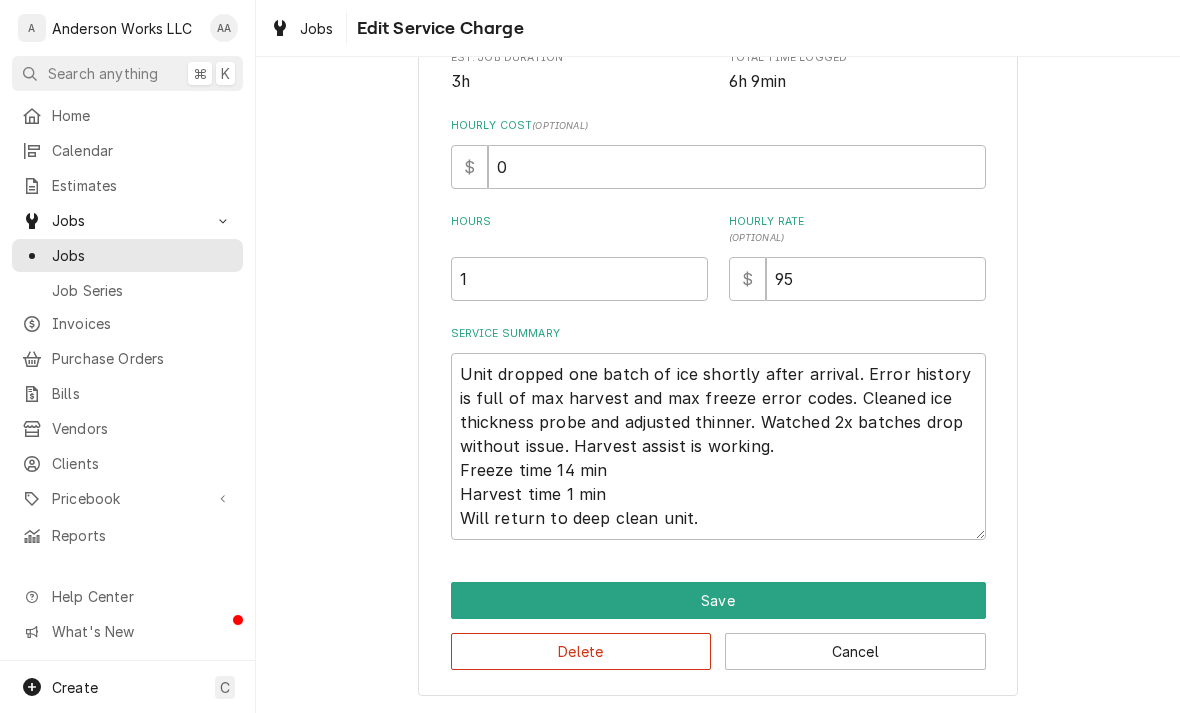 scroll, scrollTop: 434, scrollLeft: 0, axis: vertical 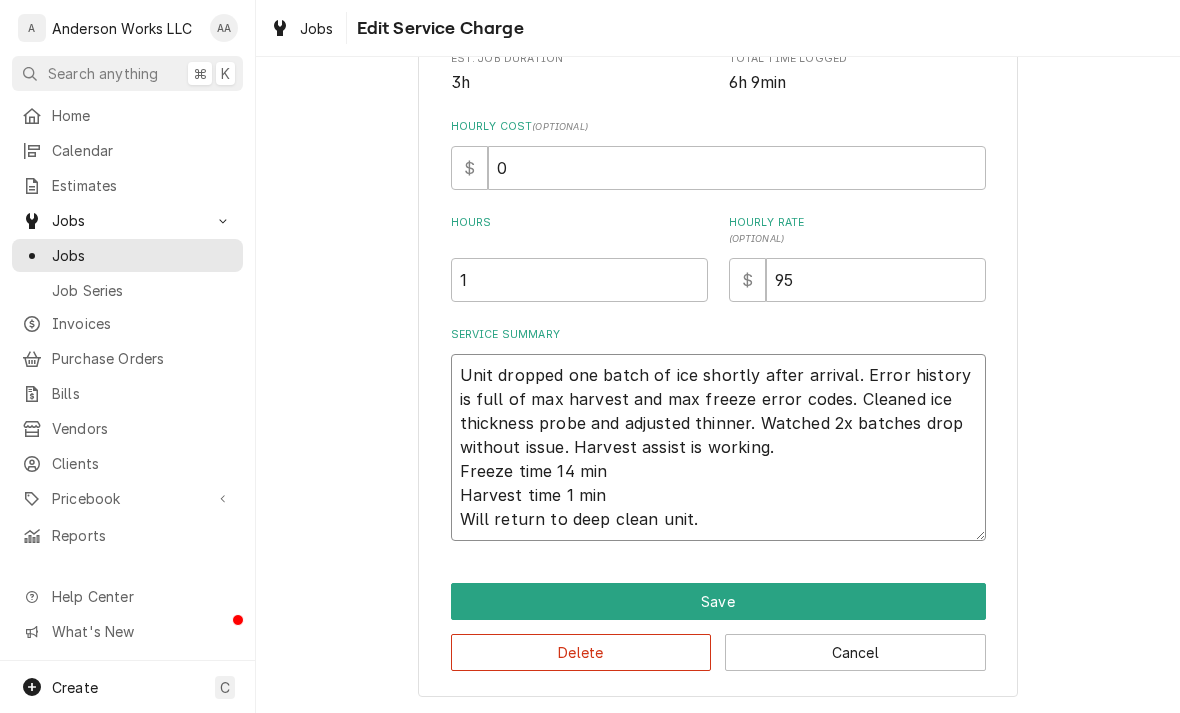 click on "Unit dropped one batch of ice shortly after arrival. Error history is full of max harvest and max freeze error codes. Cleaned ice thickness probe and adjusted thinner. Watched 2x batches drop without issue. Harvest assist is working.
Freeze time 14 min
Harvest time 1 min
Will return to deep clean unit." at bounding box center [718, 447] 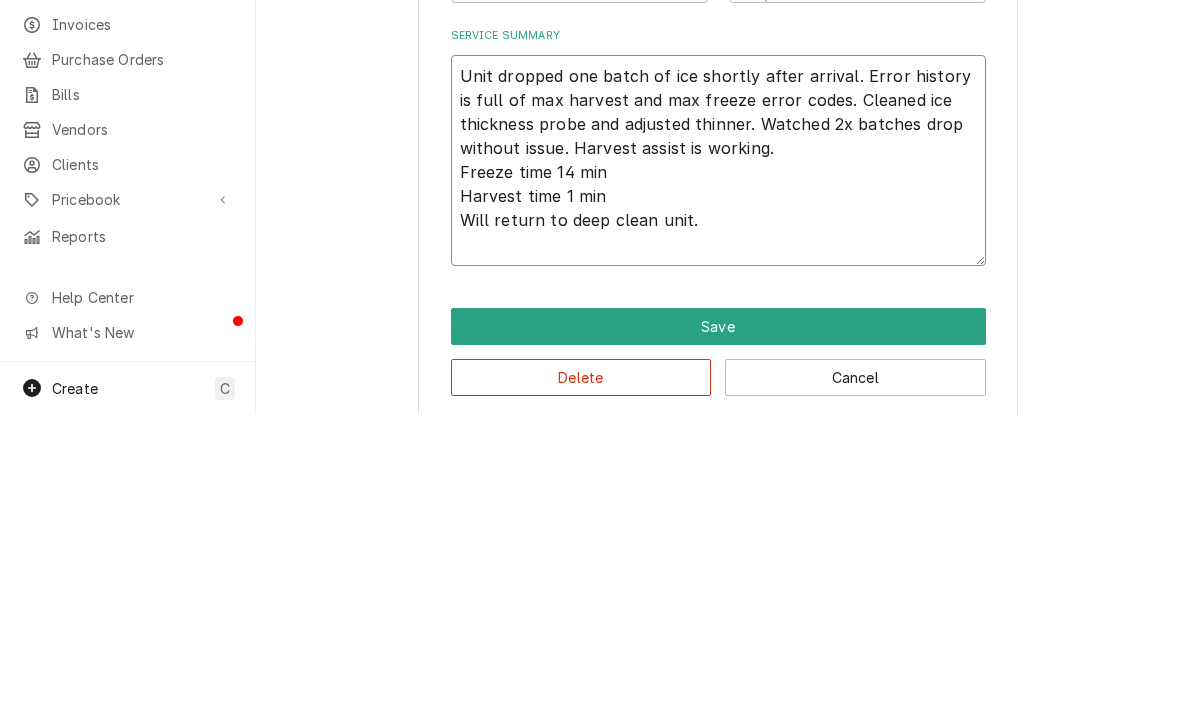 type on "x" 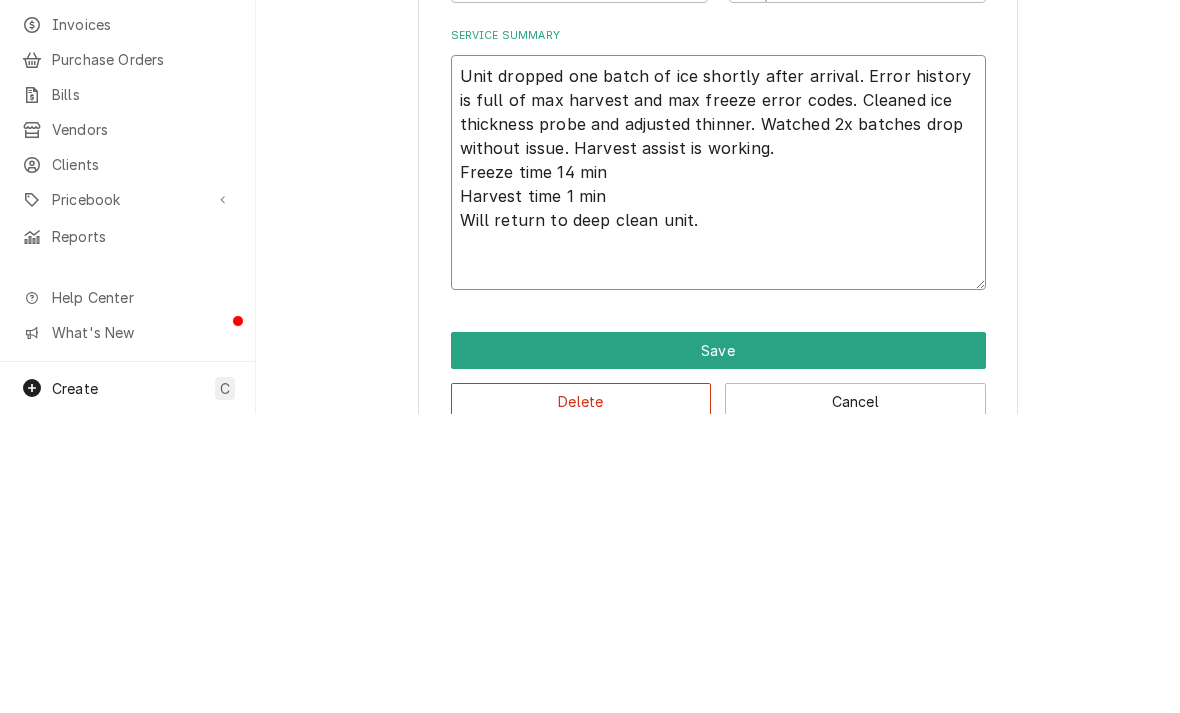 type on "Unit dropped one batch of ice shortly after arrival. Error history is full of max harvest and max freeze error codes. Cleaned ice thickness probe and adjusted thinner. Watched 2x batches drop without issue. Harvest assist is working.
Freeze time 14 min
Harvest time 1 min
Will return to deep clean unit.
R" 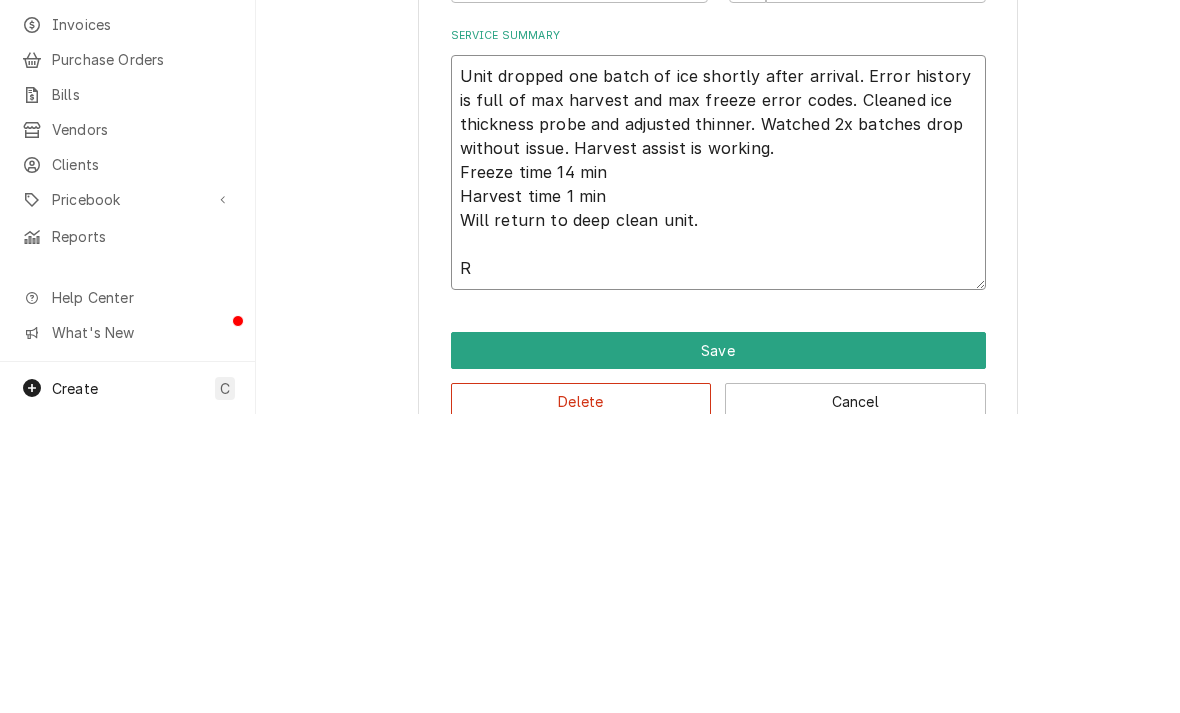 type on "x" 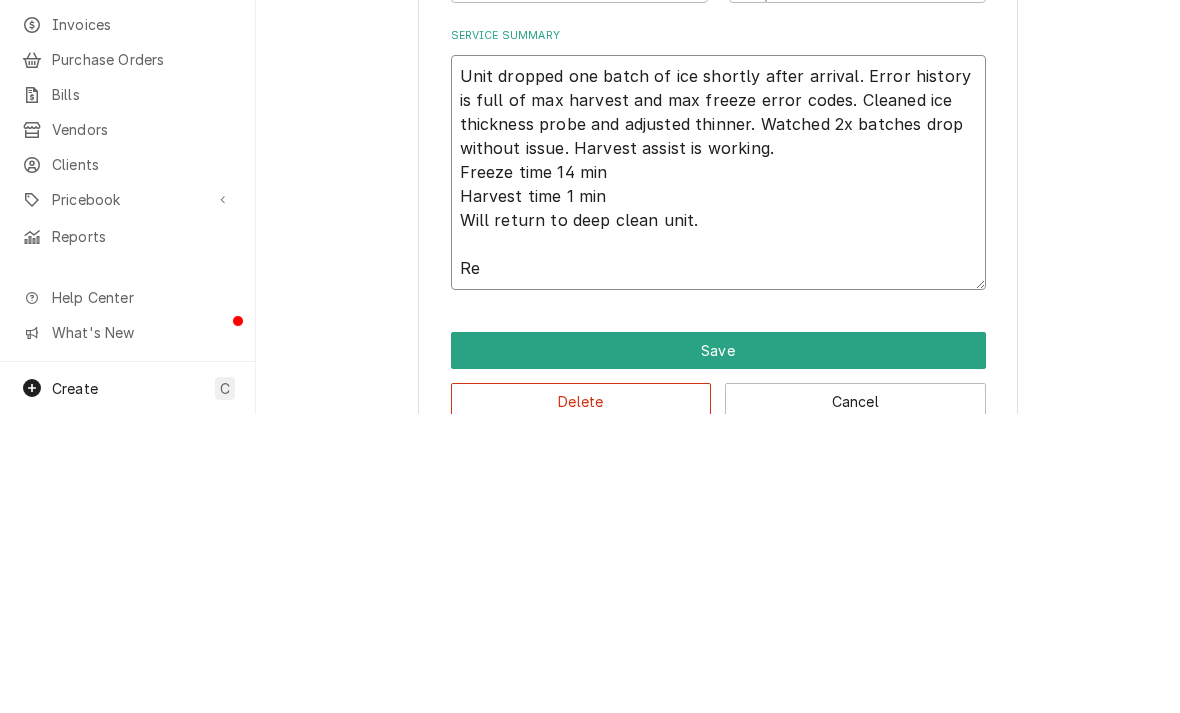type on "x" 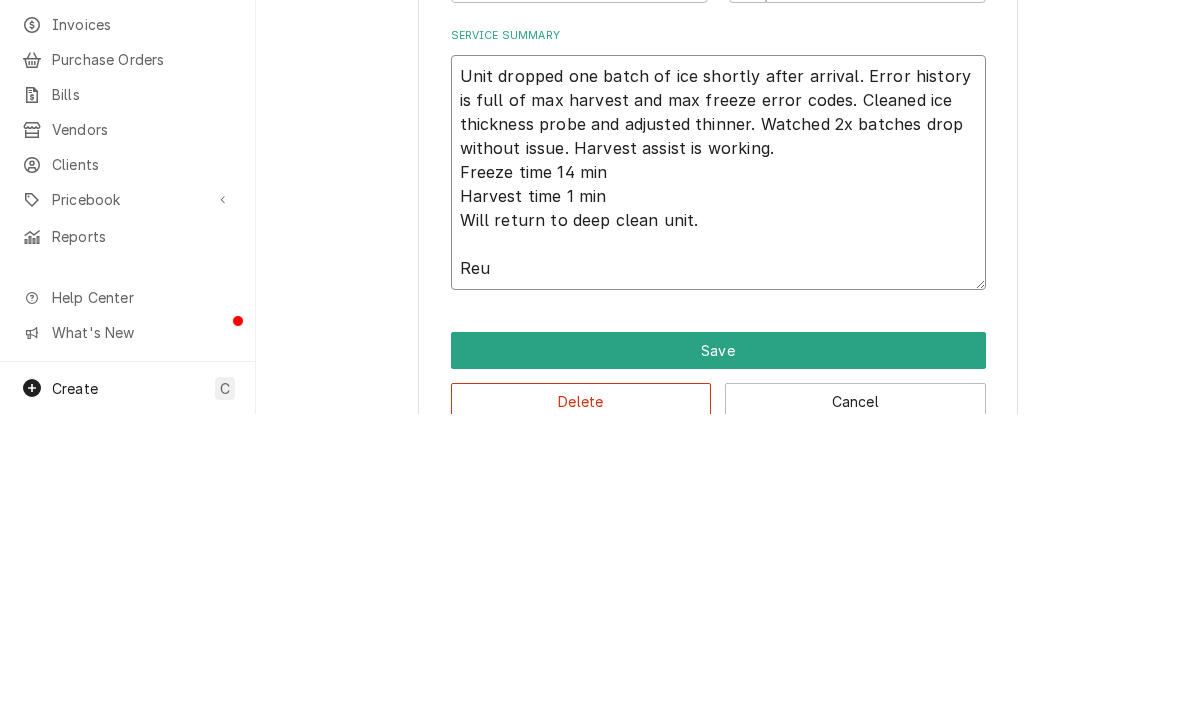 type on "x" 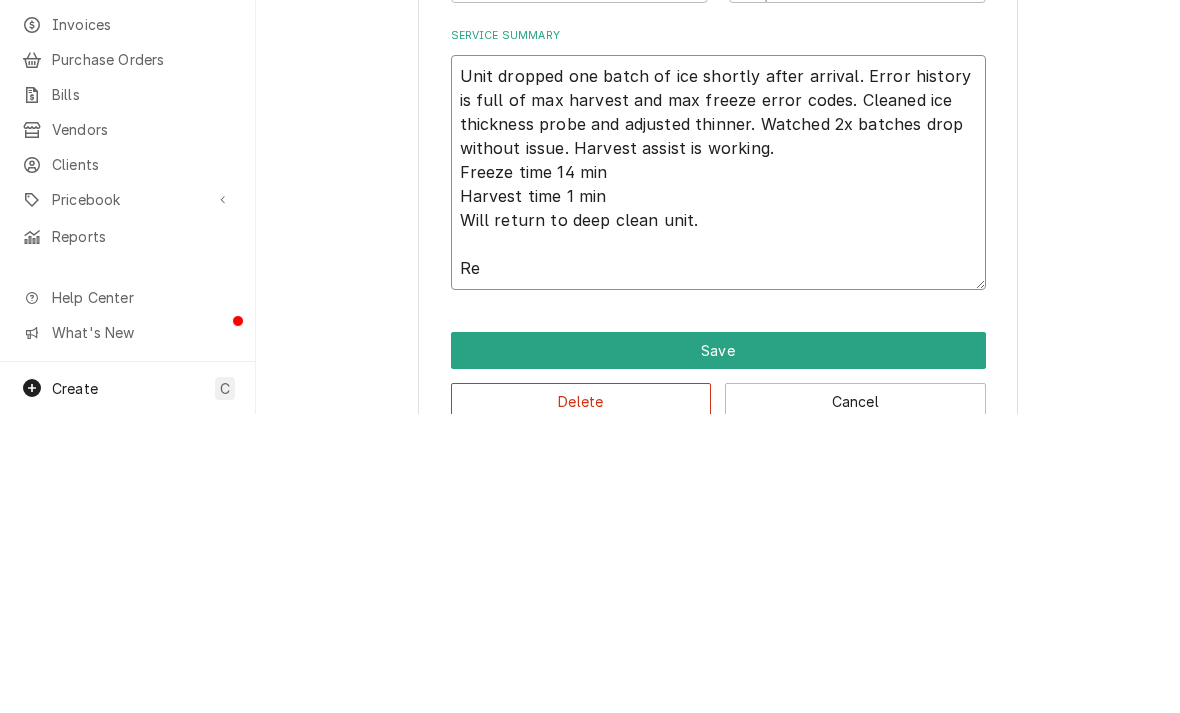 type on "Unit dropped one batch of ice shortly after arrival. Error history is full of max harvest and max freeze error codes. Cleaned ice thickness probe and adjusted thinner. Watched 2x batches drop without issue. Harvest assist is working.
Freeze time 14 min
Harvest time 1 min
Will return to deep clean unit.
Ret" 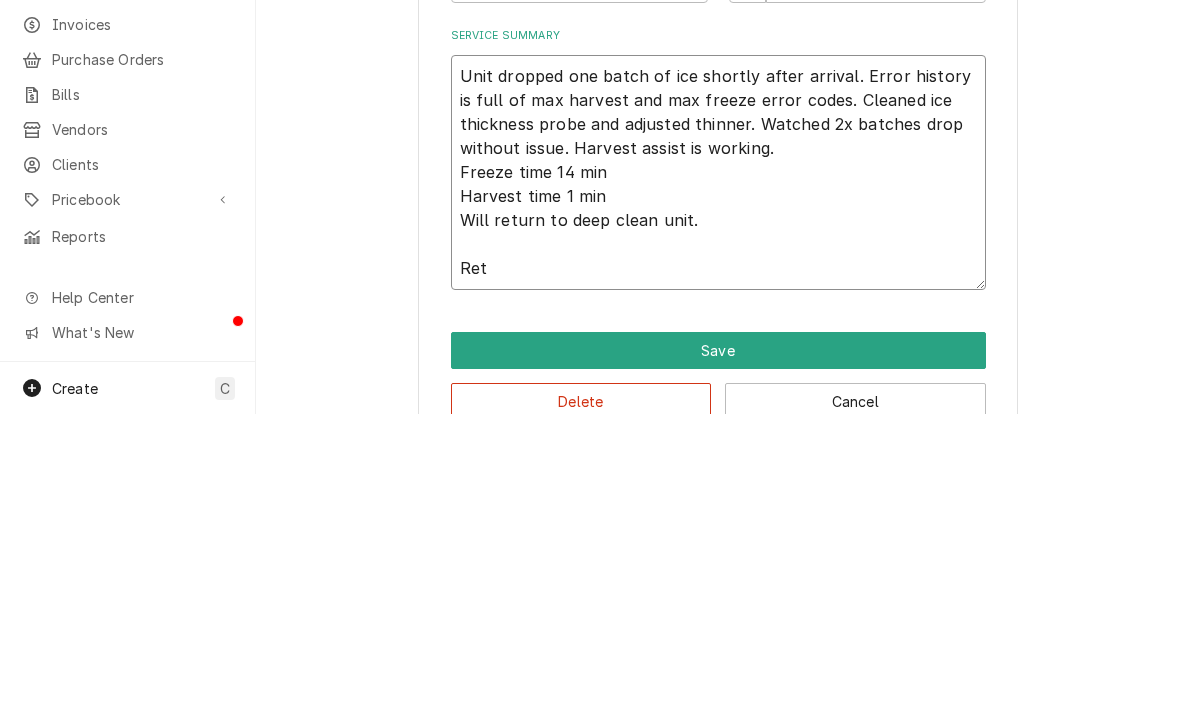 type on "x" 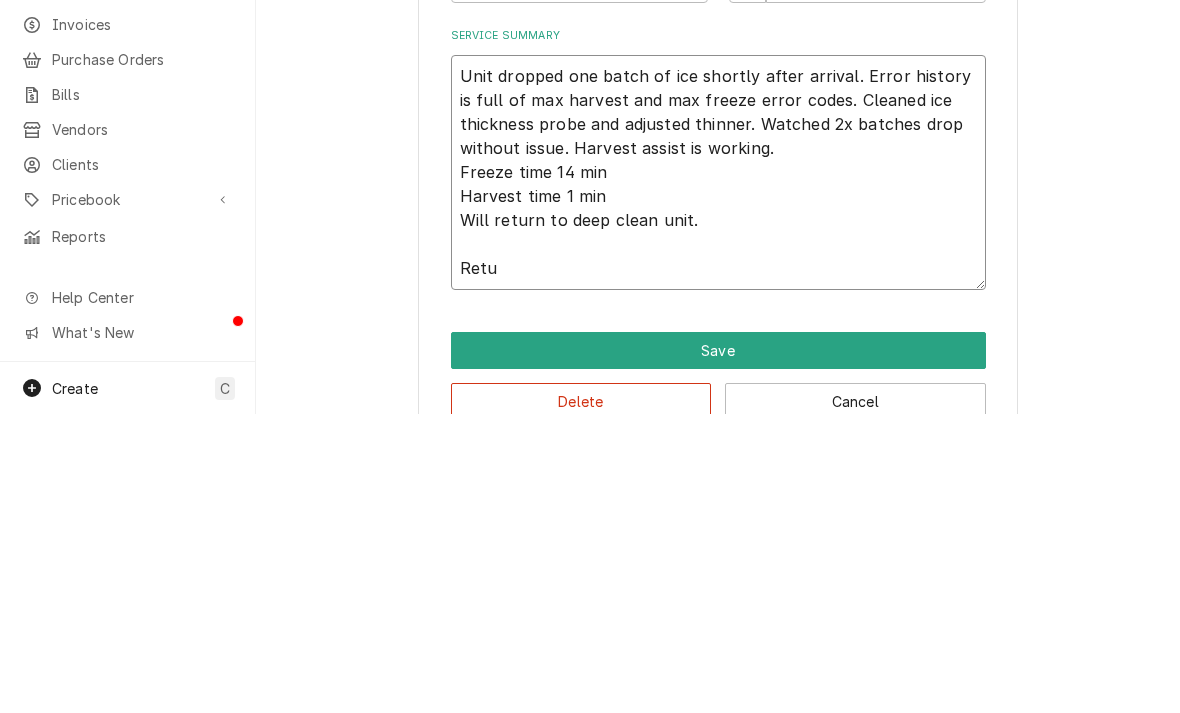 type on "Unit dropped one batch of ice shortly after arrival. Error history is full of max harvest and max freeze error codes. Cleaned ice thickness probe and adjusted thinner. Watched 2x batches drop without issue. Harvest assist is working.
Freeze time 14 min
Harvest time 1 min
Will return to deep clean unit.
Retur" 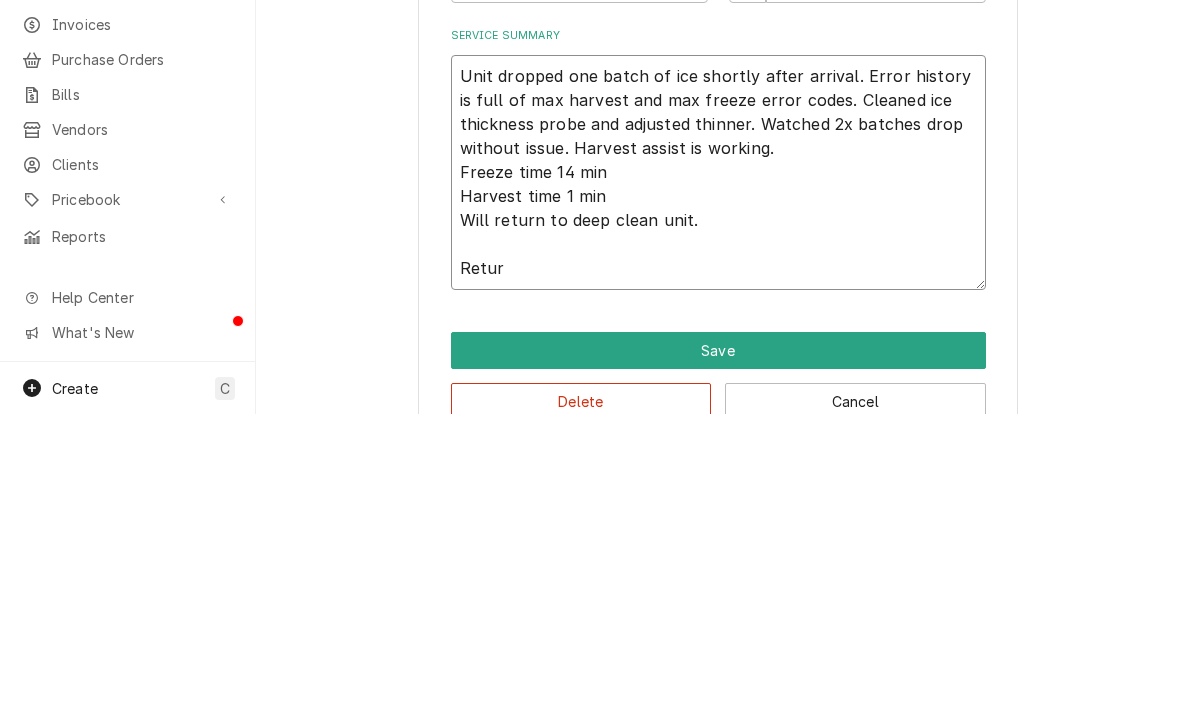 type on "x" 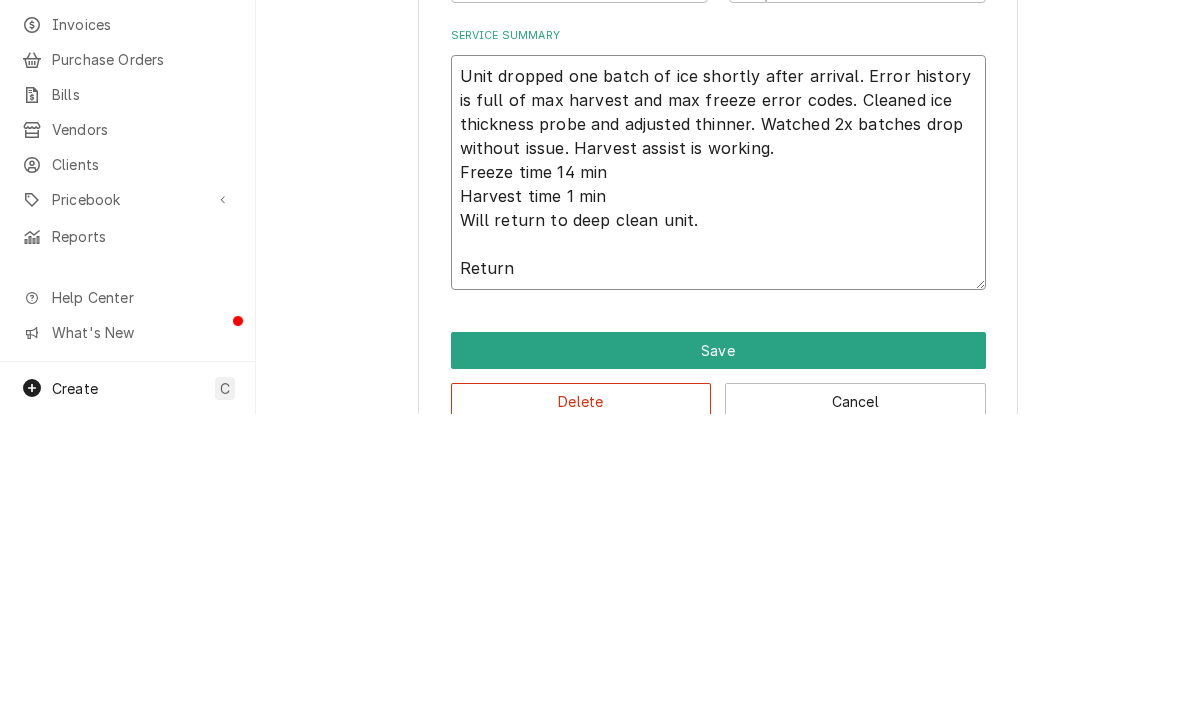 type on "x" 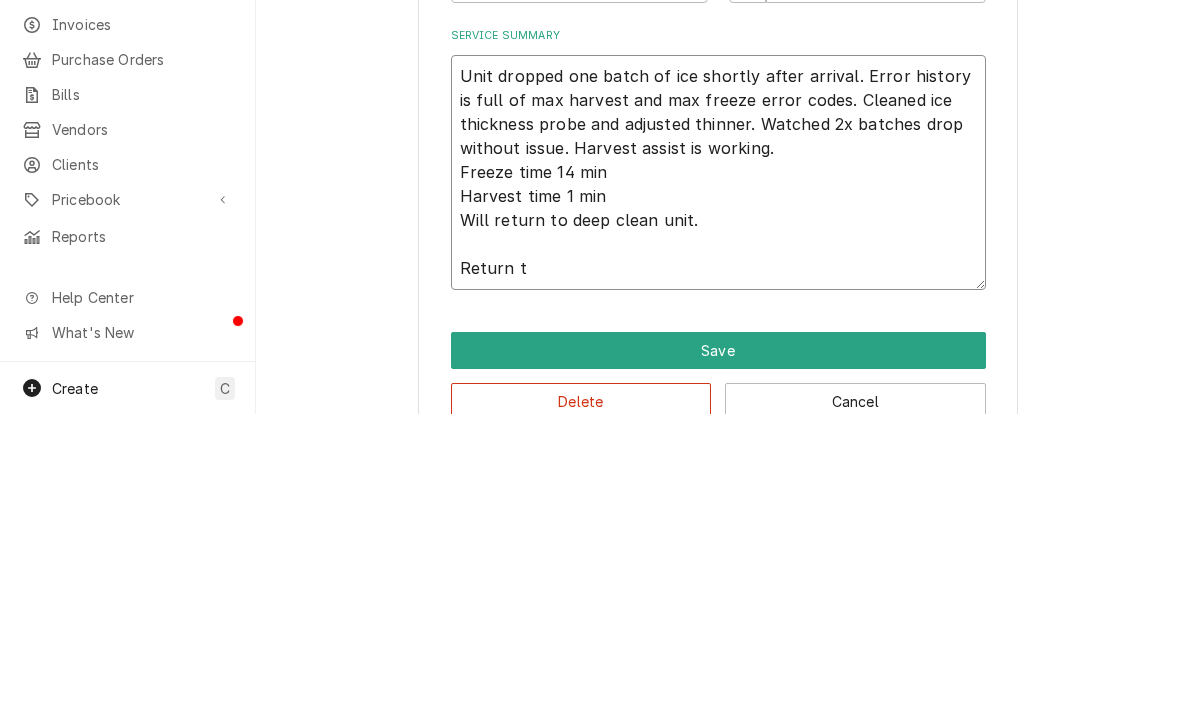 type on "x" 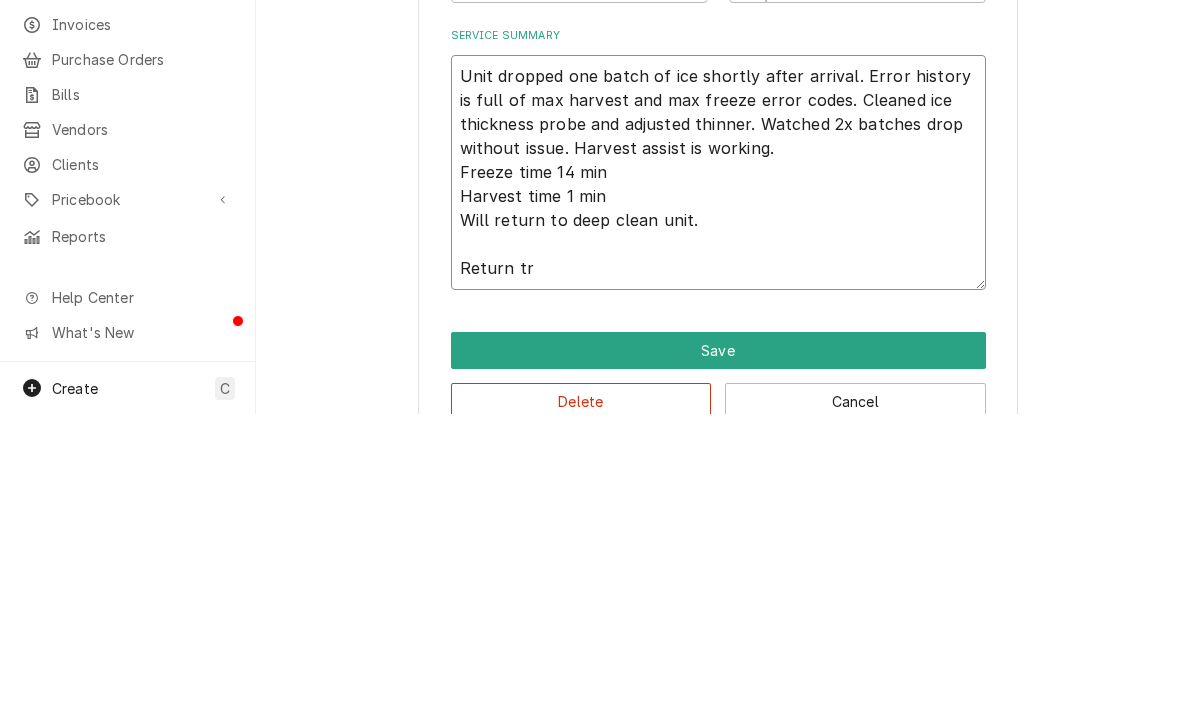 type on "Unit dropped one batch of ice shortly after arrival. Error history is full of max harvest and max freeze error codes. Cleaned ice thickness probe and adjusted thinner. Watched 2x batches drop without issue. Harvest assist is working.
Freeze time 14 min
Harvest time 1 min
Will return to deep clean unit.
Return tru" 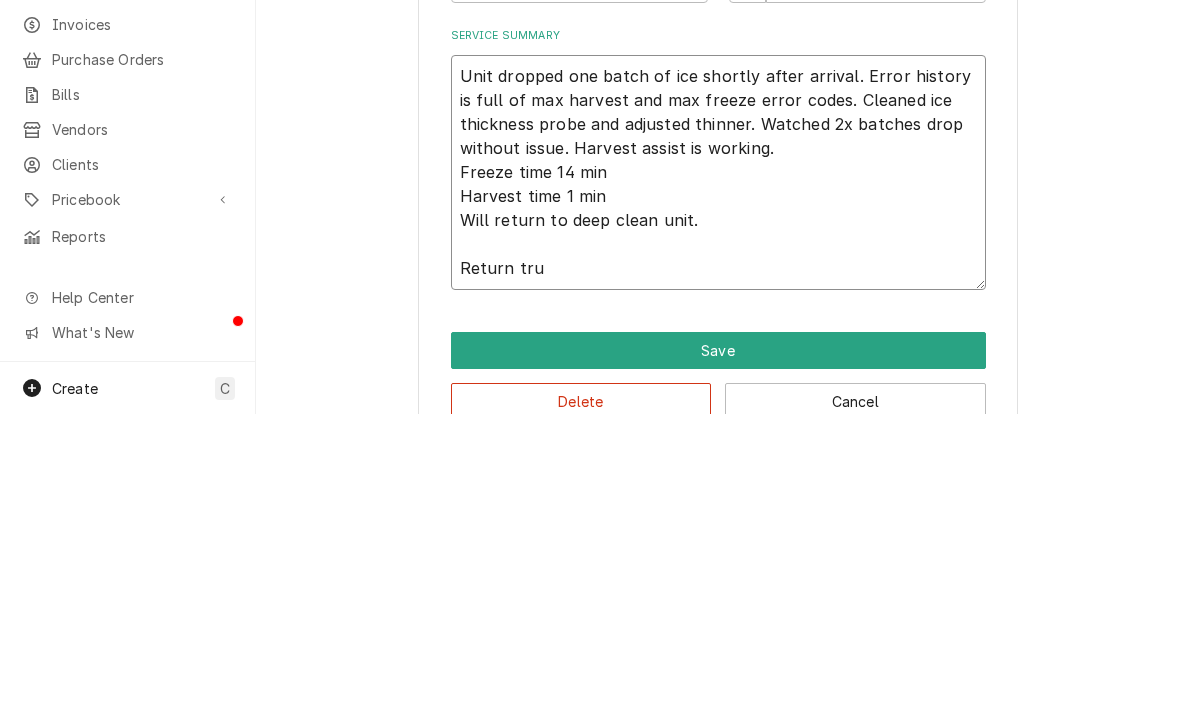 type on "x" 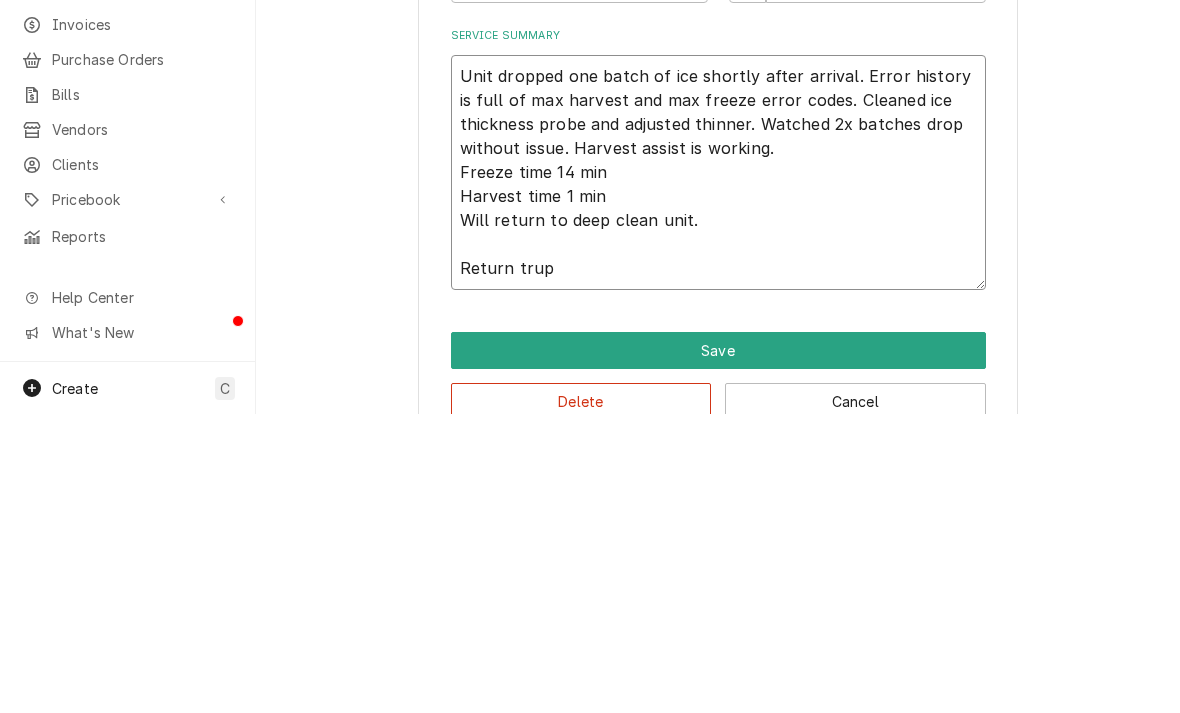 type on "x" 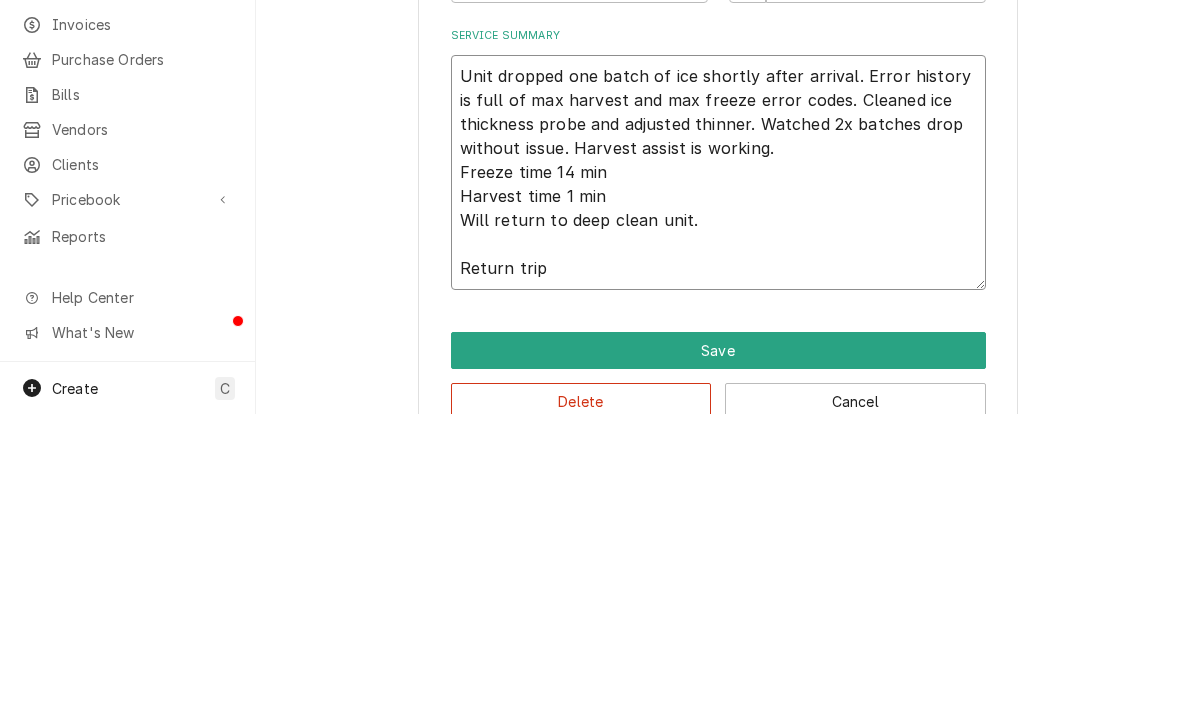 type on "Unit dropped one batch of ice shortly after arrival. Error history is full of max harvest and max freeze error codes. Cleaned ice thickness probe and adjusted thinner. Watched 2x batches drop without issue. Harvest assist is working.
Freeze time 14 min
Harvest time 1 min
Will return to deep clean unit.
Return trip" 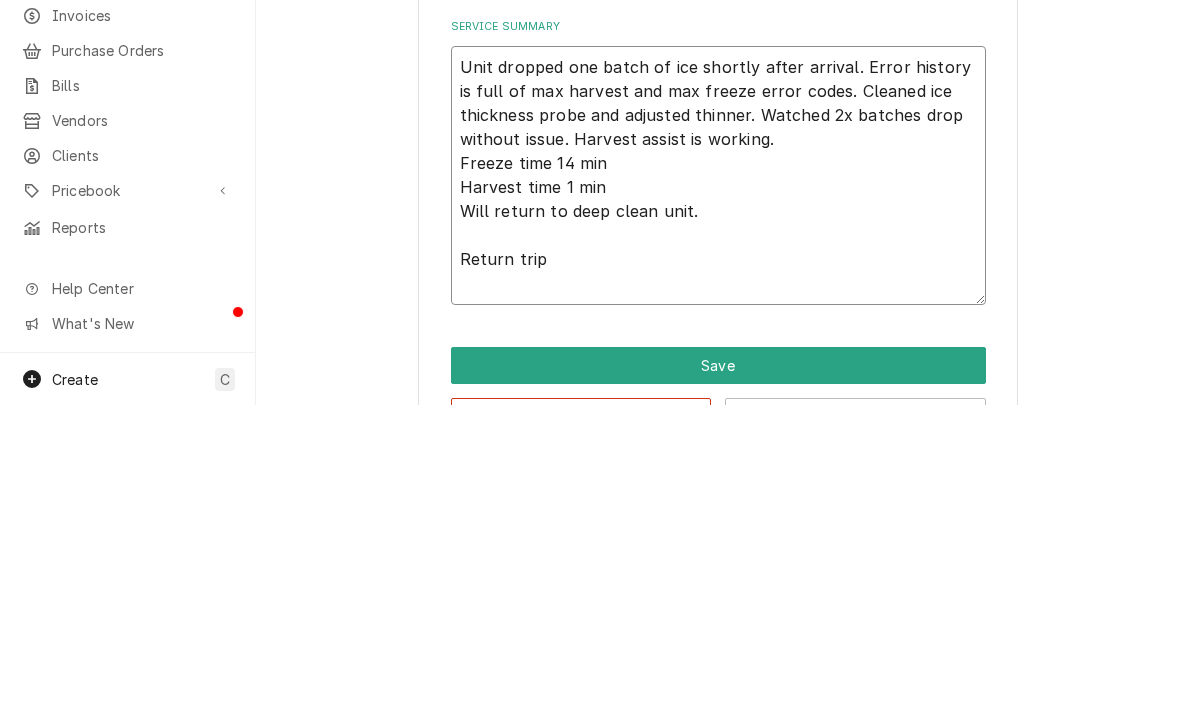 type on "x" 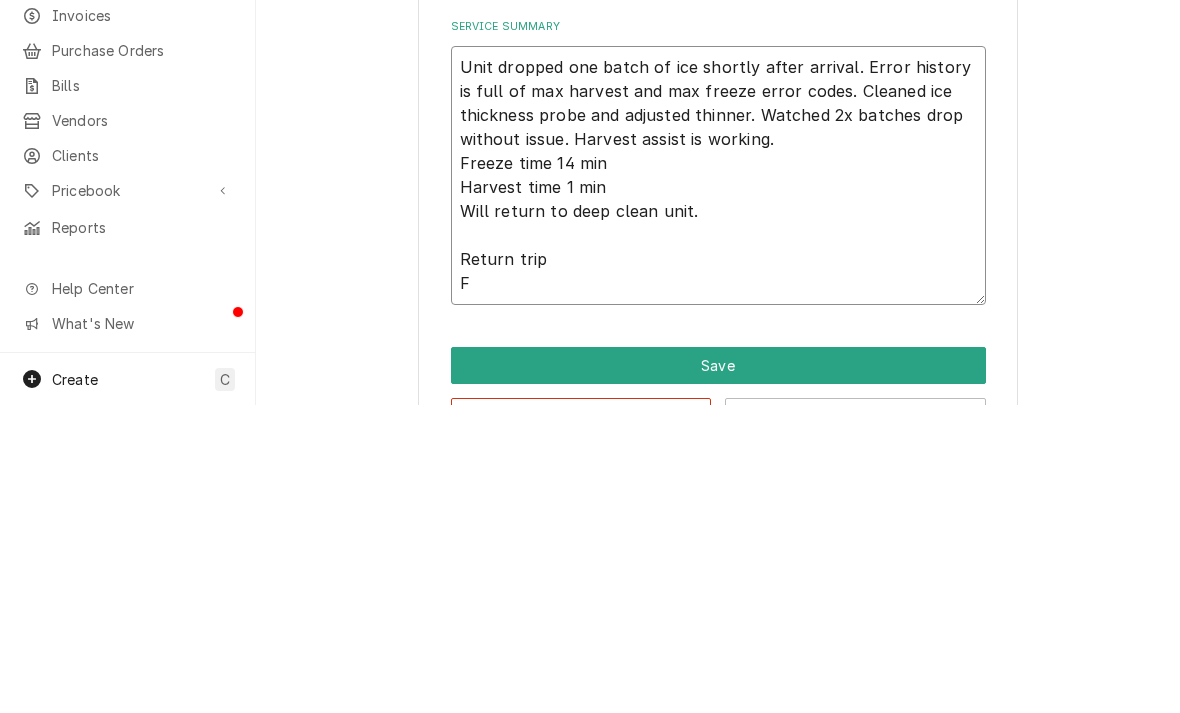 type on "Unit dropped one batch of ice shortly after arrival. Error history is full of max harvest and max freeze error codes. Cleaned ice thickness probe and adjusted thinner. Watched 2x batches drop without issue. Harvest assist is working.
Freeze time 14 min
Harvest time 1 min
Will return to deep clean unit.
Return trip
Fu" 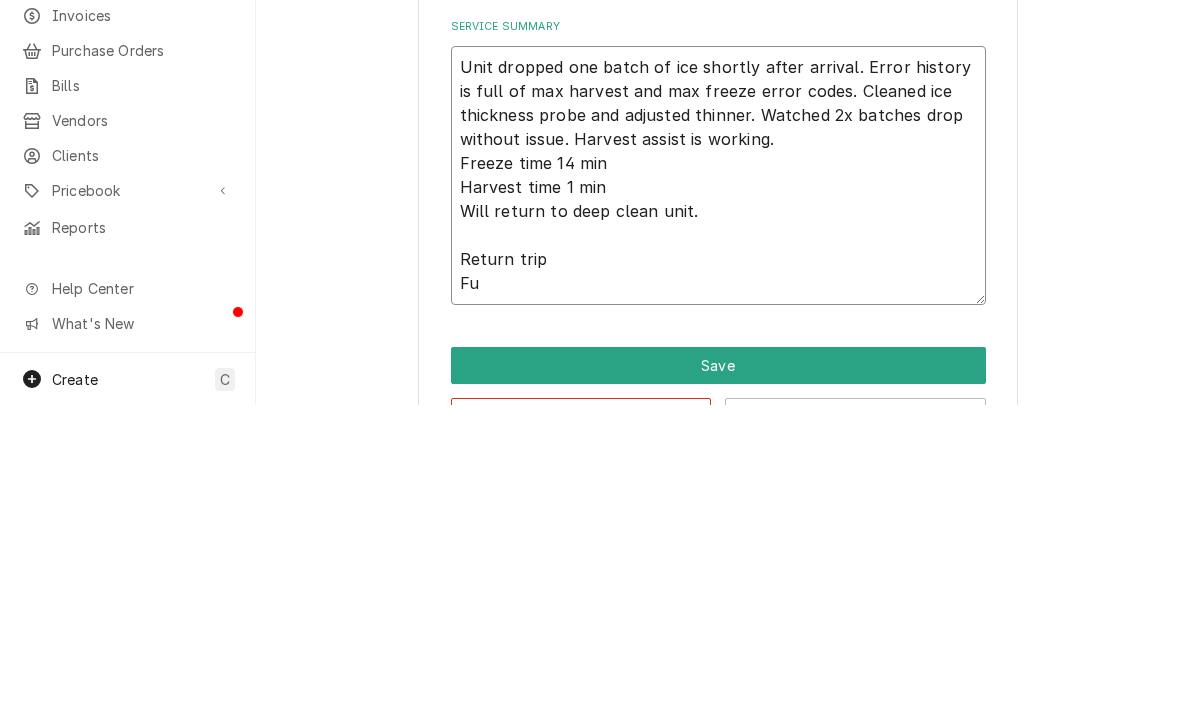 type on "x" 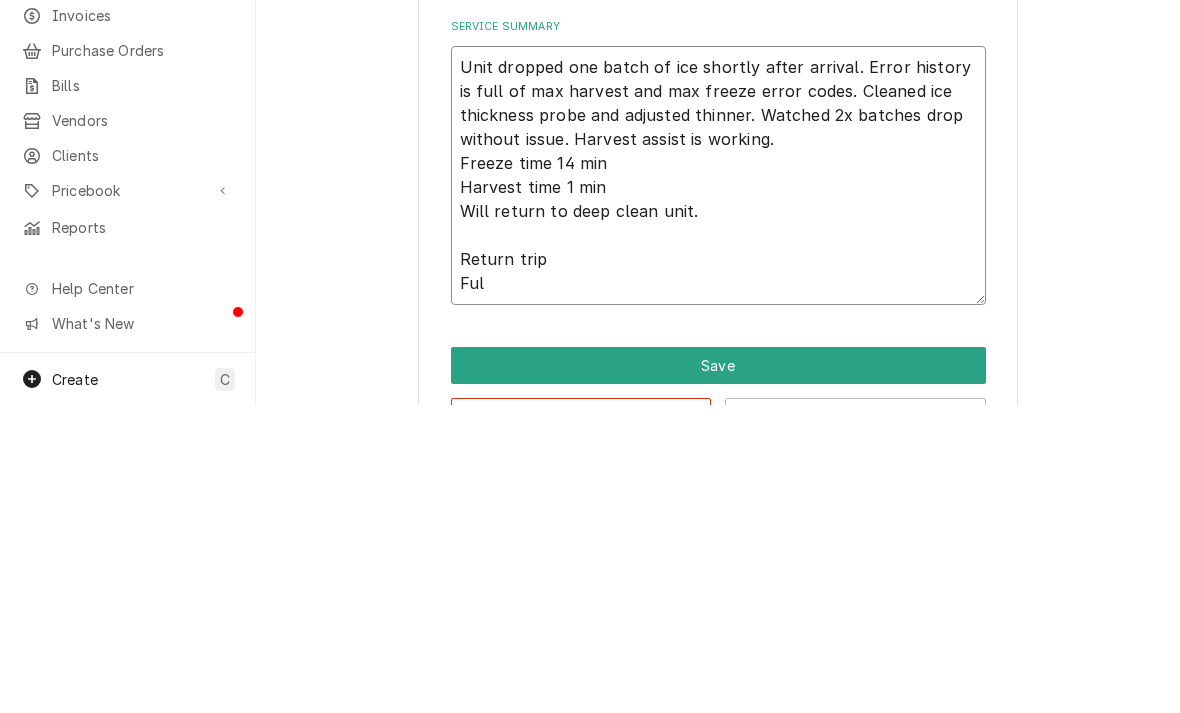 type on "x" 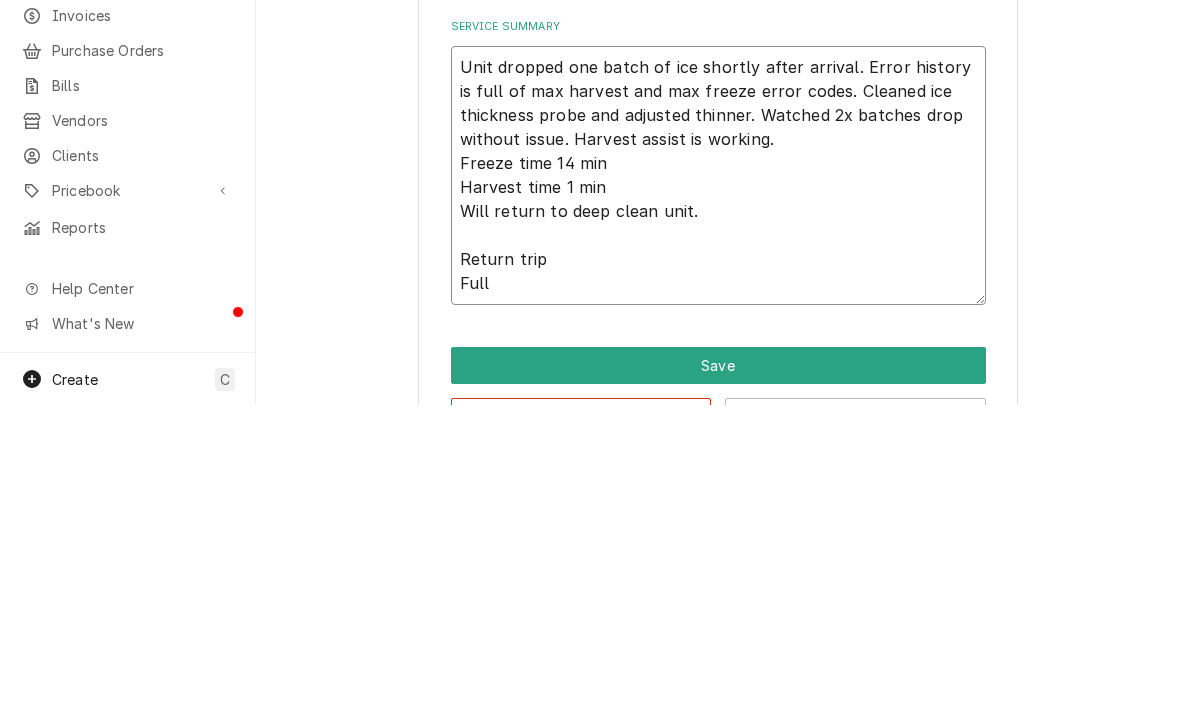 type on "x" 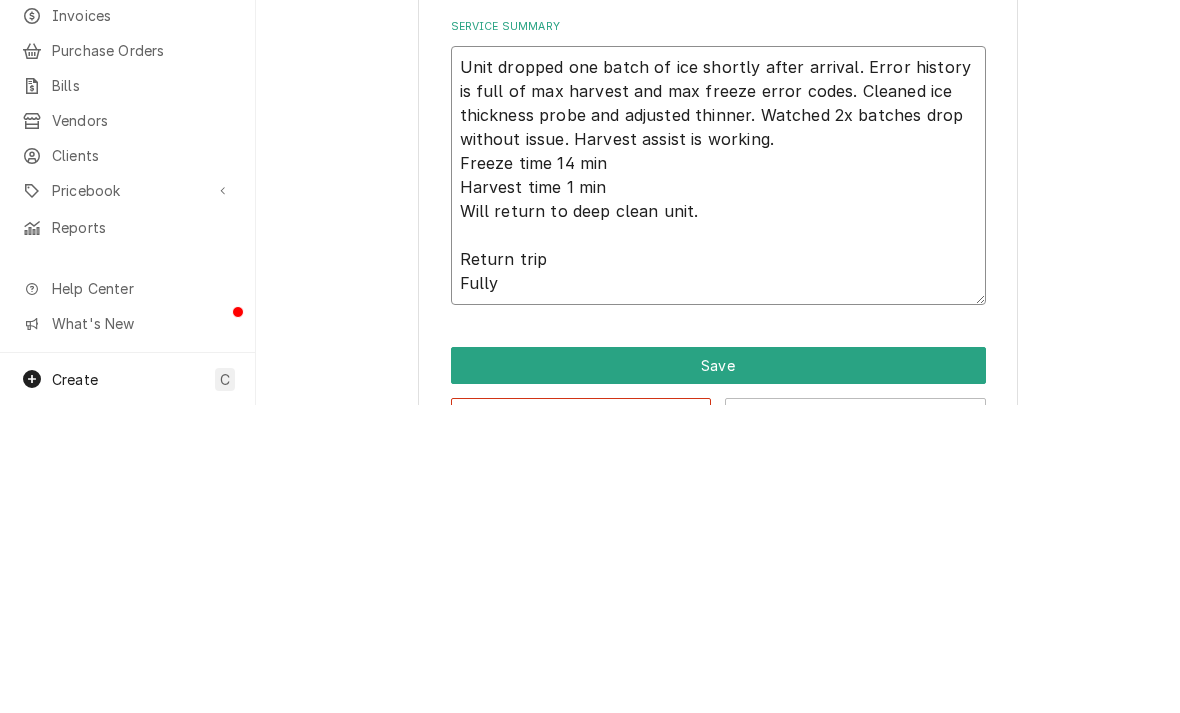 type on "Unit dropped one batch of ice shortly after arrival. Error history is full of max harvest and max freeze error codes. Cleaned ice thickness probe and adjusted thinner. Watched 2x batches drop without issue. Harvest assist is working.
Freeze time 14 min
Harvest time 1 min
Will return to deep clean unit.
Return trip
Fully" 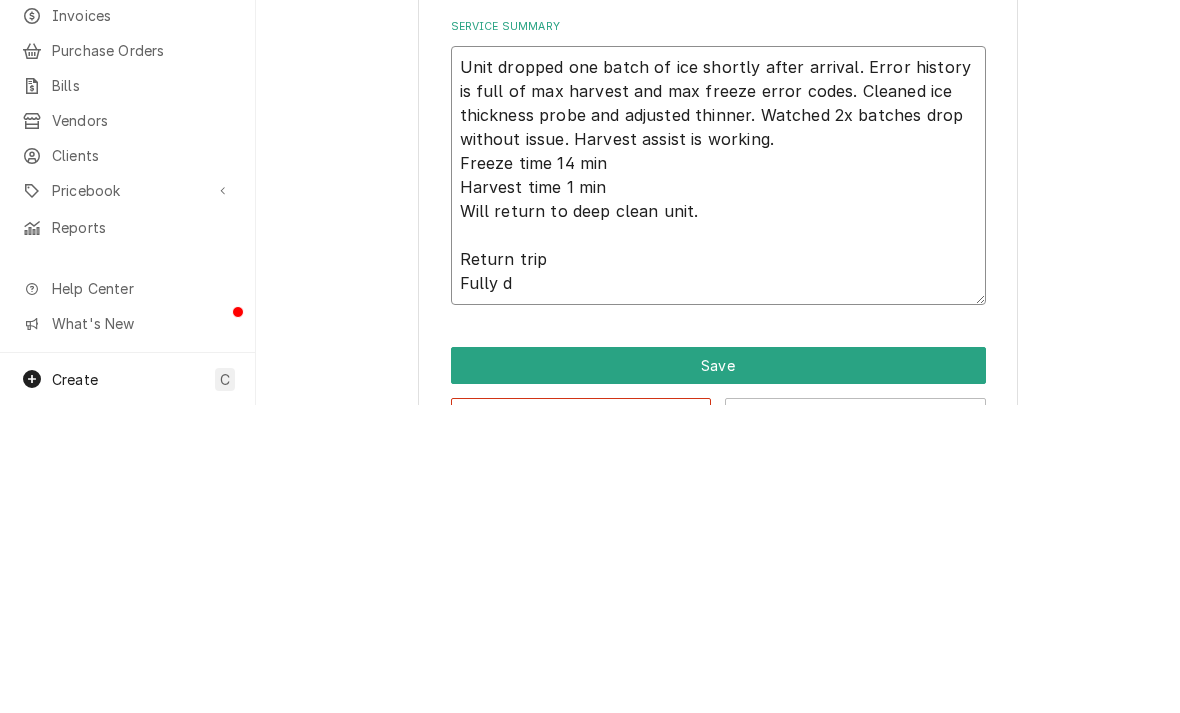type on "x" 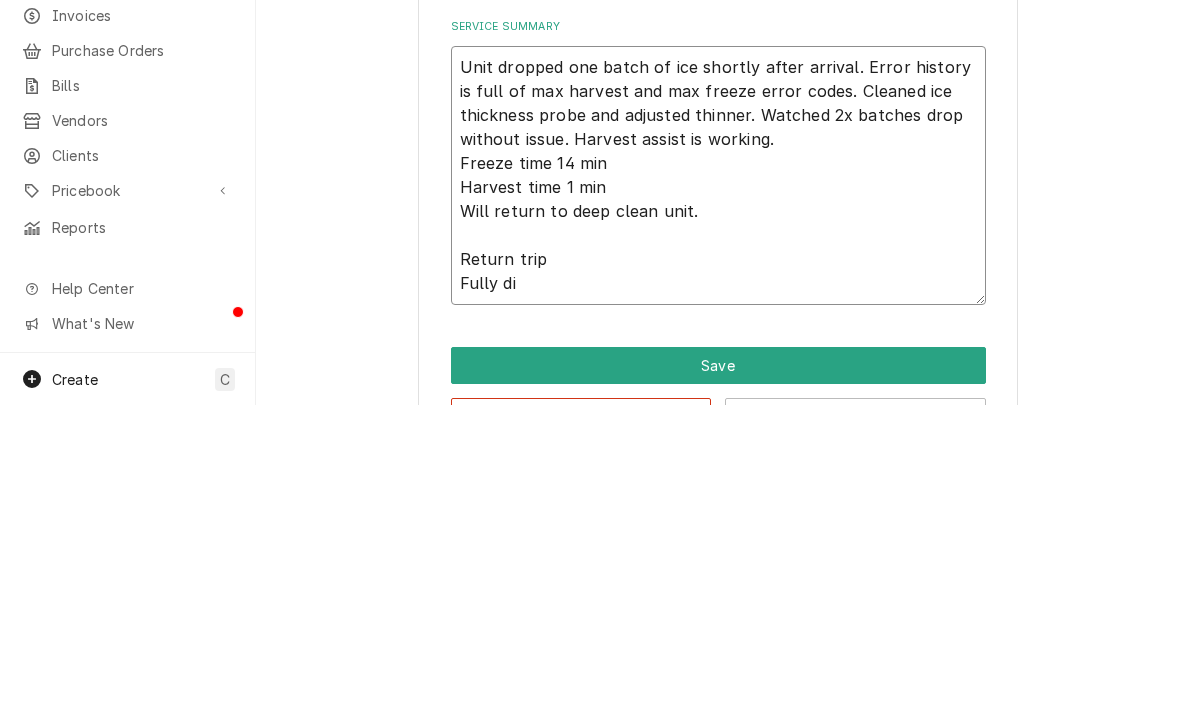 type on "Unit dropped one batch of ice shortly after arrival. Error history is full of max harvest and max freeze error codes. Cleaned ice thickness probe and adjusted thinner. Watched 2x batches drop without issue. Harvest assist is working.
Freeze time 14 min
Harvest time 1 min
Will return to deep clean unit.
Return trip
Fully dis" 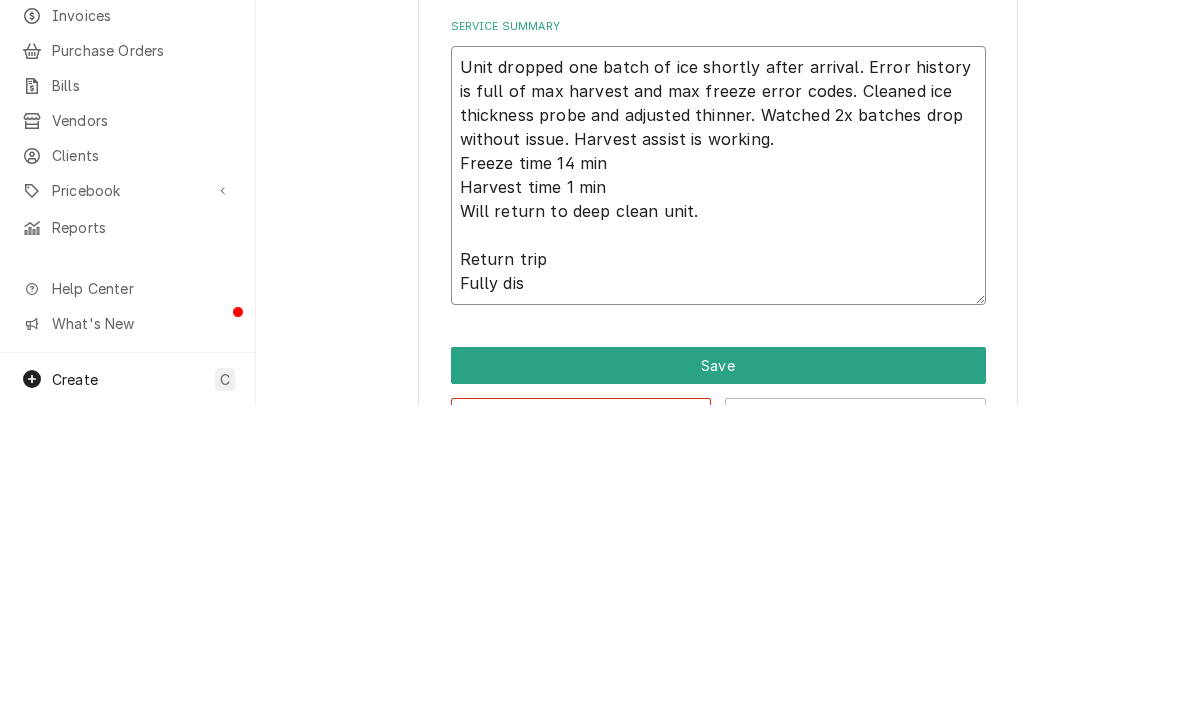 type on "x" 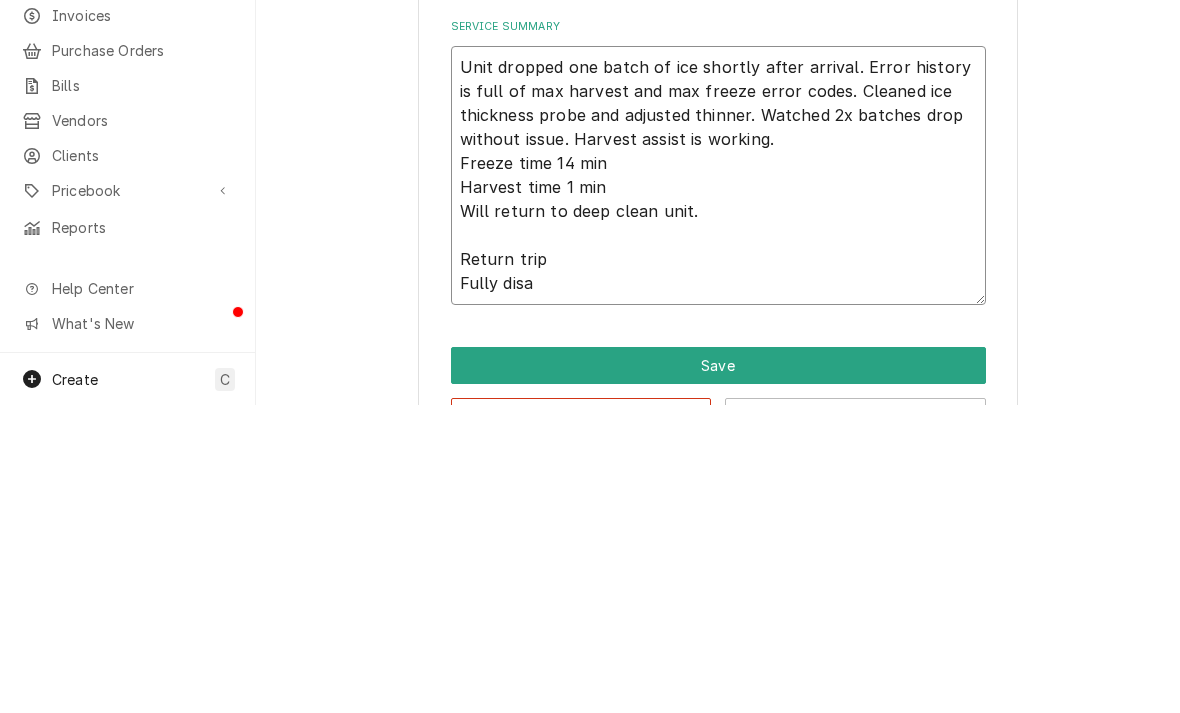 type on "x" 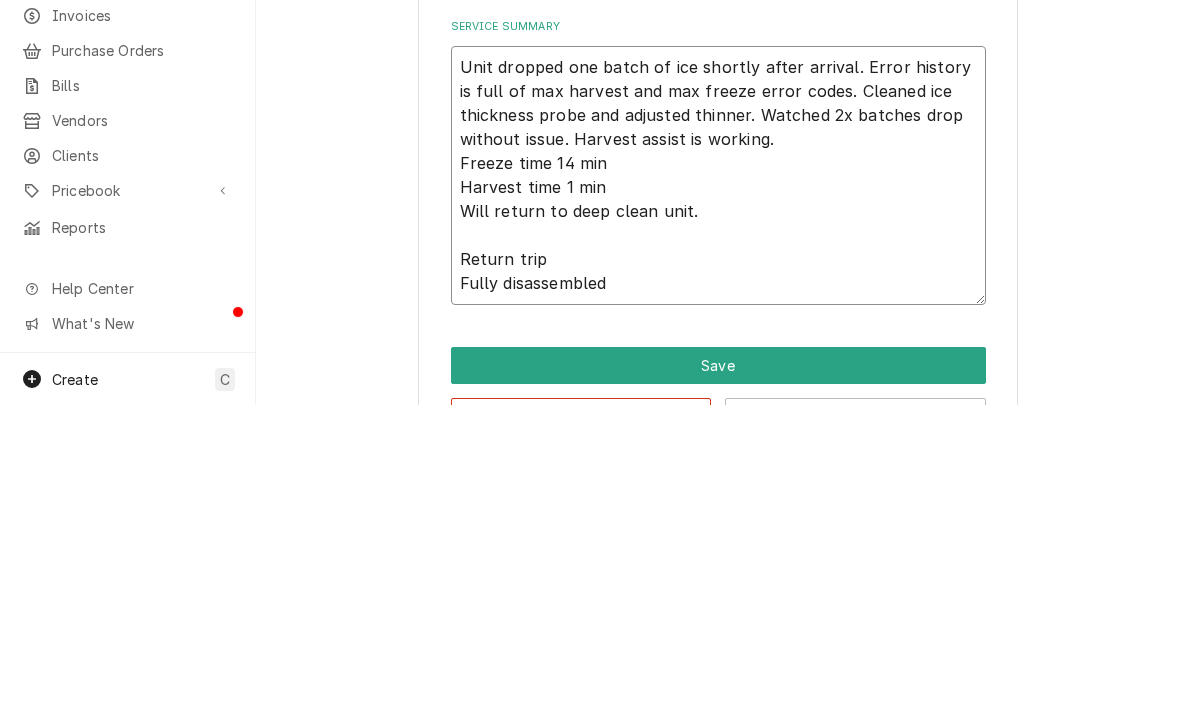 type on "x" 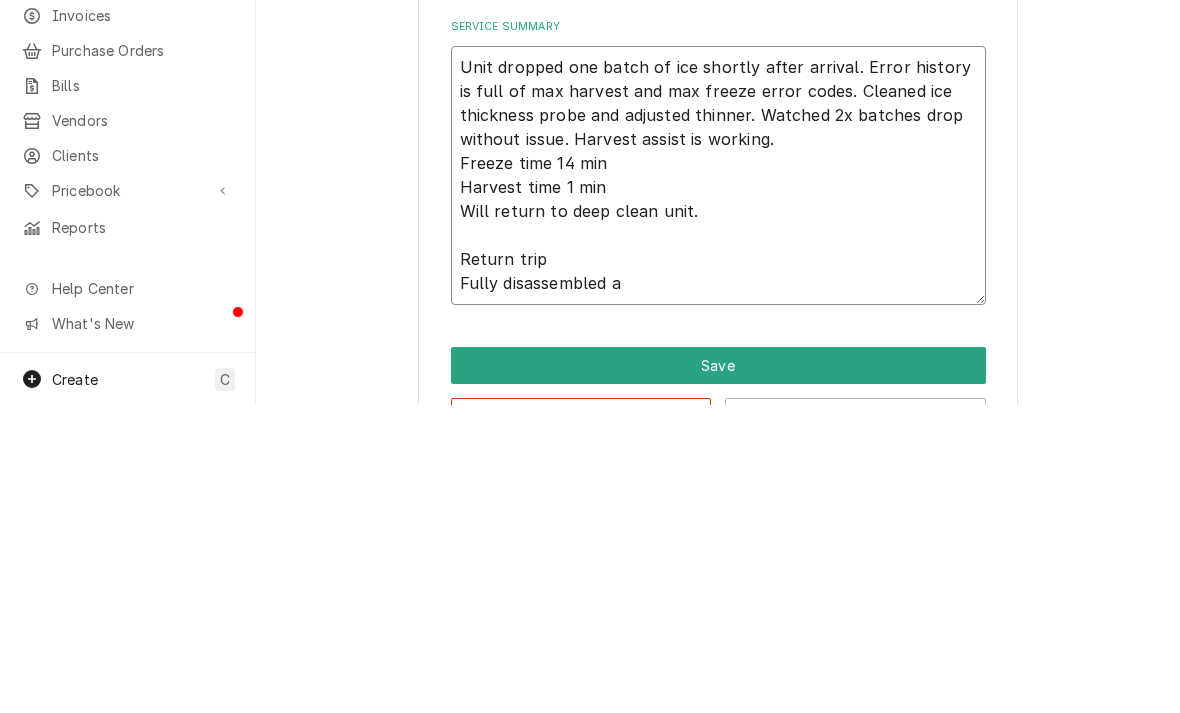 type on "x" 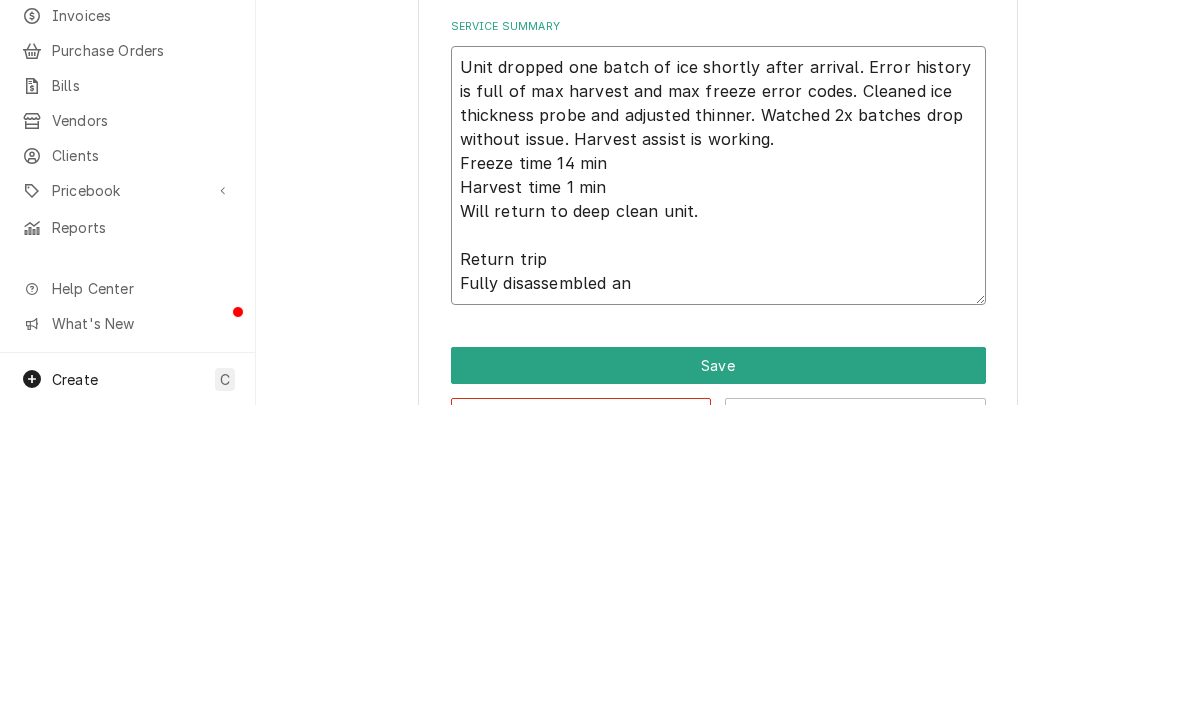 type on "x" 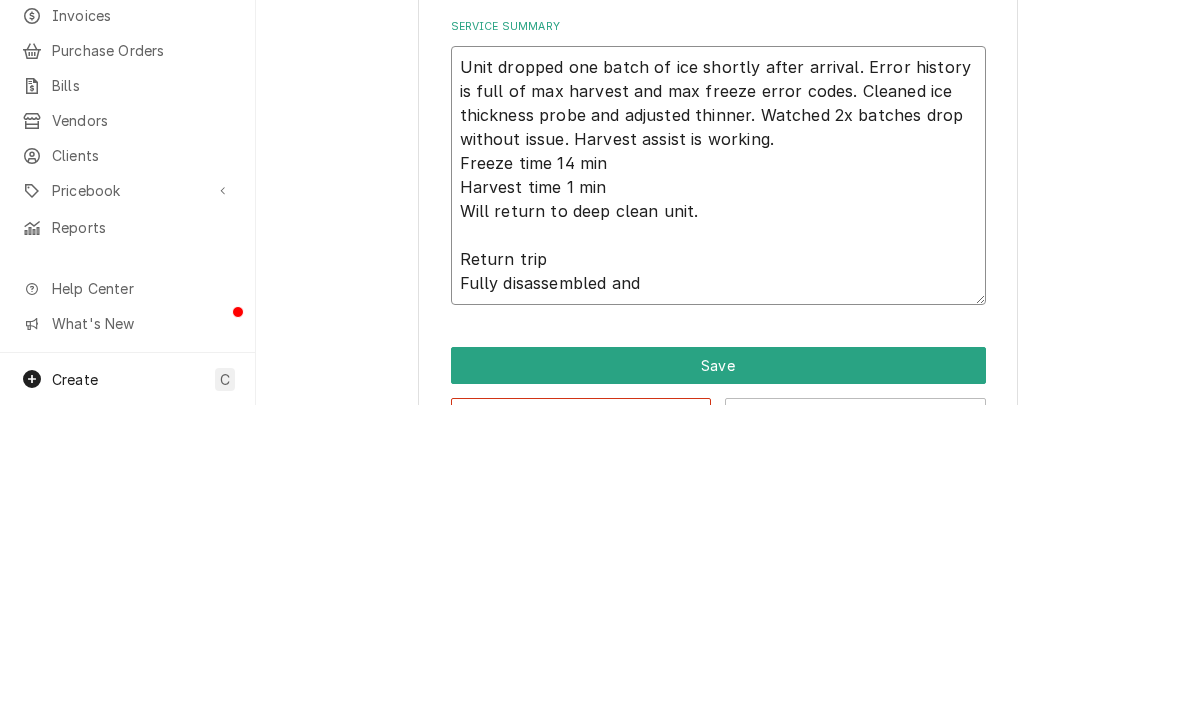 type on "x" 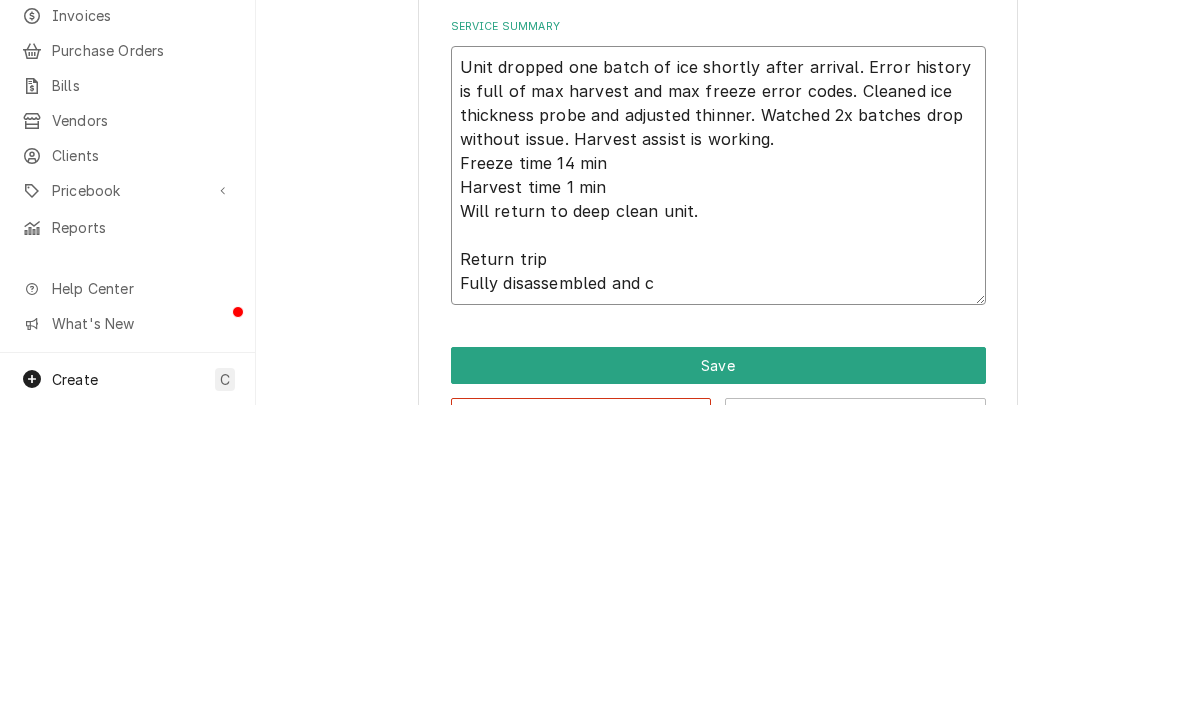 type on "x" 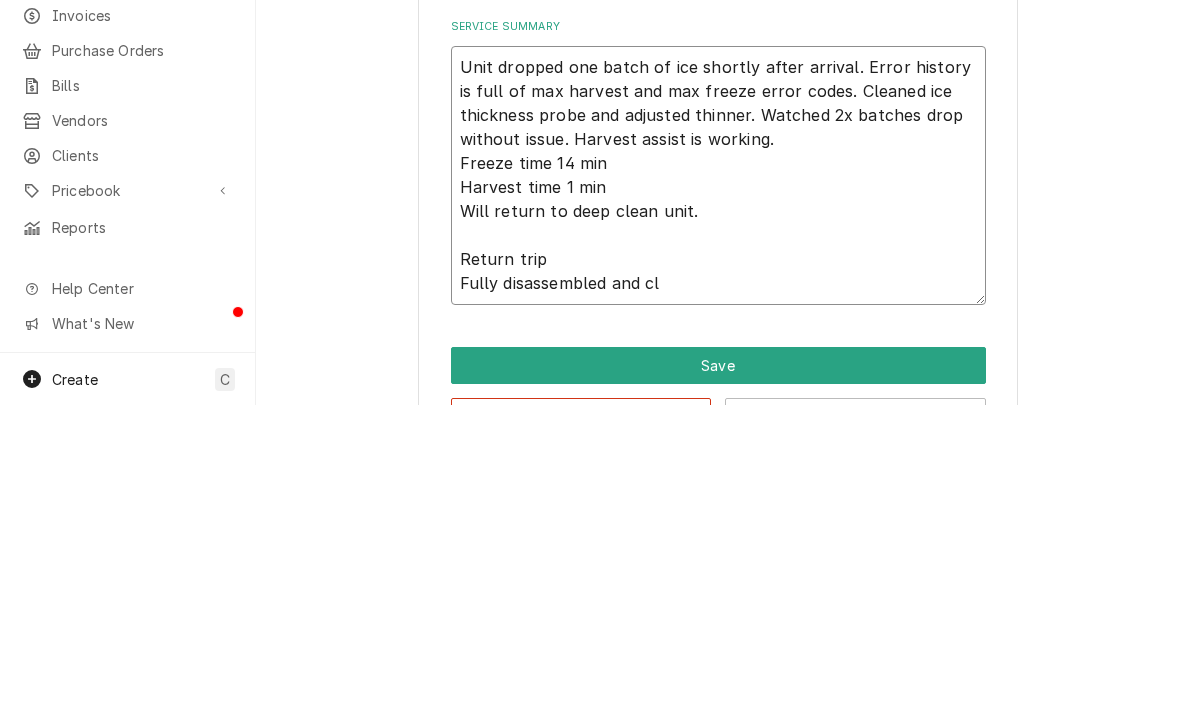 type on "x" 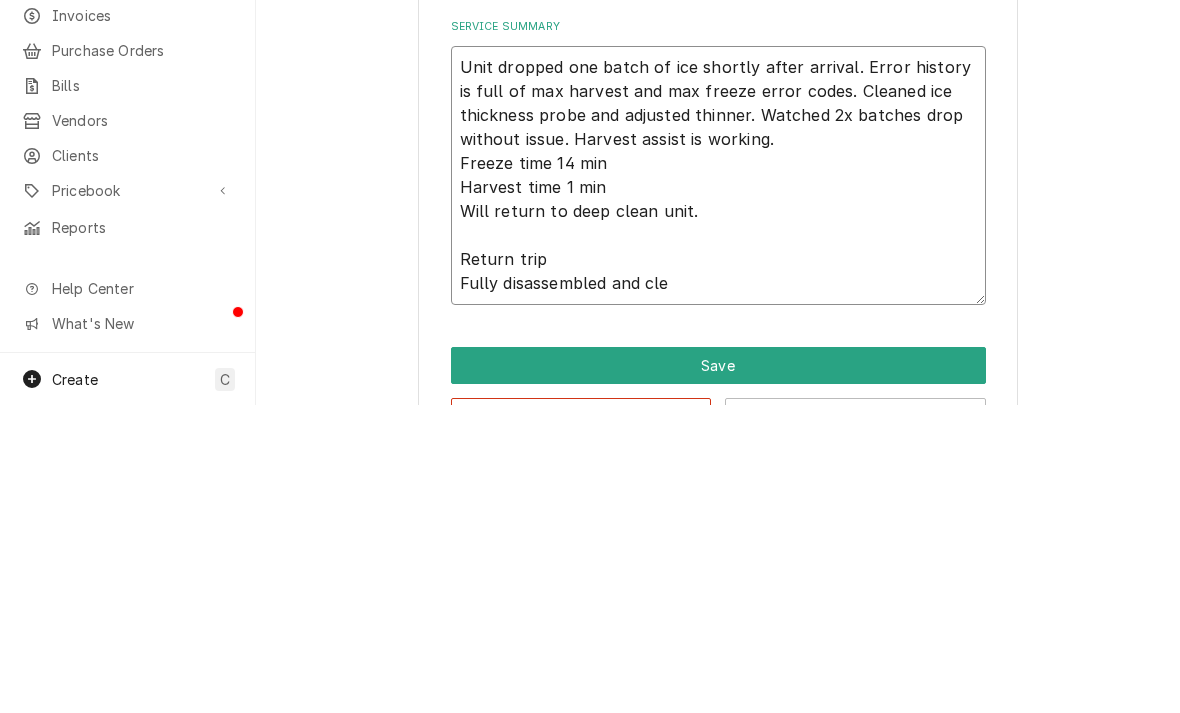 type on "x" 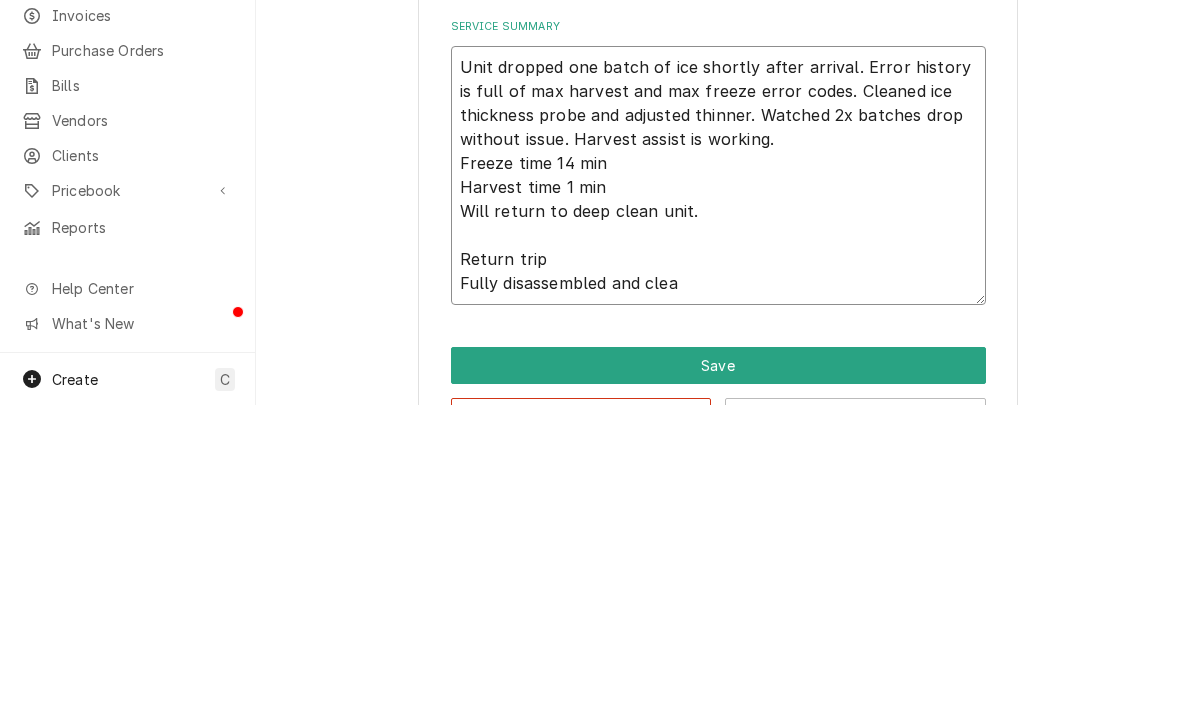 type on "x" 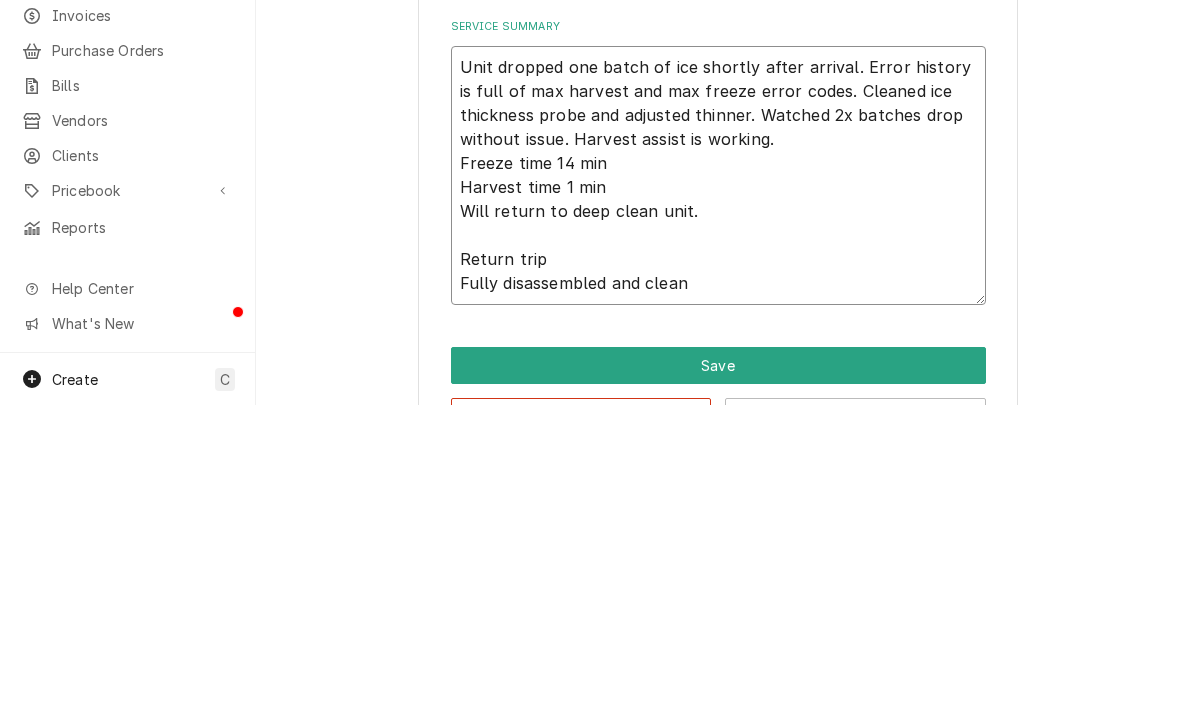 type on "x" 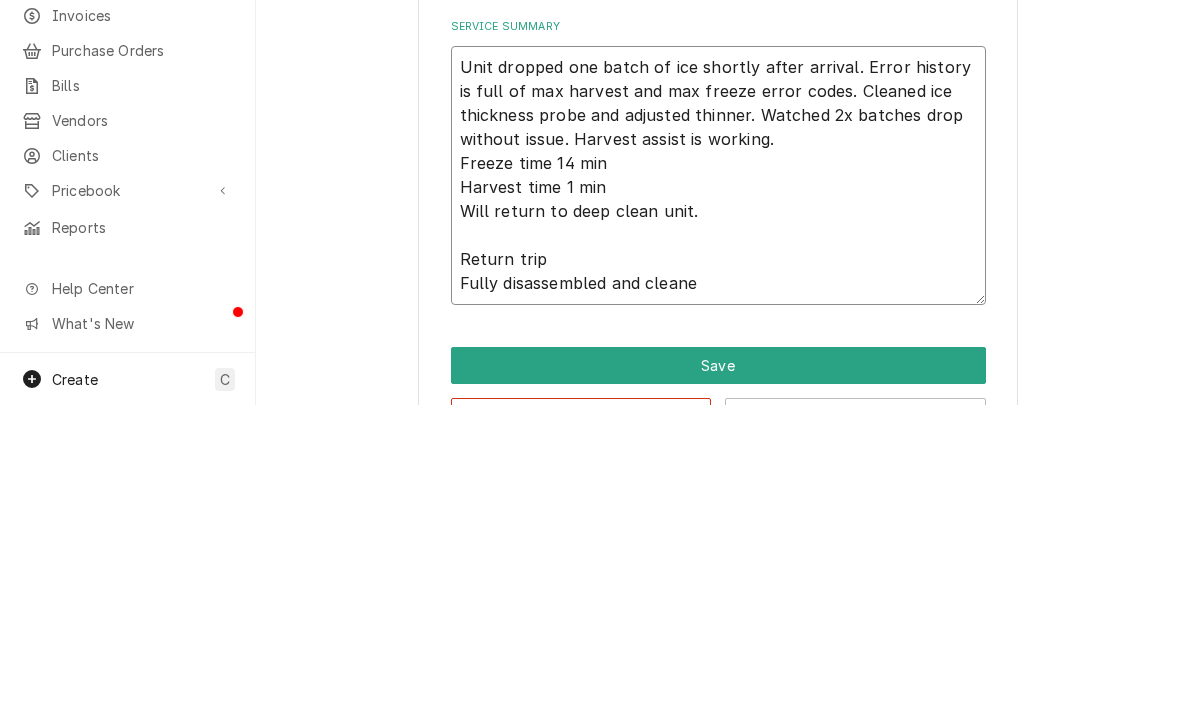 type on "x" 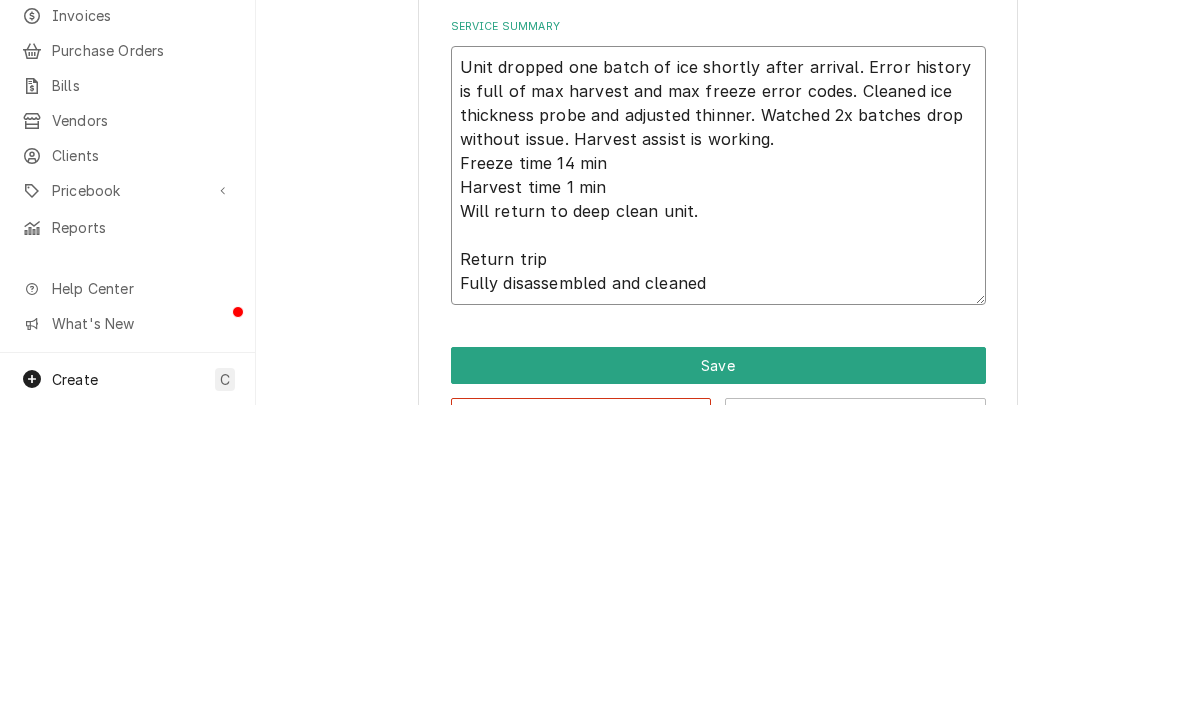 type on "x" 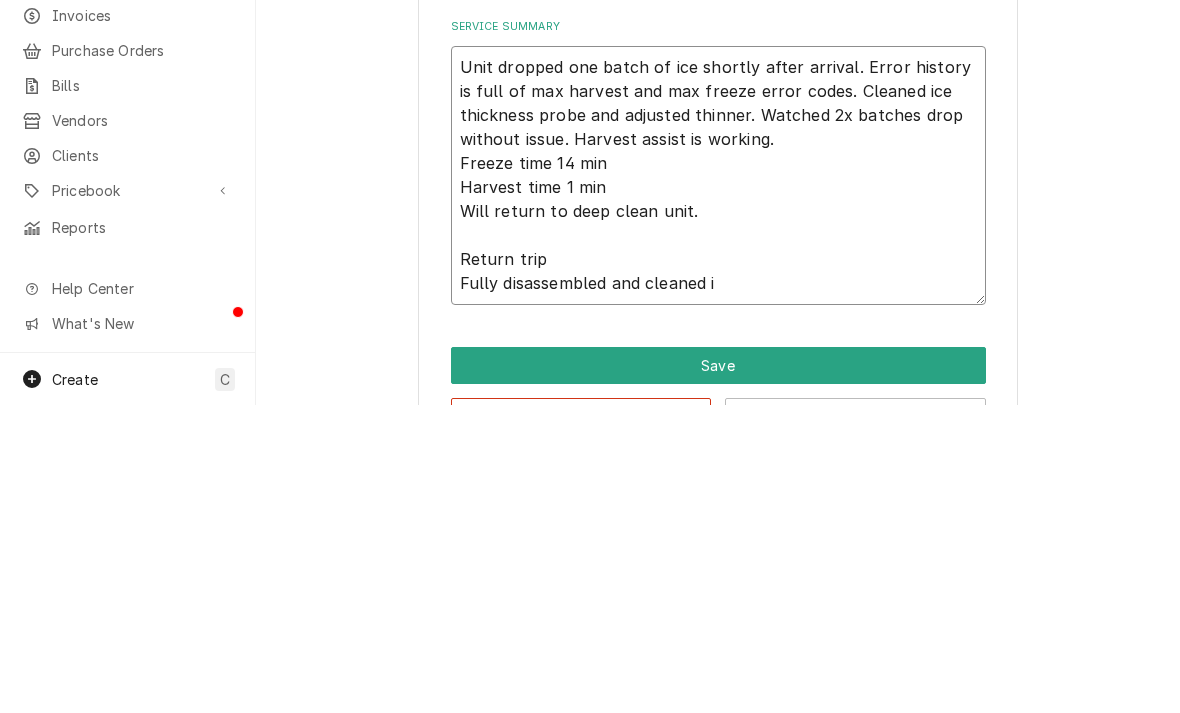 type on "x" 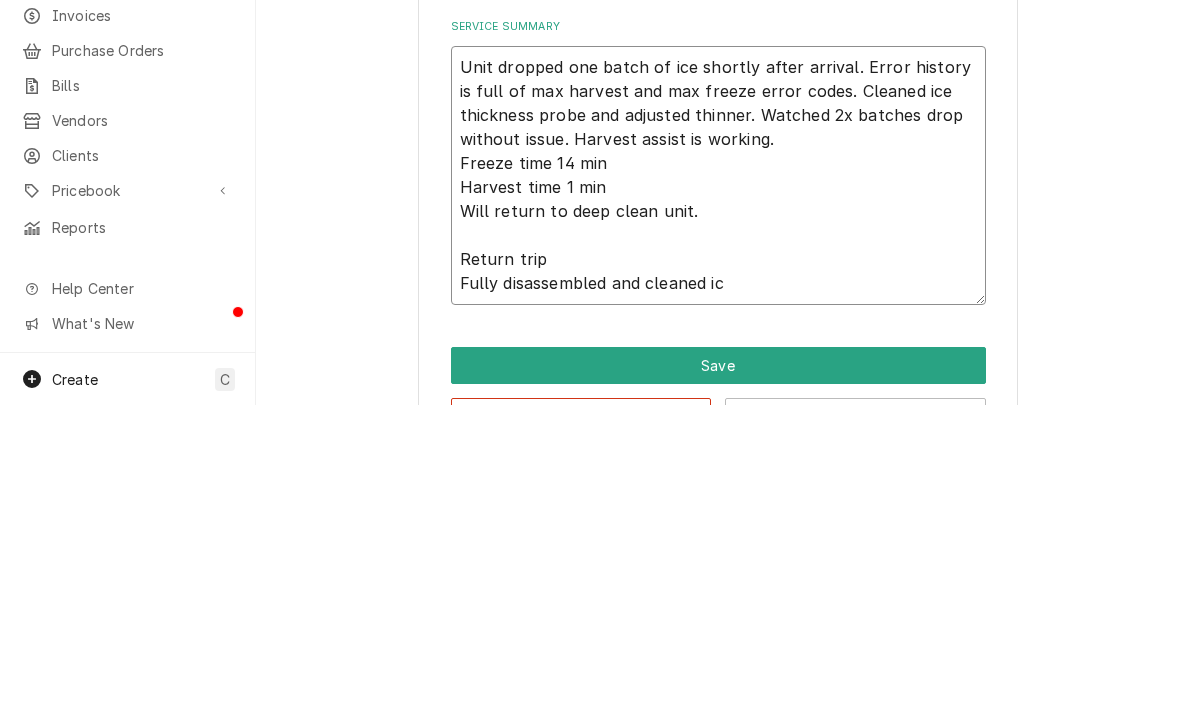 type on "x" 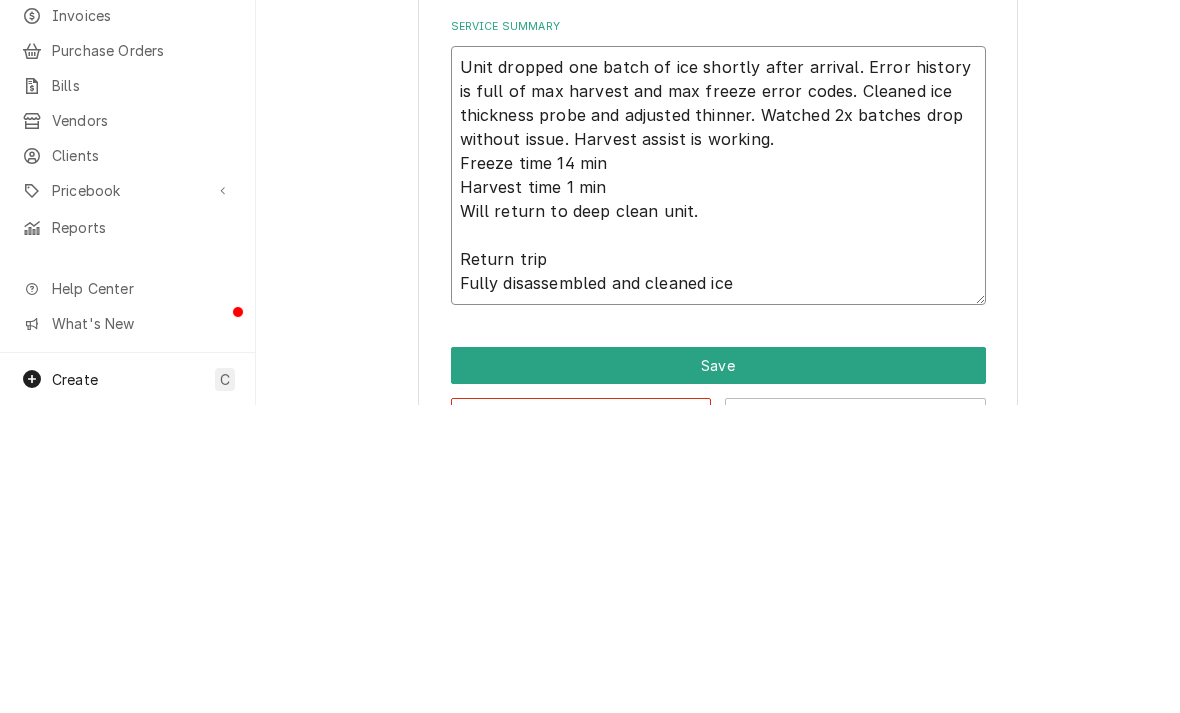 type on "Unit dropped one batch of ice shortly after arrival. Error history is full of max harvest and max freeze error codes. Cleaned ice thickness probe and adjusted thinner. Watched 2x batches drop without issue. Harvest assist is working.
Freeze time 14 min
Harvest time 1 min
Will return to deep clean unit.
Return trip
Fully disassembled and cleaned ice" 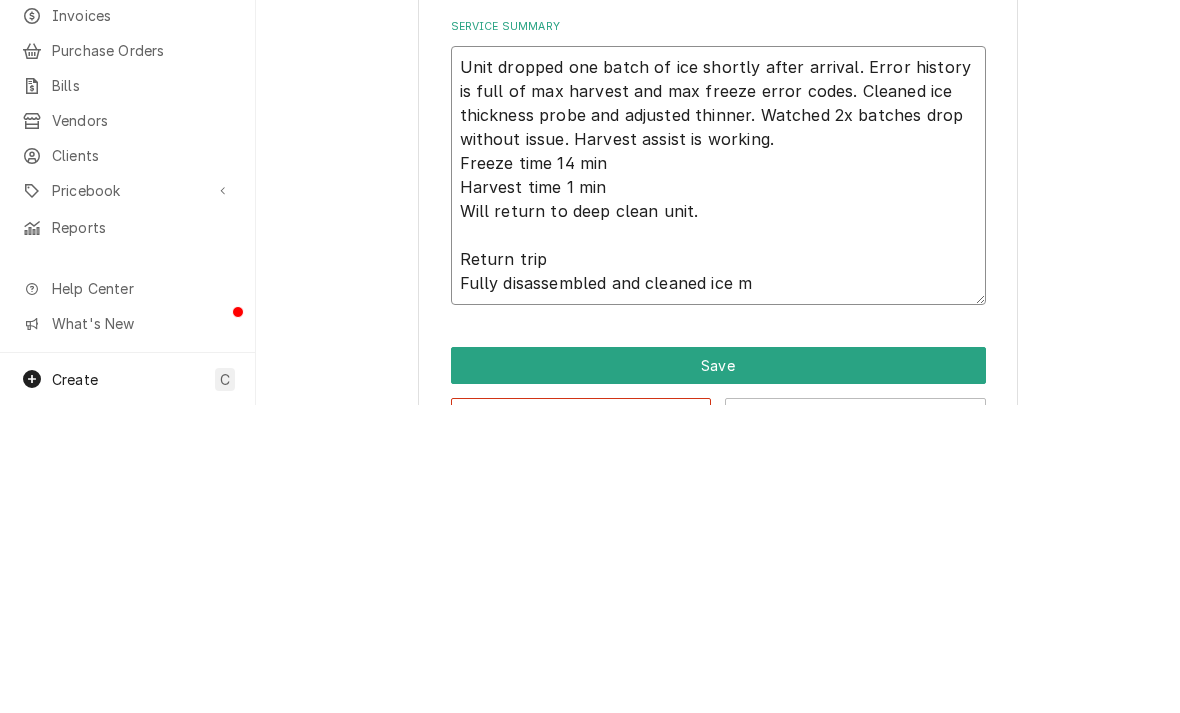 type on "x" 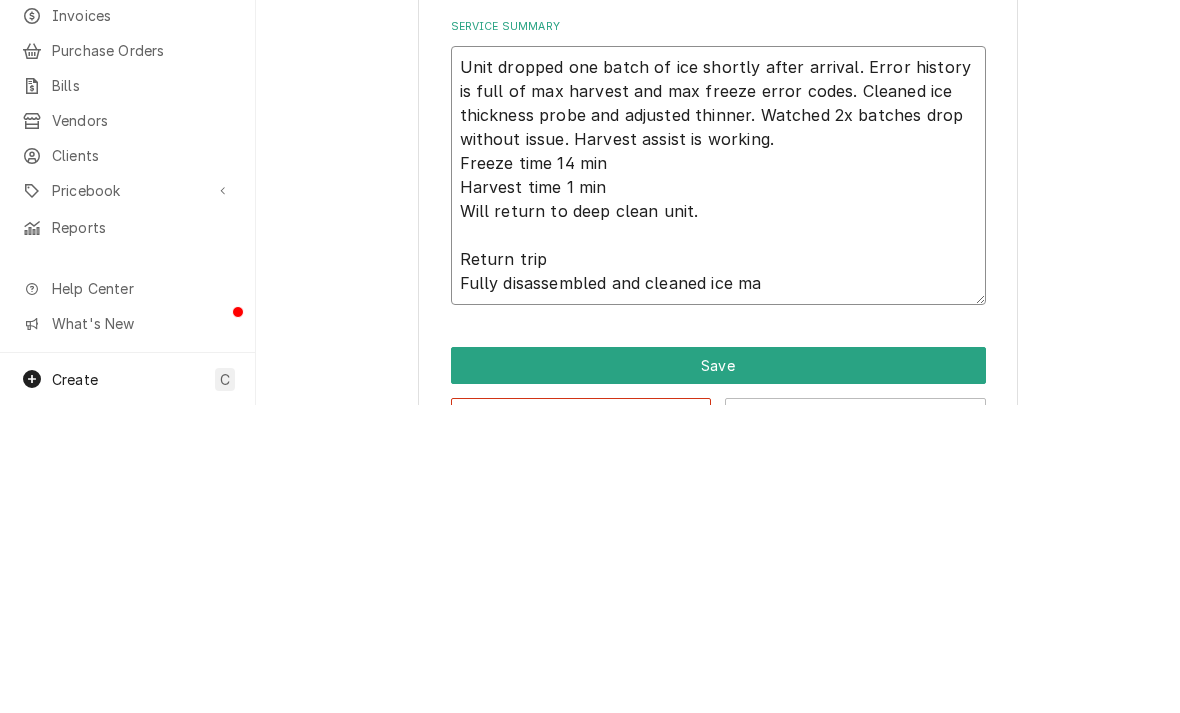 type on "x" 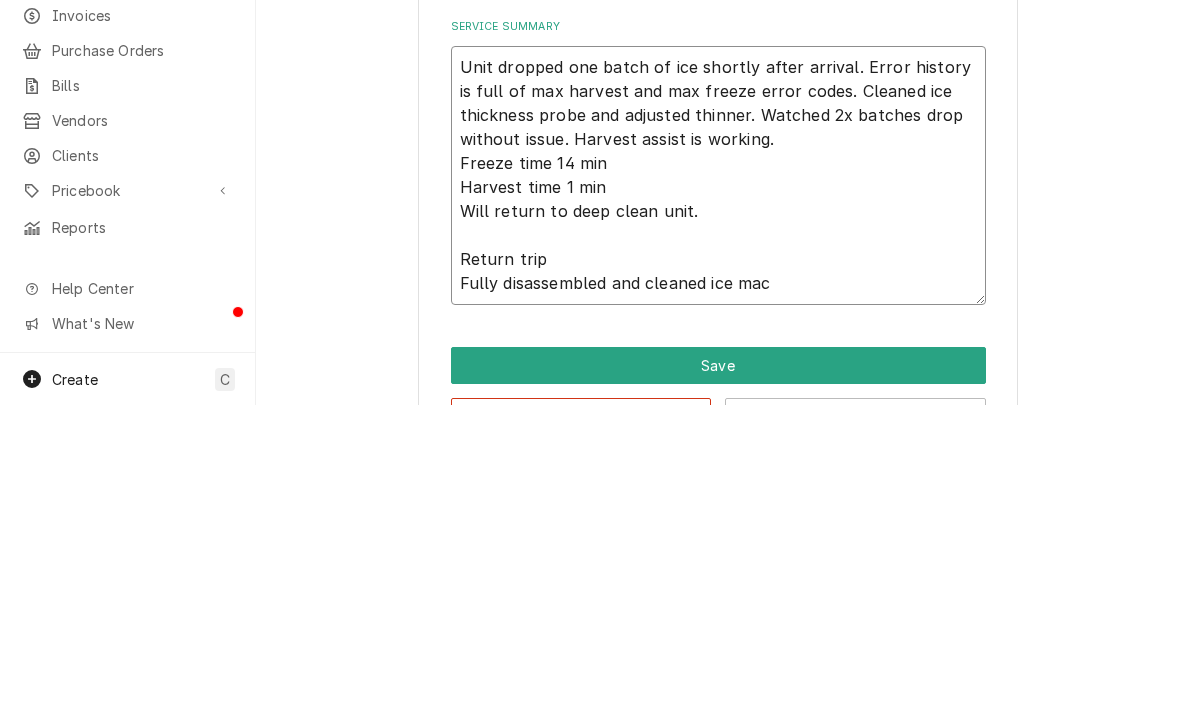 type on "x" 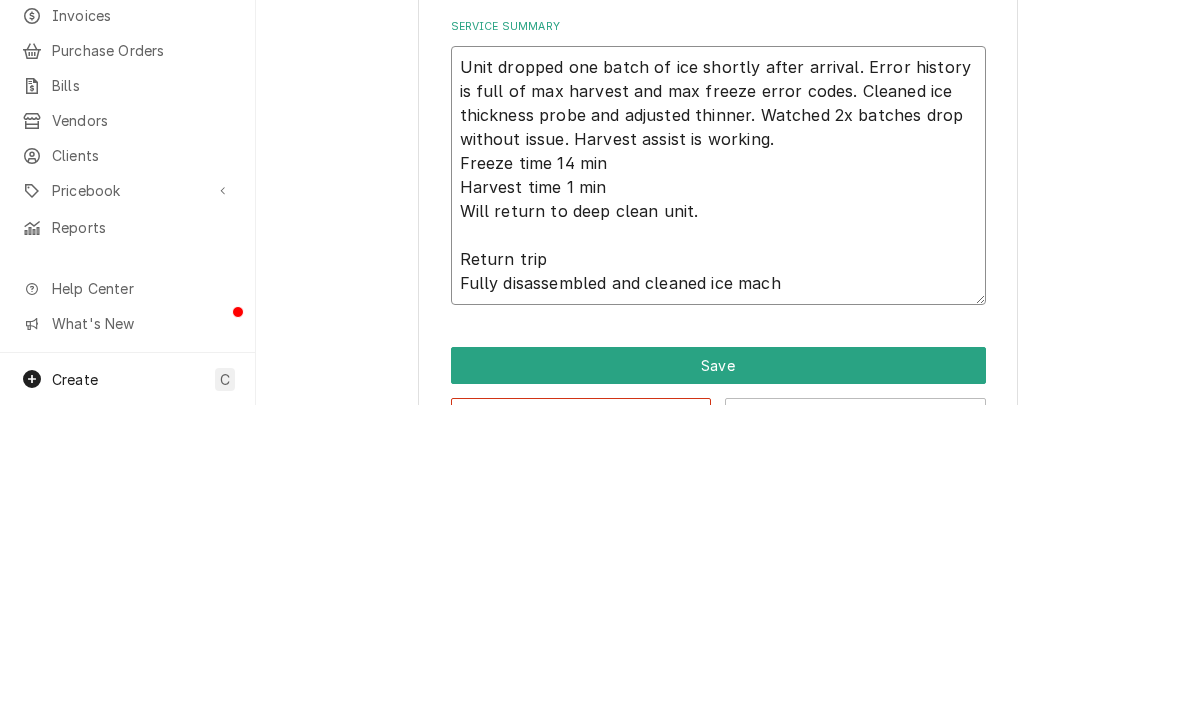type on "x" 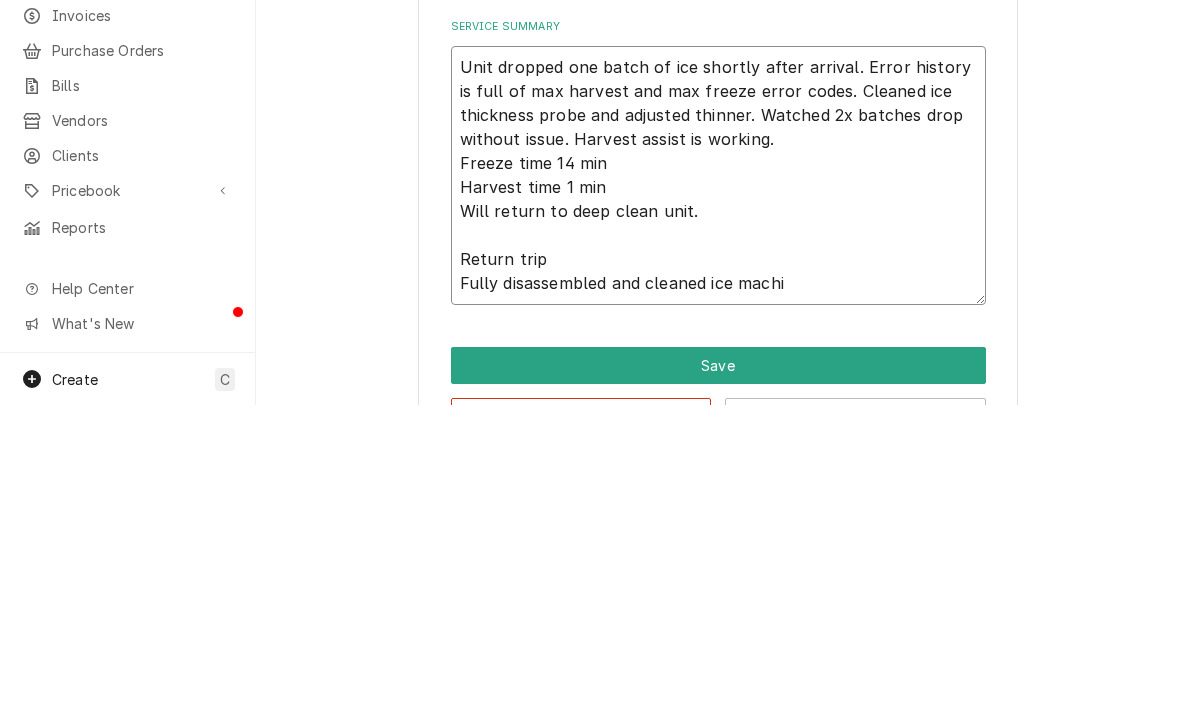 type on "x" 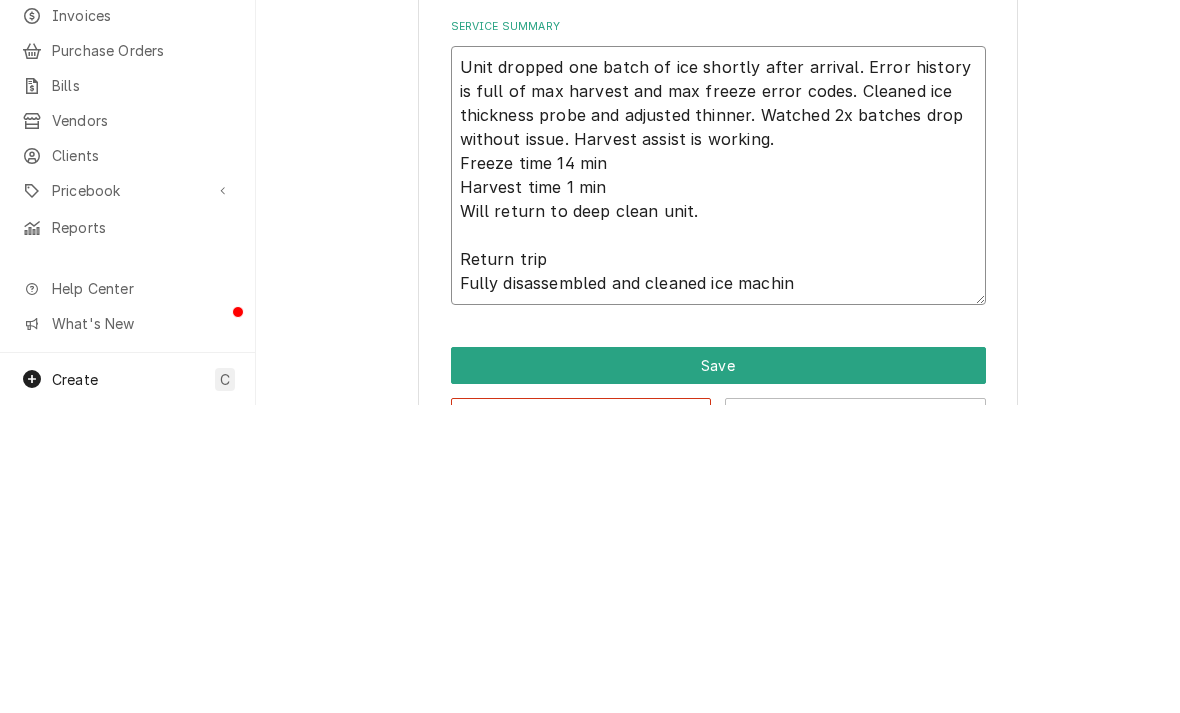 type on "x" 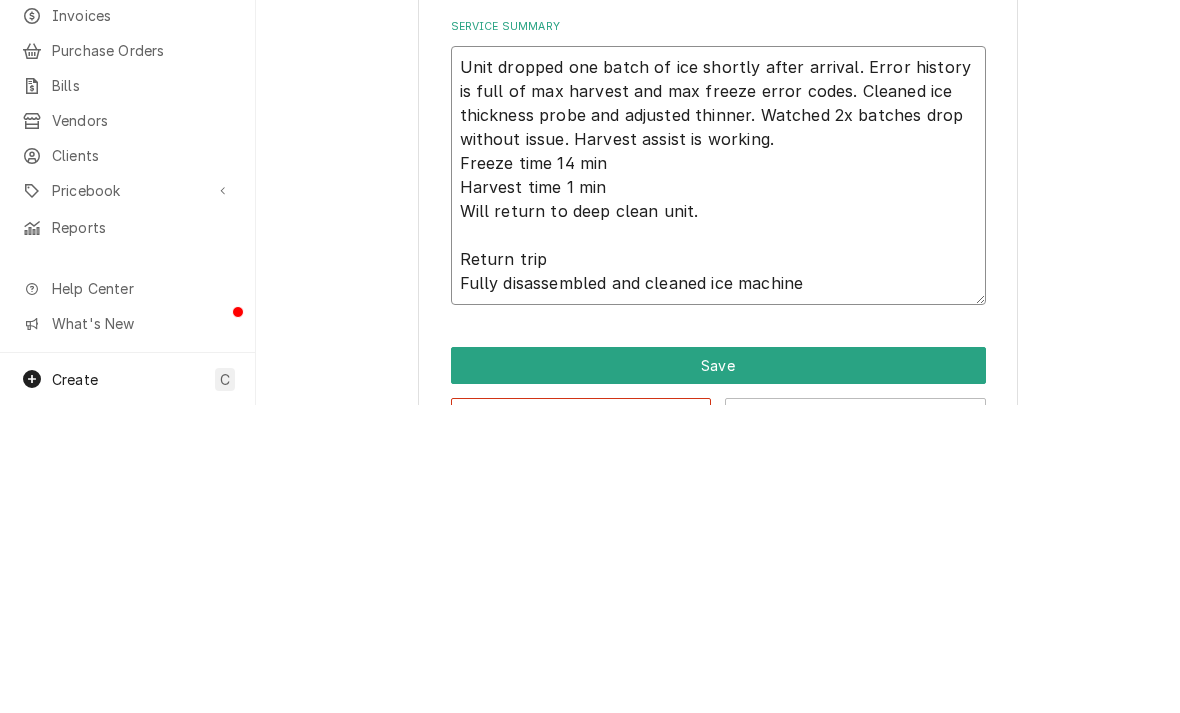 type on "Unit dropped one batch of ice shortly after arrival. Error history is full of max harvest and max freeze error codes. Cleaned ice thickness probe and adjusted thinner. Watched 2x batches drop without issue. Harvest assist is working.
Freeze time 14 min
Harvest time 1 min
Will return to deep clean unit.
Return trip
Fully disassembled and cleaned ice machine" 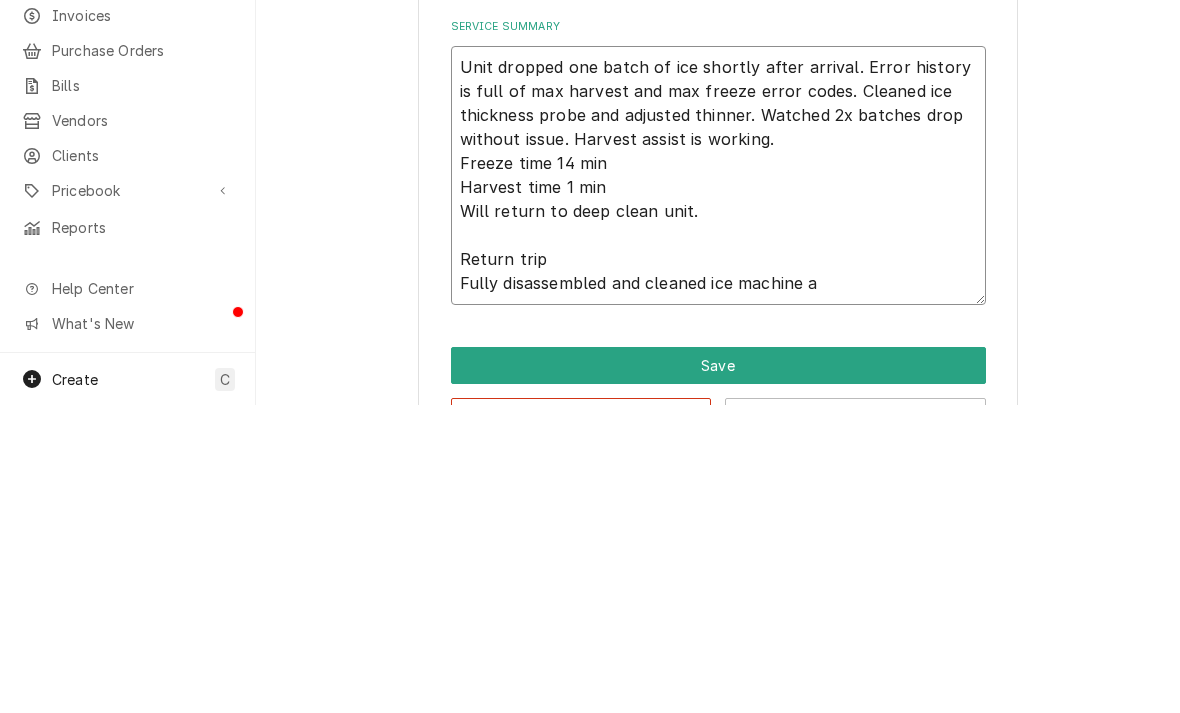 type on "x" 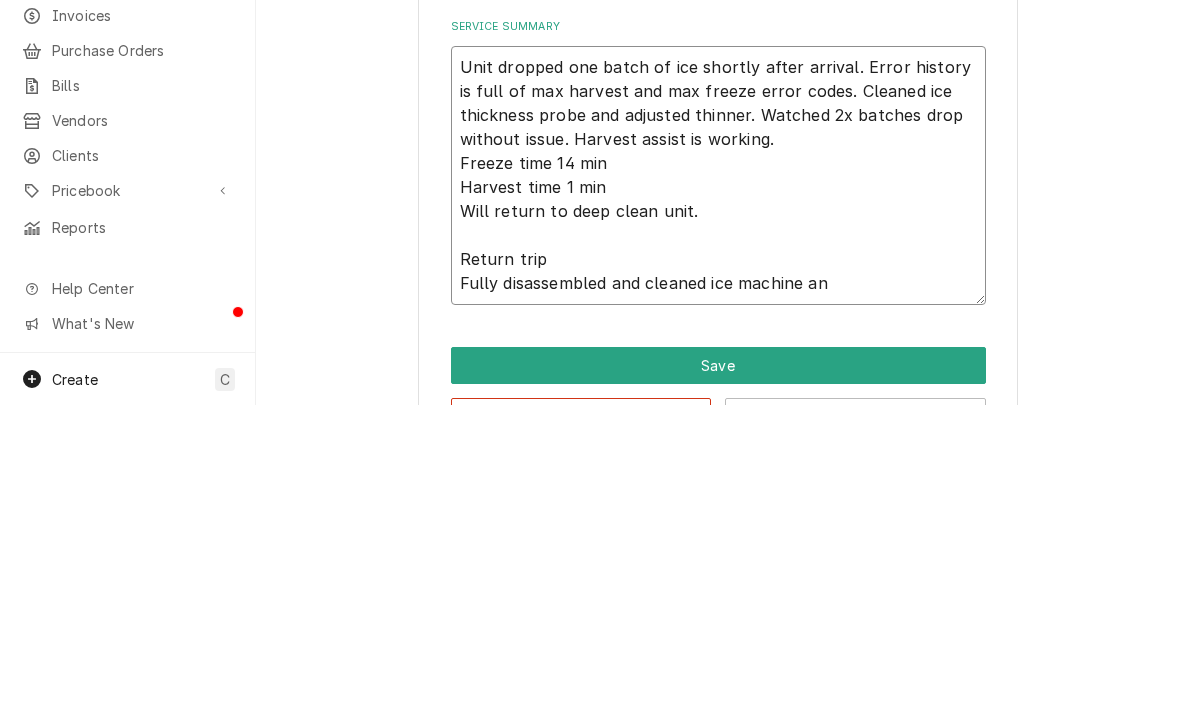 type on "x" 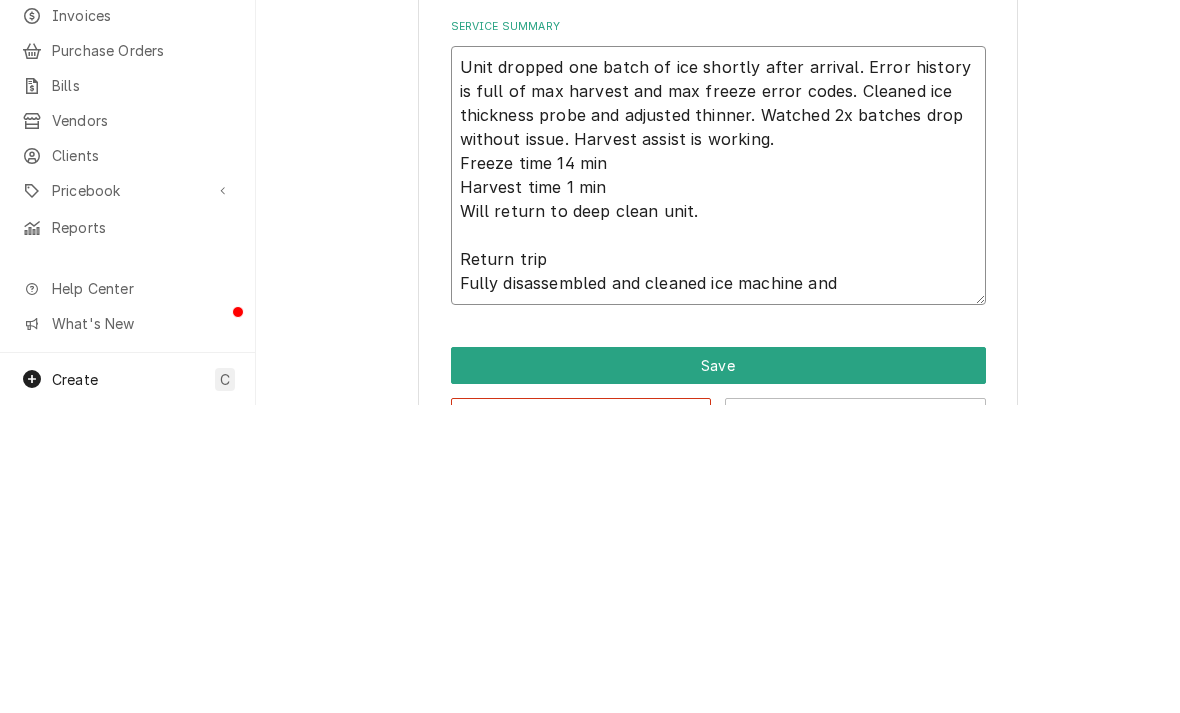 type on "Unit dropped one batch of ice shortly after arrival. Error history is full of max harvest and max freeze error codes. Cleaned ice thickness probe and adjusted thinner. Watched 2x batches drop without issue. Harvest assist is working.
Freeze time 14 min
Harvest time 1 min
Will return to deep clean unit.
Return trip
Fully disassembled and cleaned ice machine and" 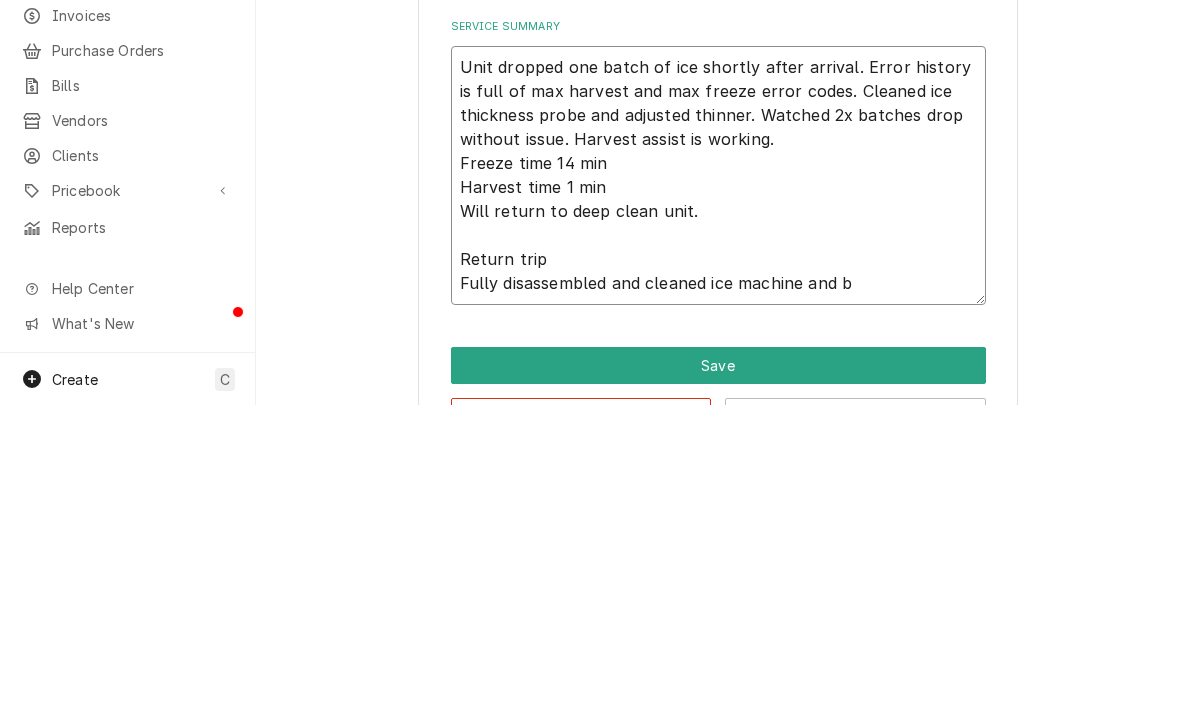 type on "x" 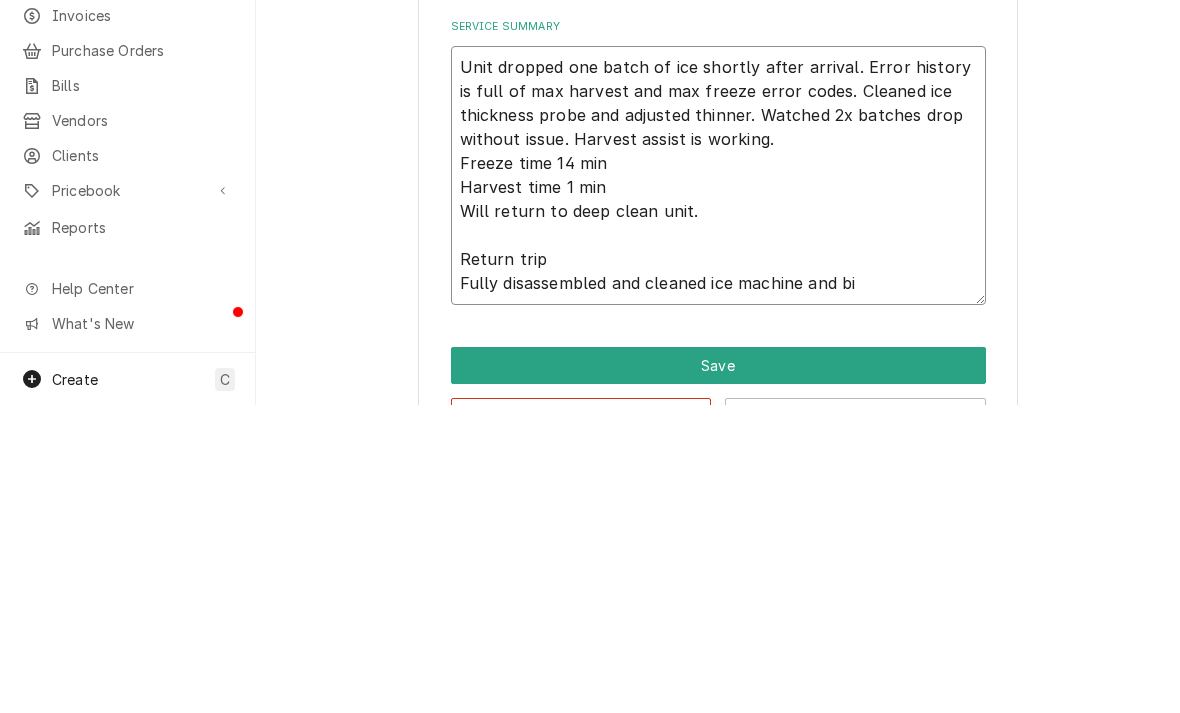type on "x" 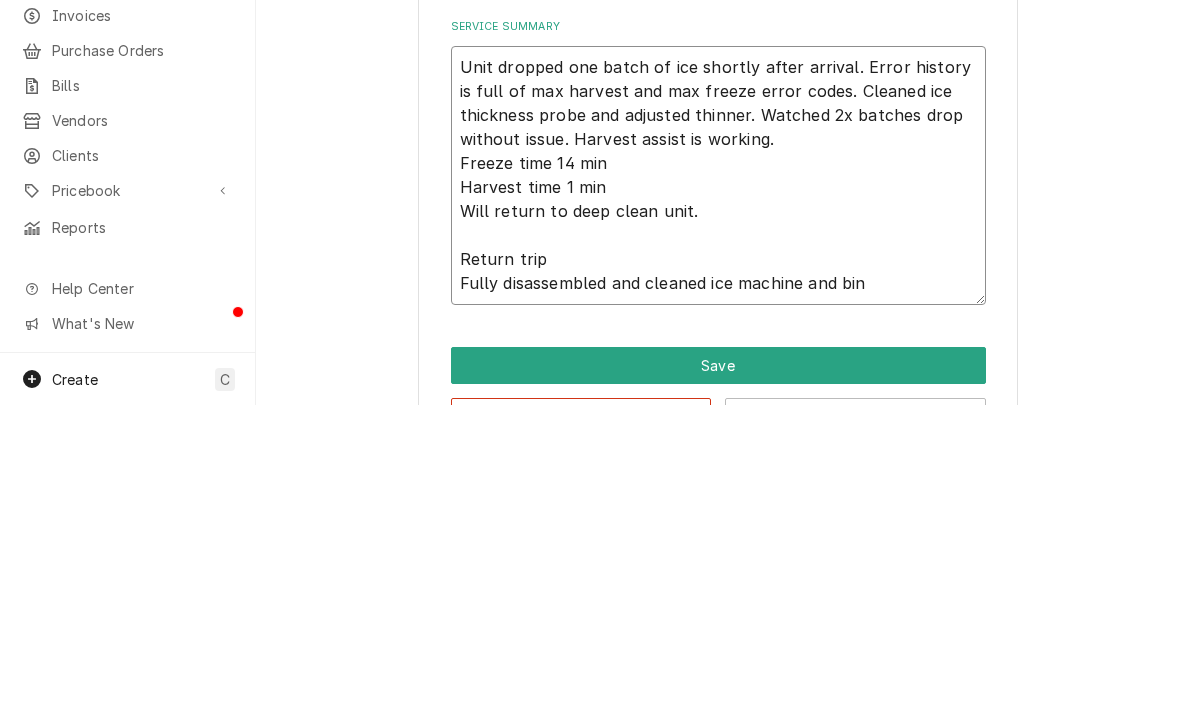 type on "x" 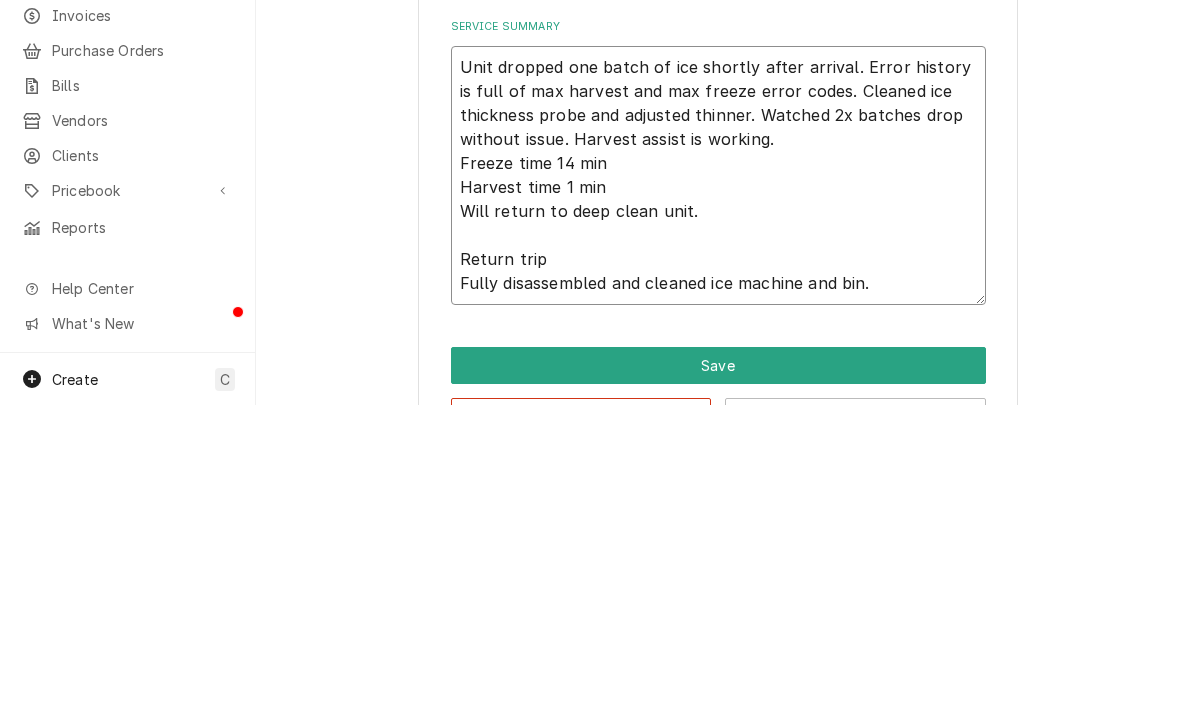 type on "x" 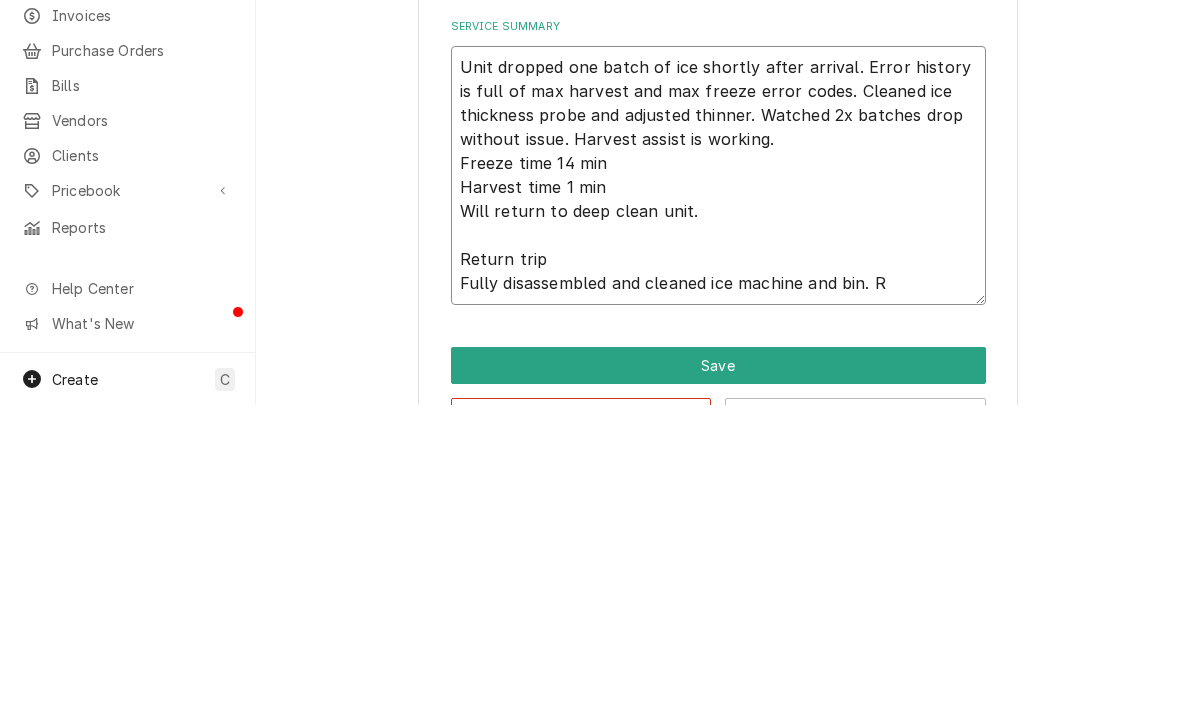 type on "x" 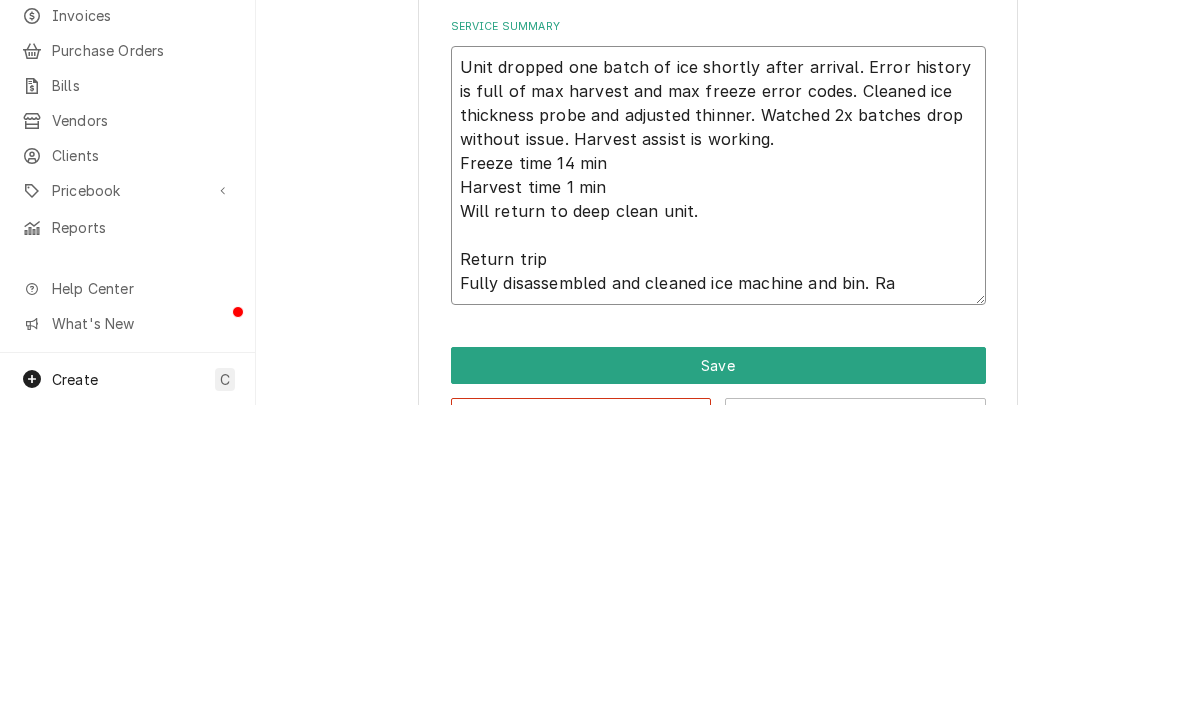 type on "x" 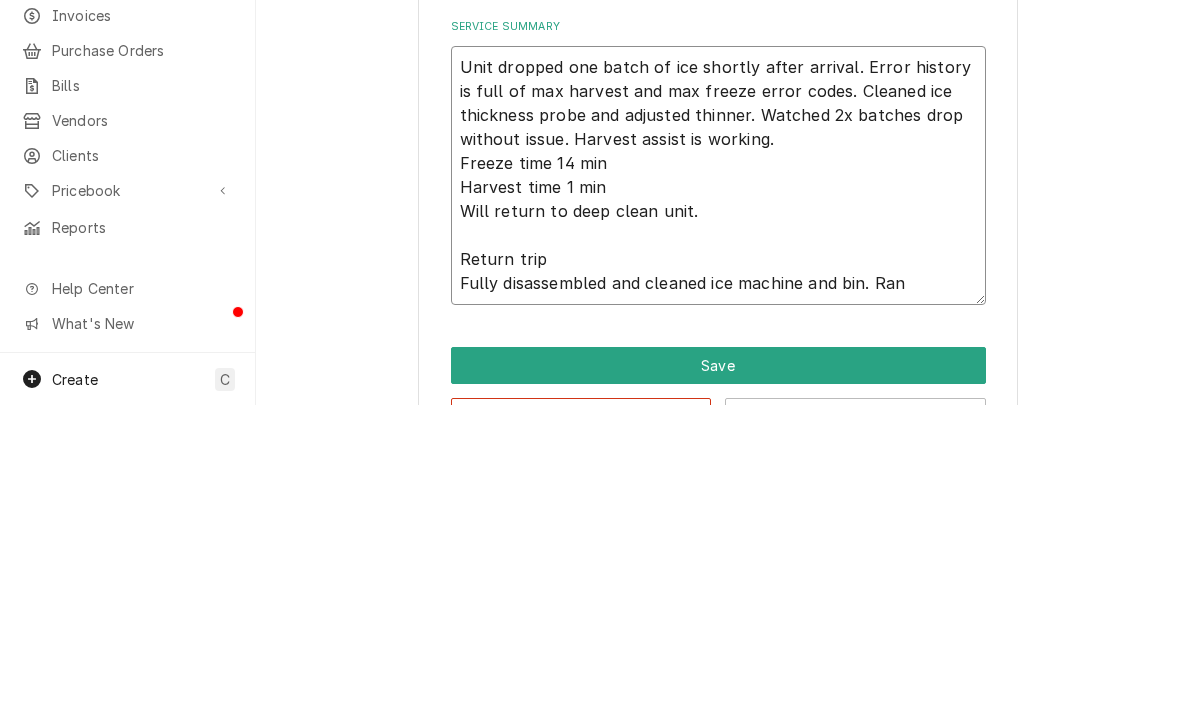 type on "x" 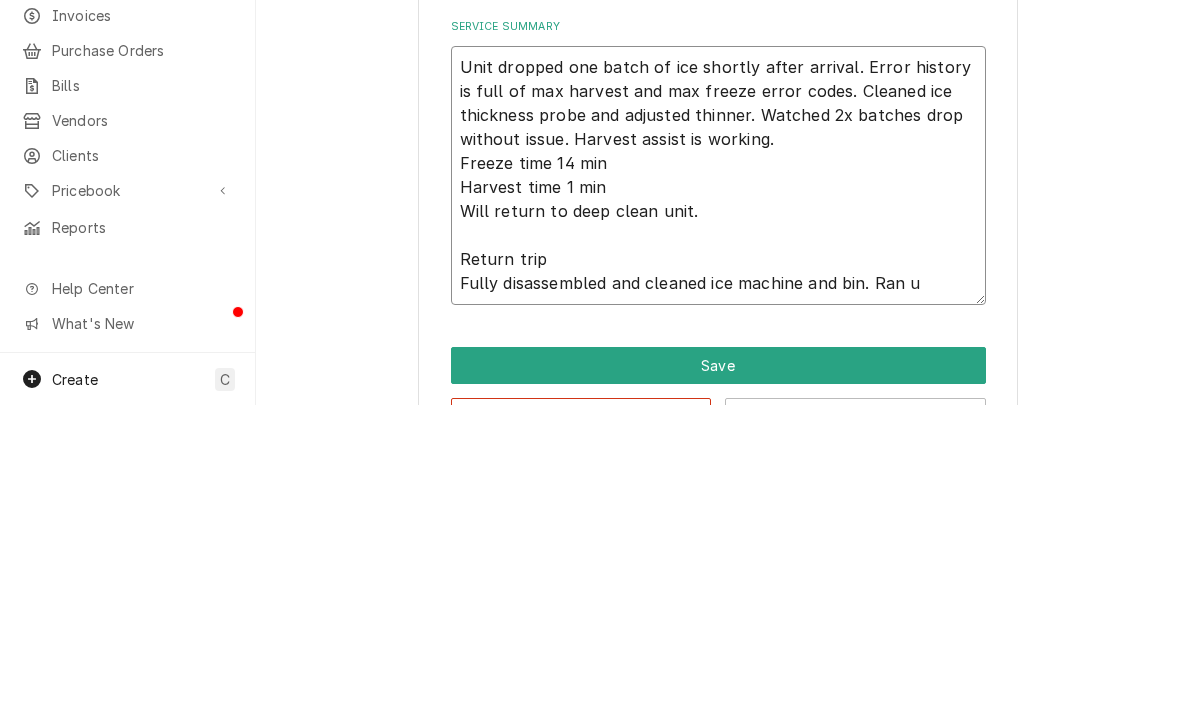 type on "x" 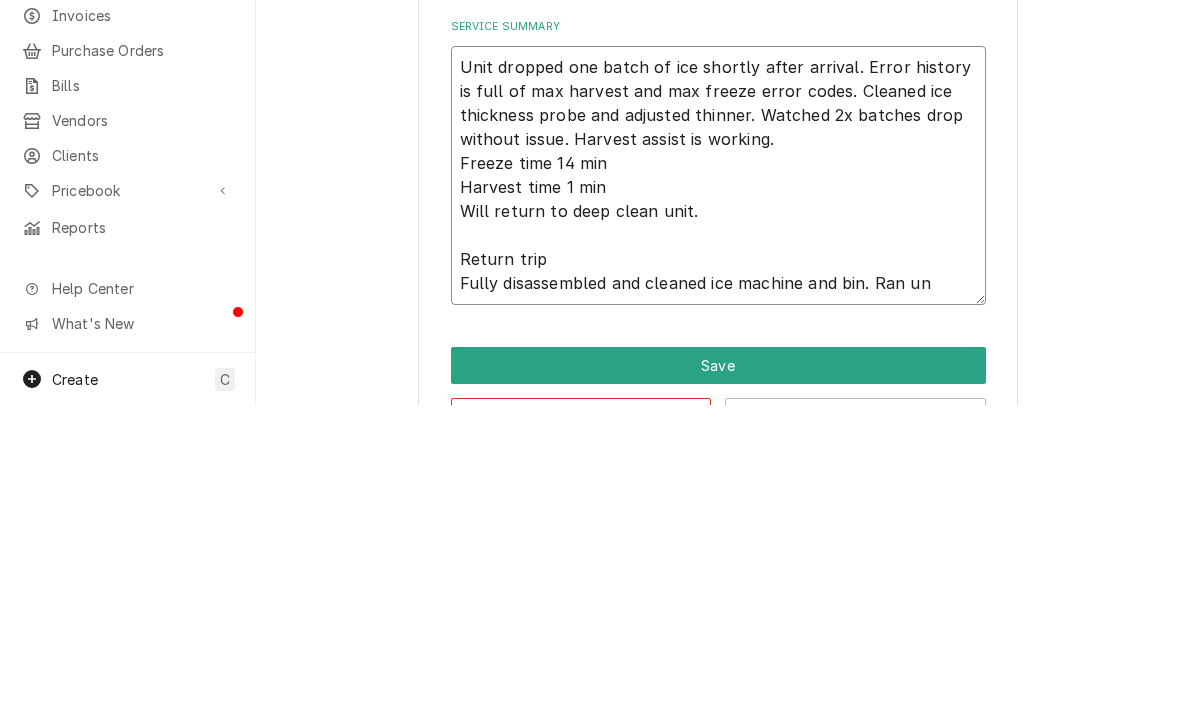 type on "x" 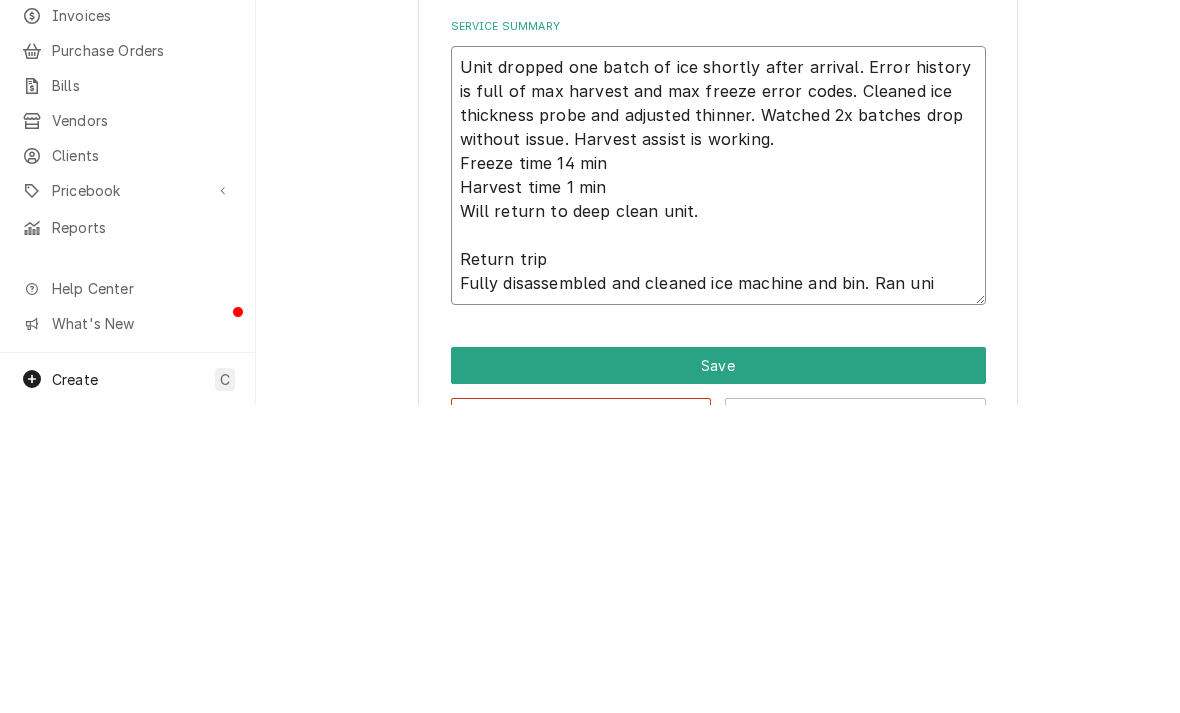 type on "x" 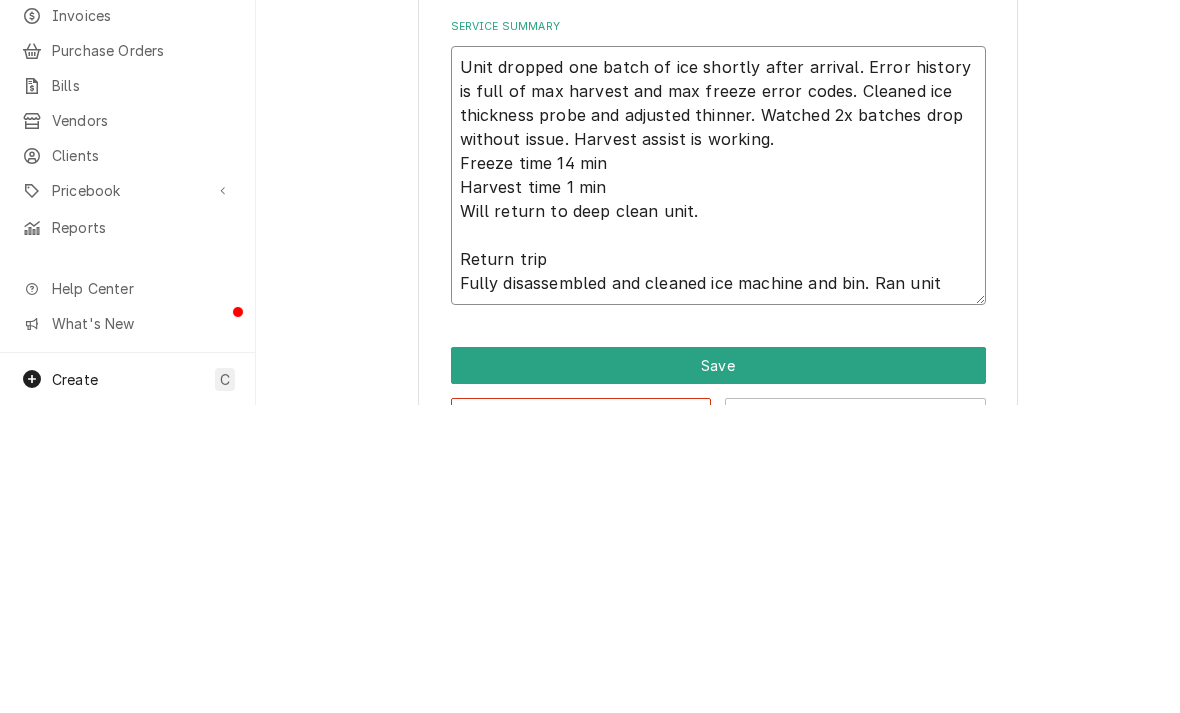 type on "x" 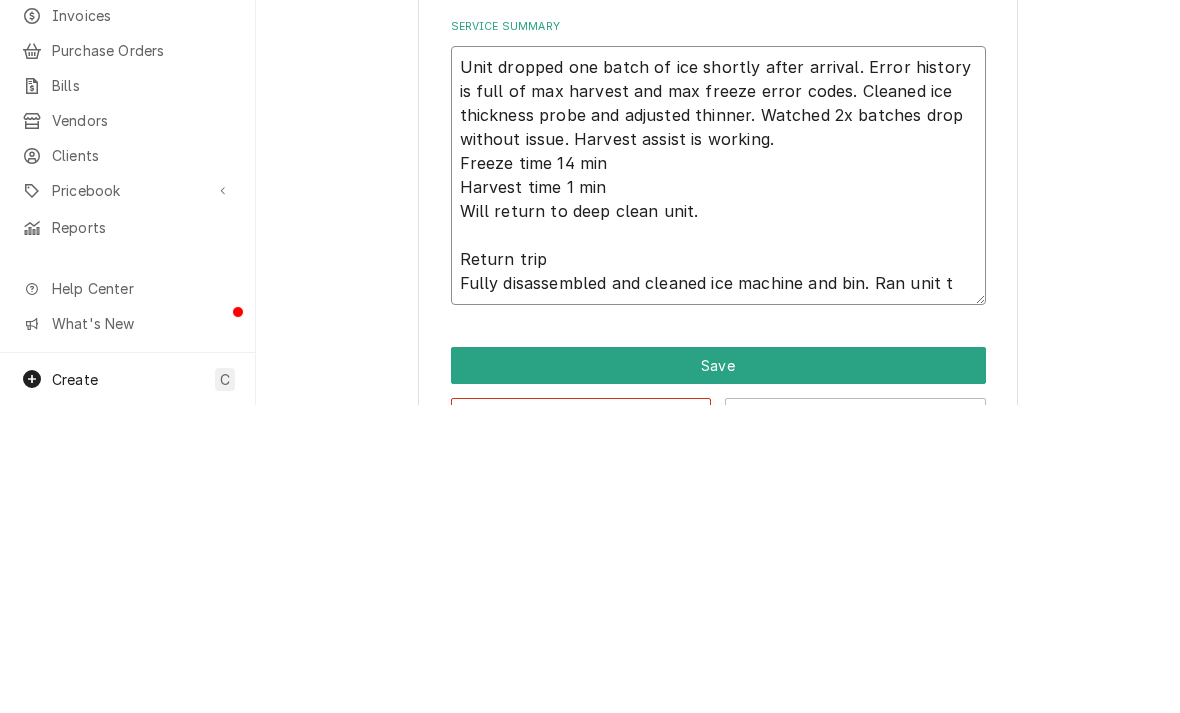 type on "Unit dropped one batch of ice shortly after arrival. Error history is full of max harvest and max freeze error codes. Cleaned ice thickness probe and adjusted thinner. Watched 2x batches drop without issue. Harvest assist is working.
Freeze time 14 min
Harvest time 1 min
Will return to deep clean unit.
Return trip
Fully disassembled and cleaned ice machine and bin. Ran unit th" 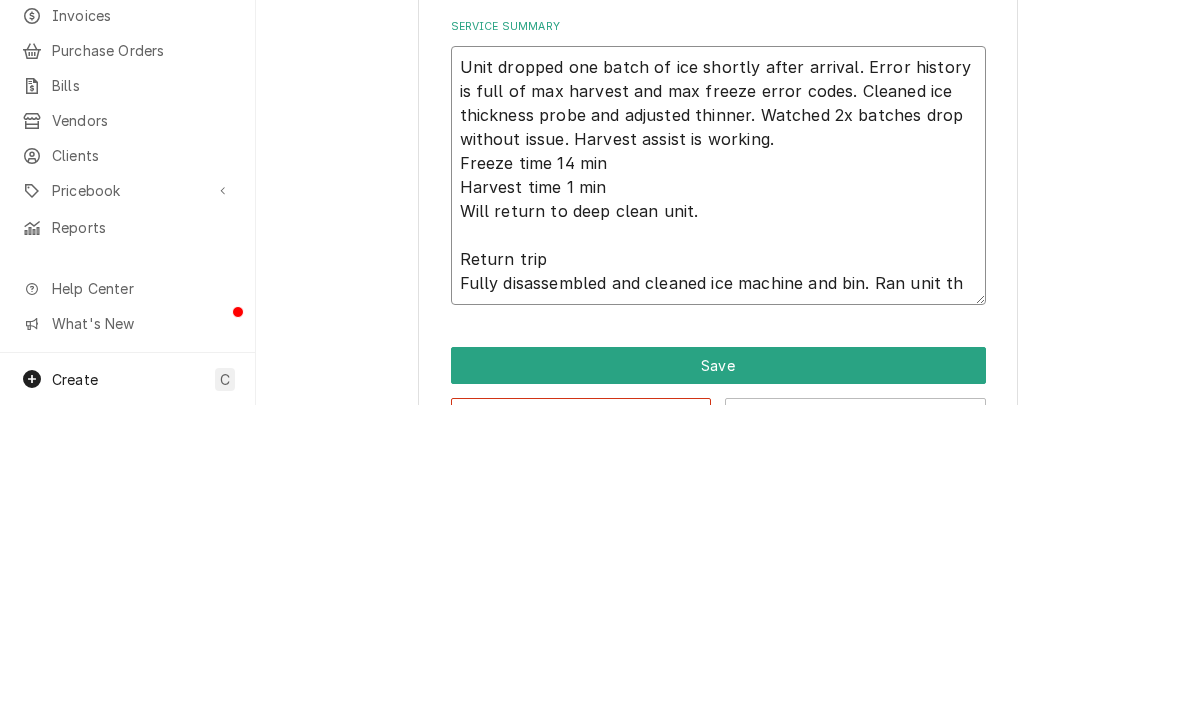 type on "x" 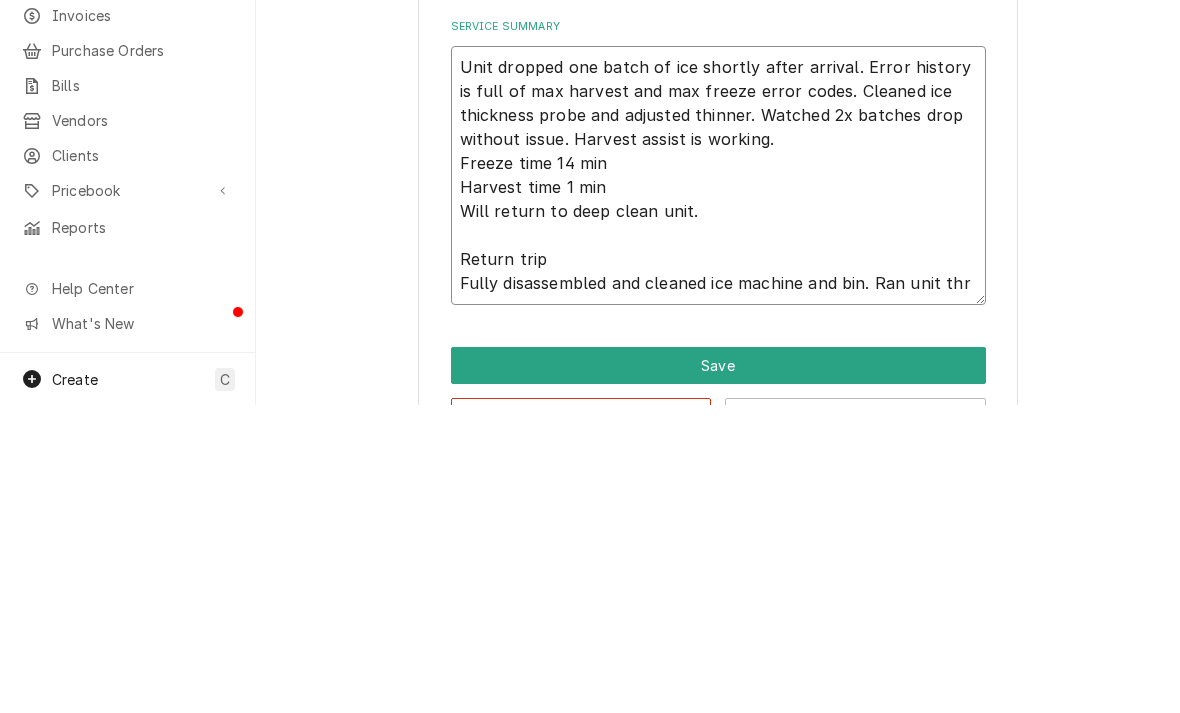 type on "Unit dropped one batch of ice shortly after arrival. Error history is full of max harvest and max freeze error codes. Cleaned ice thickness probe and adjusted thinner. Watched 2x batches drop without issue. Harvest assist is working.
Freeze time 14 min
Harvest time 1 min
Will return to deep clean unit.
Return trip
Fully disassembled and cleaned ice machine and bin. Ran unit thro" 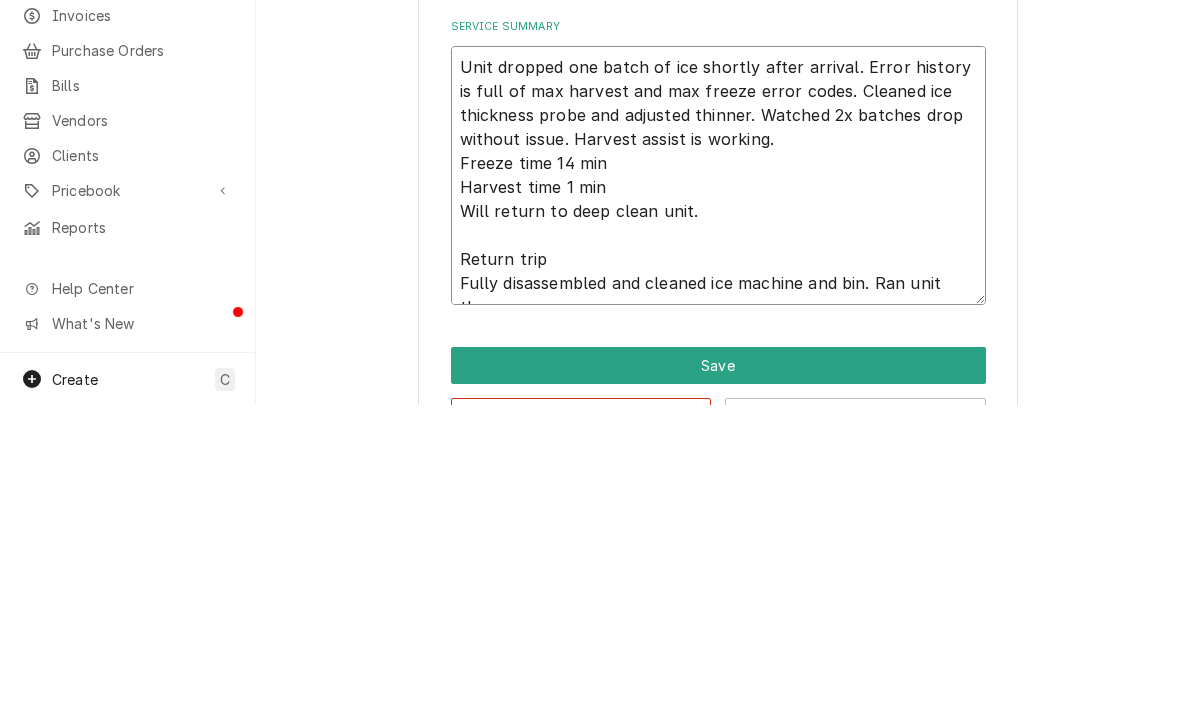 type on "x" 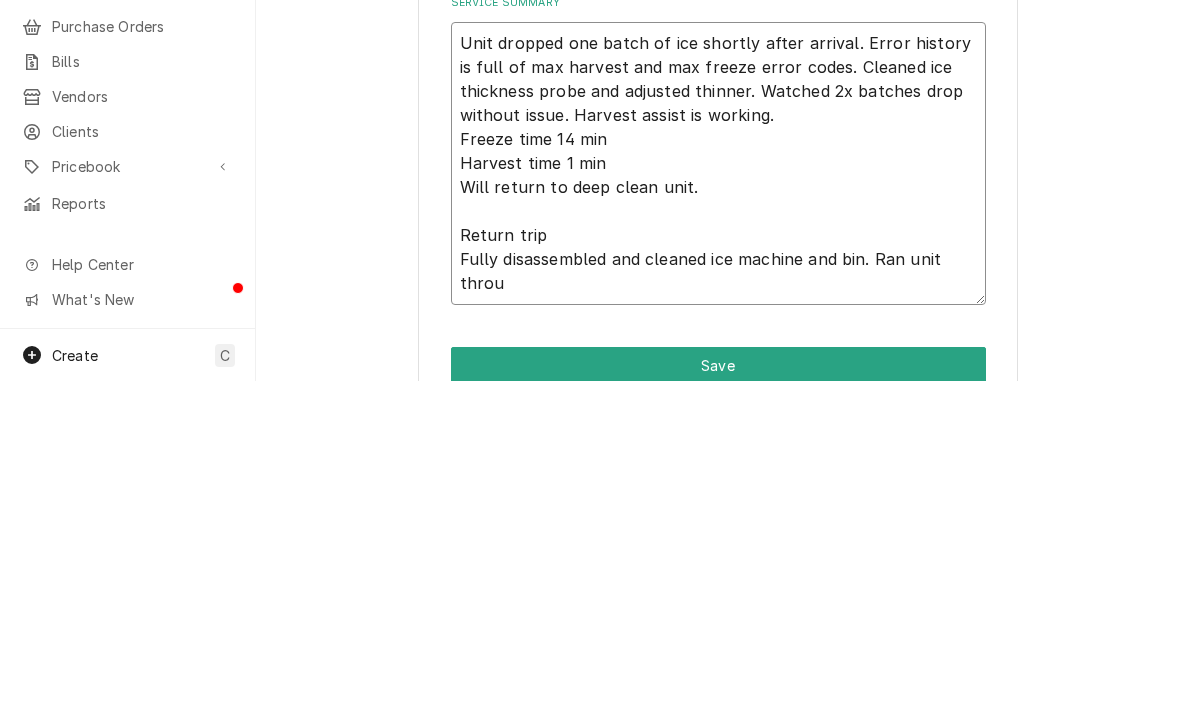 type on "Unit dropped one batch of ice shortly after arrival. Error history is full of max harvest and max freeze error codes. Cleaned ice thickness probe and adjusted thinner. Watched 2x batches drop without issue. Harvest assist is working.
Freeze time 14 min
Harvest time 1 min
Will return to deep clean unit.
Return trip
Fully disassembled and cleaned ice machine and bin. Ran unit throug" 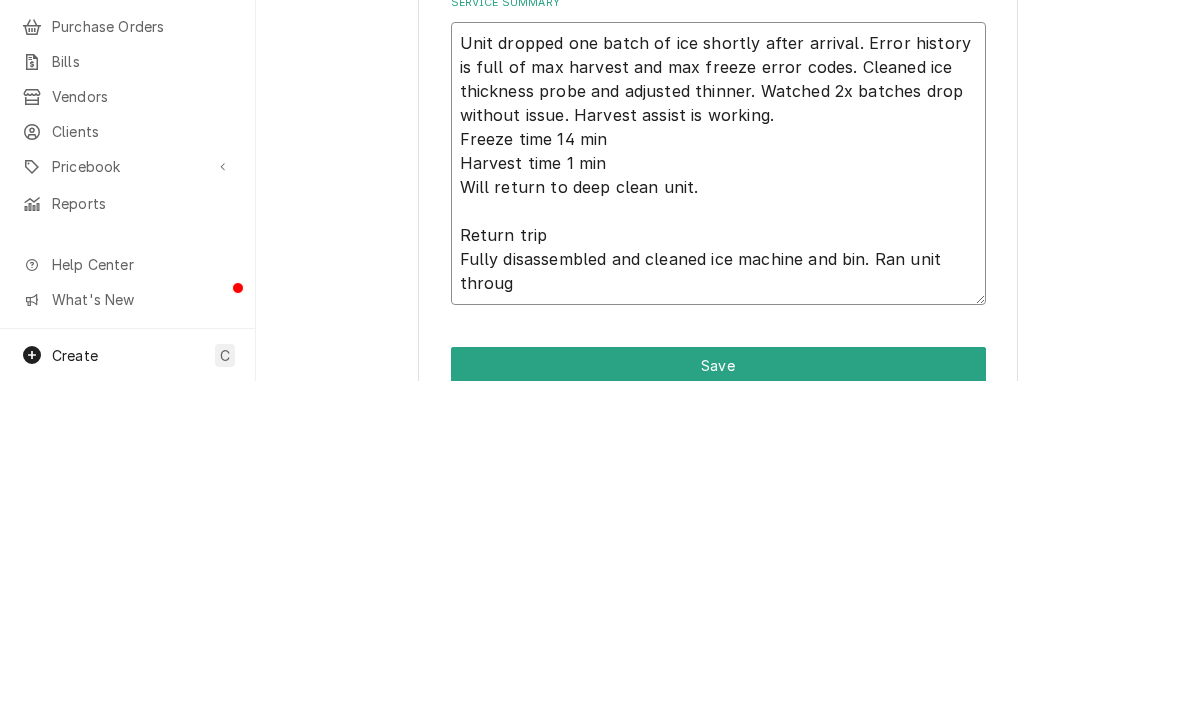 type on "Unit dropped one batch of ice shortly after arrival. Error history is full of max harvest and max freeze error codes. Cleaned ice thickness probe and adjusted thinner. Watched 2x batches drop without issue. Harvest assist is working.
Freeze time 14 min
Harvest time 1 min
Will return to deep clean unit.
Return trip
Fully disassembled and cleaned ice machine and bin. Ran unit through" 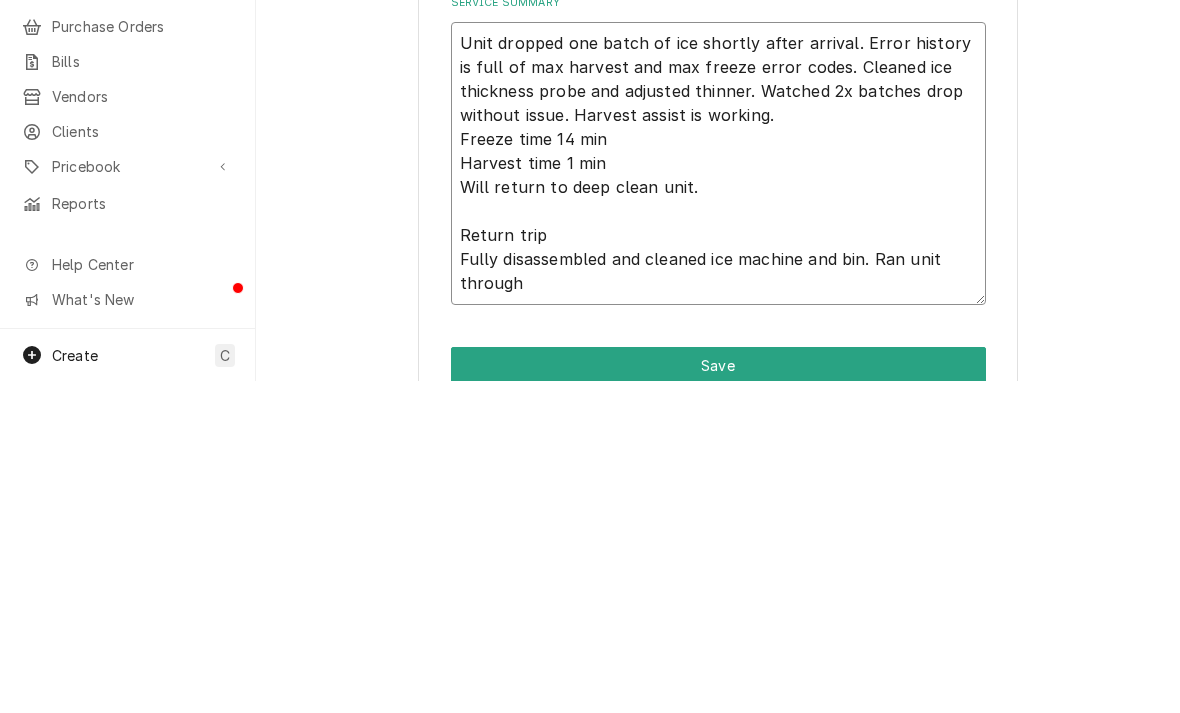 type on "x" 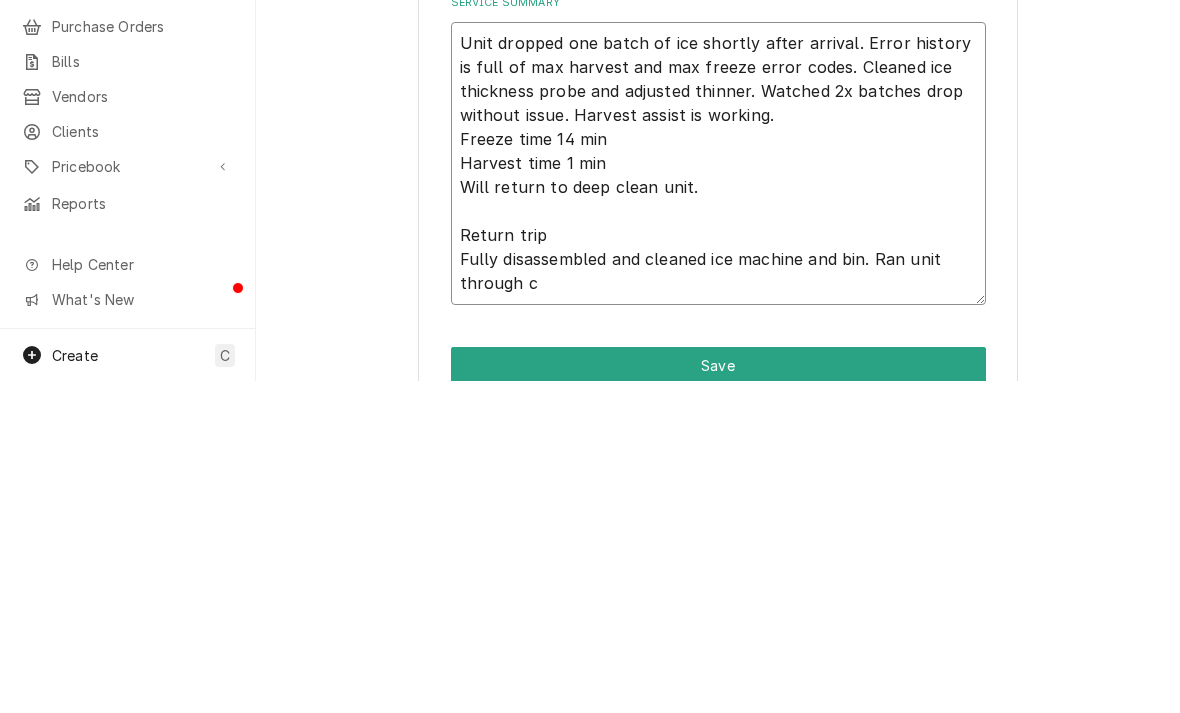 type on "x" 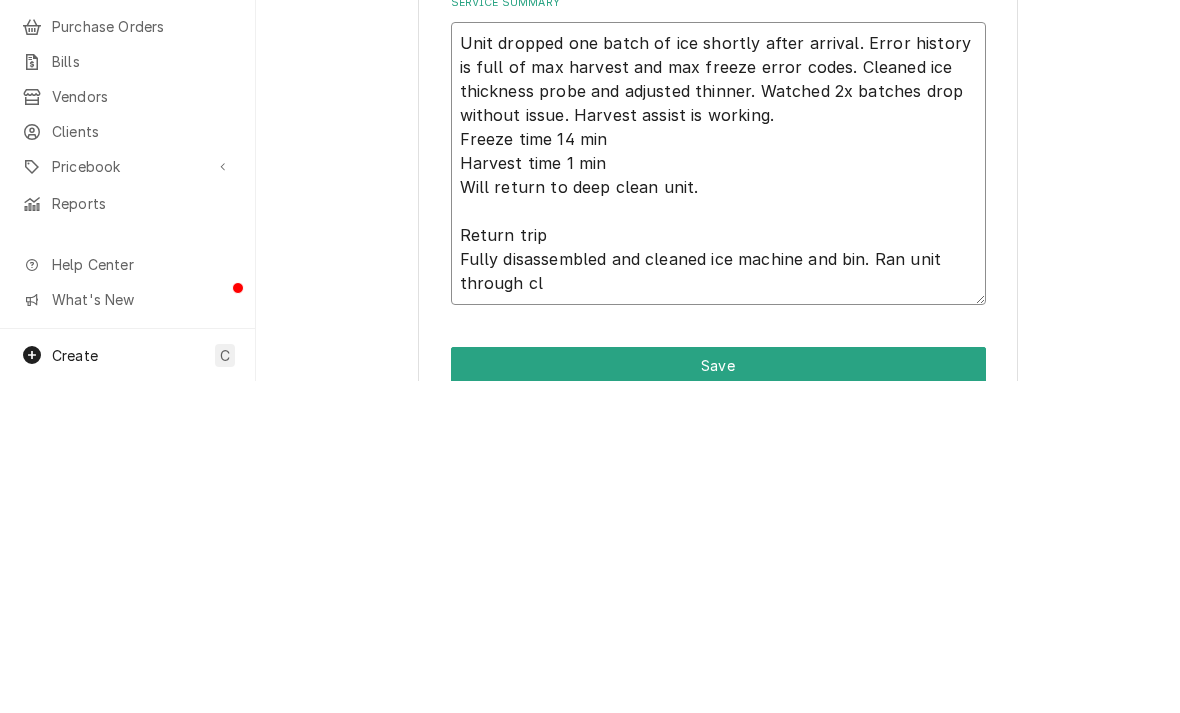type on "Unit dropped one batch of ice shortly after arrival. Error history is full of max harvest and max freeze error codes. Cleaned ice thickness probe and adjusted thinner. Watched 2x batches drop without issue. Harvest assist is working.
Freeze time 14 min
Harvest time 1 min
Will return to deep clean unit.
Return trip
Fully disassembled and cleaned ice machine and bin. Ran unit through cle" 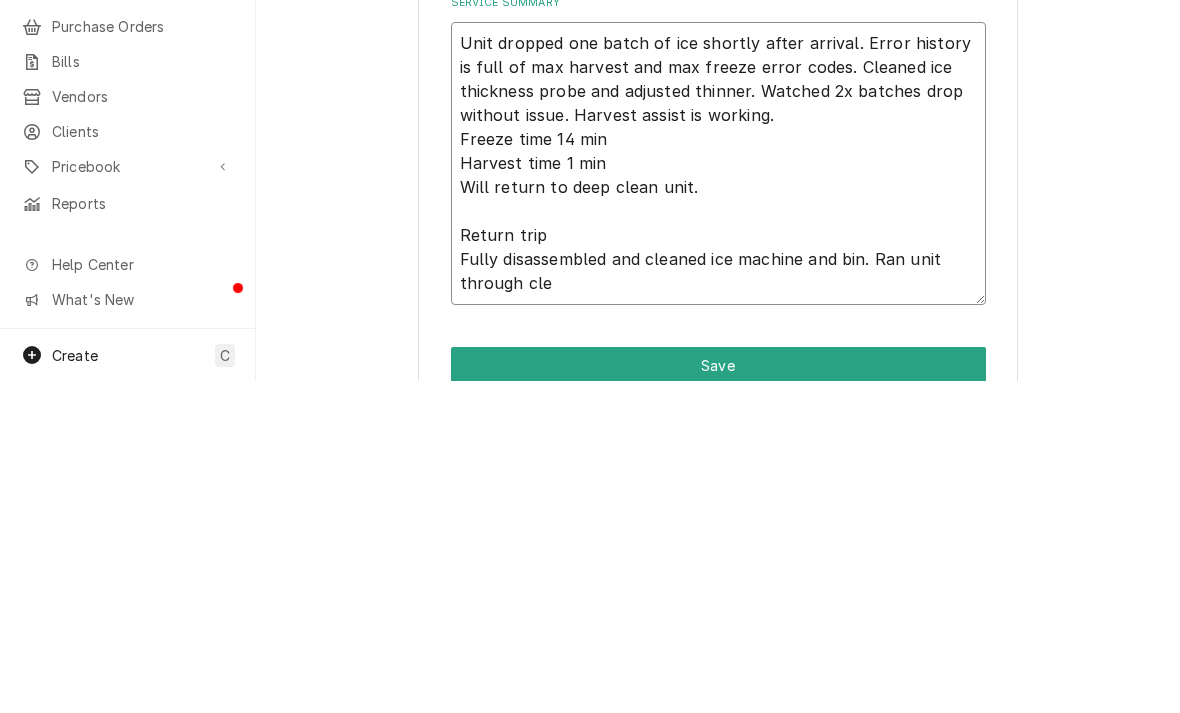 type on "x" 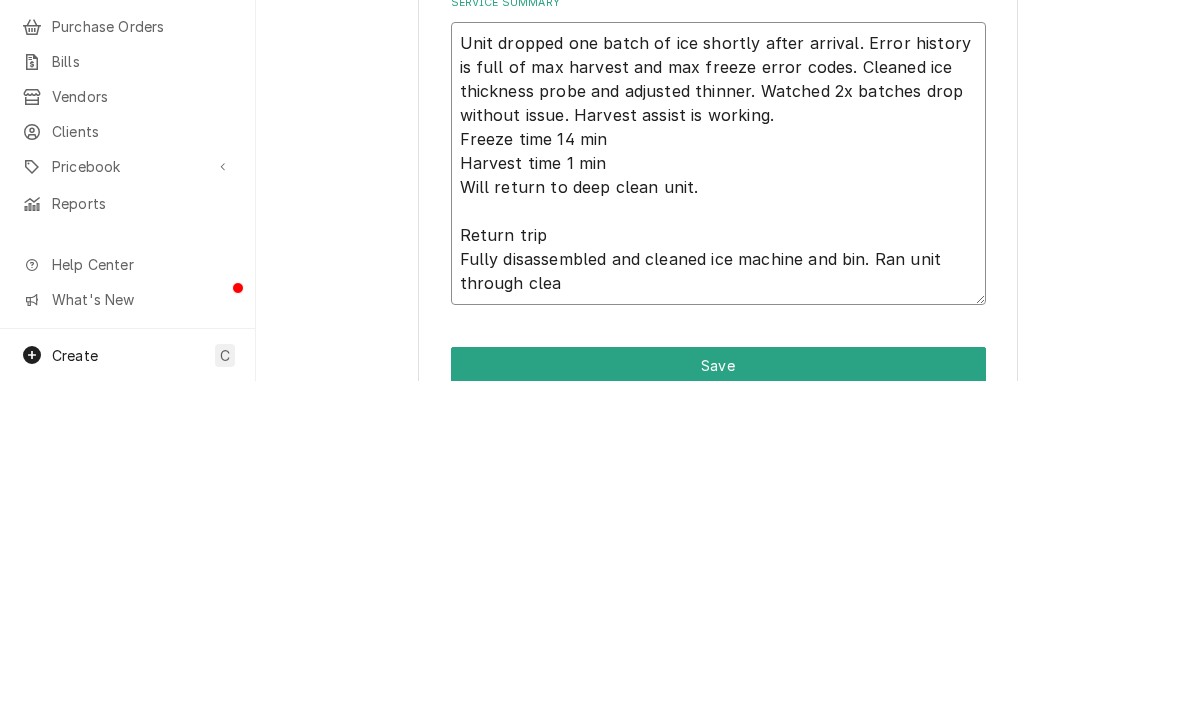 type on "x" 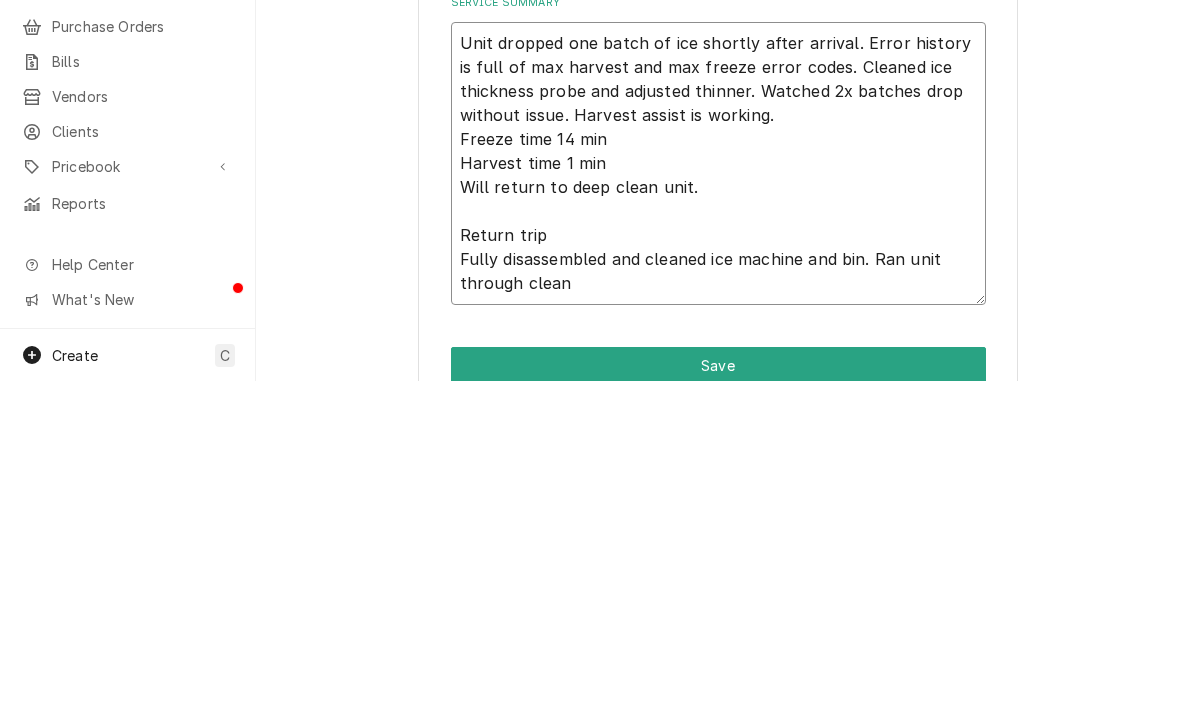 type on "x" 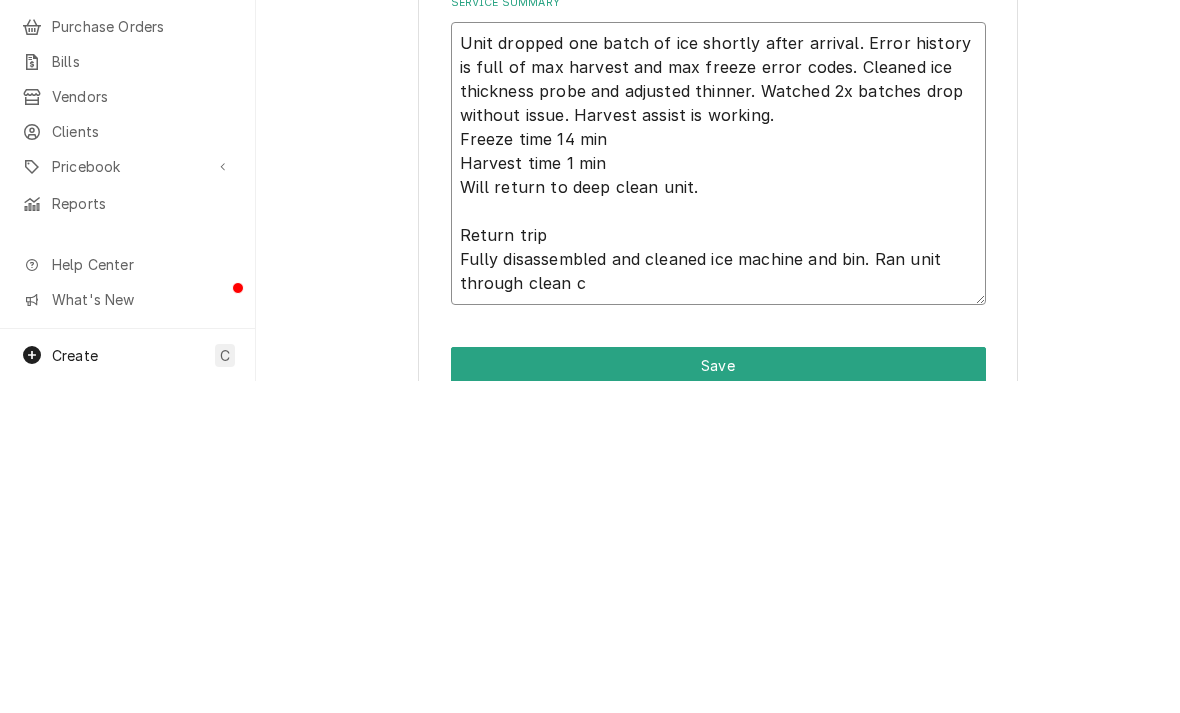 type on "x" 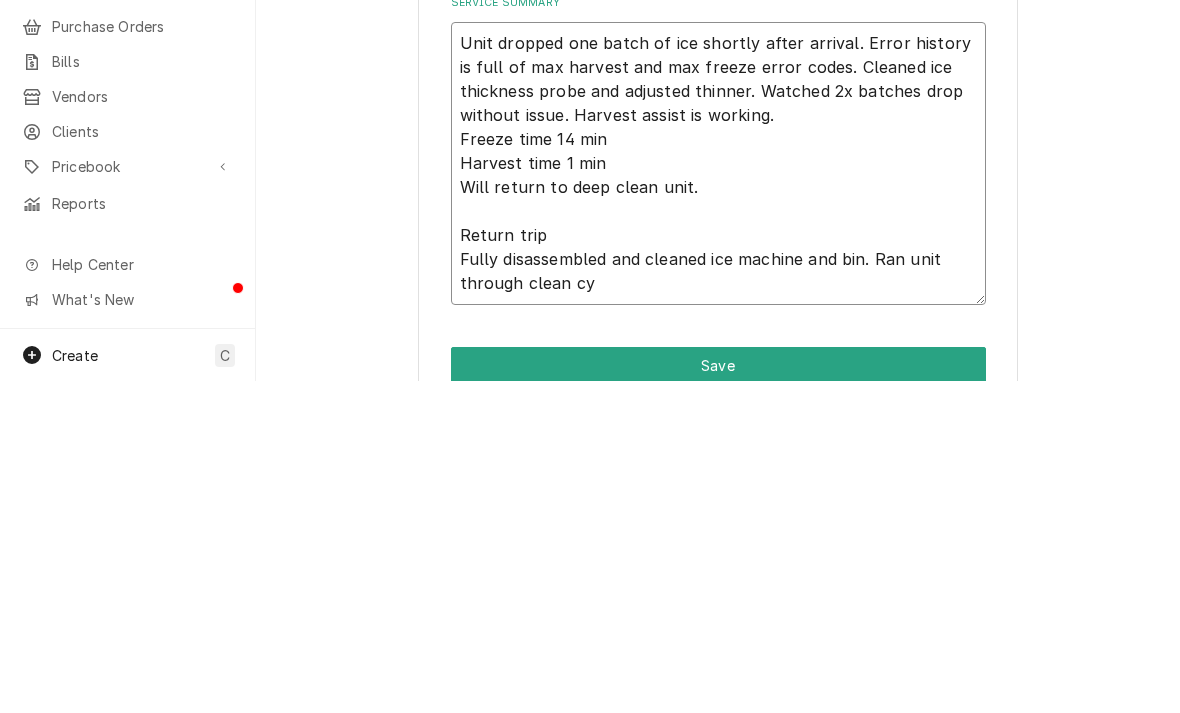 type on "x" 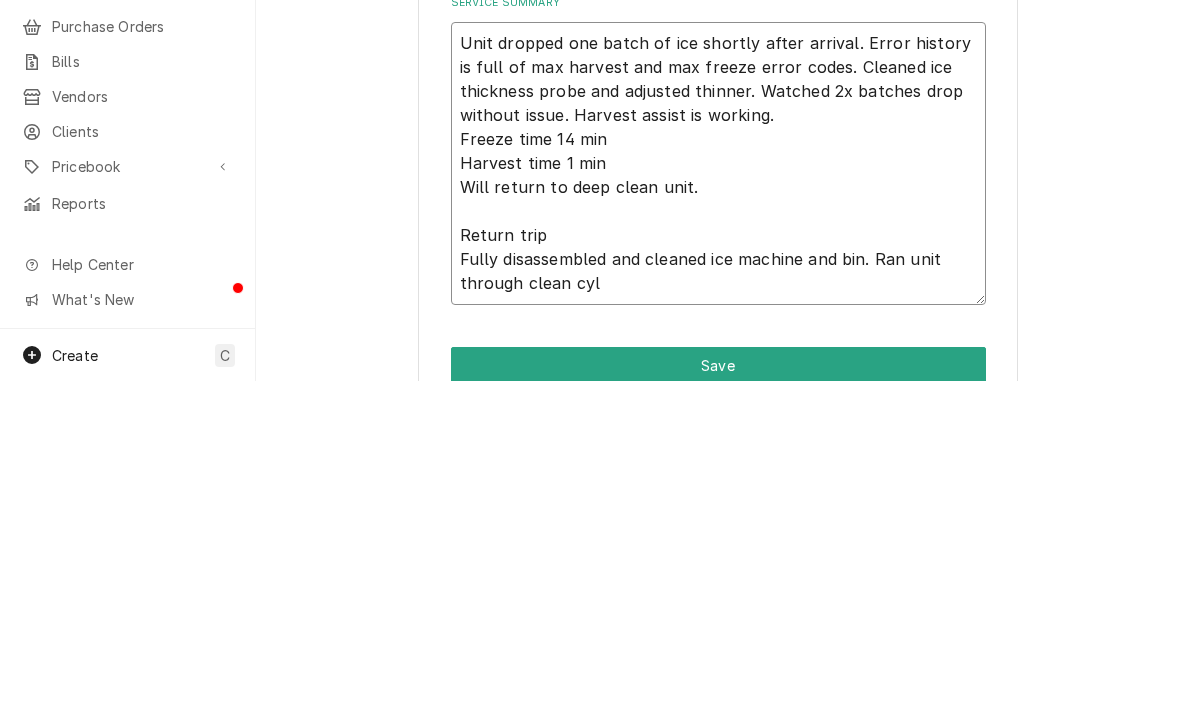 type on "Unit dropped one batch of ice shortly after arrival. Error history is full of max harvest and max freeze error codes. Cleaned ice thickness probe and adjusted thinner. Watched 2x batches drop without issue. Harvest assist is working.
Freeze time 14 min
Harvest time 1 min
Will return to deep clean unit.
Return trip
Fully disassembled and cleaned ice machine and bin. Ran unit through clean cyle" 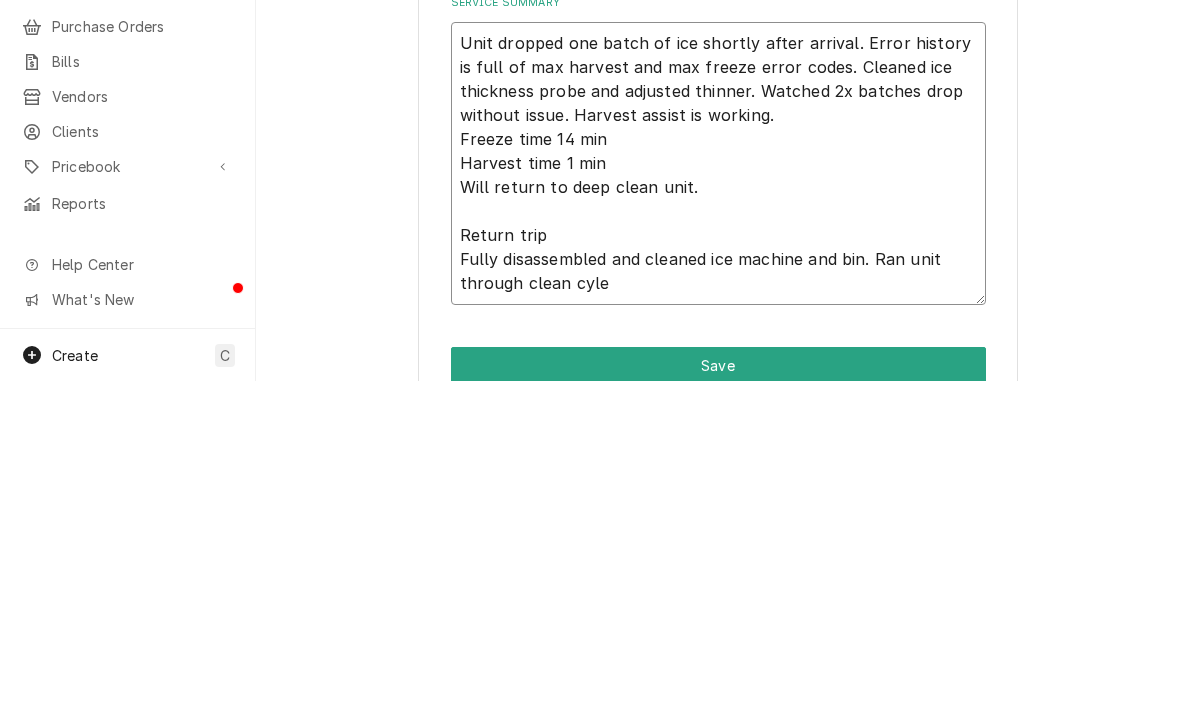type on "x" 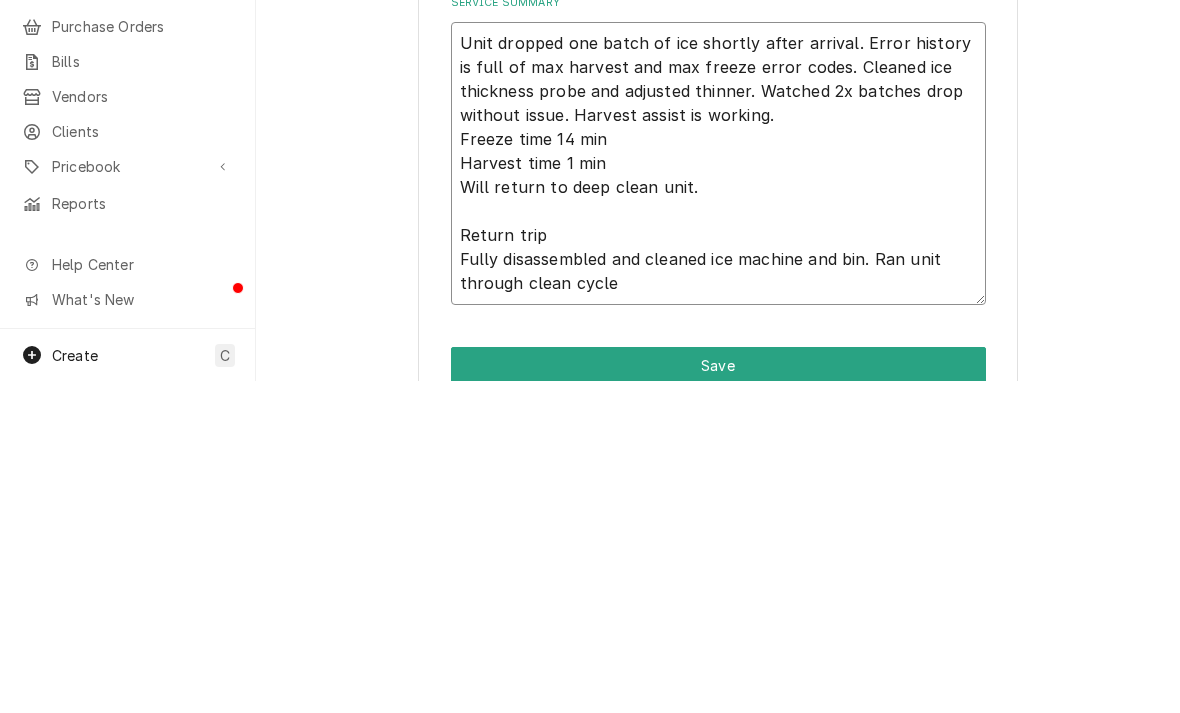 type on "x" 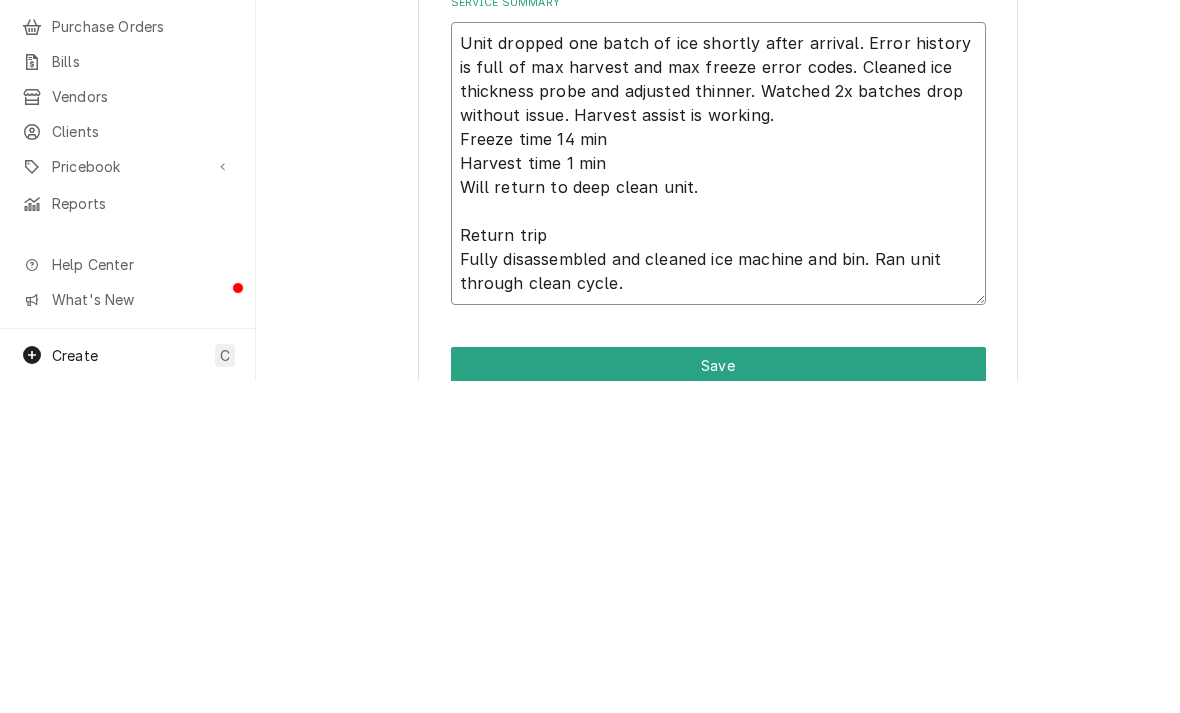 type on "Unit dropped one batch of ice shortly after arrival. Error history is full of max harvest and max freeze error codes. Cleaned ice thickness probe and adjusted thinner. Watched 2x batches drop without issue. Harvest assist is working.
Freeze time 14 min
Harvest time 1 min
Will return to deep clean unit.
Return trip
Fully disassembled and cleaned ice machine and bin. Ran unit through clean cycle." 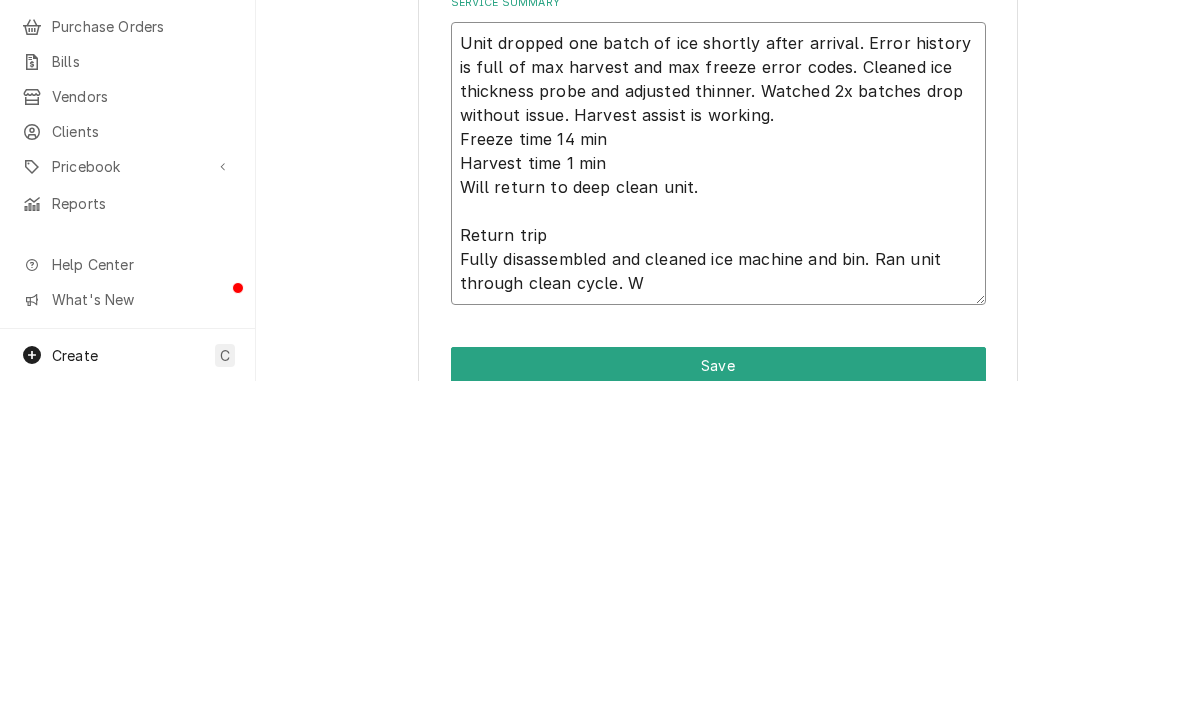 type on "Unit dropped one batch of ice shortly after arrival. Error history is full of max harvest and max freeze error codes. Cleaned ice thickness probe and adjusted thinner. Watched 2x batches drop without issue. Harvest assist is working.
Freeze time 14 min
Harvest time 1 min
Will return to deep clean unit.
Return trip
Fully disassembled and cleaned ice machine and bin. Ran unit through clean cycle. Wa" 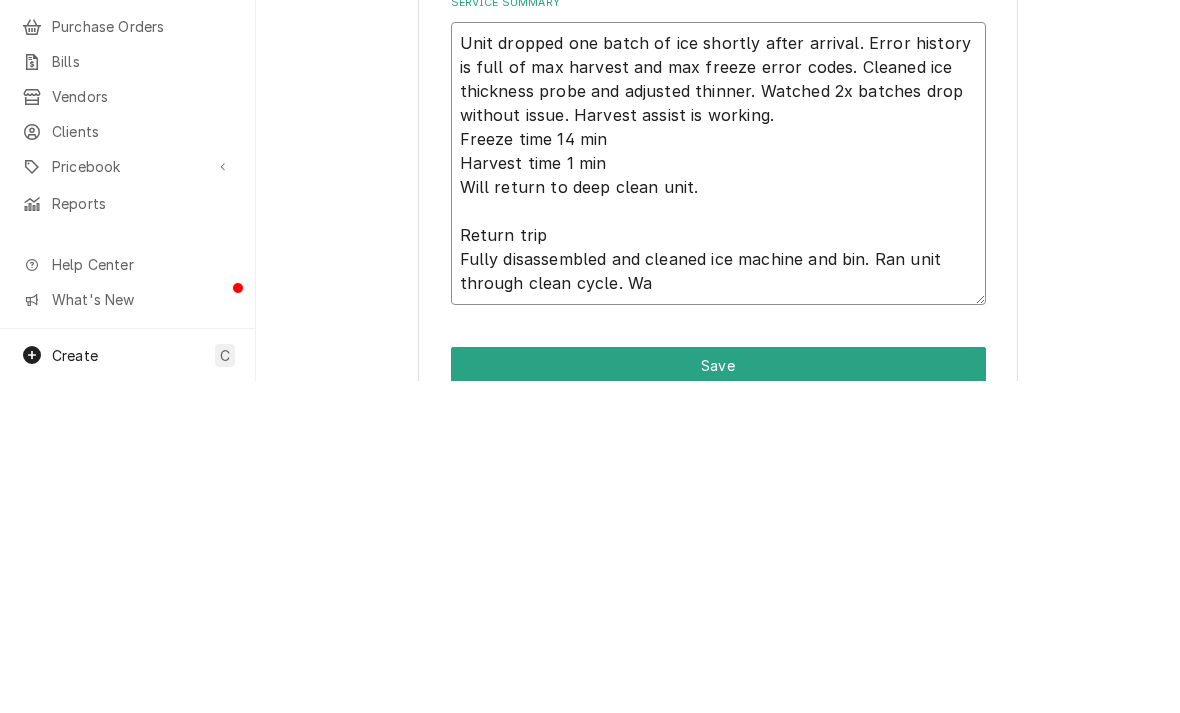 type on "x" 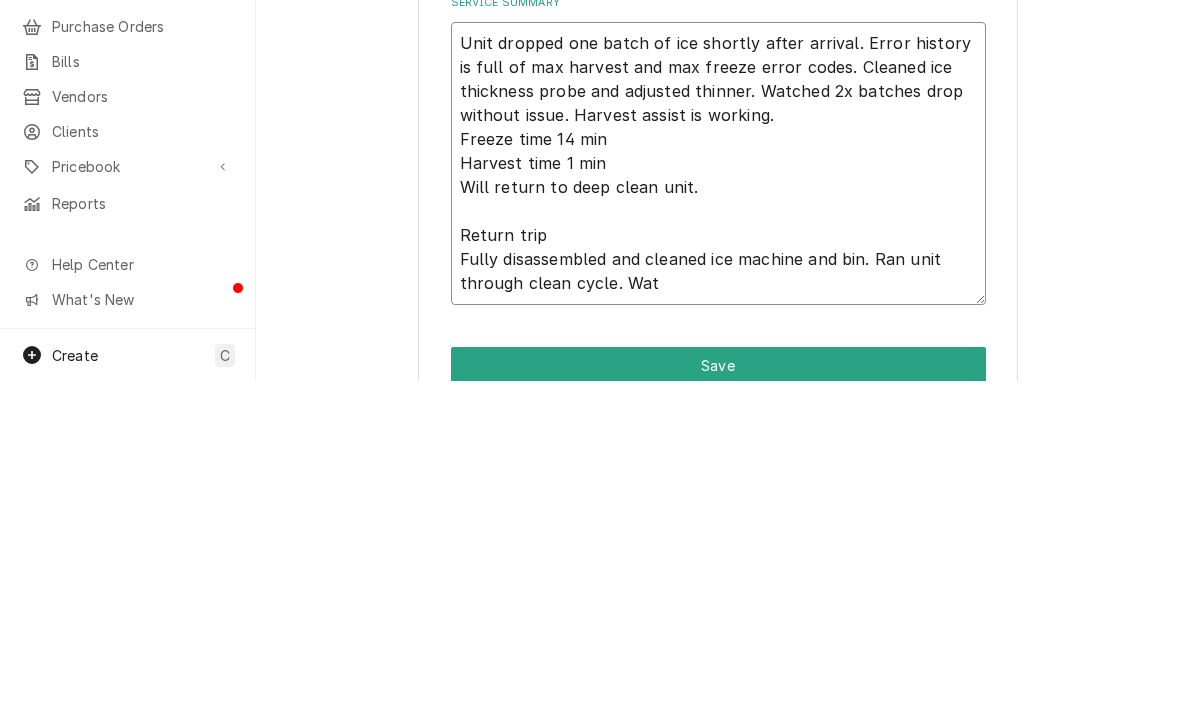 type on "x" 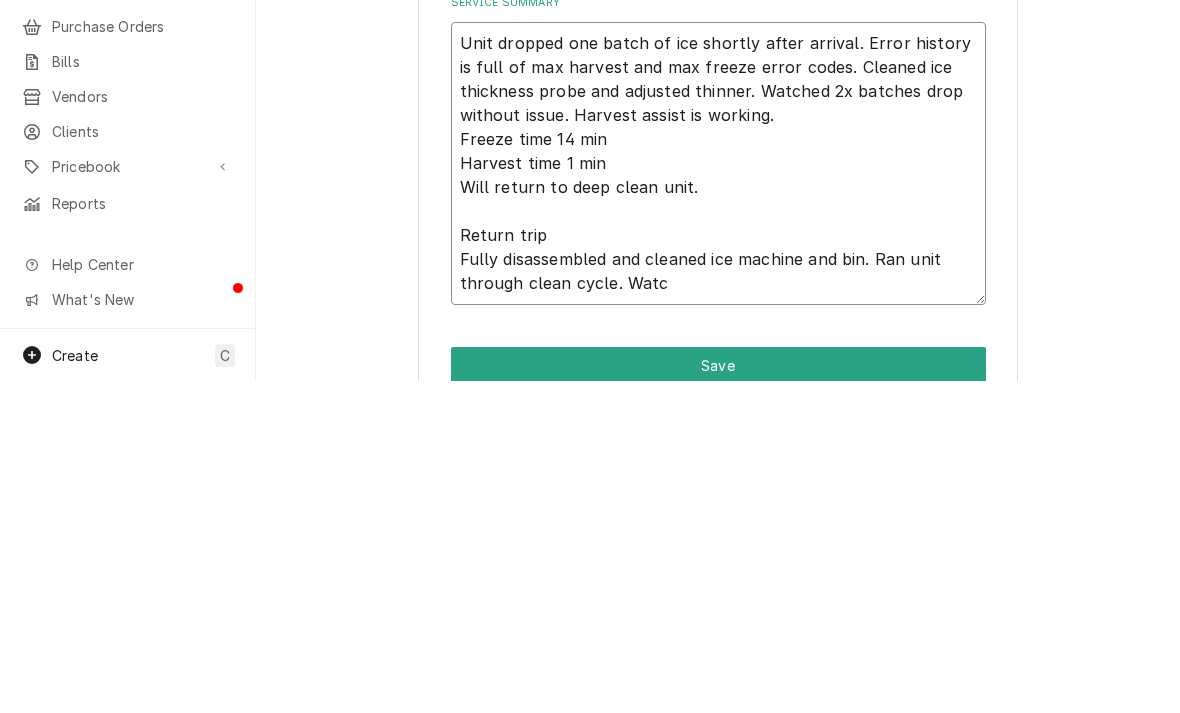 type on "x" 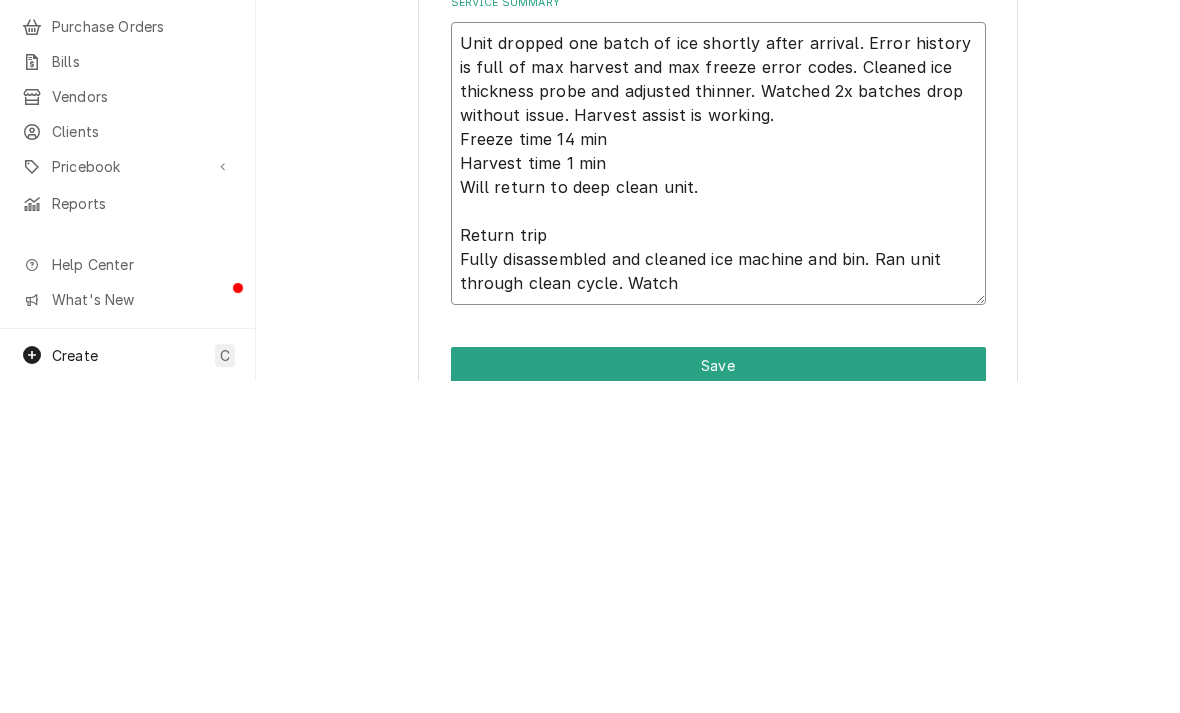 type on "x" 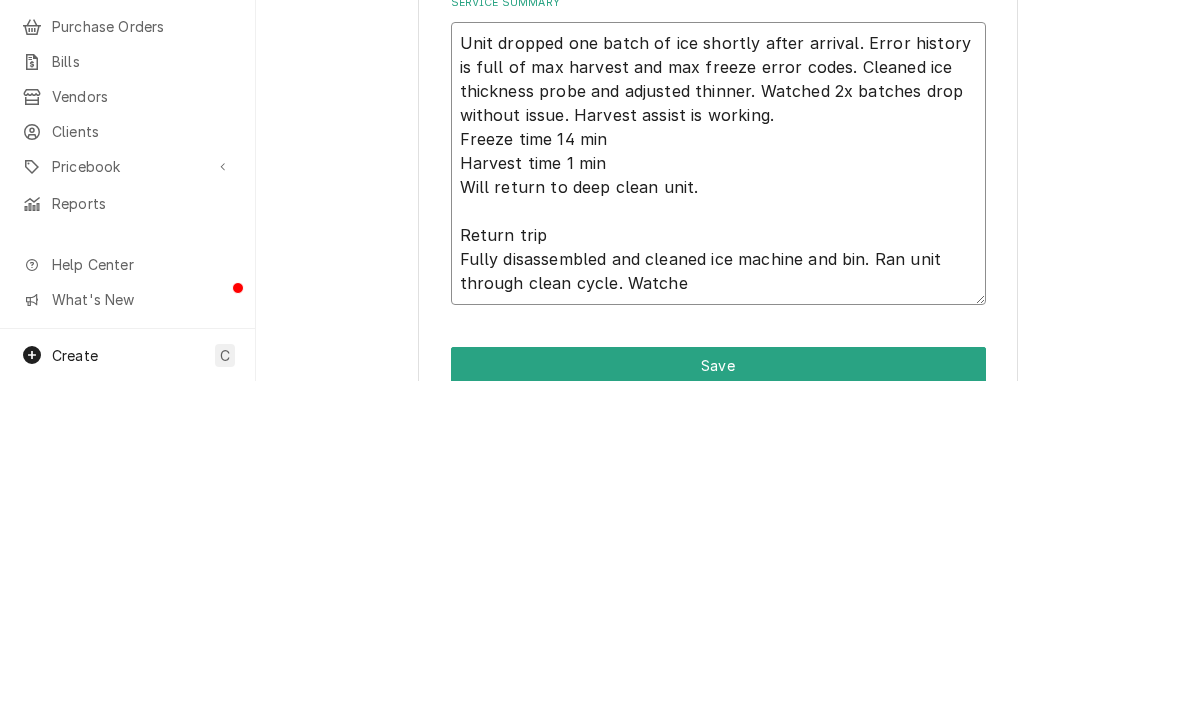 type on "x" 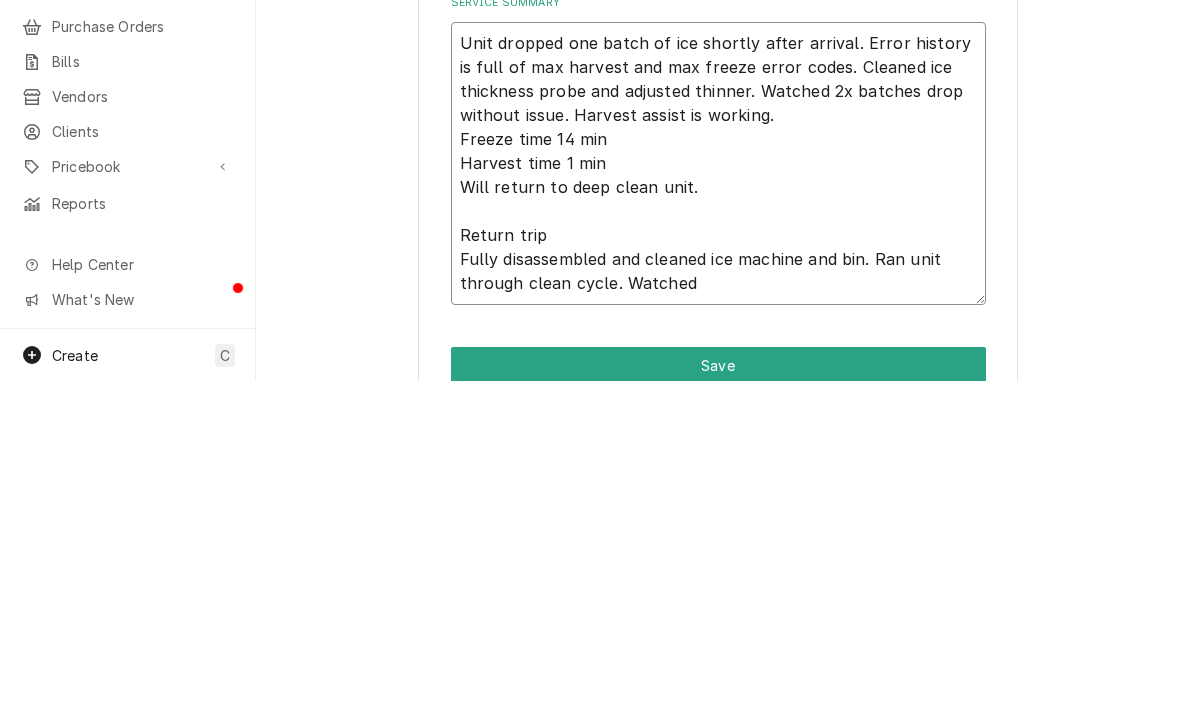 type on "Unit dropped one batch of ice shortly after arrival. Error history is full of max harvest and max freeze error codes. Cleaned ice thickness probe and adjusted thinner. Watched 2x batches drop without issue. Harvest assist is working.
Freeze time 14 min
Harvest time 1 min
Will return to deep clean unit.
Return trip
Fully disassembled and cleaned ice machine and bin. Ran unit through clean cycle. Watched" 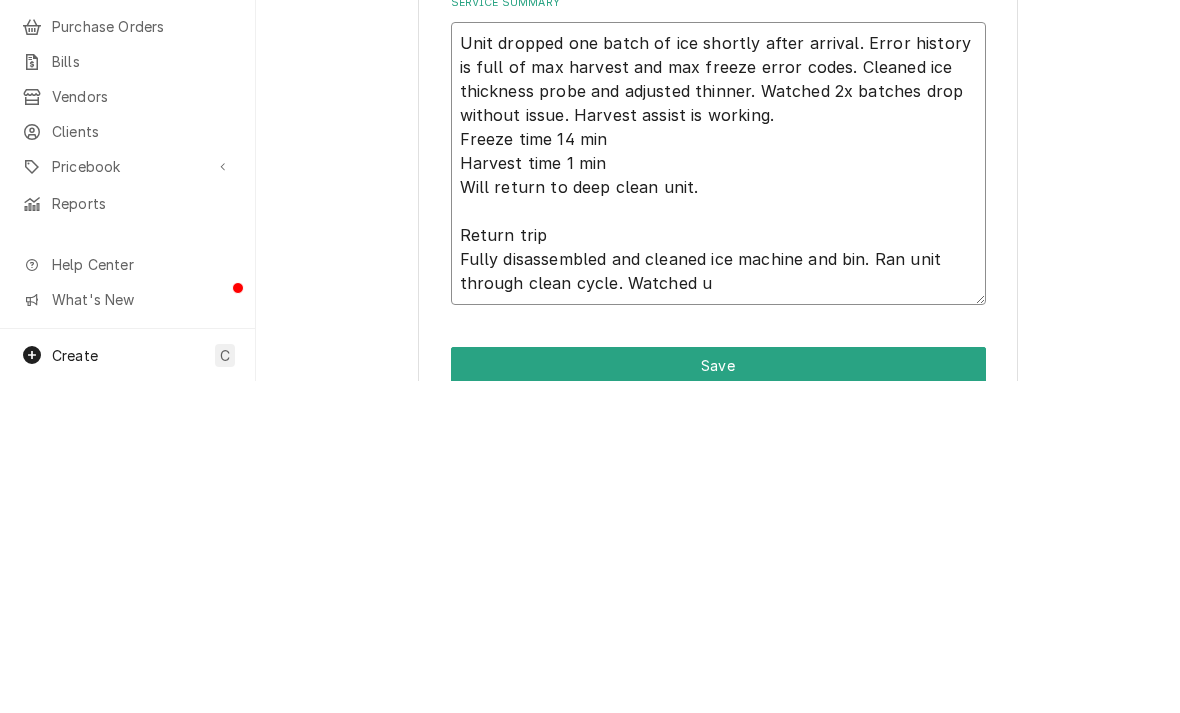 type on "Unit dropped one batch of ice shortly after arrival. Error history is full of max harvest and max freeze error codes. Cleaned ice thickness probe and adjusted thinner. Watched 2x batches drop without issue. Harvest assist is working.
Freeze time 14 min
Harvest time 1 min
Will return to deep clean unit.
Return trip
Fully disassembled and cleaned ice machine and bin. Ran unit through clean cycle. Watched un" 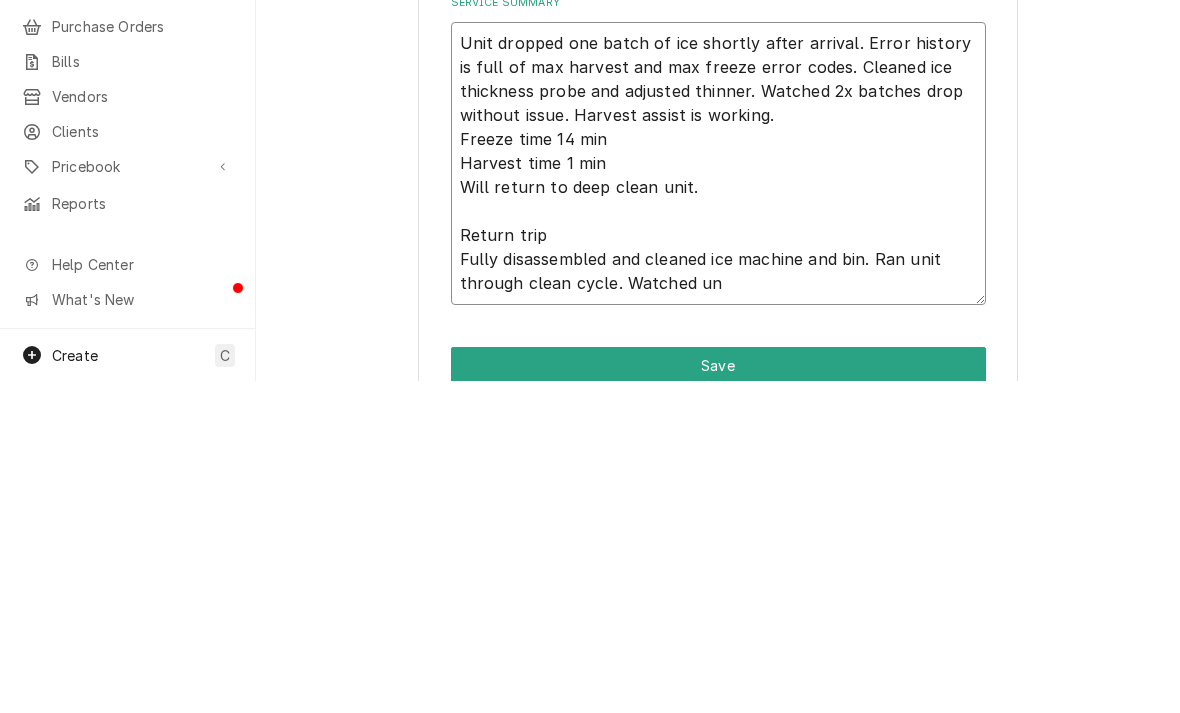 type on "x" 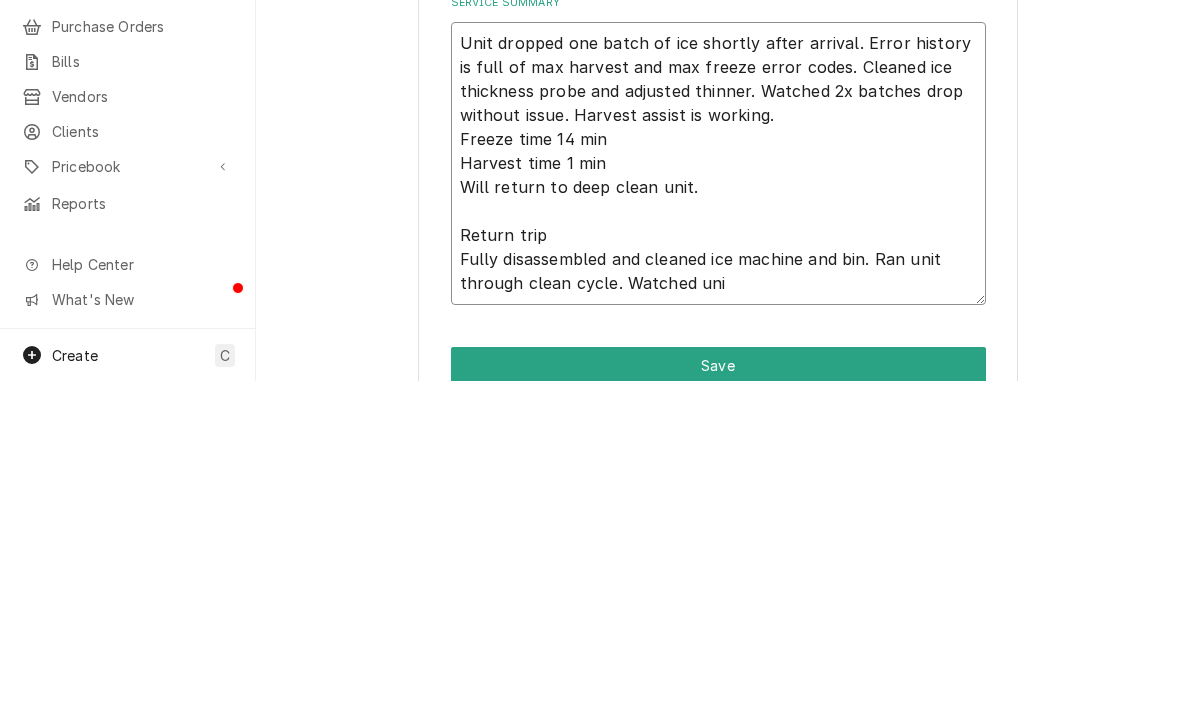 type on "x" 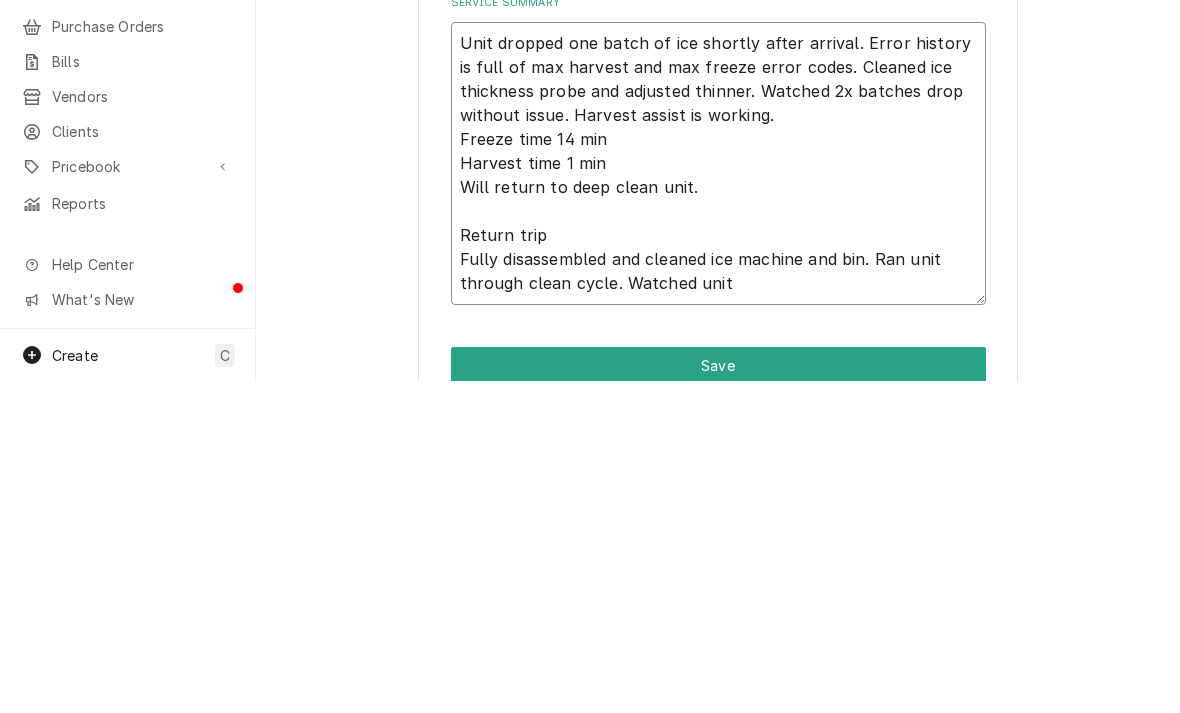 type on "Unit dropped one batch of ice shortly after arrival. Error history is full of max harvest and max freeze error codes. Cleaned ice thickness probe and adjusted thinner. Watched 2x batches drop without issue. Harvest assist is working.
Freeze time 14 min
Harvest time 1 min
Will return to deep clean unit.
Return trip
Fully disassembled and cleaned ice machine and bin. Ran unit through clean cycle. Watched unit" 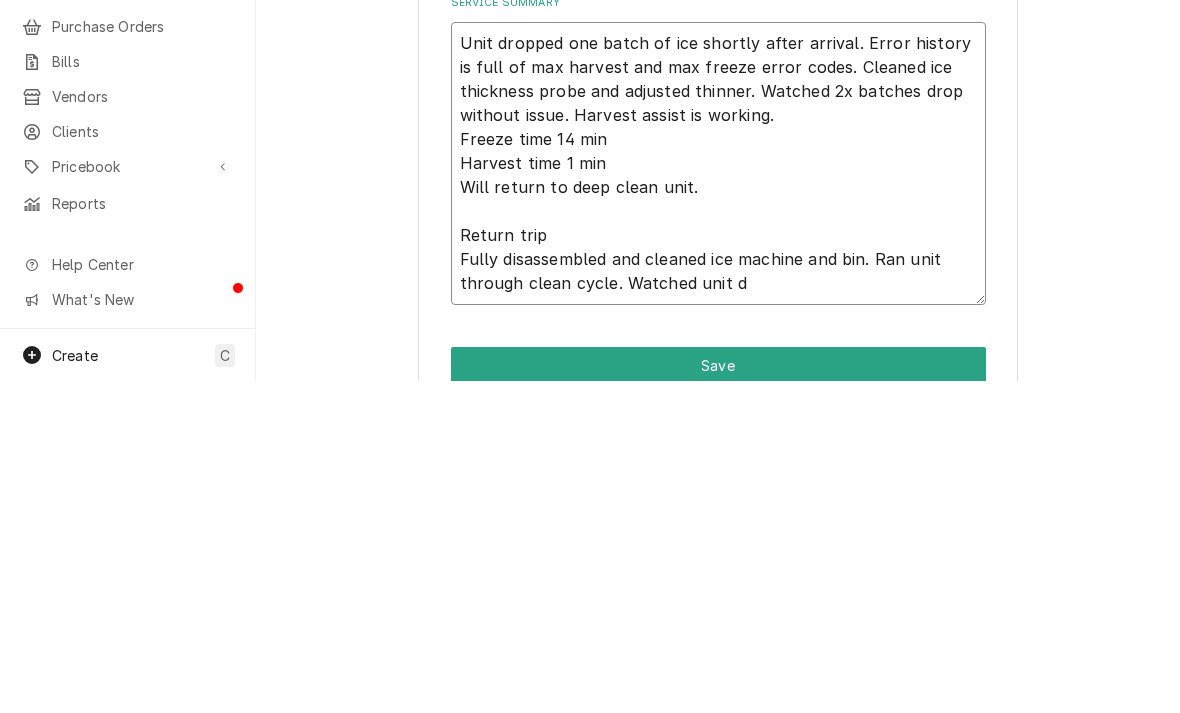 type on "x" 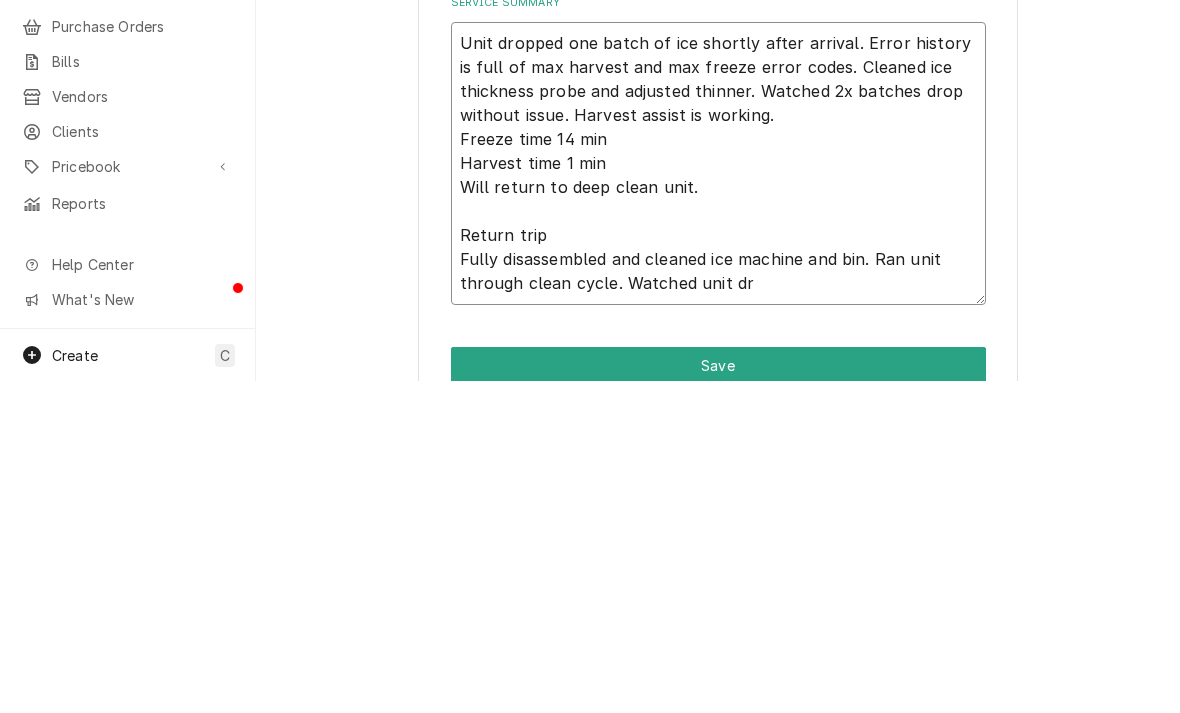type on "Unit dropped one batch of ice shortly after arrival. Error history is full of max harvest and max freeze error codes. Cleaned ice thickness probe and adjusted thinner. Watched 2x batches drop without issue. Harvest assist is working.
Freeze time 14 min
Harvest time 1 min
Will return to deep clean unit.
Return trip
Fully disassembled and cleaned ice machine and bin. Ran unit through clean cycle. Watched unit dro" 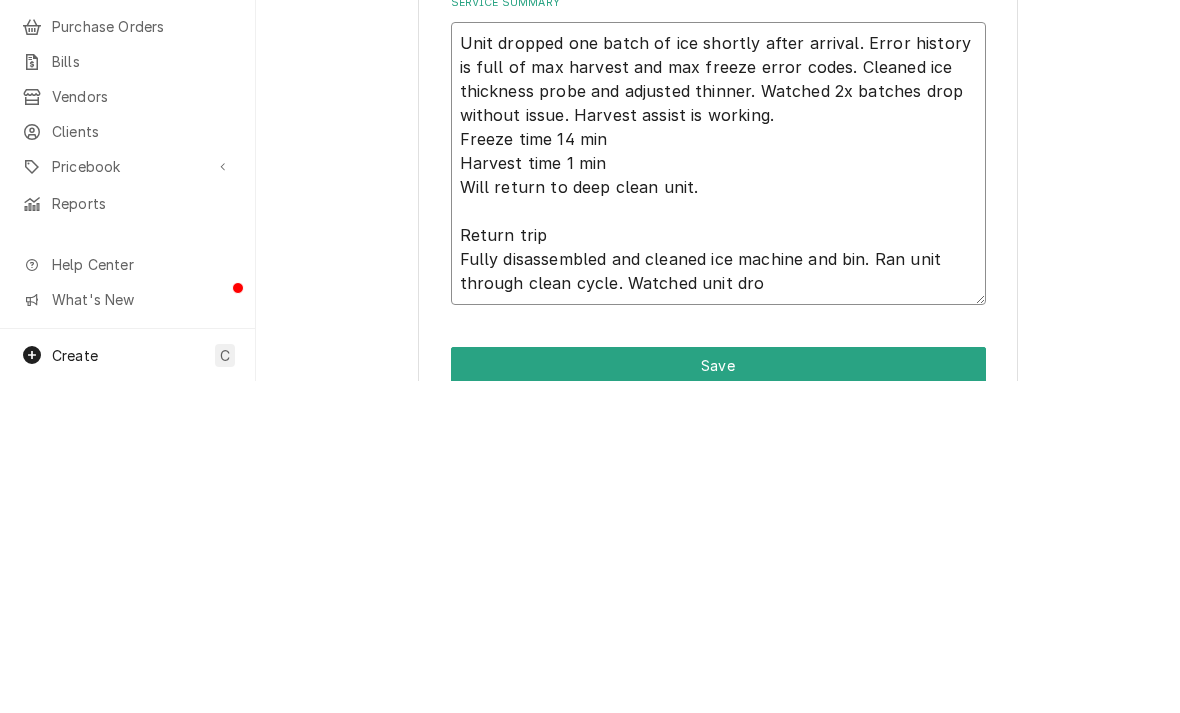 type on "x" 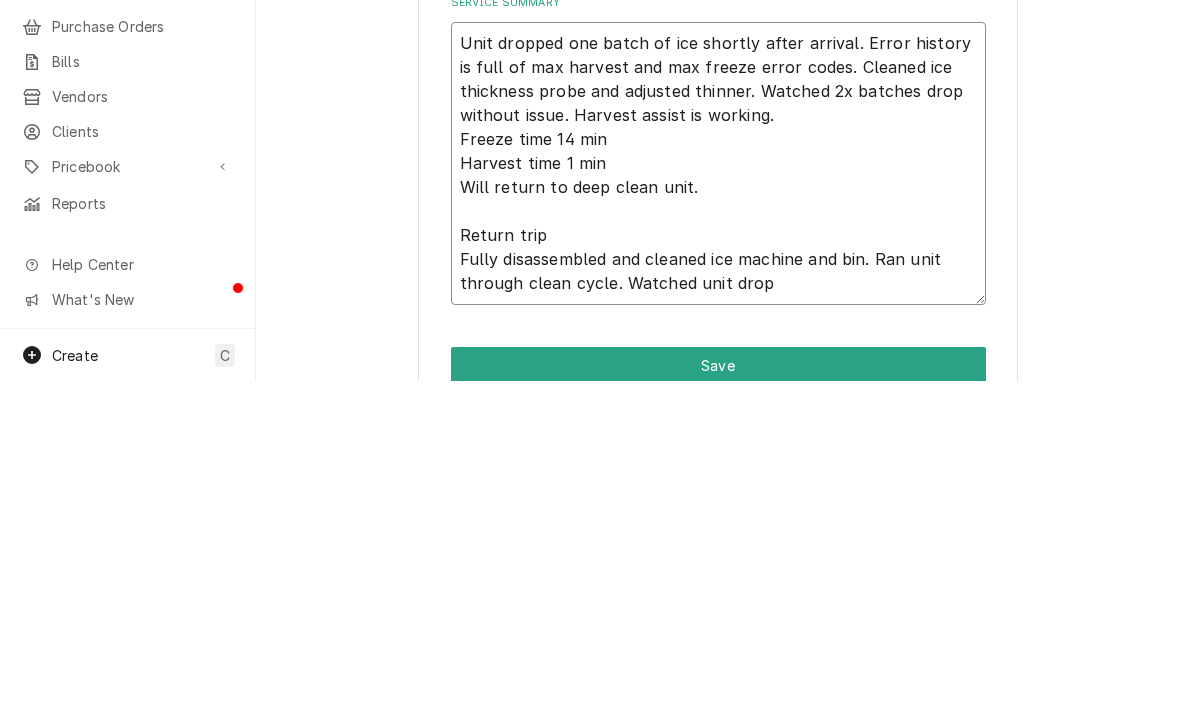 type on "x" 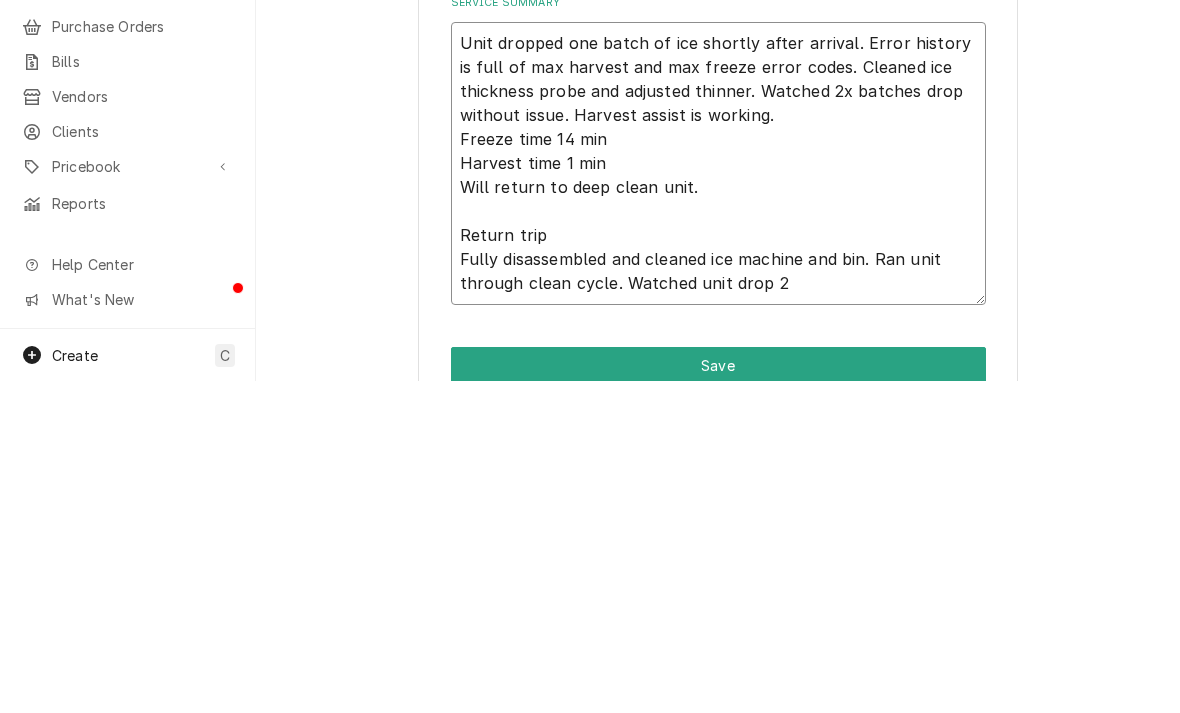 type on "x" 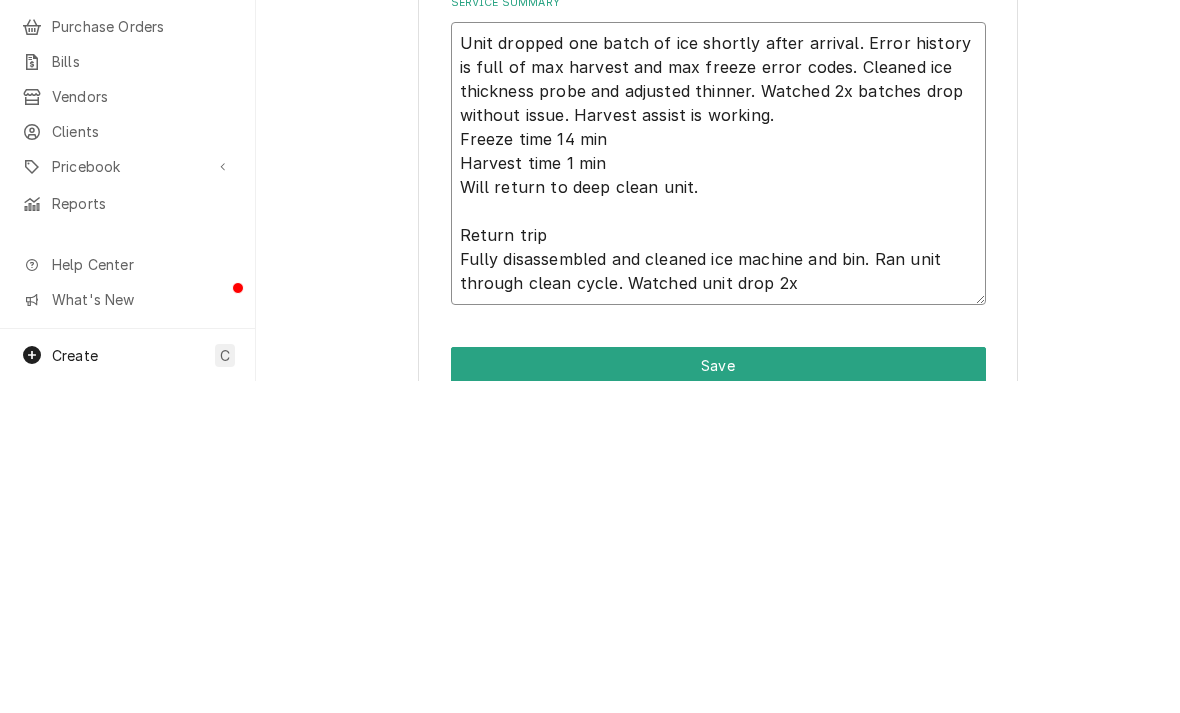 type on "x" 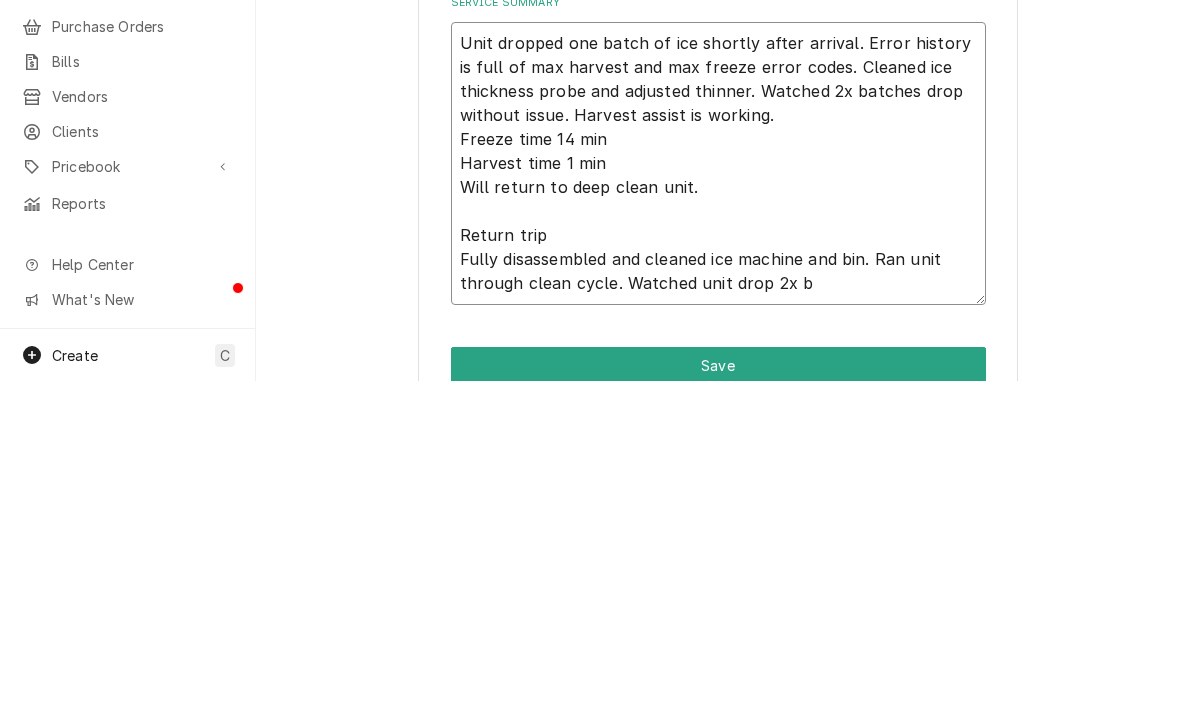 type on "Unit dropped one batch of ice shortly after arrival. Error history is full of max harvest and max freeze error codes. Cleaned ice thickness probe and adjusted thinner. Watched 2x batches drop without issue. Harvest assist is working.
Freeze time 14 min
Harvest time 1 min
Will return to deep clean unit.
Return trip
Fully disassembled and cleaned ice machine and bin. Ran unit through clean cycle. Watched unit drop 2x ba" 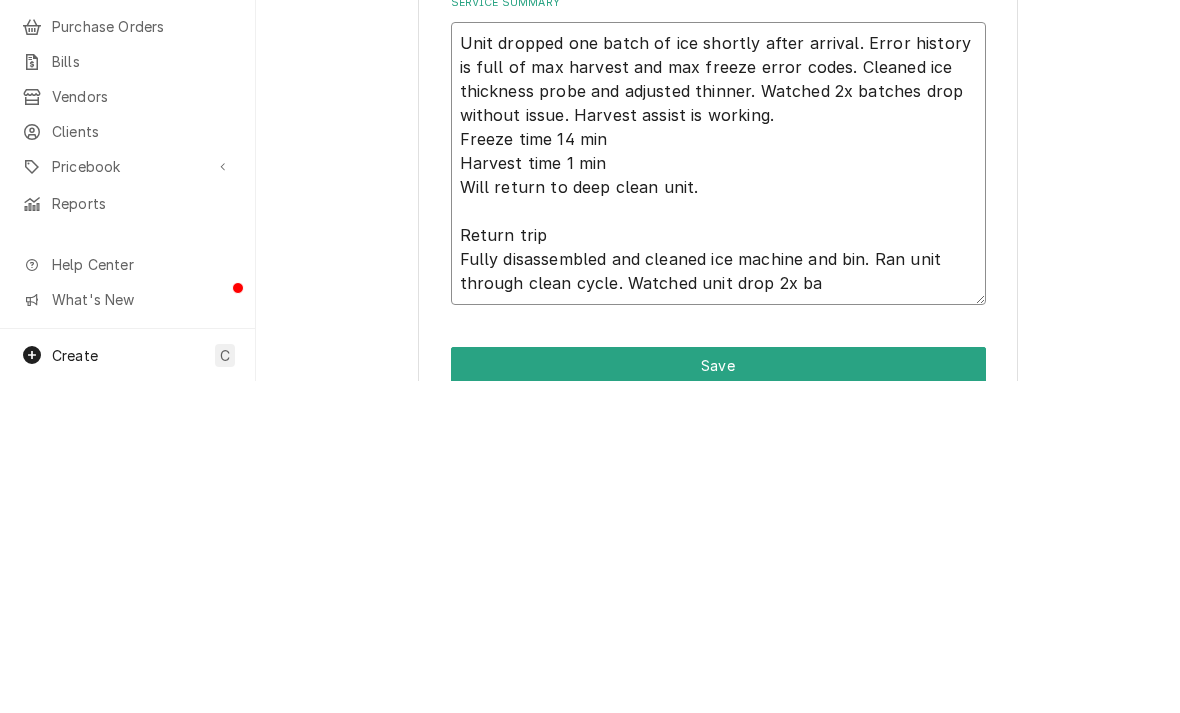 type on "x" 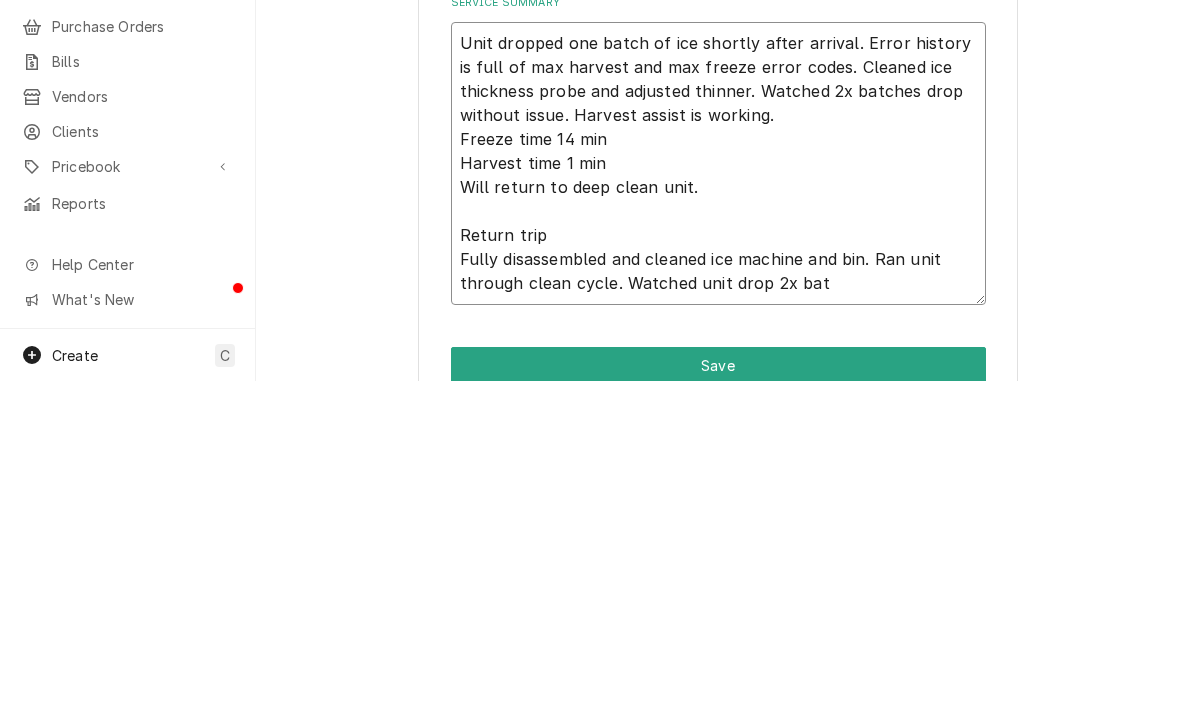 type on "x" 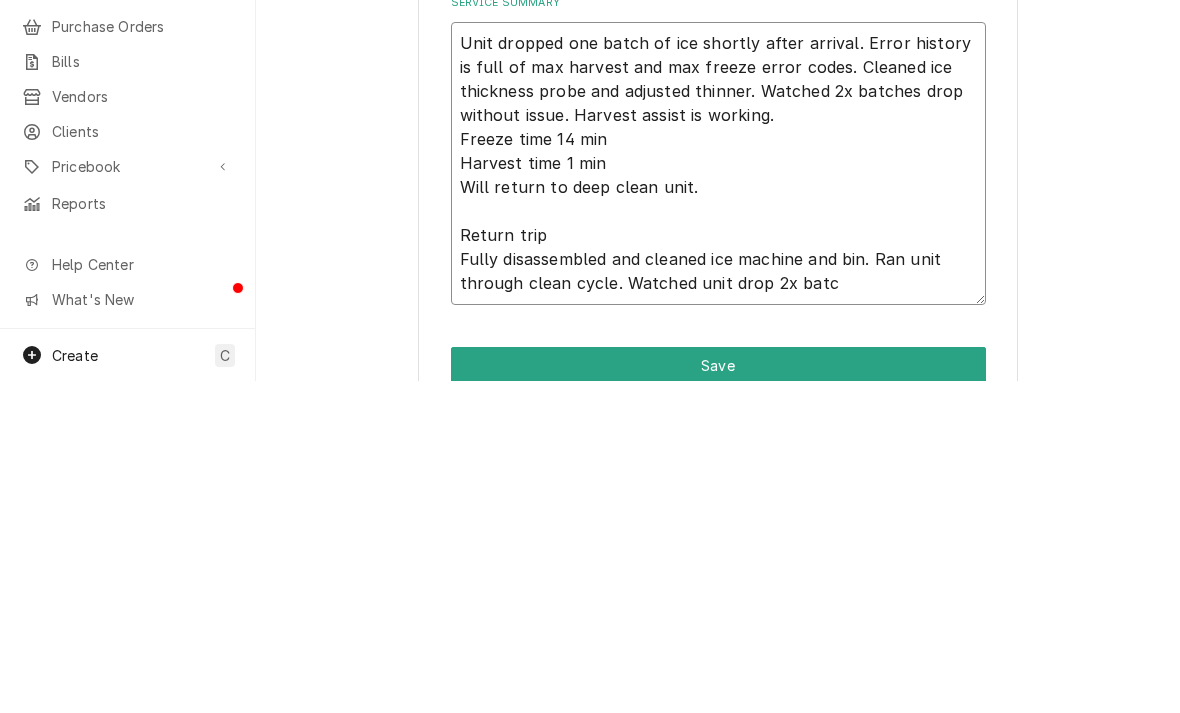 type on "x" 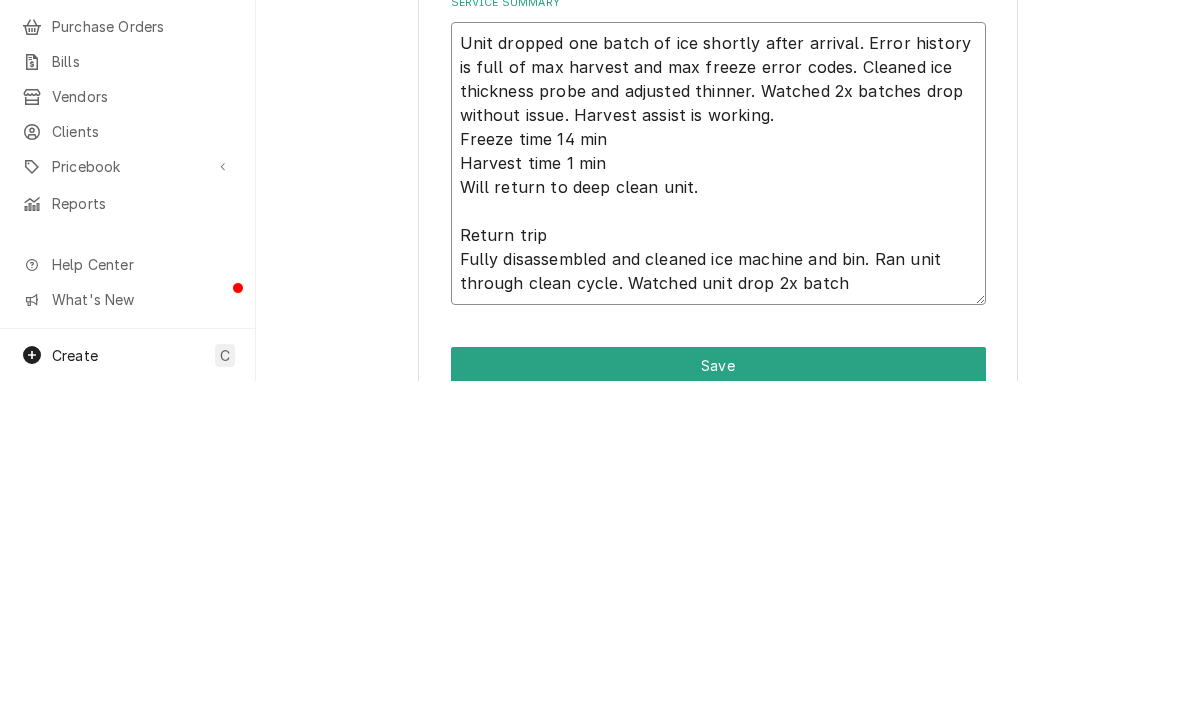 type on "x" 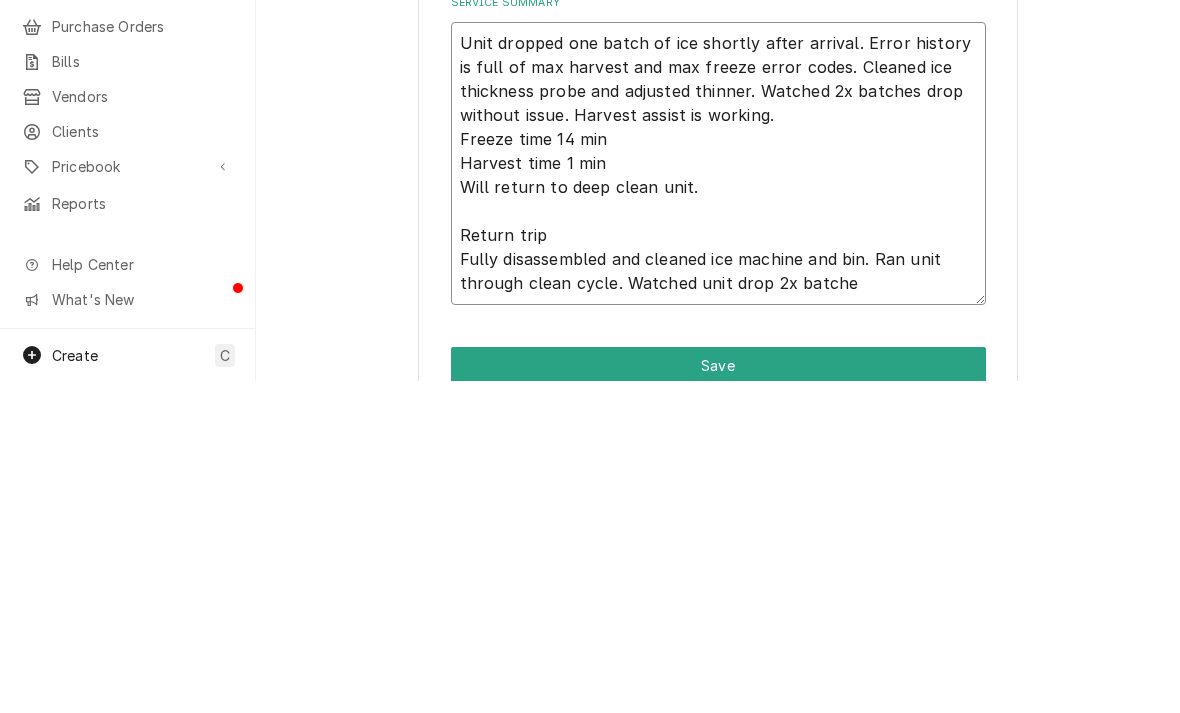 type on "x" 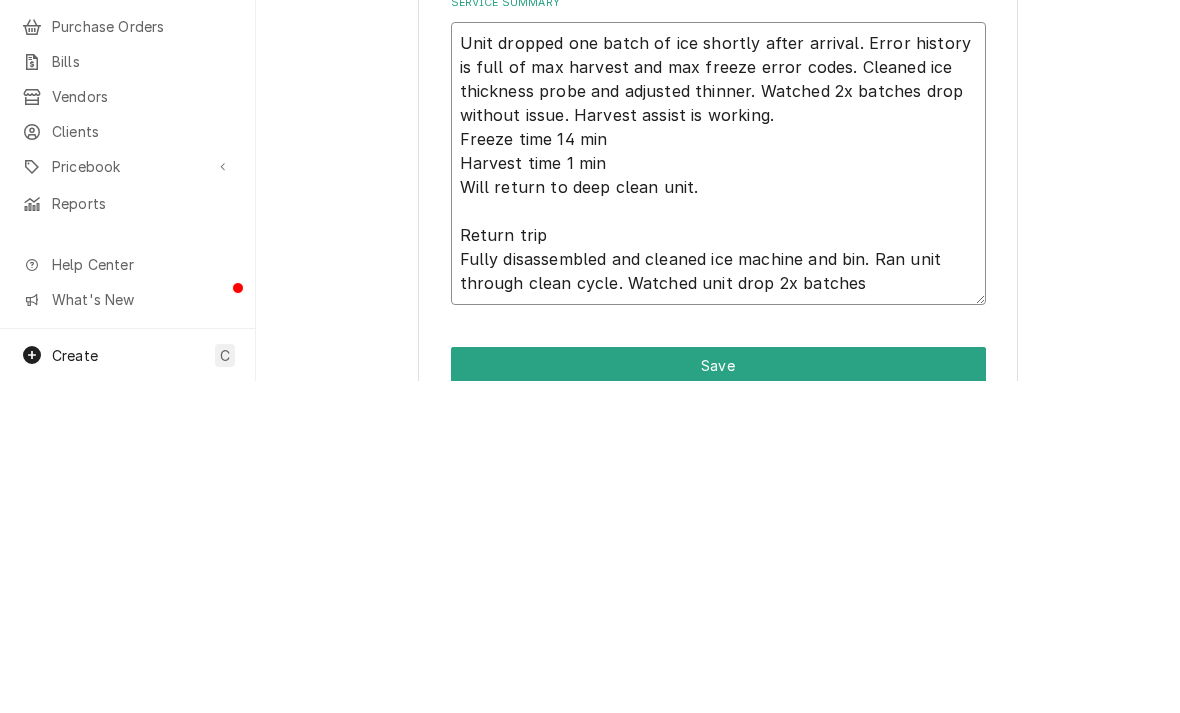 type on "x" 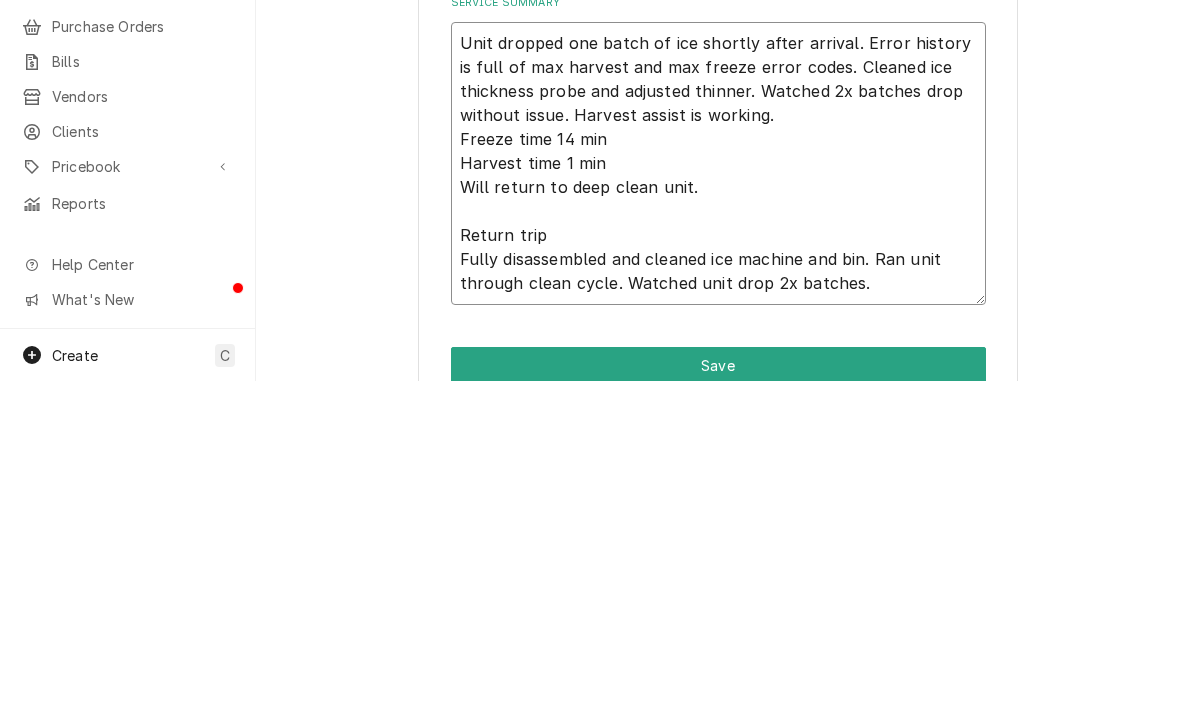 type on "Unit dropped one batch of ice shortly after arrival. Error history is full of max harvest and max freeze error codes. Cleaned ice thickness probe and adjusted thinner. Watched 2x batches drop without issue. Harvest assist is working.
Freeze time 14 min
Harvest time 1 min
Will return to deep clean unit.
Return trip
Fully disassembled and cleaned ice machine and bin. Ran unit through clean cycle. Watched unit drop 2x batches." 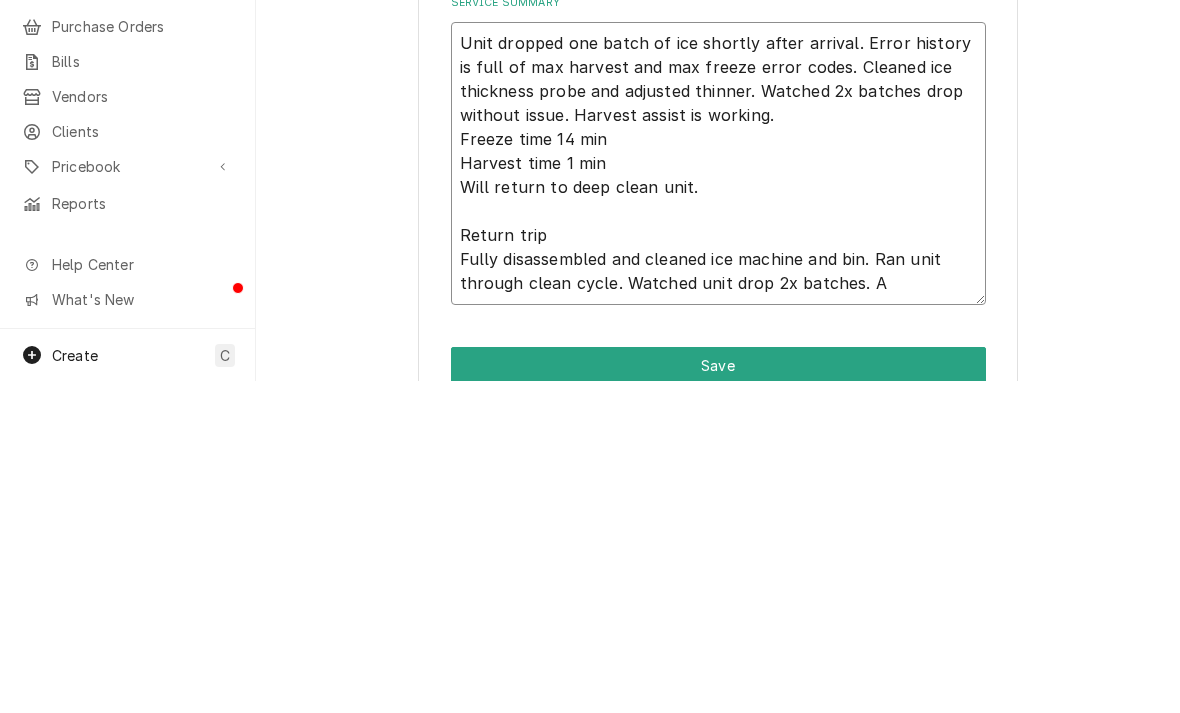 type on "x" 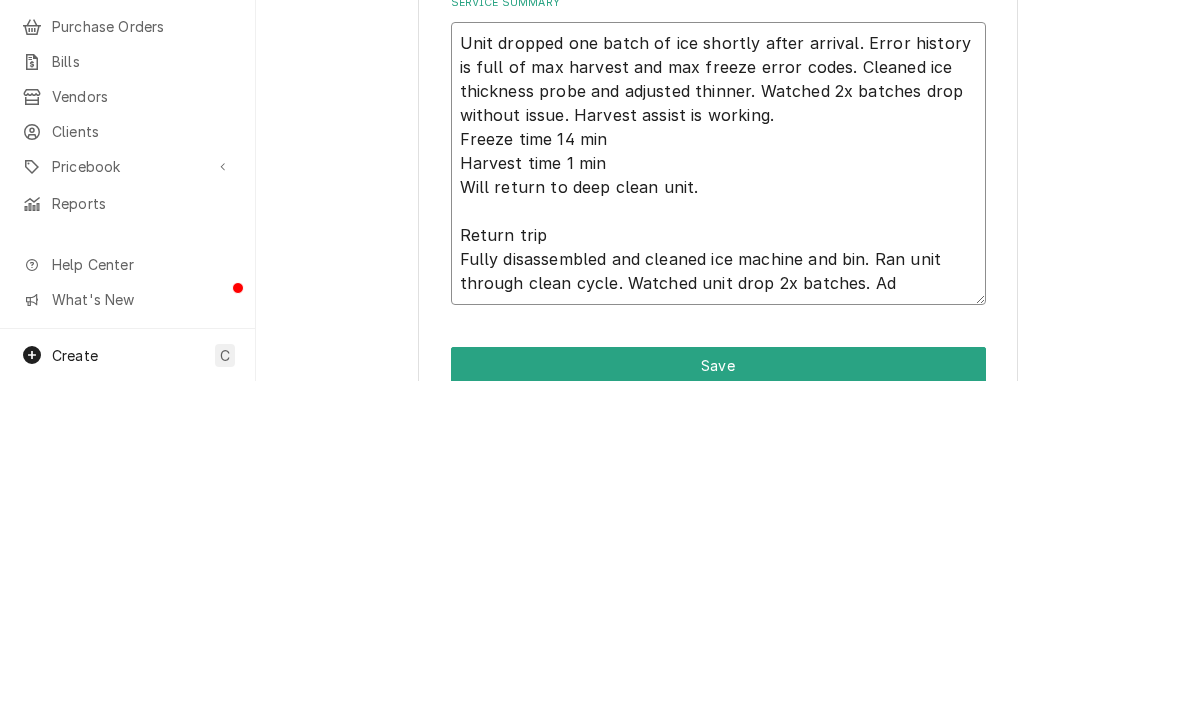type 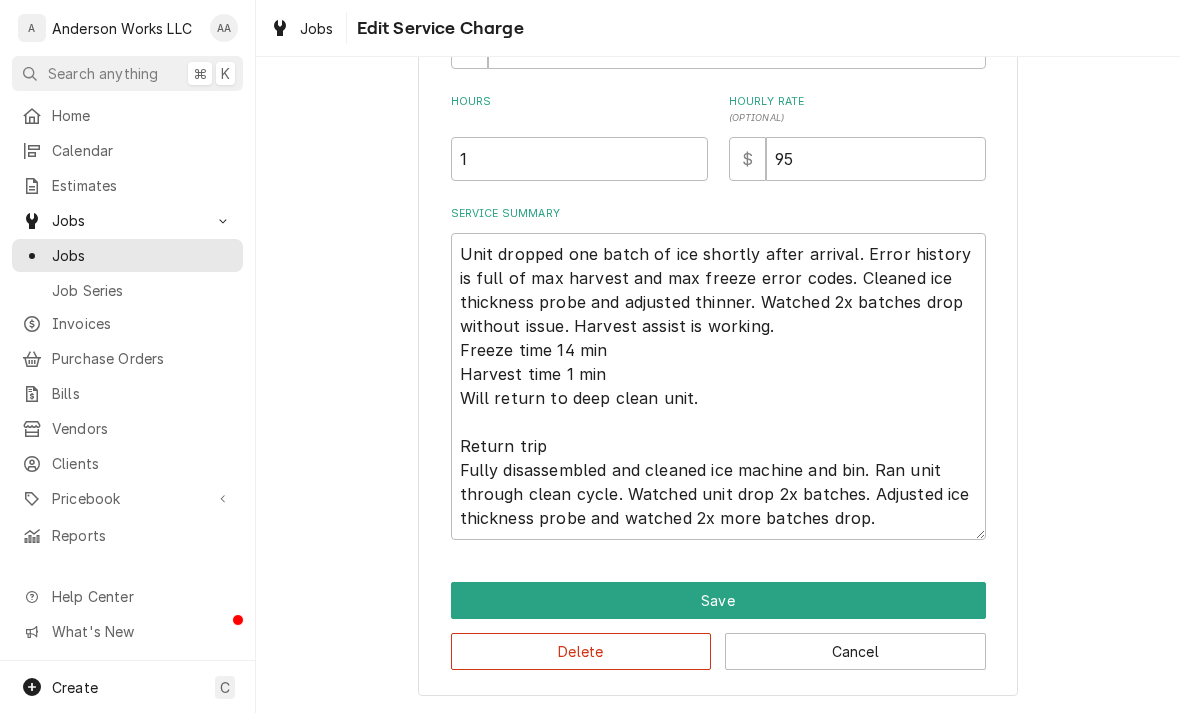 scroll, scrollTop: 554, scrollLeft: 0, axis: vertical 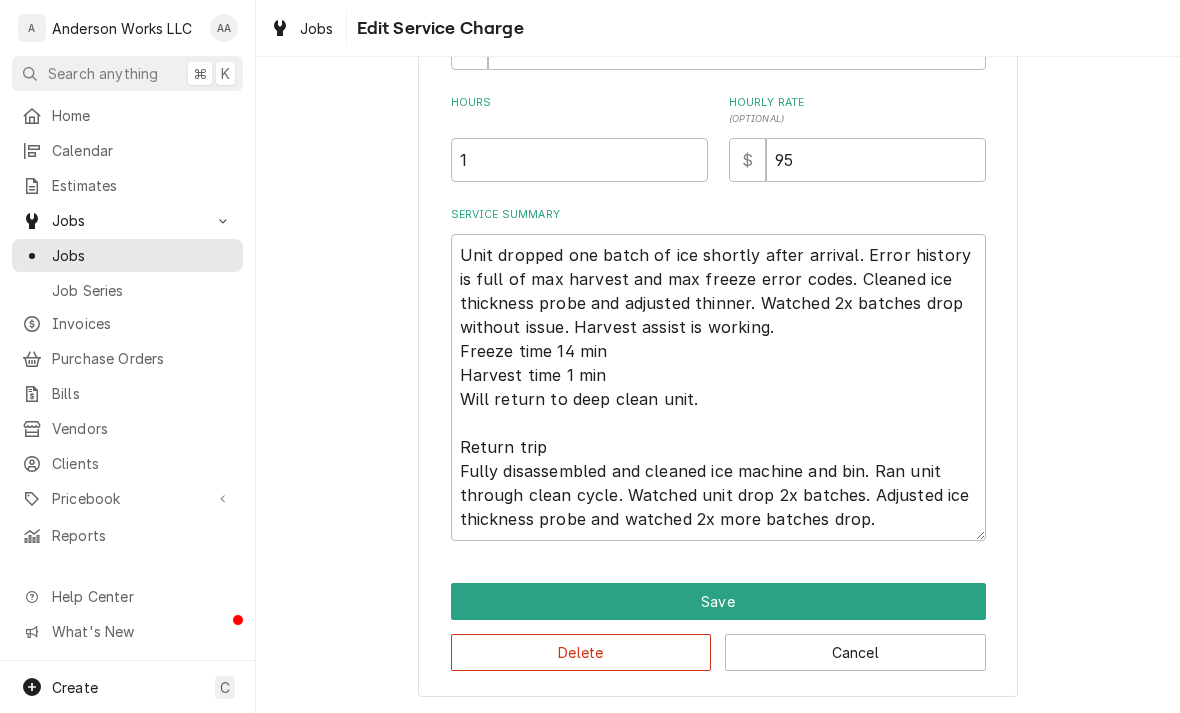 click on "Save" at bounding box center (718, 601) 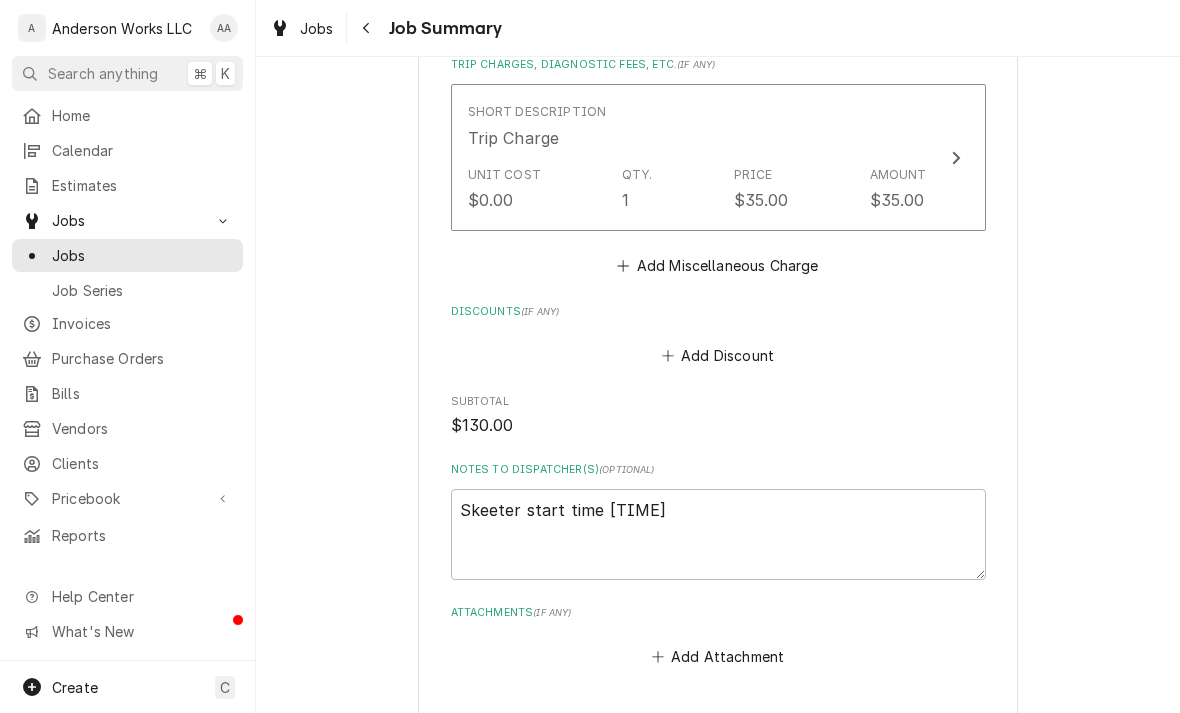 scroll, scrollTop: 1262, scrollLeft: 0, axis: vertical 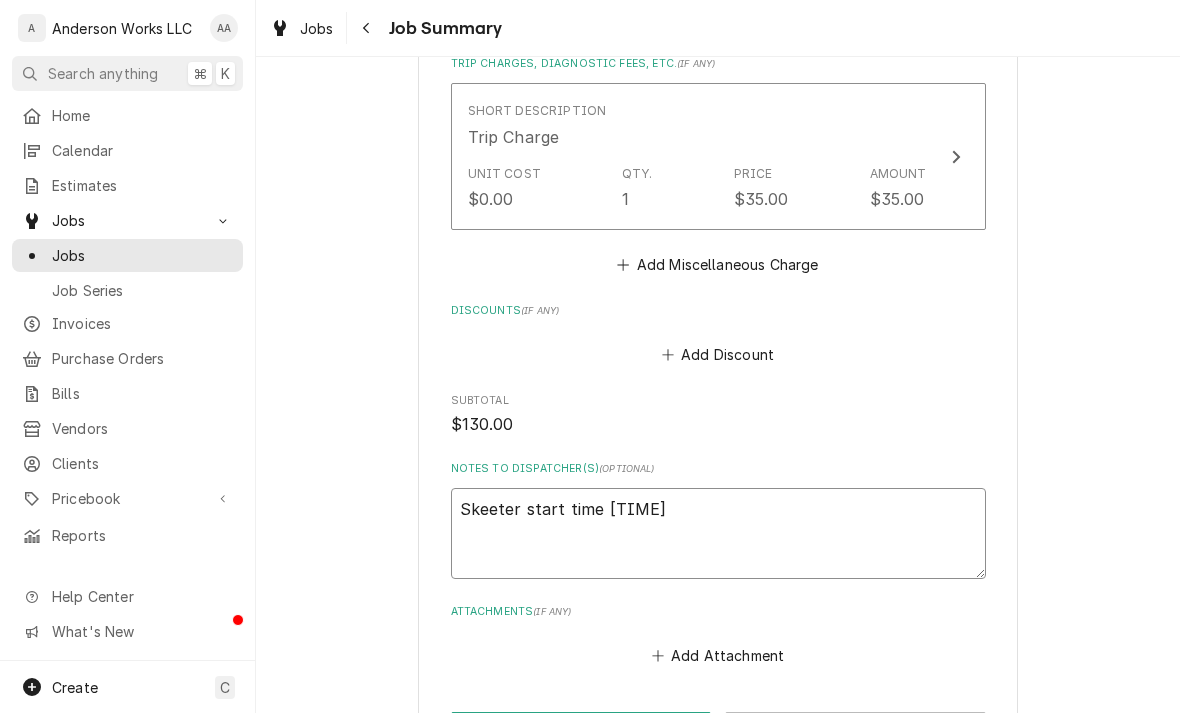 click on "Skeeter start time 2:00" at bounding box center [718, 533] 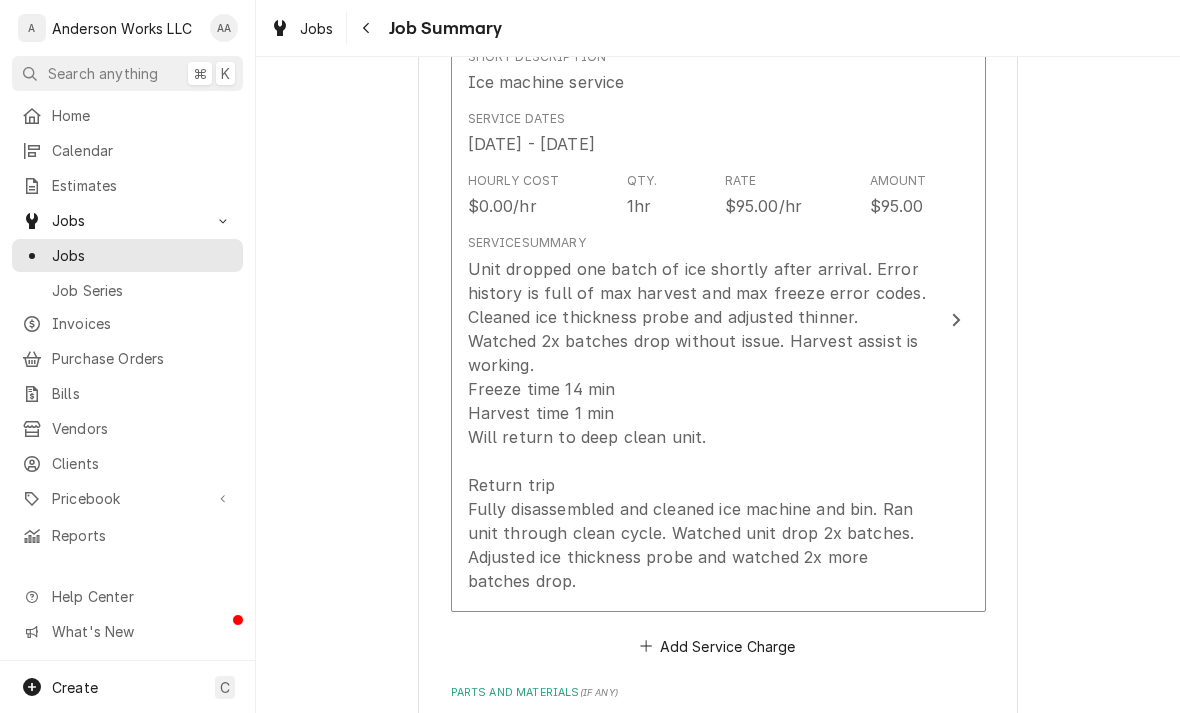 click on "Unit dropped one batch of ice shortly after arrival. Error history is full of max harvest and max freeze error codes. Cleaned ice thickness probe and adjusted thinner. Watched 2x batches drop without issue. Harvest assist is working.
Freeze time 14 min
Harvest time 1 min
Will return to deep clean unit.
Return trip
Fully disassembled and cleaned ice machine and bin. Ran unit through clean cycle. Watched unit drop 2x batches. Adjusted ice thickness probe and watched 2x more batches drop." at bounding box center [697, 425] 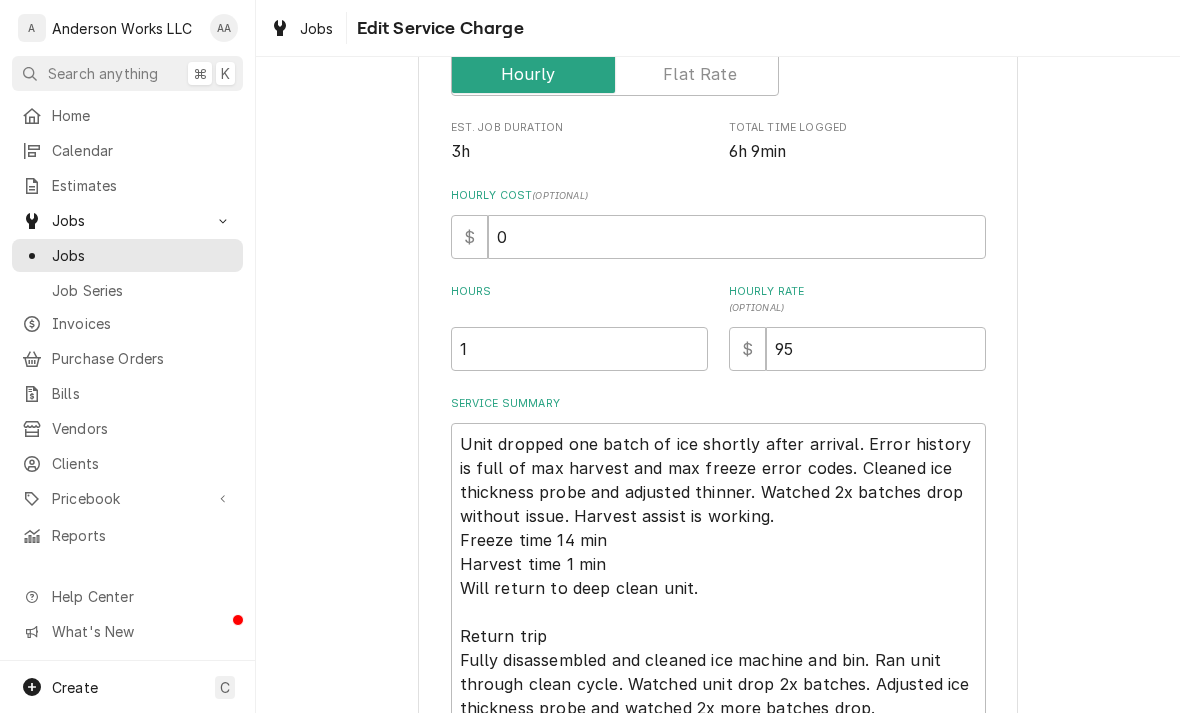 scroll, scrollTop: 374, scrollLeft: 0, axis: vertical 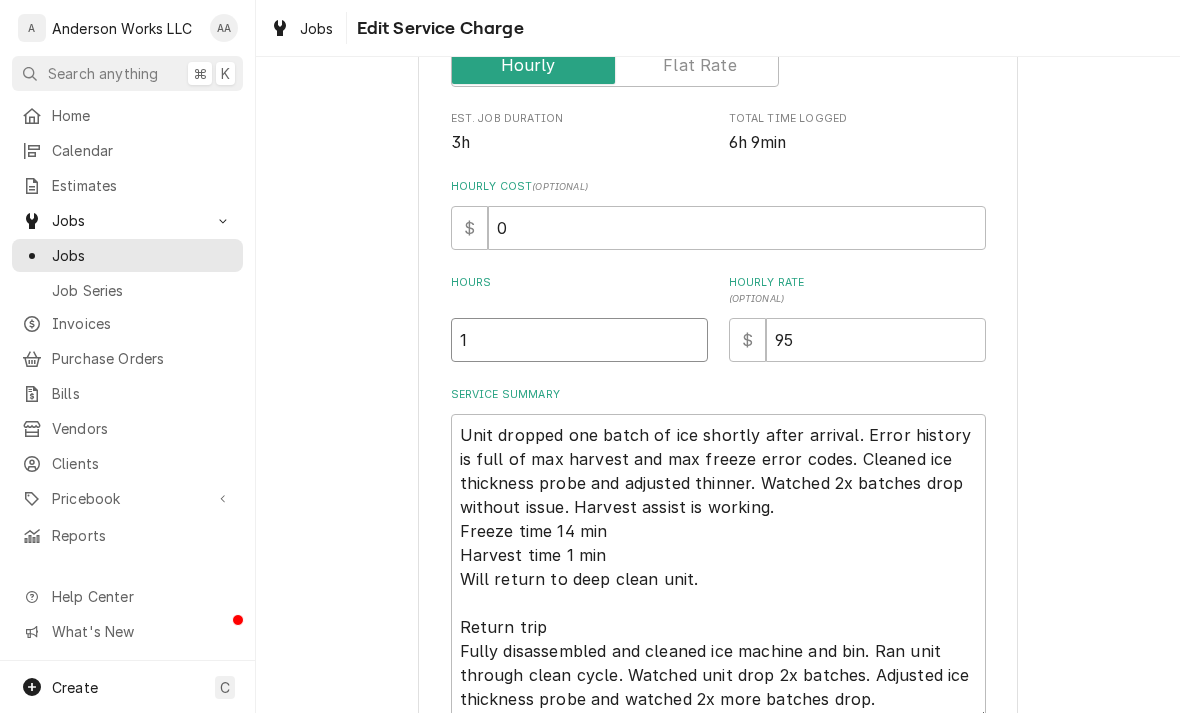 click on "1" at bounding box center (579, 340) 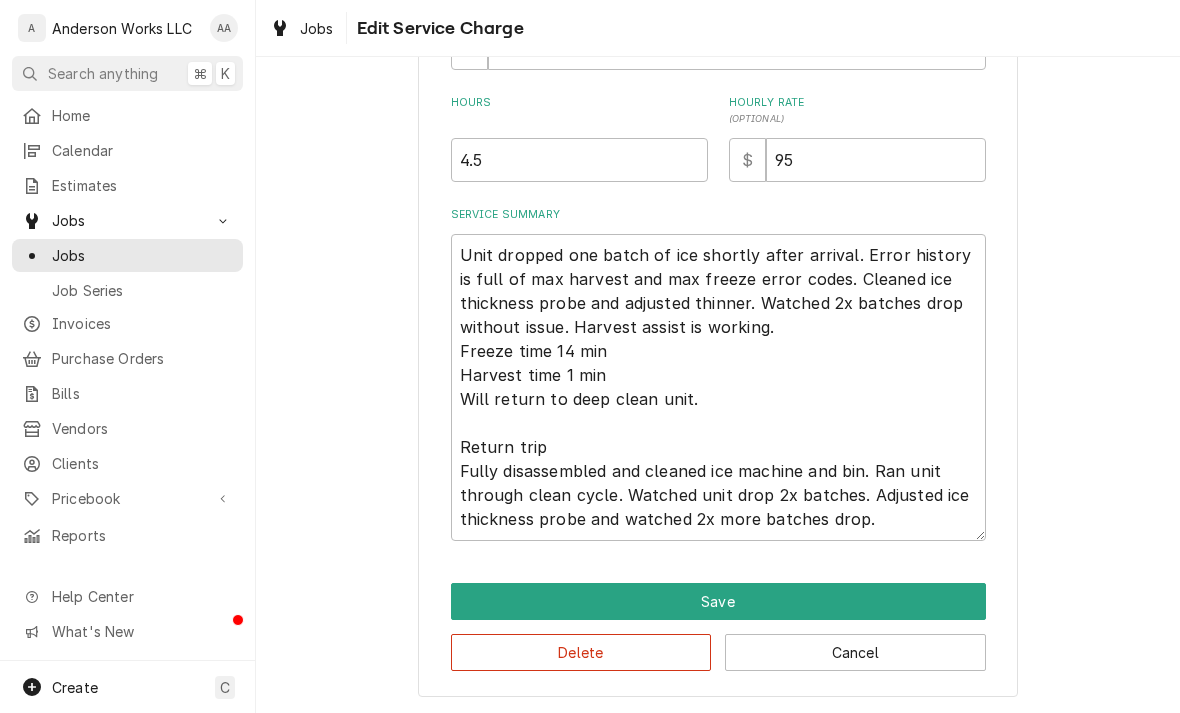 click on "Save" at bounding box center [718, 601] 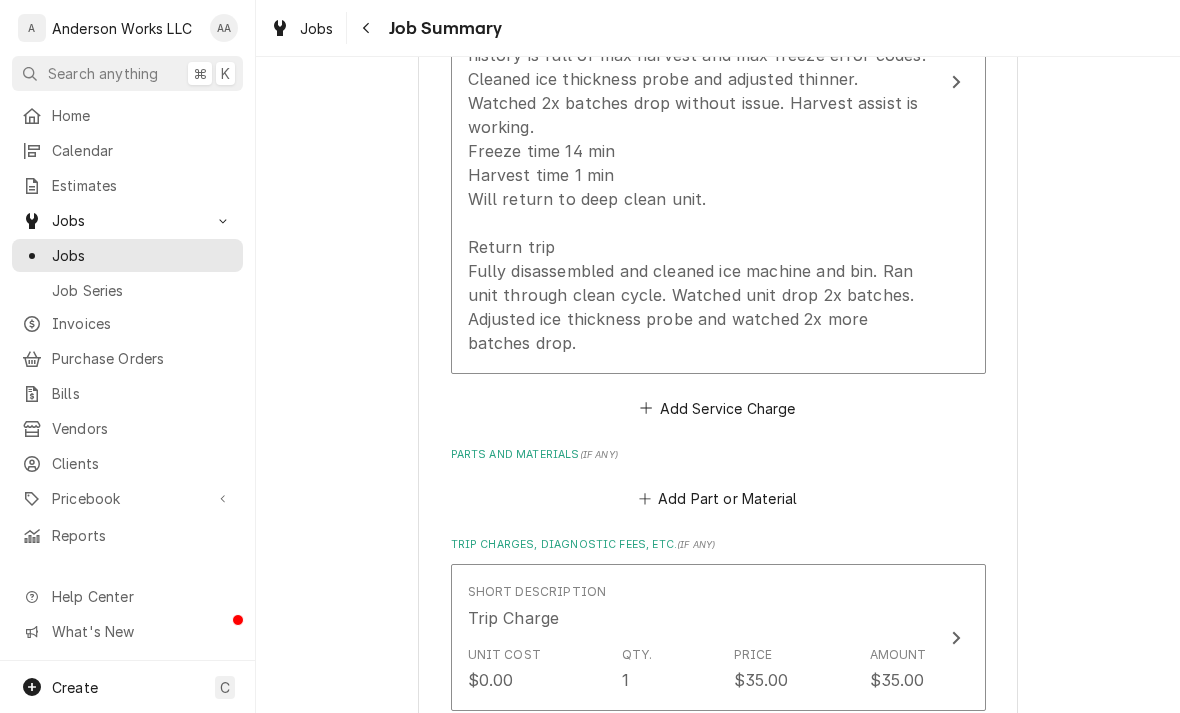 scroll, scrollTop: 779, scrollLeft: 0, axis: vertical 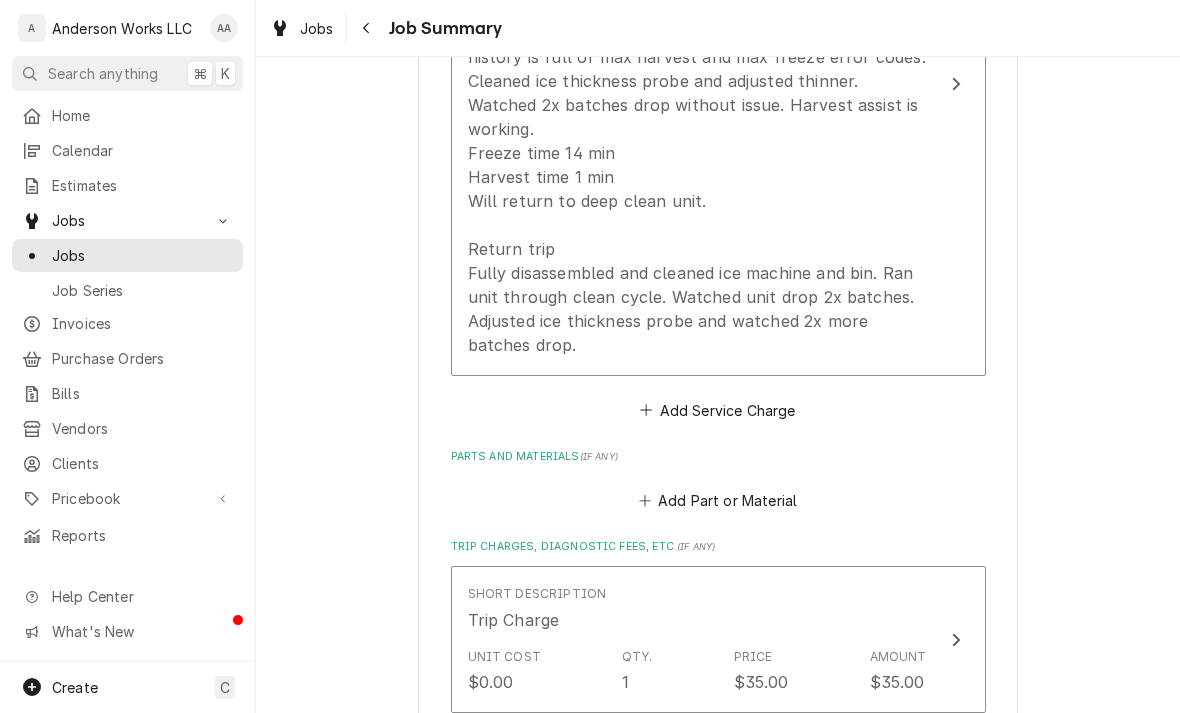 click on "Add Part or Material" at bounding box center (717, 501) 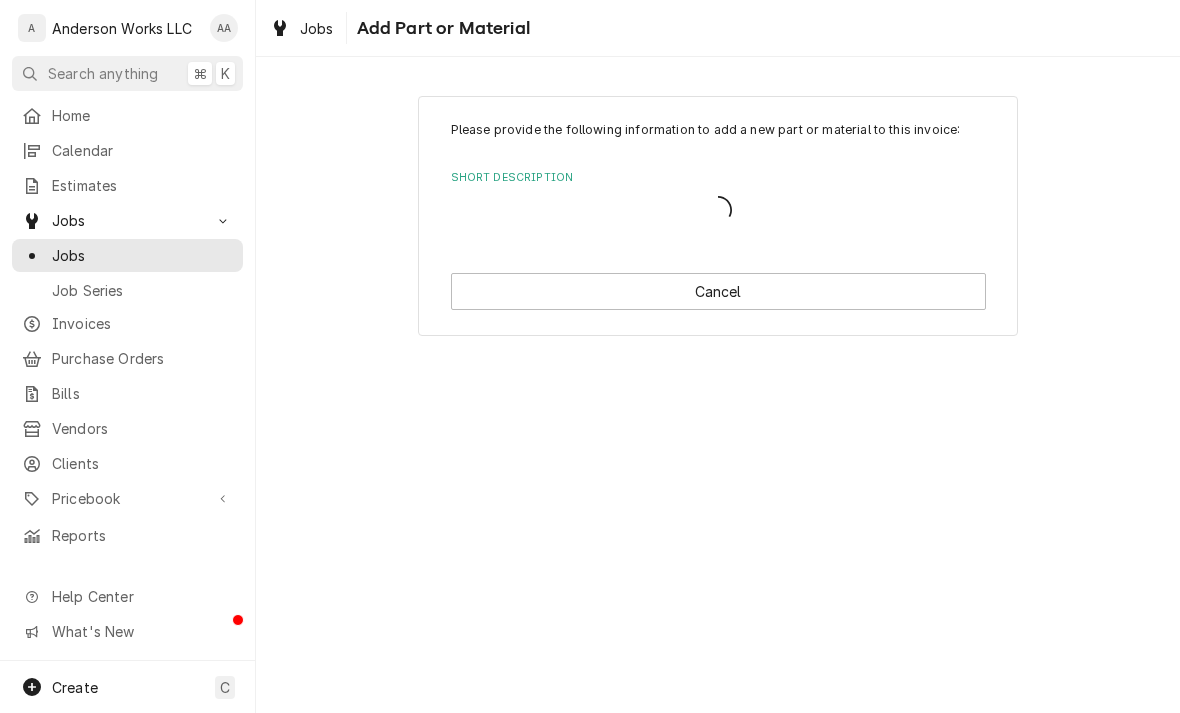 scroll, scrollTop: 0, scrollLeft: 0, axis: both 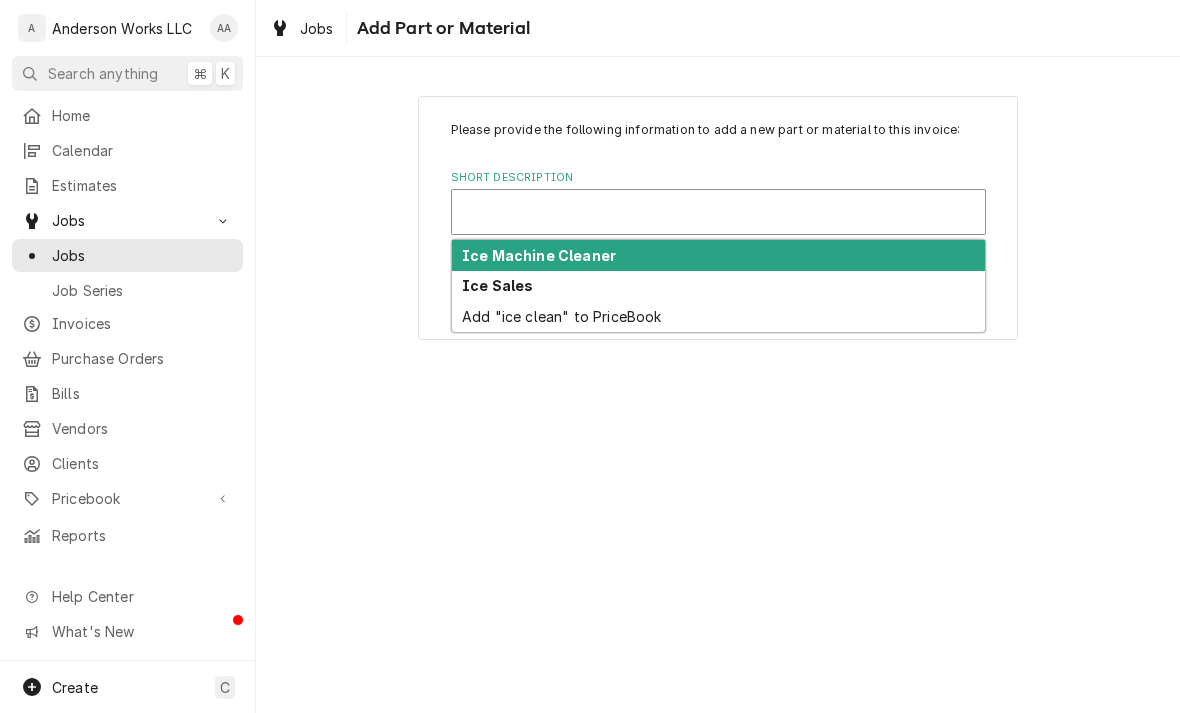 click on "Please provide the following information to add a new part or material to this invoice: Short Description [object Object], 1 of 3. 3 results available for search term ice clean. Use Up and Down to choose options, press Enter to select the currently focused option, press Escape to exit the menu, press Tab to select the option and exit the menu. Ice Machine Cleaner Ice Sales Add "ice clean" to PriceBook Cancel" at bounding box center (718, 217) 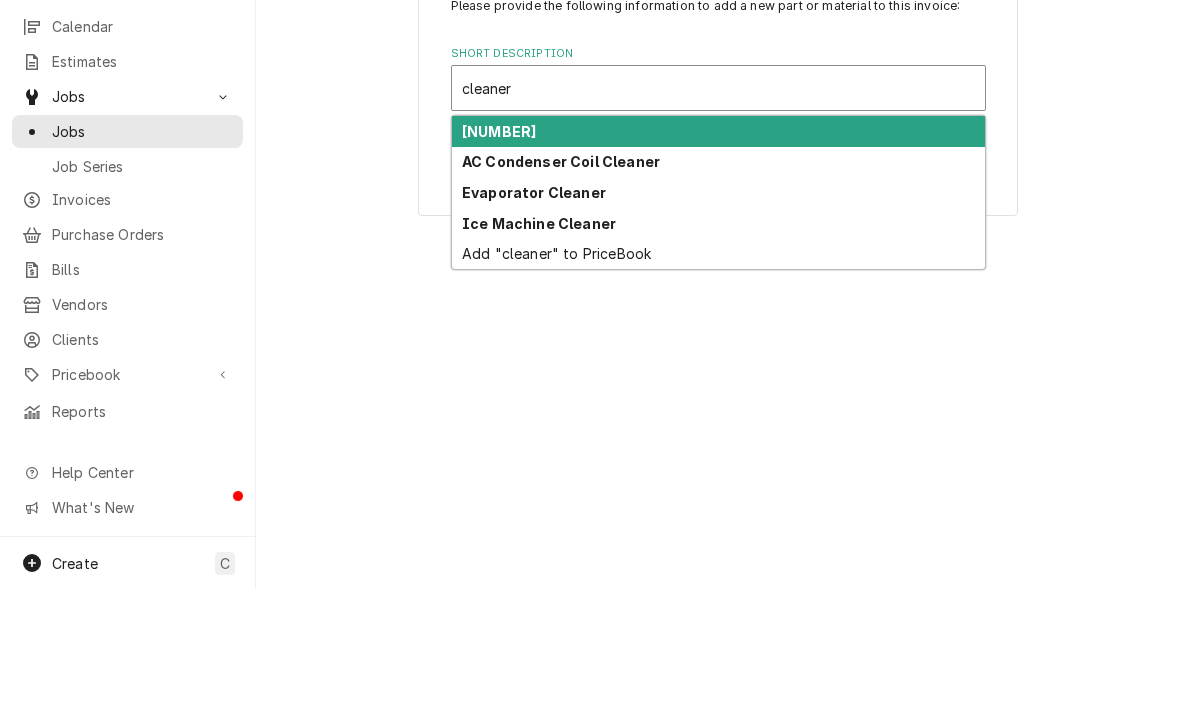 click on "Ice Machine Cleaner" at bounding box center (539, 347) 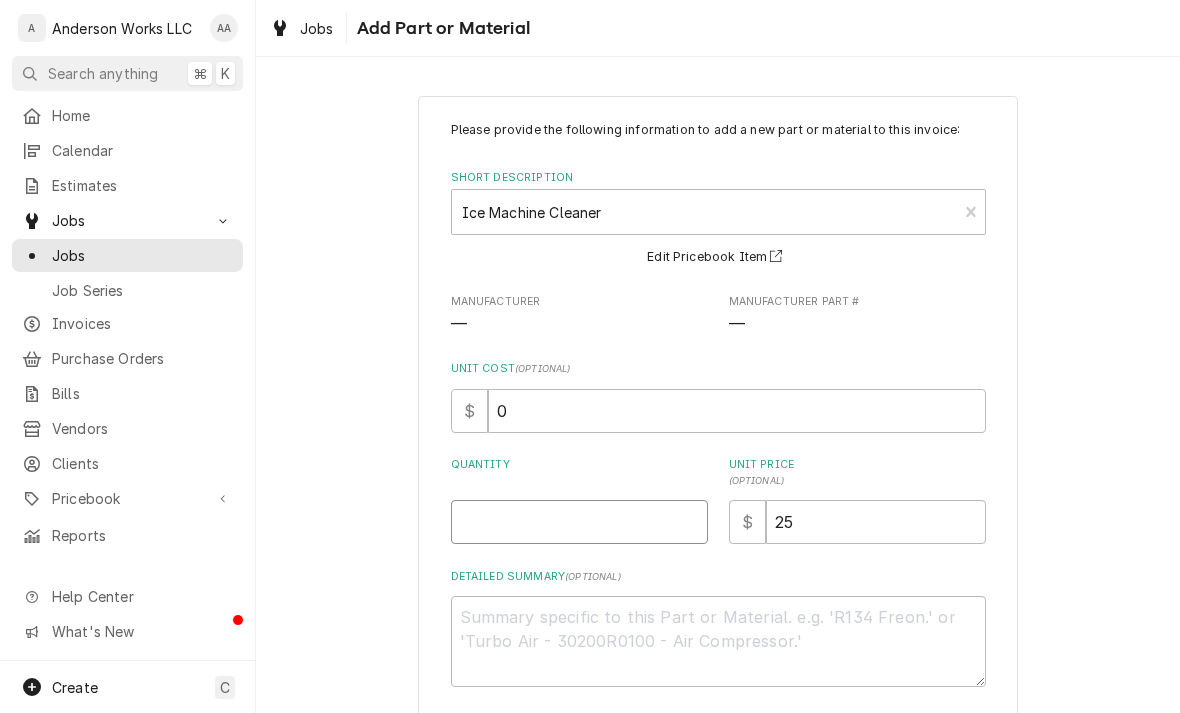 click on "Quantity" at bounding box center [579, 522] 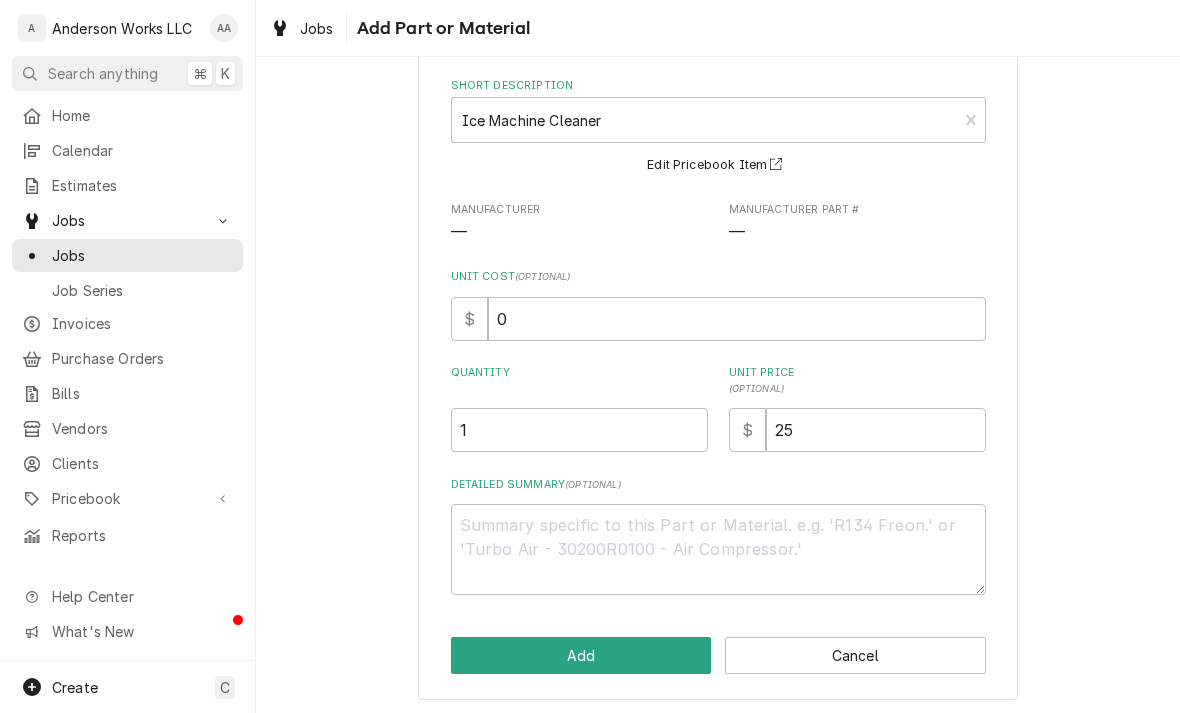 click on "Add" at bounding box center [581, 655] 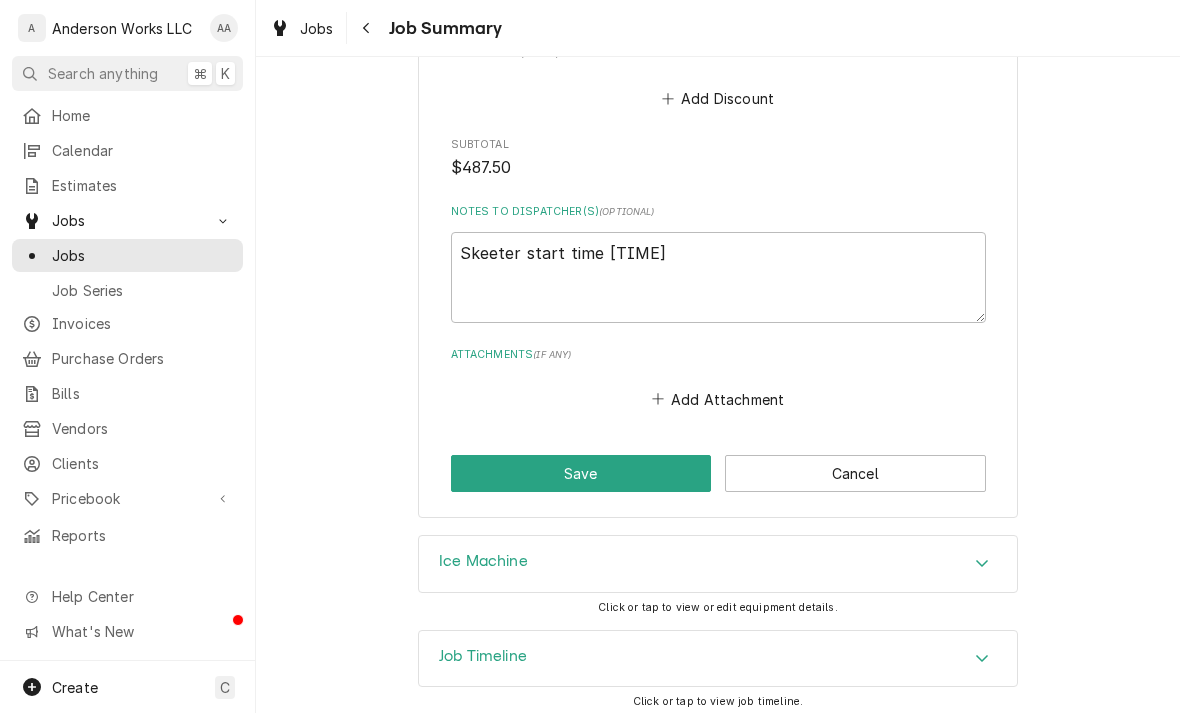 scroll, scrollTop: 1737, scrollLeft: 0, axis: vertical 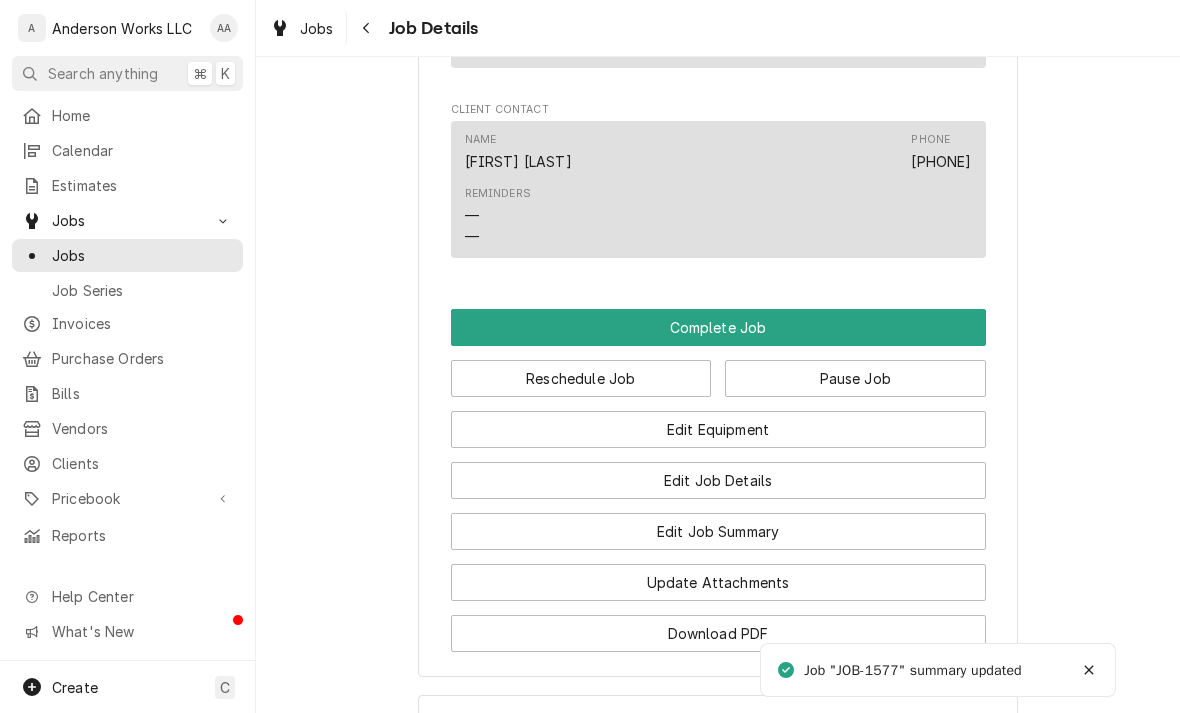 click on "Pause Job" at bounding box center [855, 378] 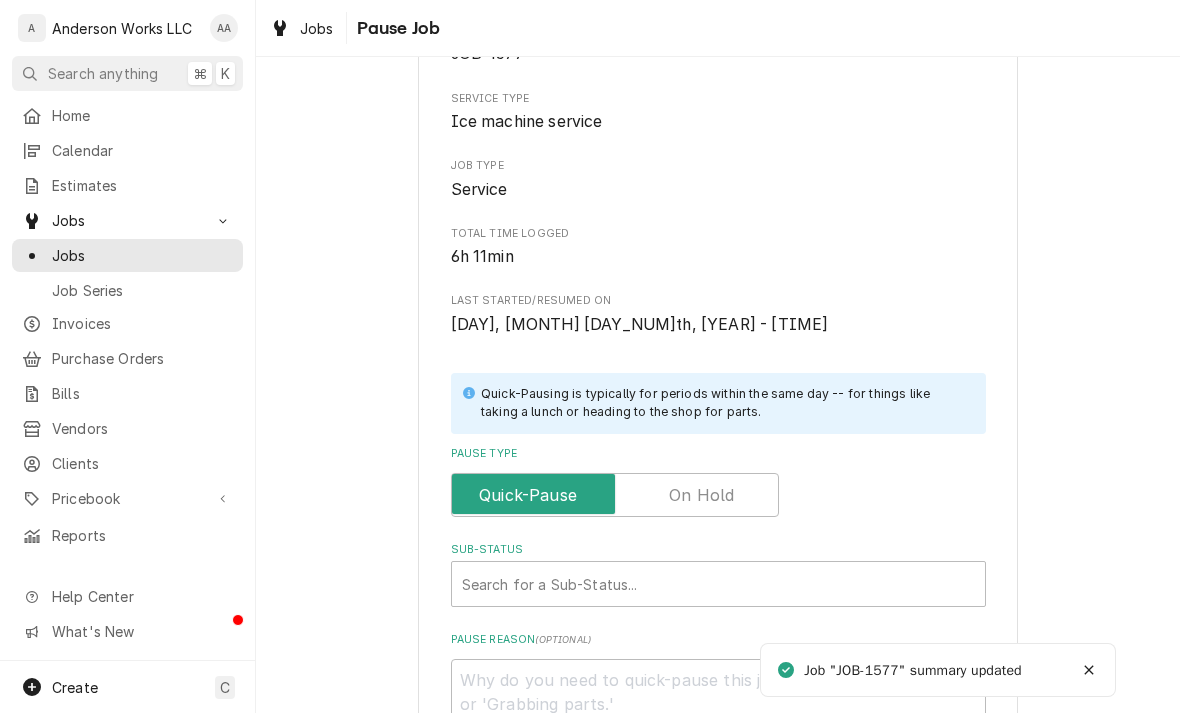 scroll, scrollTop: 154, scrollLeft: 0, axis: vertical 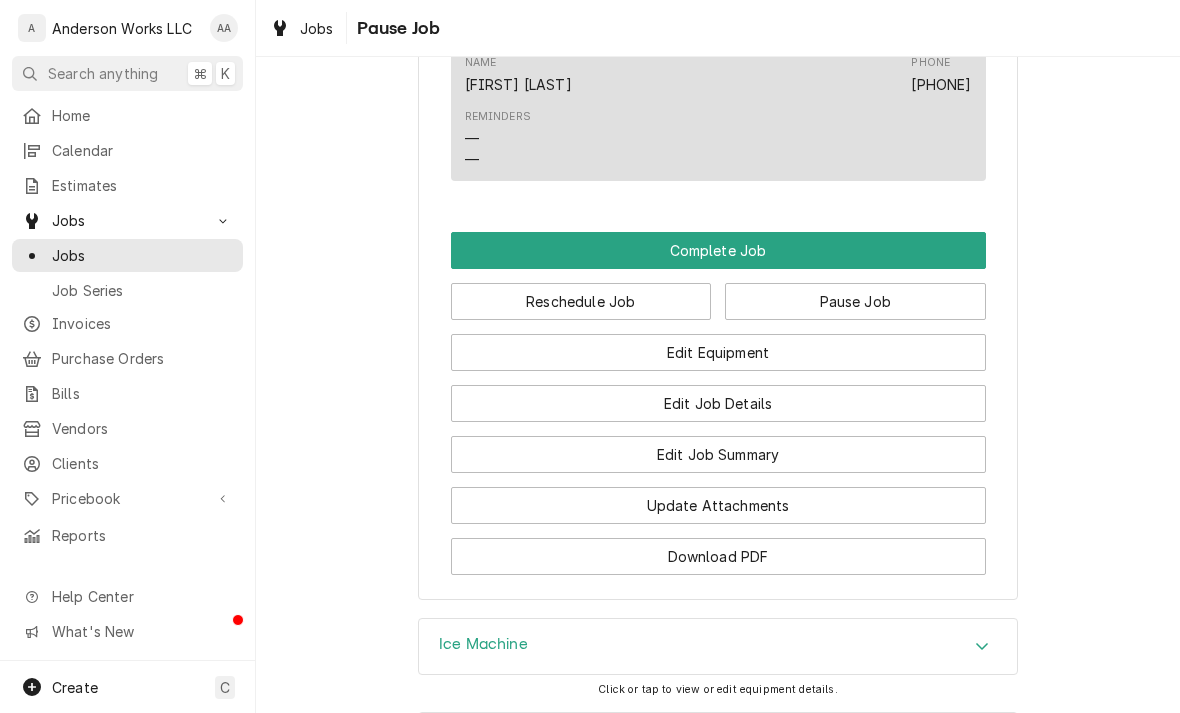 click on "Reschedule Job" at bounding box center [581, 301] 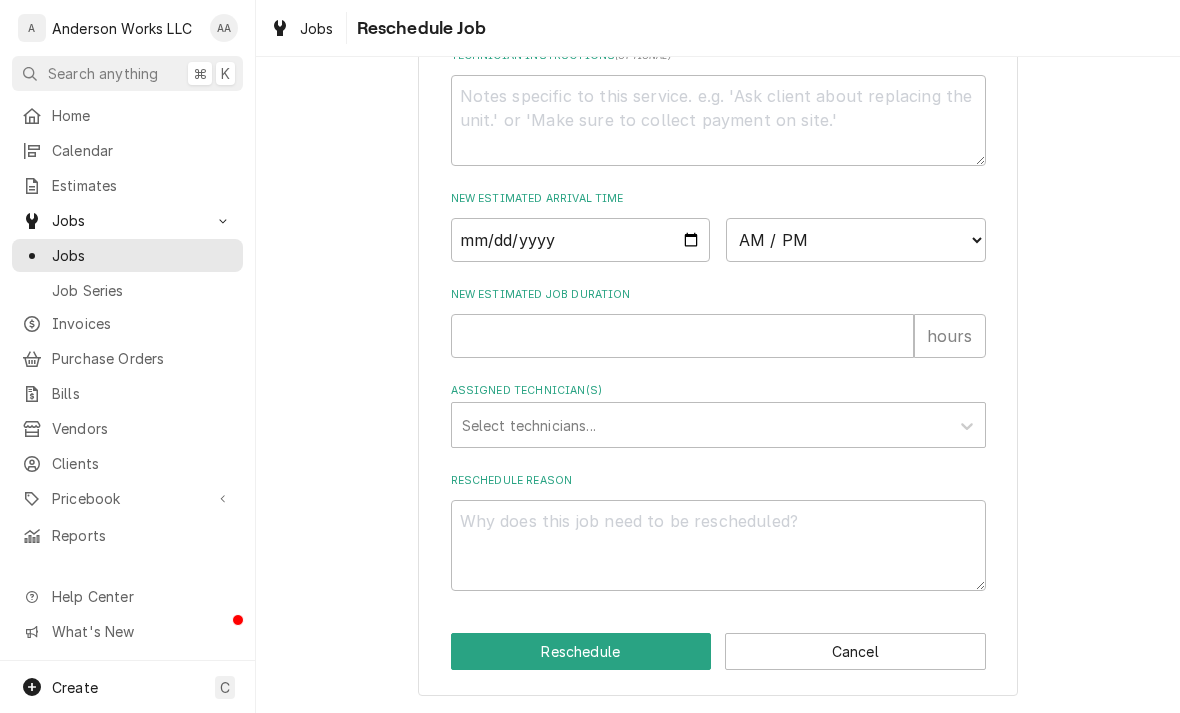 type on "x" 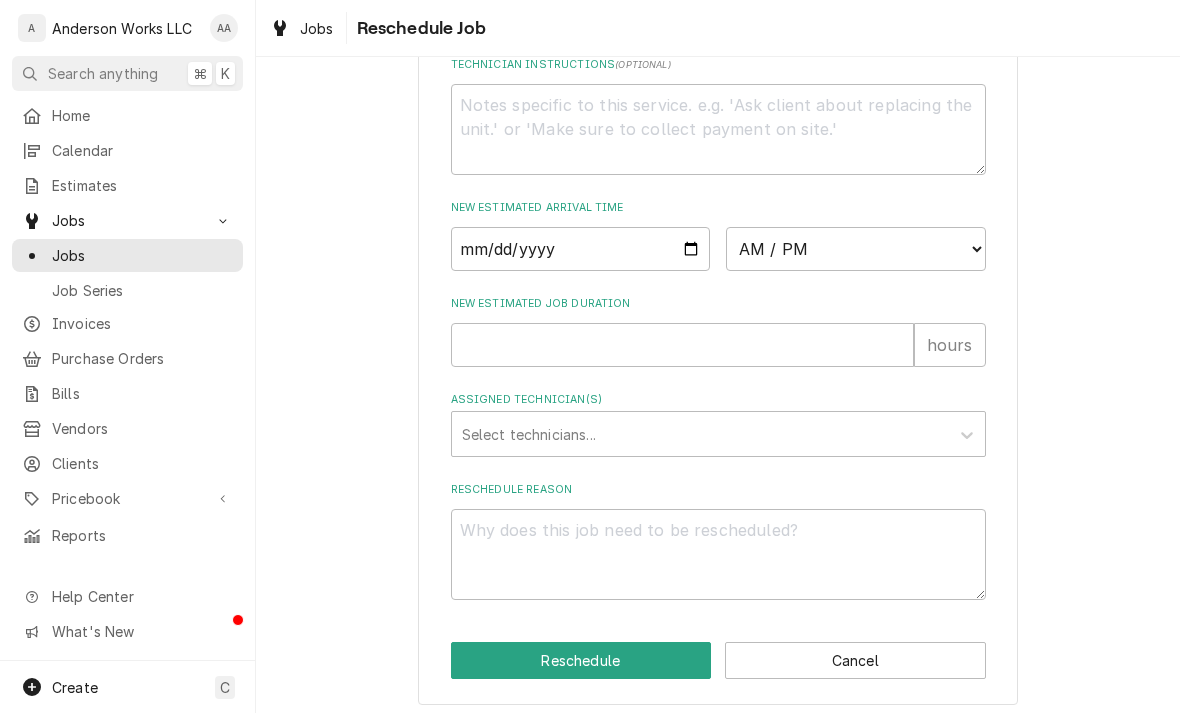 scroll, scrollTop: 774, scrollLeft: 0, axis: vertical 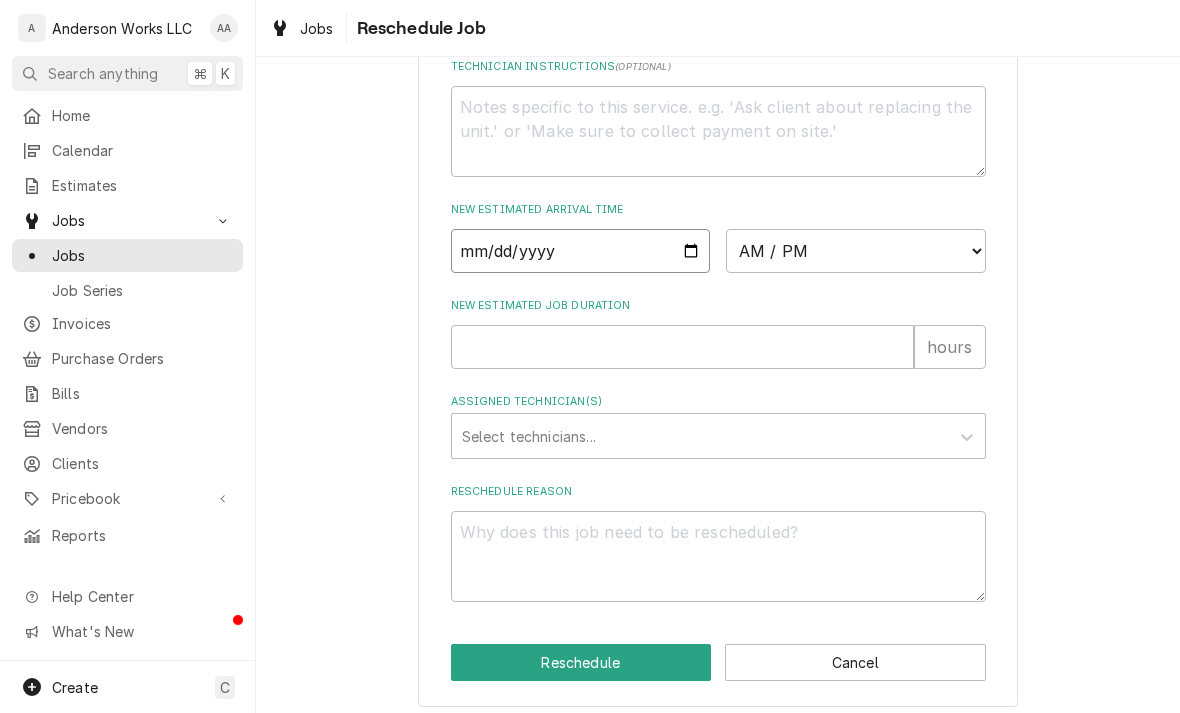 click at bounding box center [581, 251] 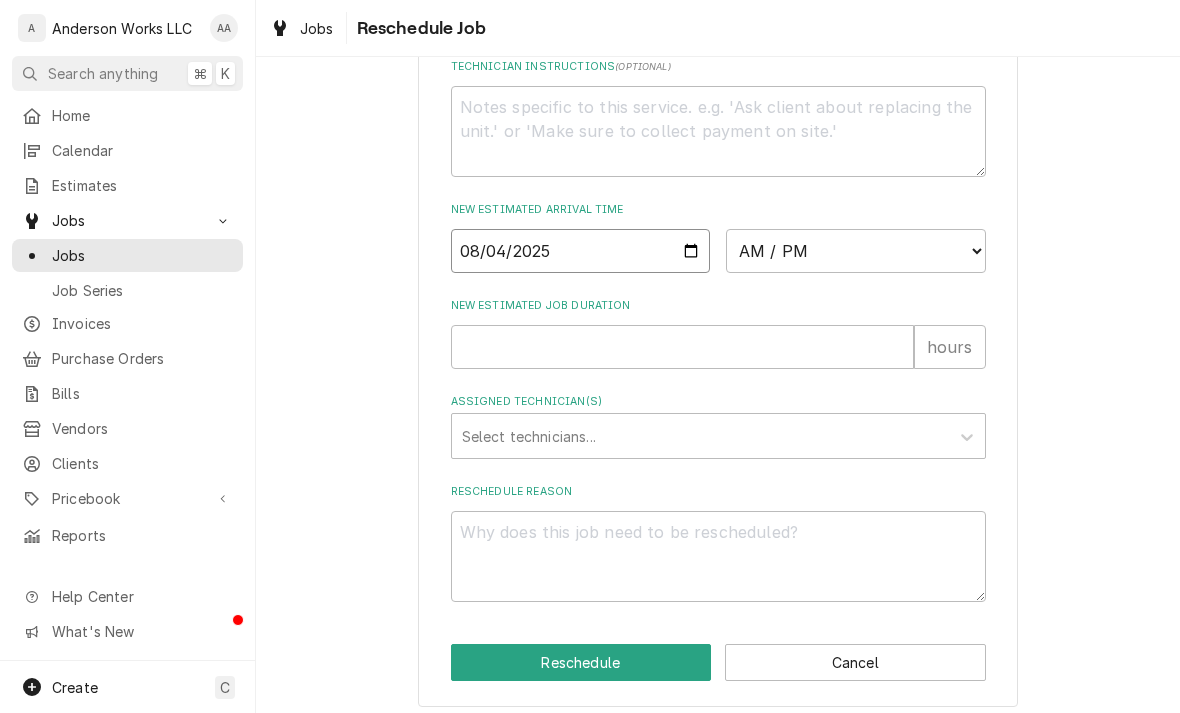 type on "2025-08-05" 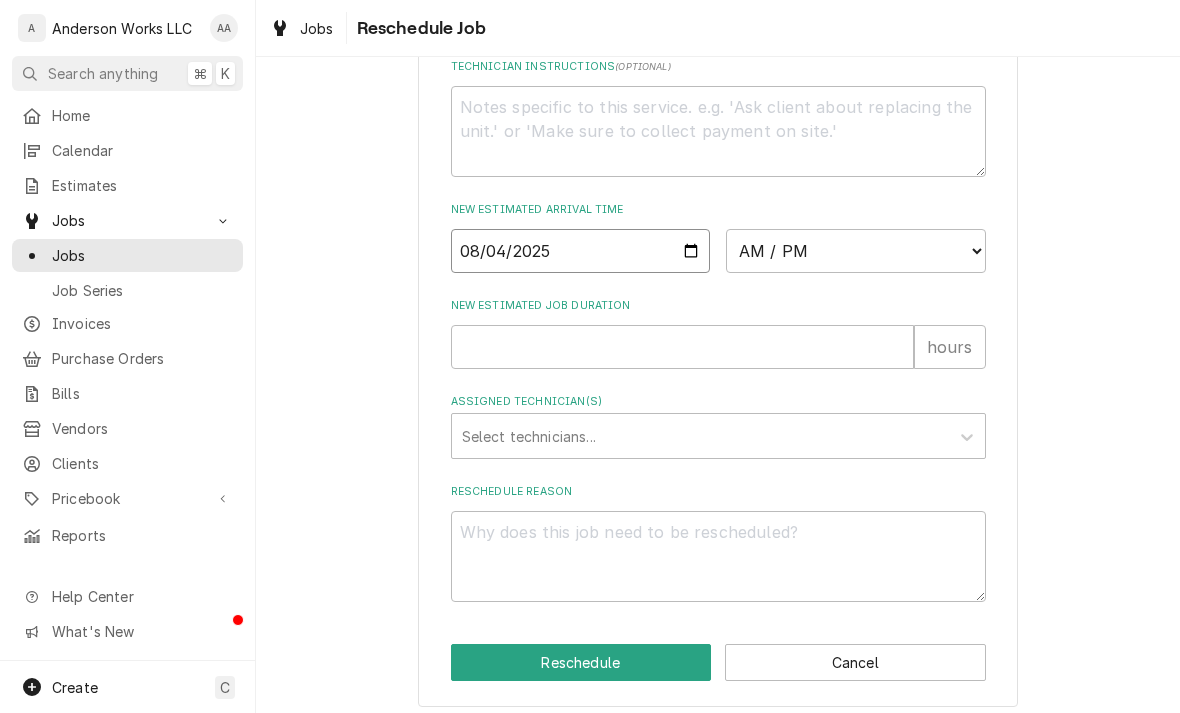 type on "x" 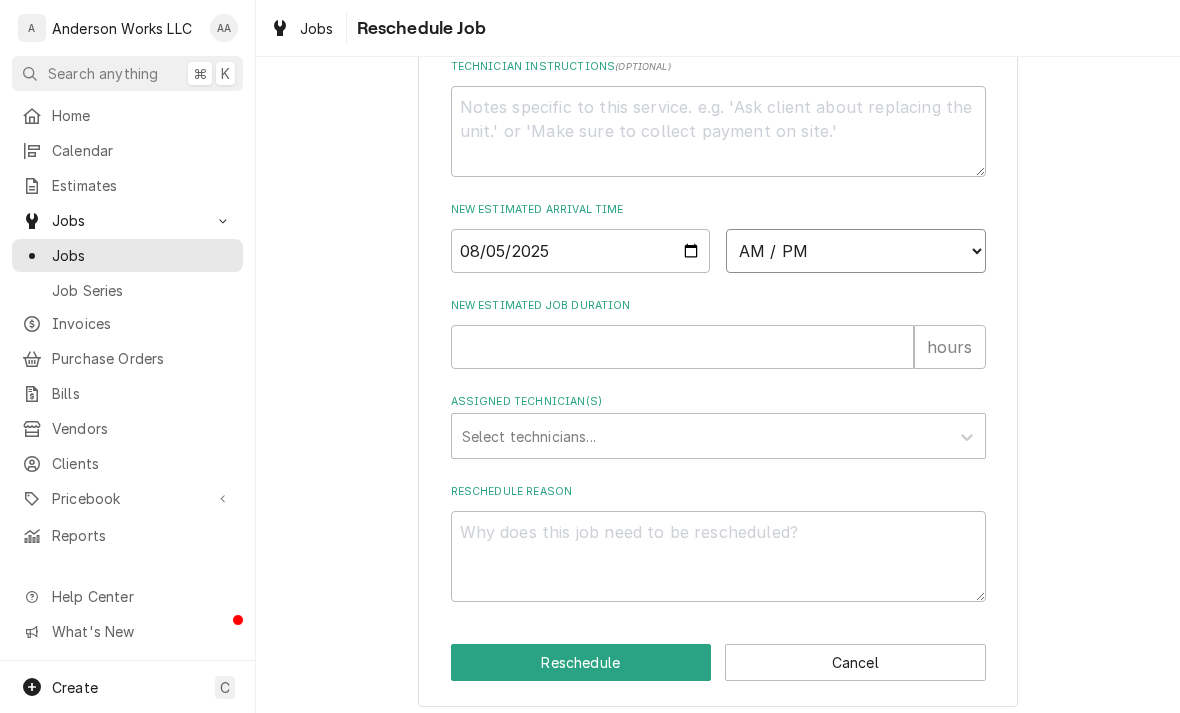 click on "AM / PM 6:00 AM 6:15 AM 6:30 AM 6:45 AM 7:00 AM 7:15 AM 7:30 AM 7:45 AM 8:00 AM 8:15 AM 8:30 AM 8:45 AM 9:00 AM 9:15 AM 9:30 AM 9:45 AM 10:00 AM 10:15 AM 10:30 AM 10:45 AM 11:00 AM 11:15 AM 11:30 AM 11:45 AM 12:00 PM 12:15 PM 12:30 PM 12:45 PM 1:00 PM 1:15 PM 1:30 PM 1:45 PM 2:00 PM 2:15 PM 2:30 PM 2:45 PM 3:00 PM 3:15 PM 3:30 PM 3:45 PM 4:00 PM 4:15 PM 4:30 PM 4:45 PM 5:00 PM 5:15 PM 5:30 PM 5:45 PM 6:00 PM 6:15 PM 6:30 PM 6:45 PM 7:00 PM 7:15 PM 7:30 PM 7:45 PM 8:00 PM 8:15 PM 8:30 PM 8:45 PM 9:00 PM 9:15 PM 9:30 PM 9:45 PM 10:00 PM 10:15 PM 10:30 PM 10:45 PM 11:00 PM 11:15 PM 11:30 PM 11:45 PM 12:00 AM 12:15 AM 12:30 AM 12:45 AM 1:00 AM 1:15 AM 1:30 AM 1:45 AM 2:00 AM 2:15 AM 2:30 AM 2:45 AM 3:00 AM 3:15 AM 3:30 AM 3:45 AM 4:00 AM 4:15 AM 4:30 AM 4:45 AM 5:00 AM 5:15 AM 5:30 AM 5:45 AM" at bounding box center [856, 251] 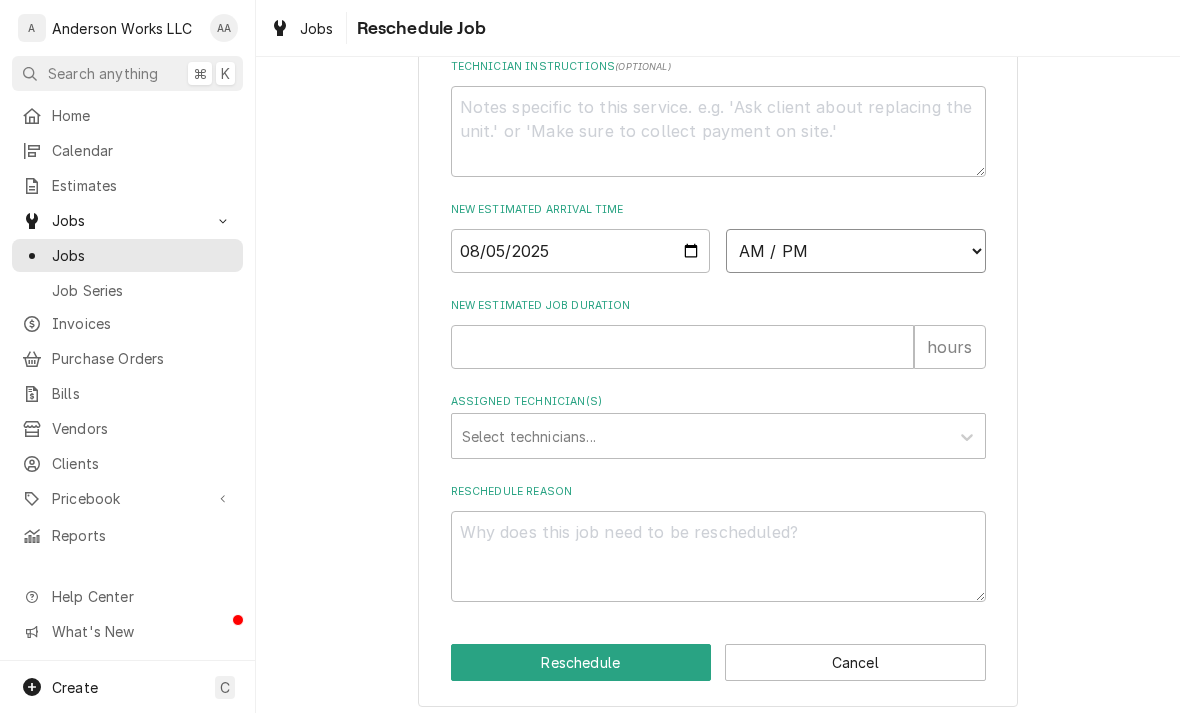 select on "11:30:00" 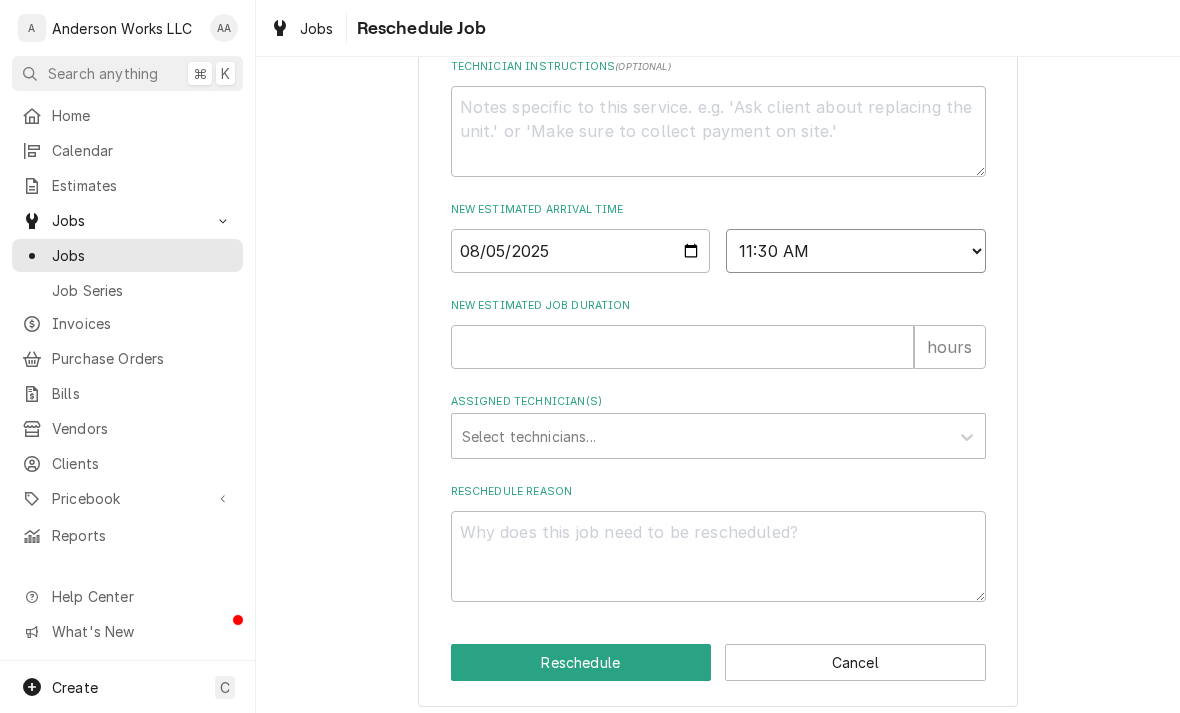 type on "x" 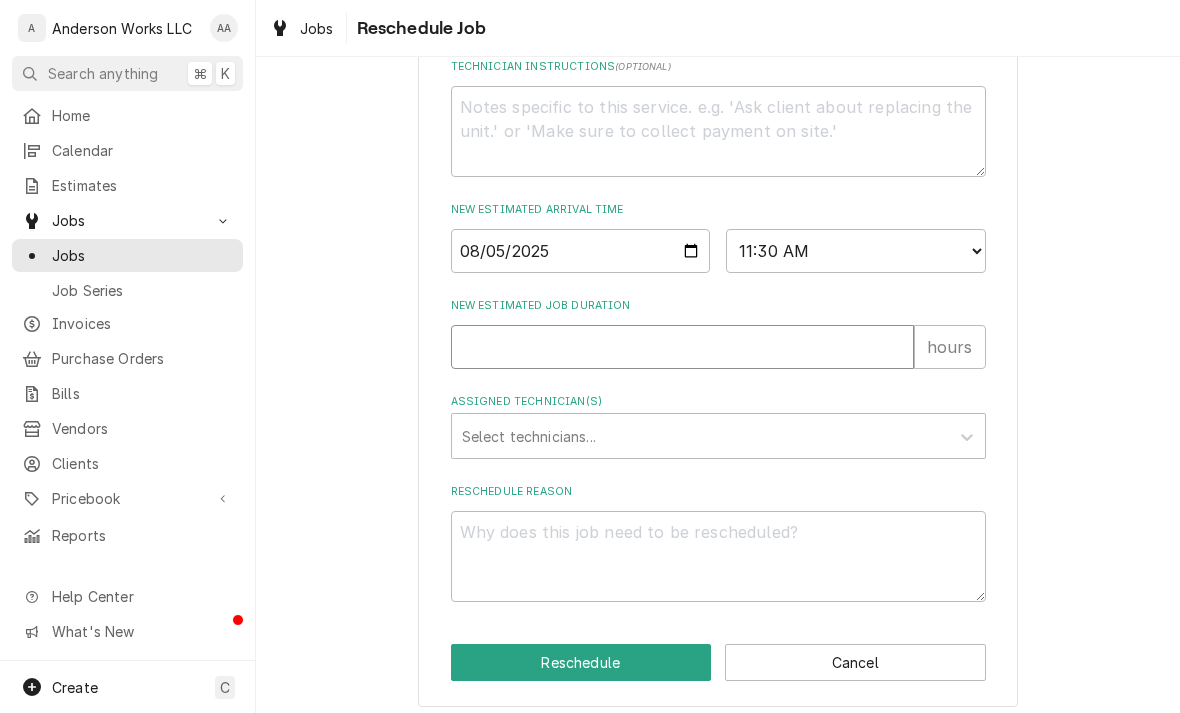 click on "New Estimated Job Duration" at bounding box center (682, 347) 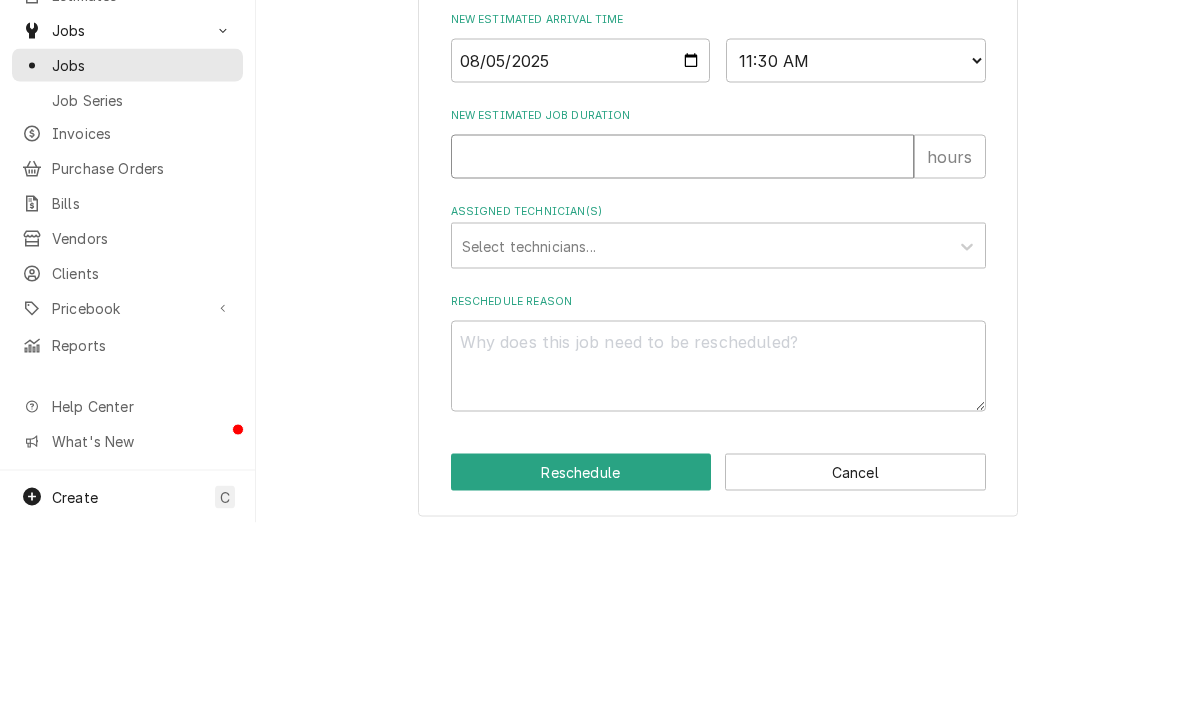 type on "1" 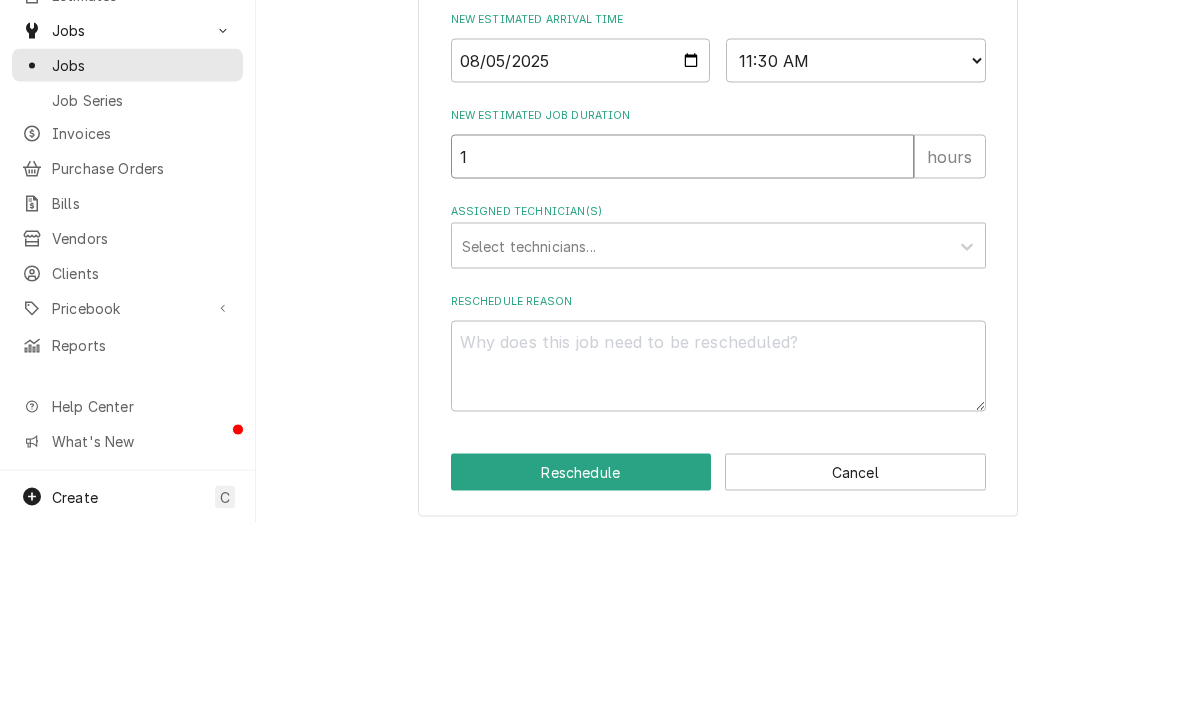 type on "x" 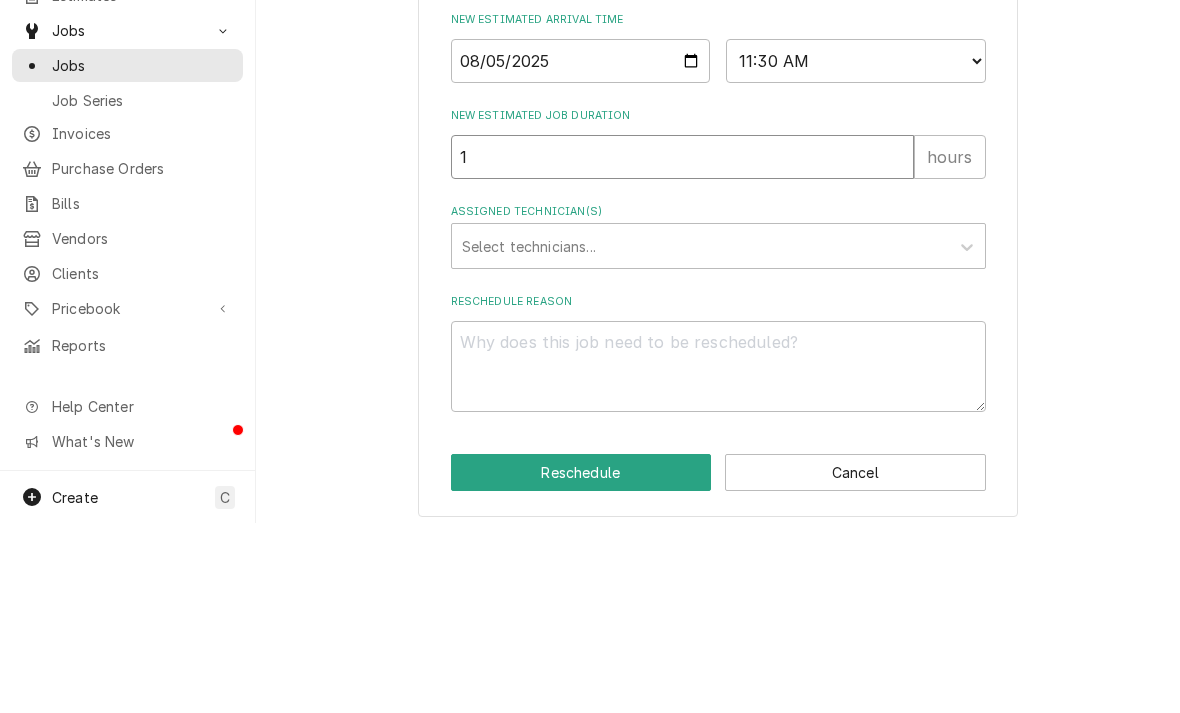 type on "1" 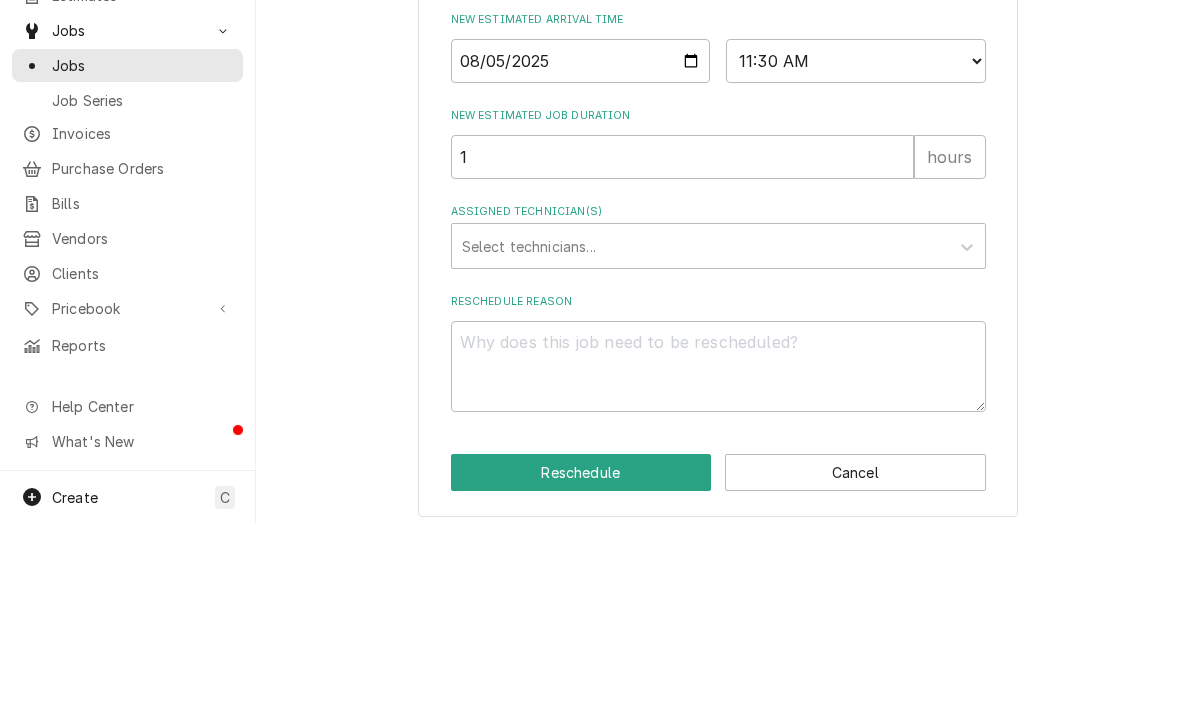 click on "Select technicians..." at bounding box center (700, 436) 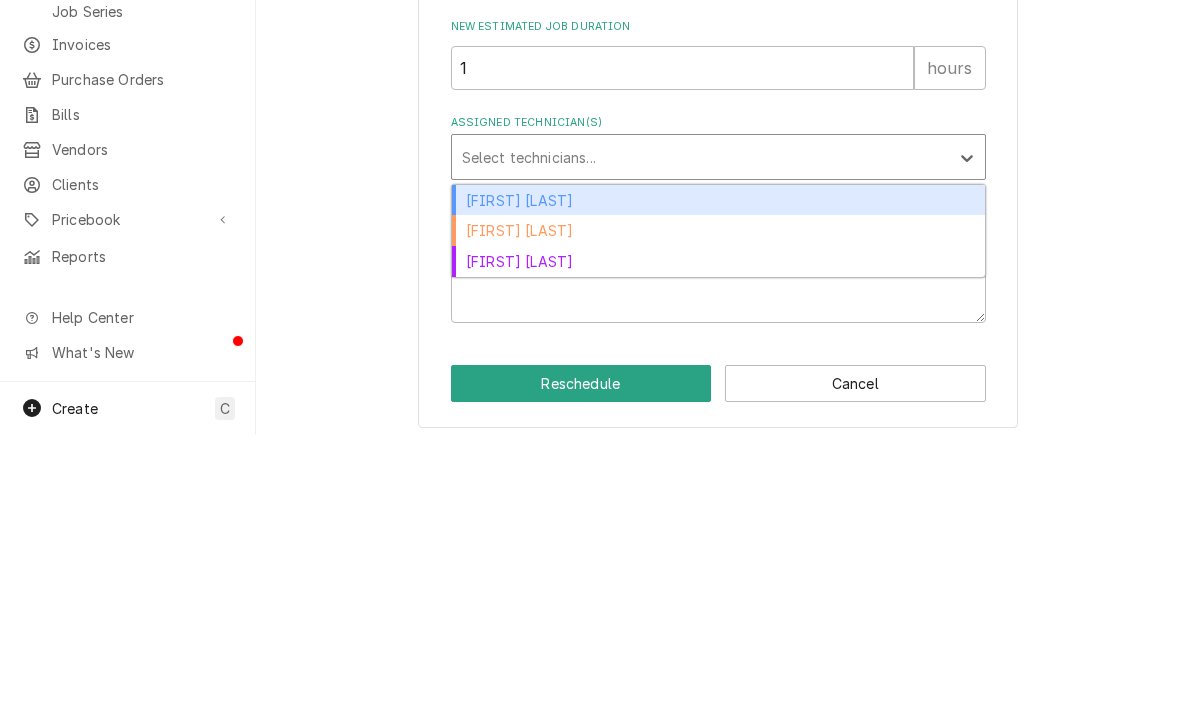click on "[FIRST] [LAST]" at bounding box center [718, 479] 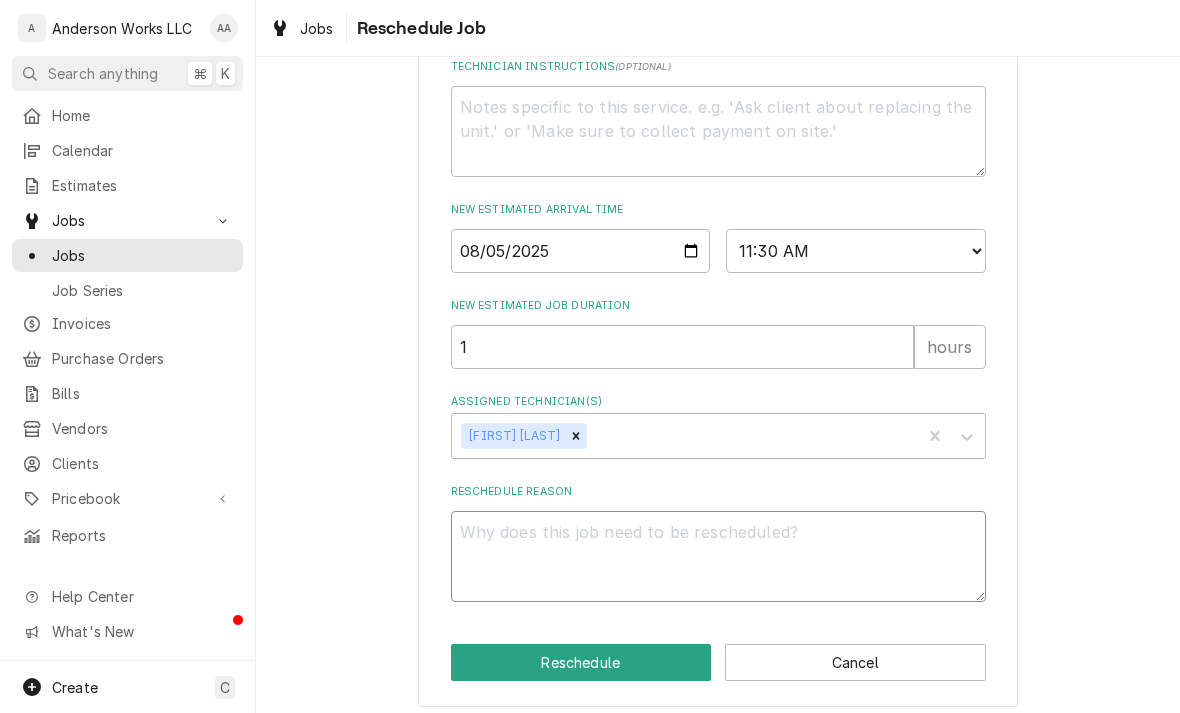 click on "Reschedule Reason" at bounding box center [718, 556] 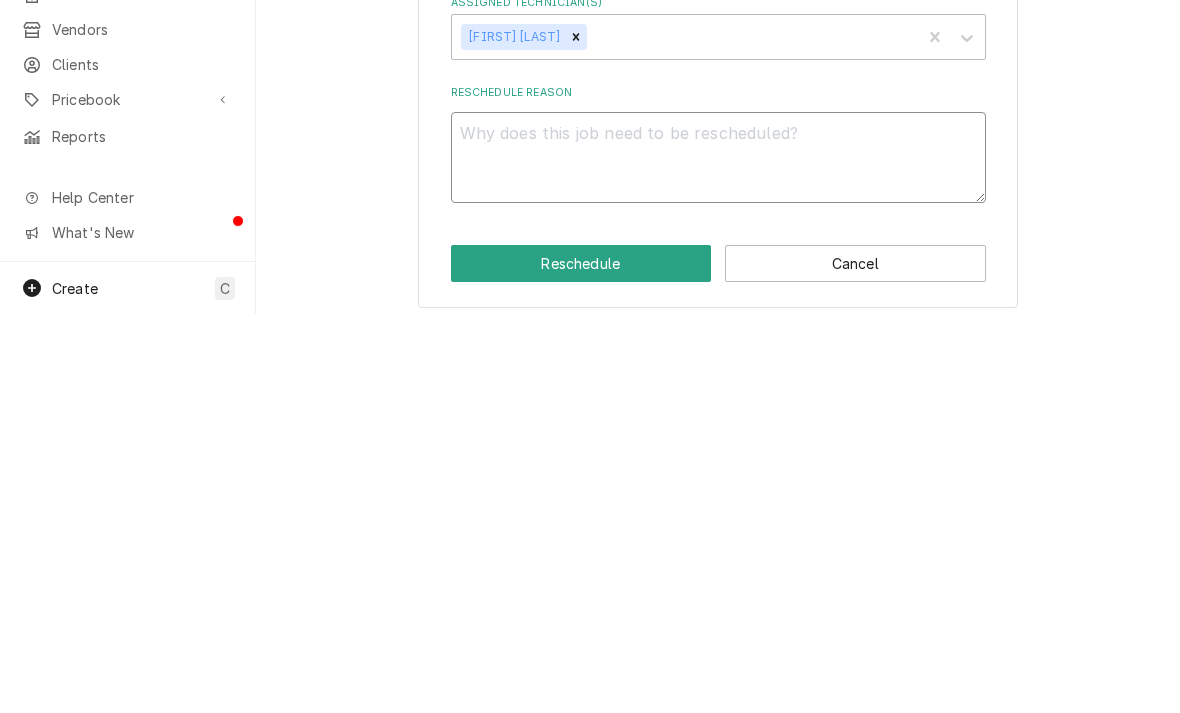type on "x" 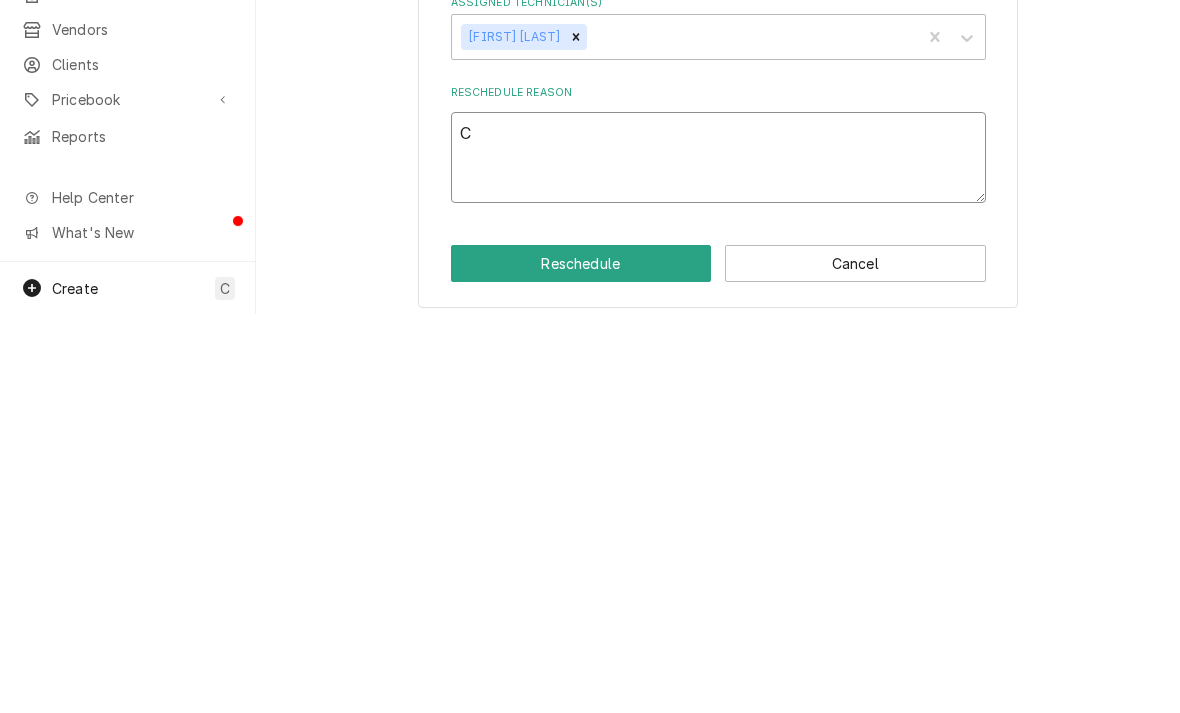 type on "Ch" 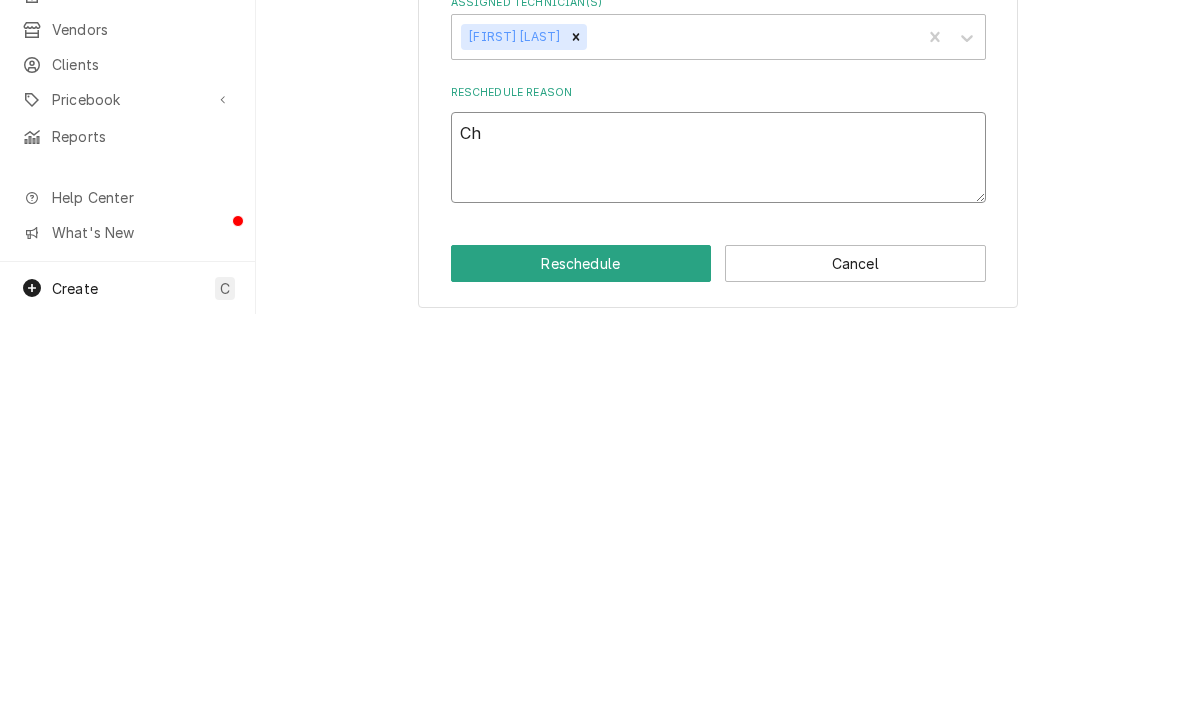 type on "x" 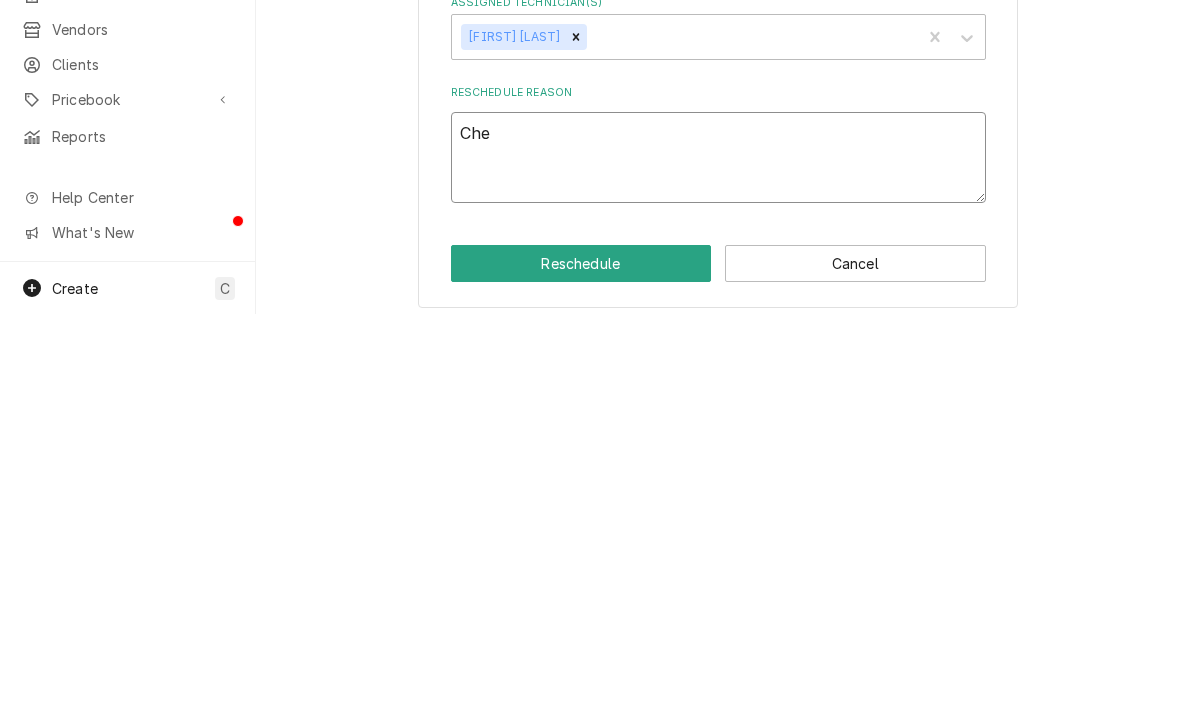 type on "x" 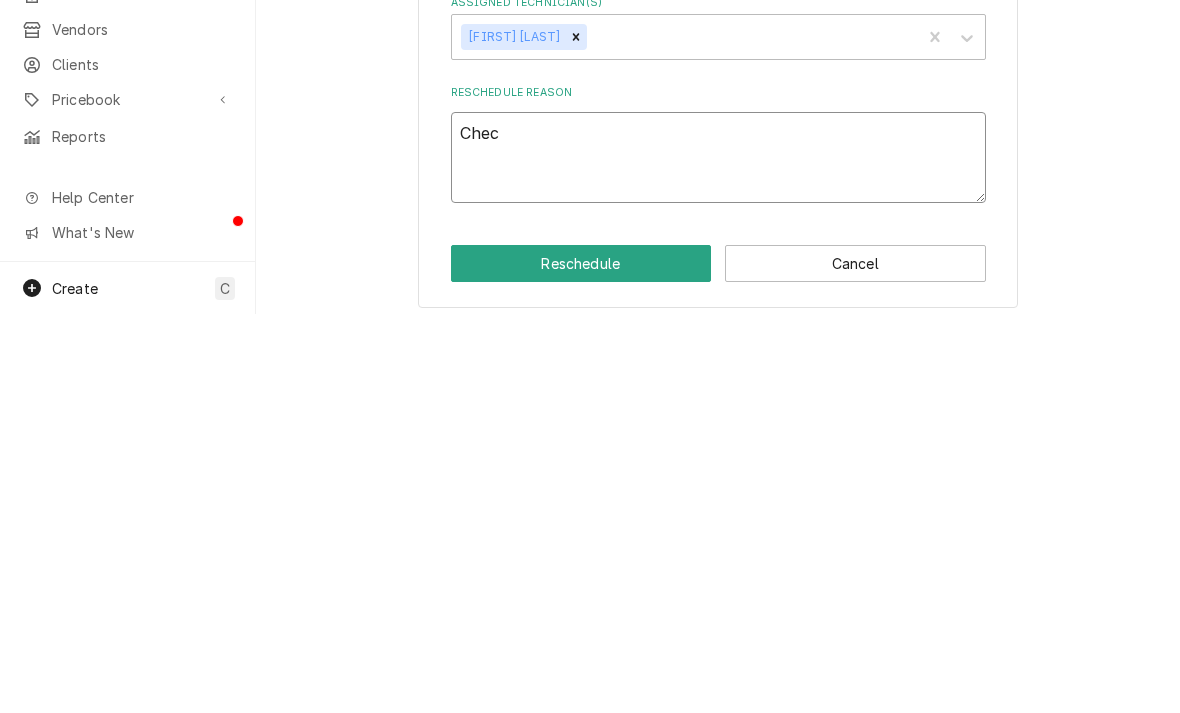 type on "x" 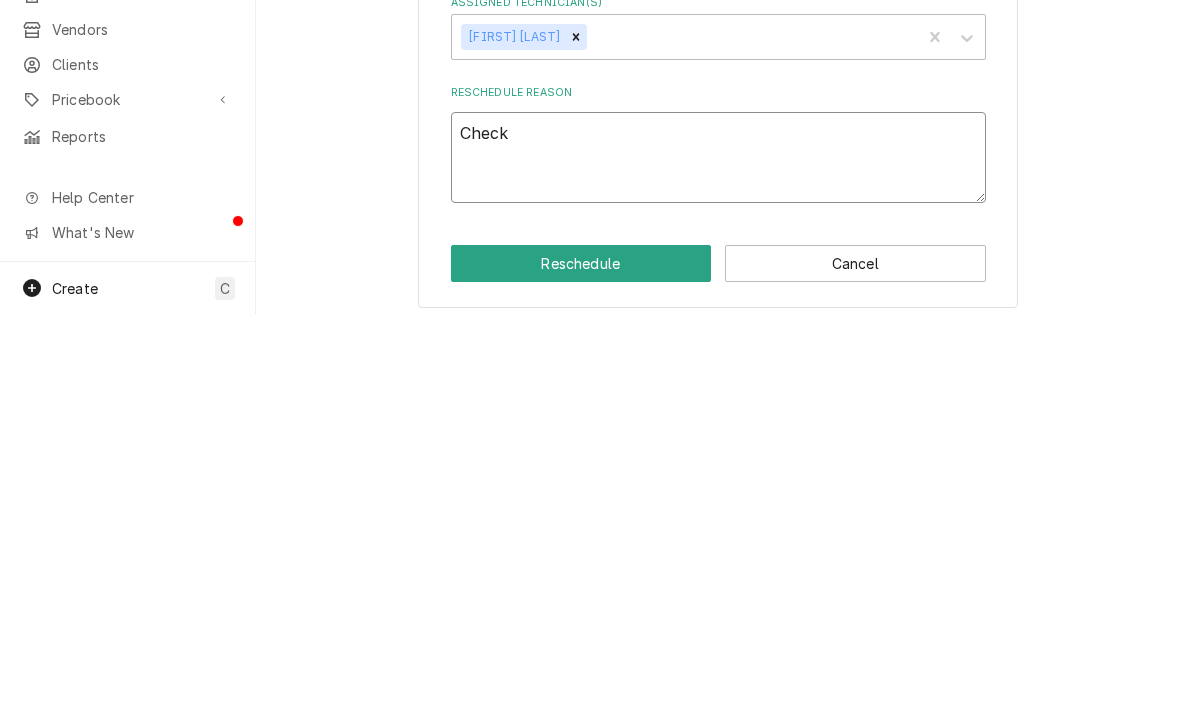 type on "Check" 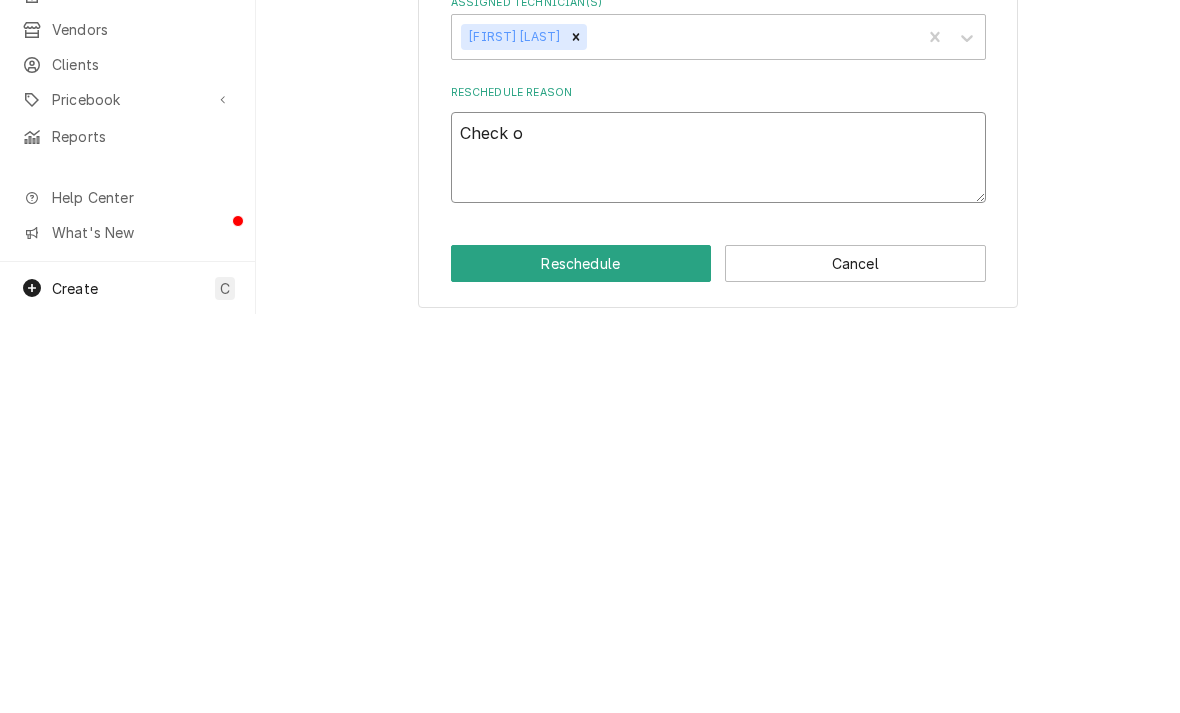type on "x" 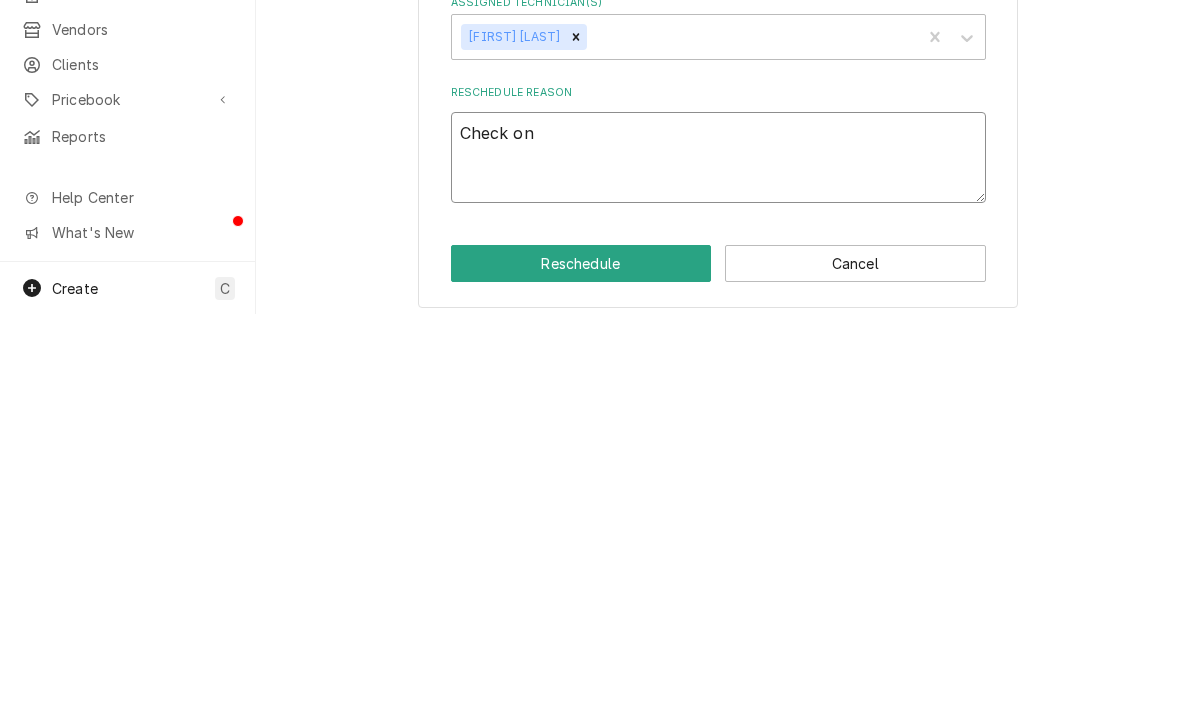 type on "Check on" 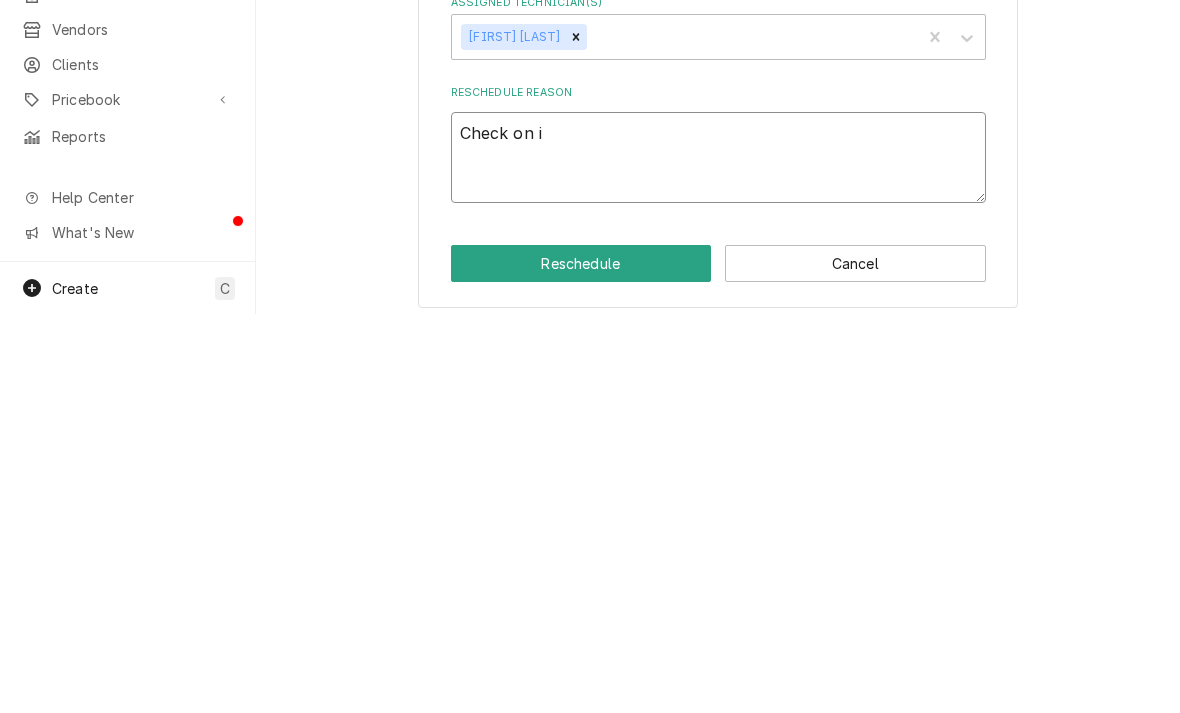 type on "x" 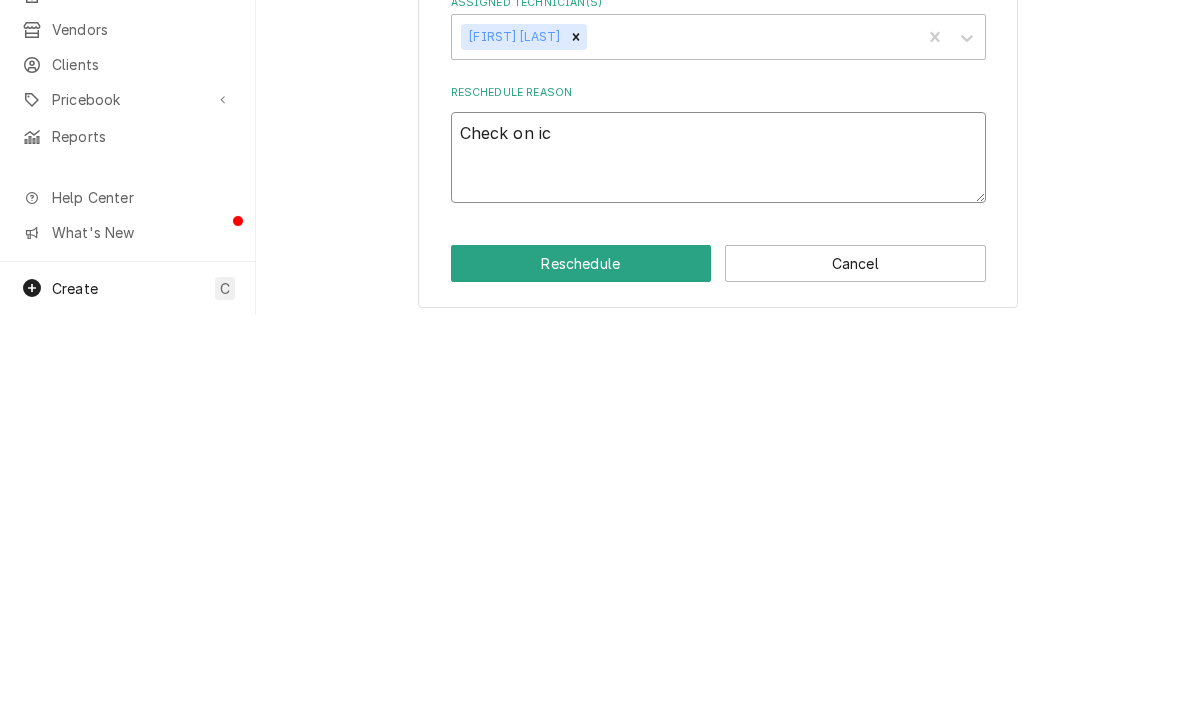 type on "Check on ice" 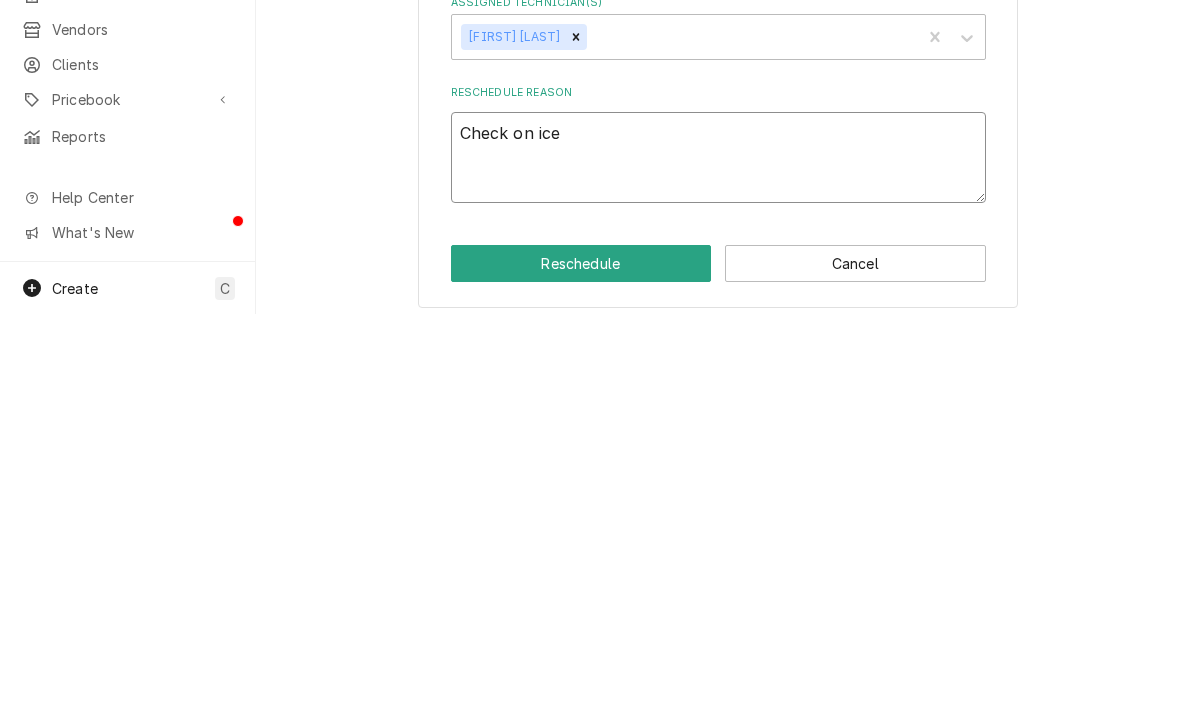 type on "x" 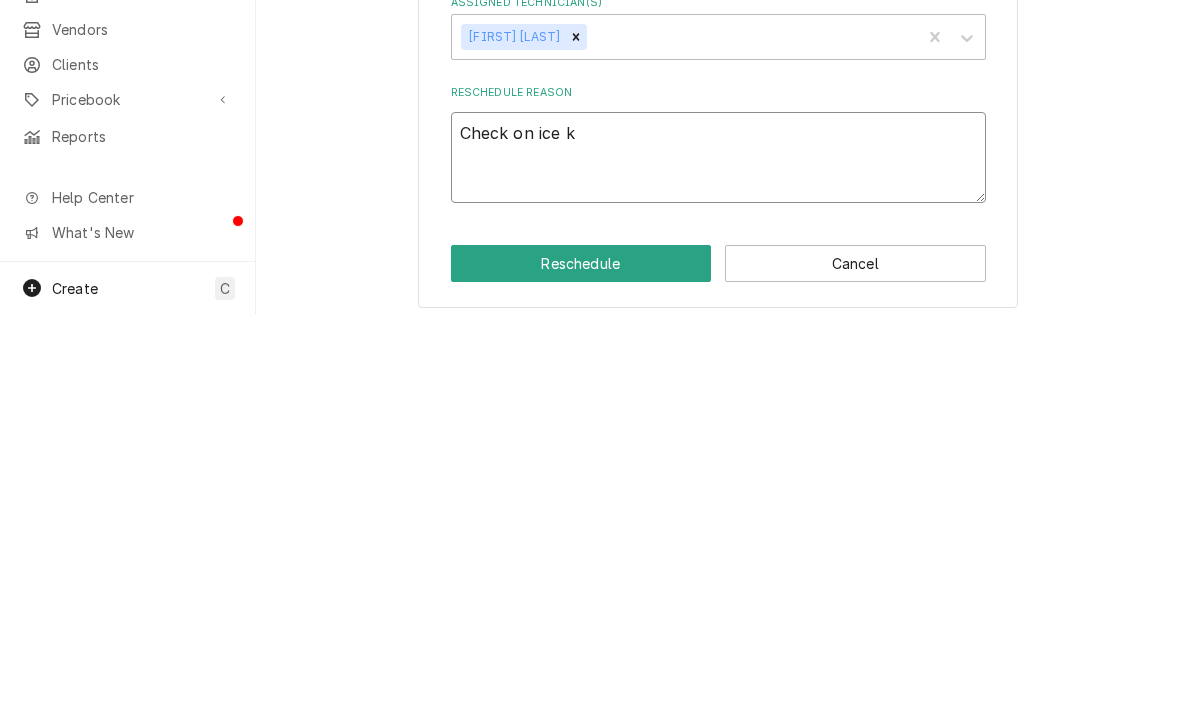 type on "x" 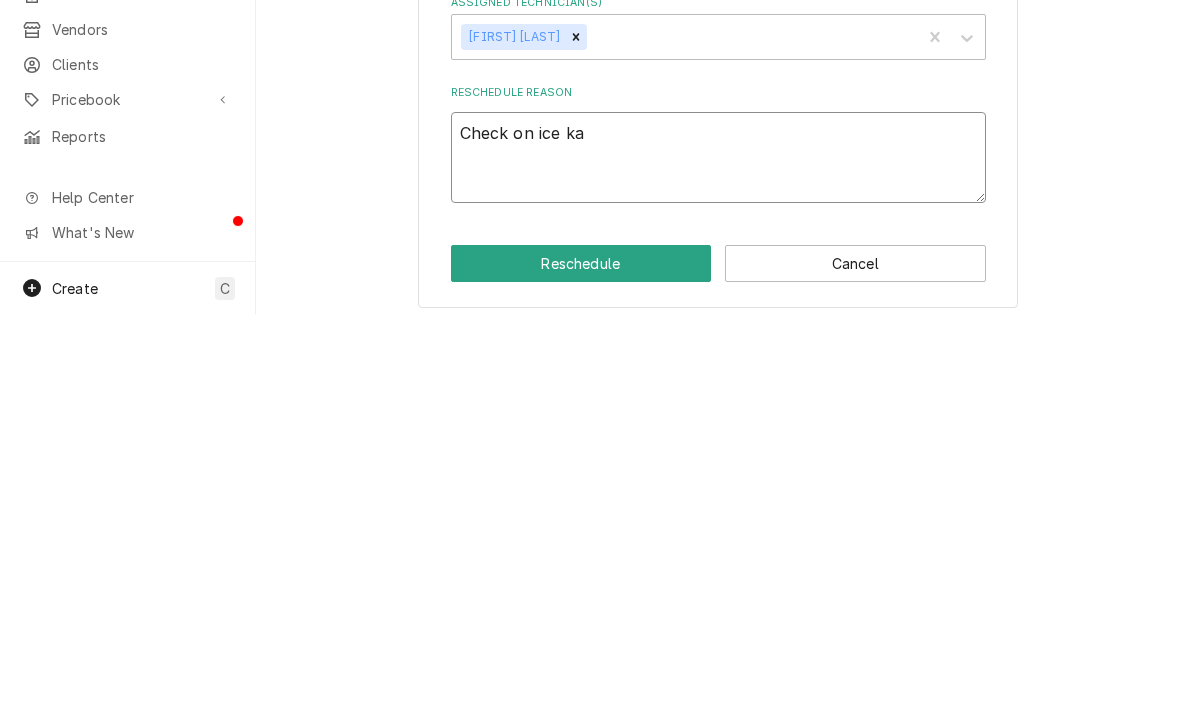 type on "Check on ice kac" 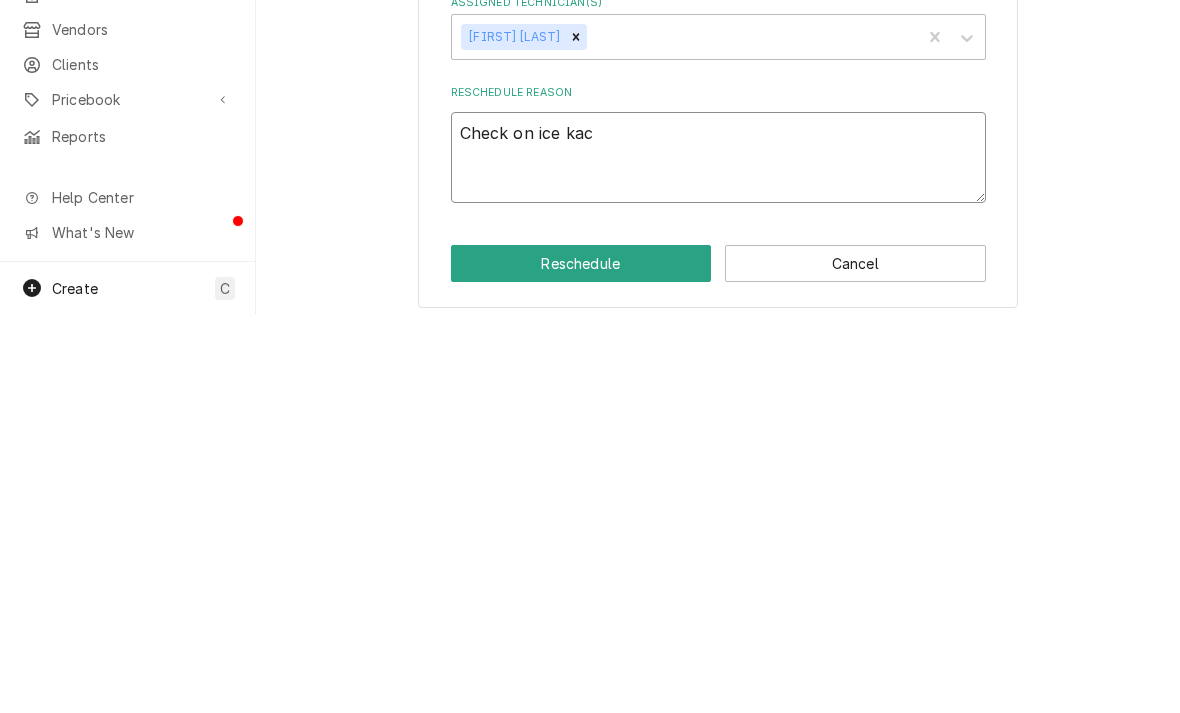 type on "x" 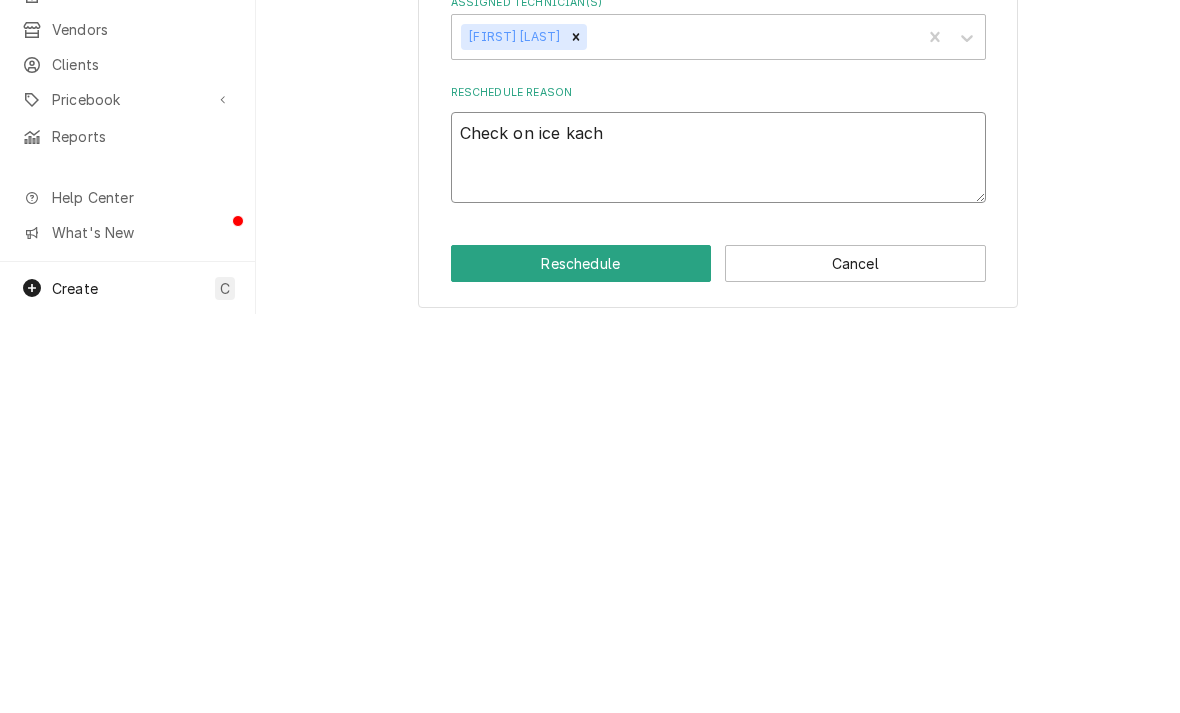 type on "Check on ice kachi" 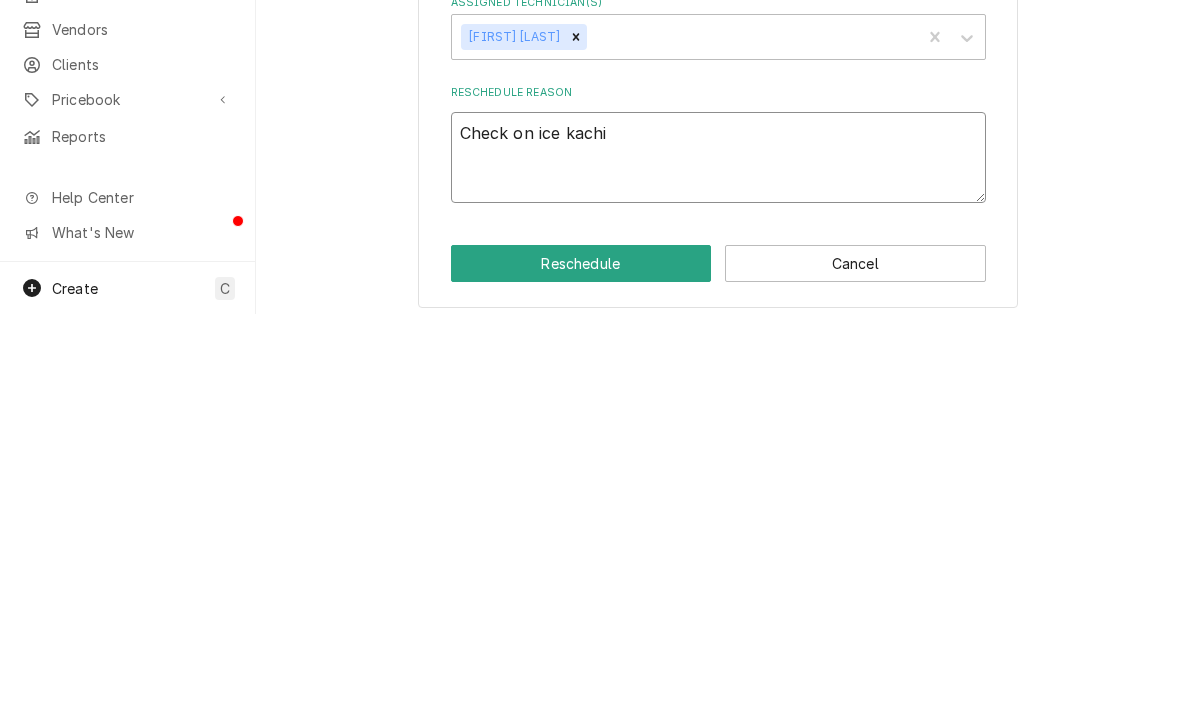 type on "x" 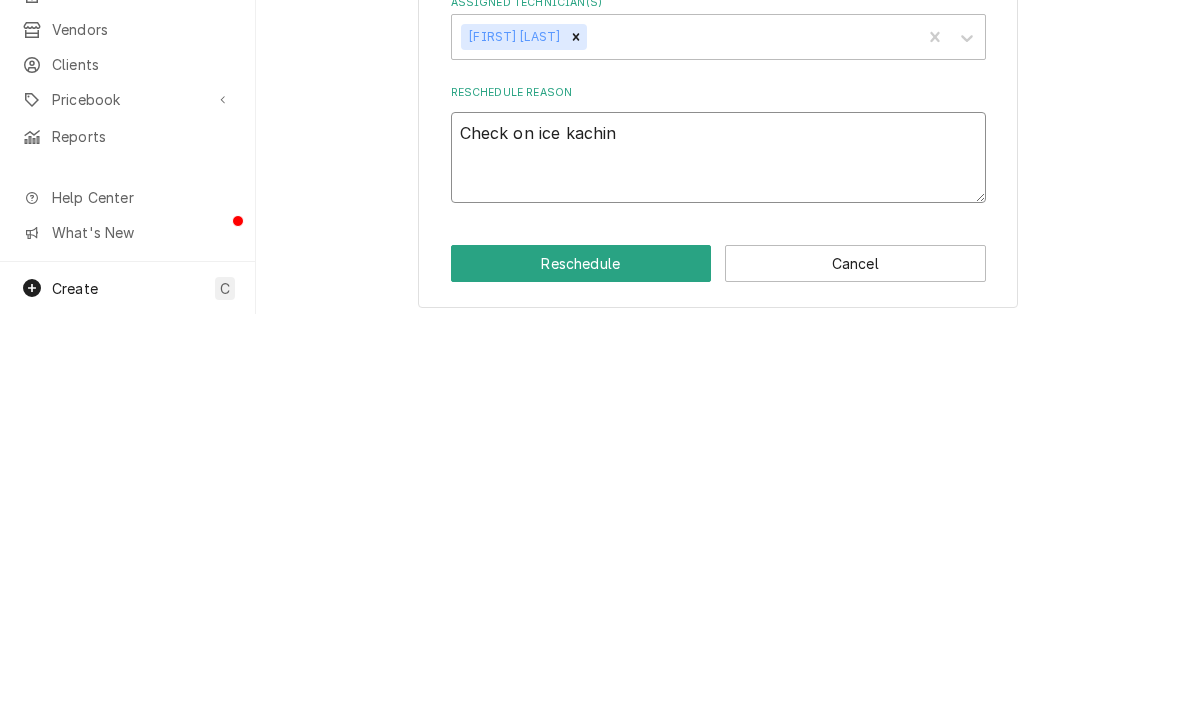 type on "Check on ice kachine" 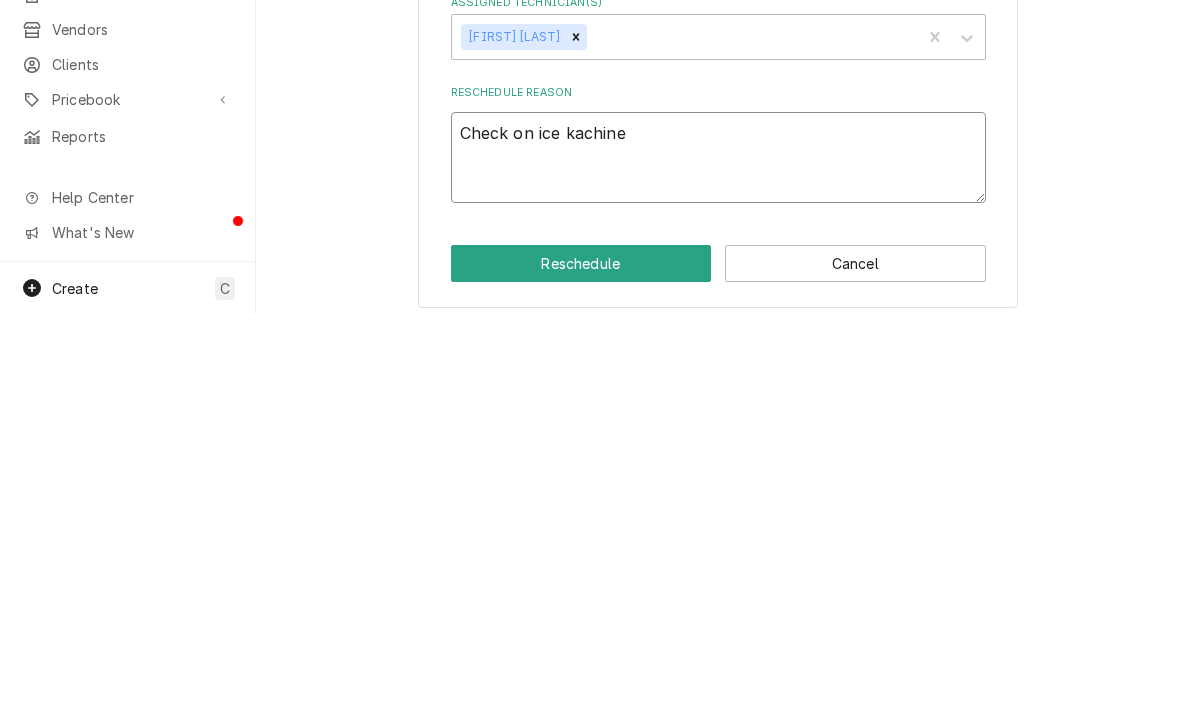 type on "x" 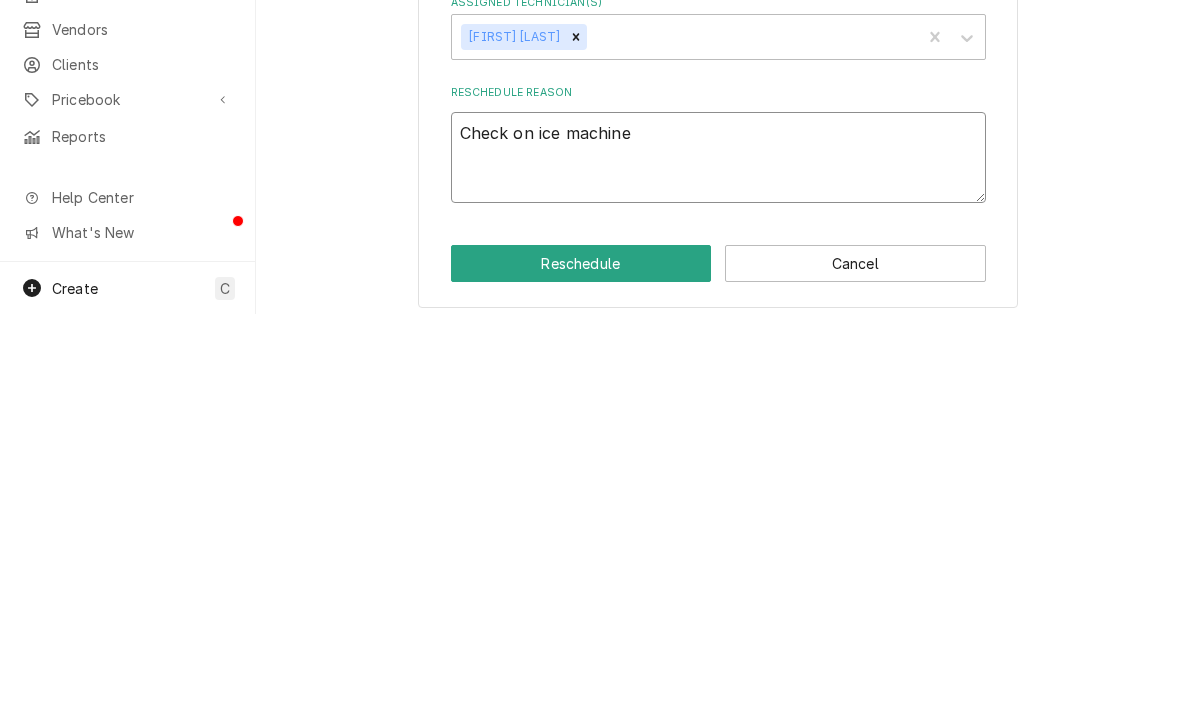 type on "Check on ice machine" 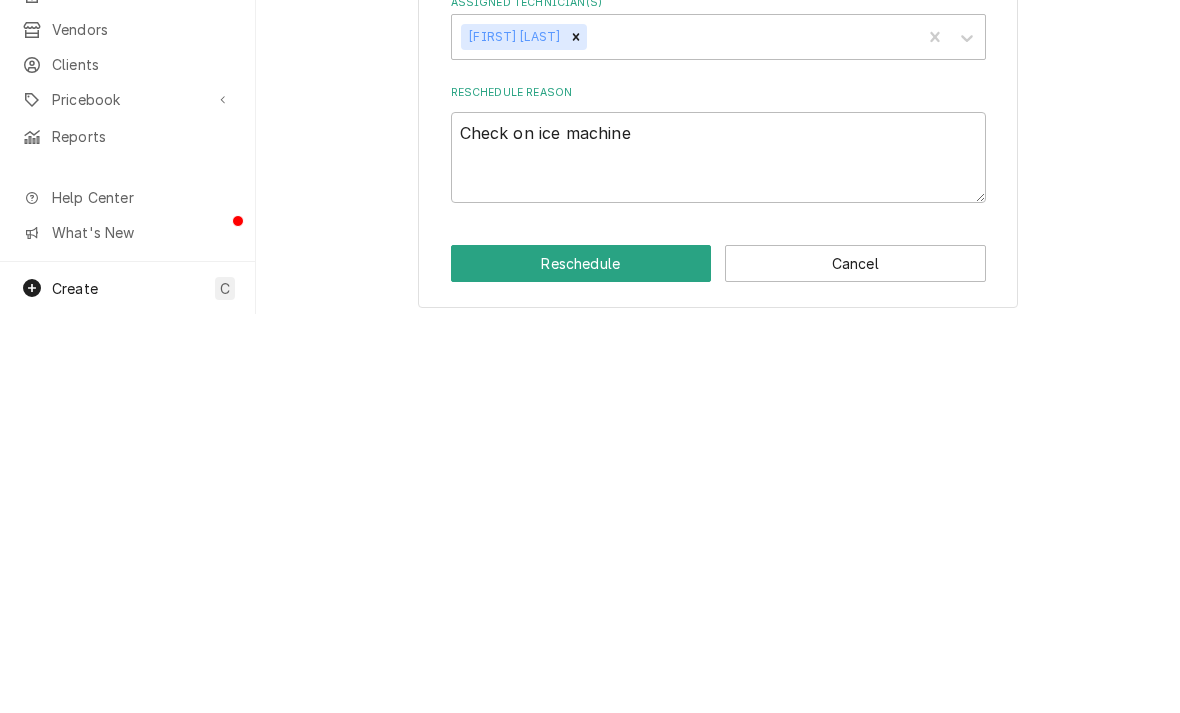 click on "Reschedule" at bounding box center (581, 662) 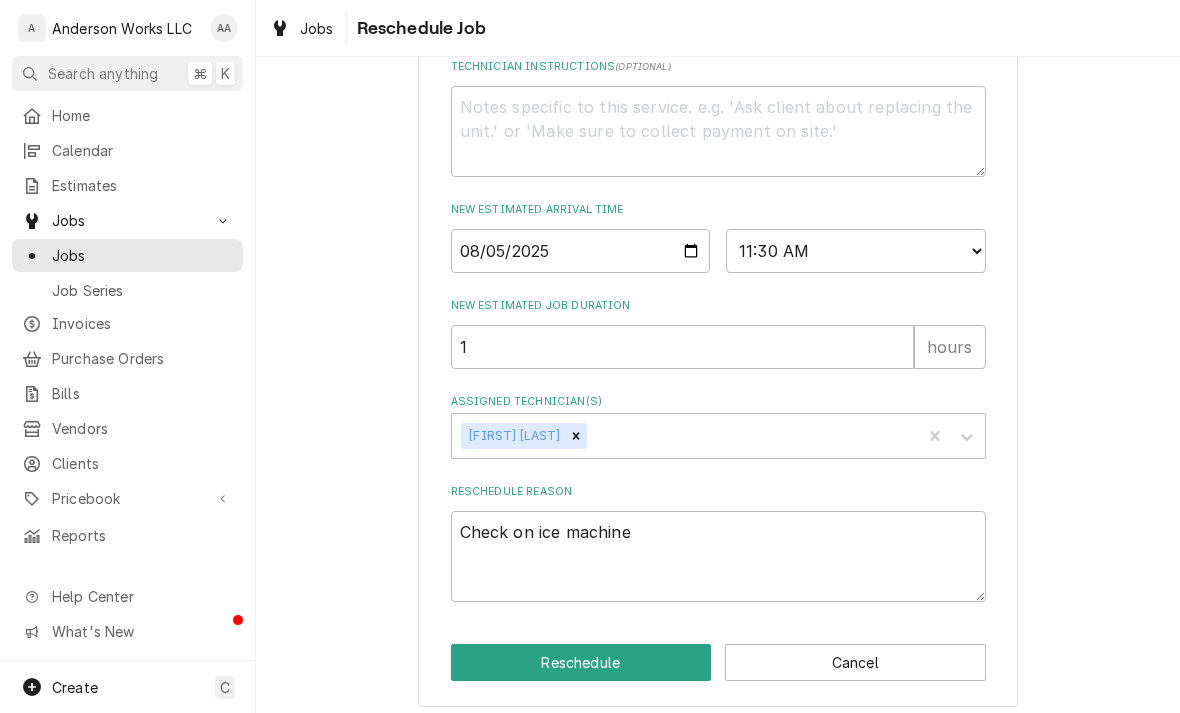 type on "x" 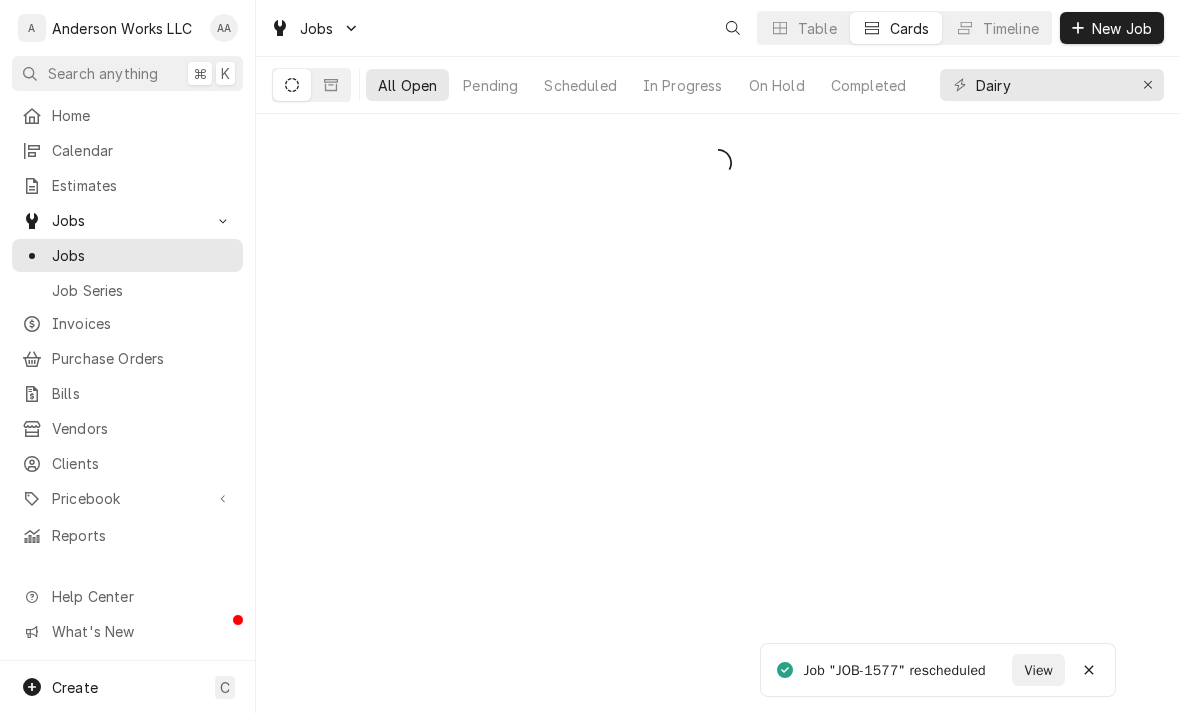 scroll, scrollTop: 0, scrollLeft: 0, axis: both 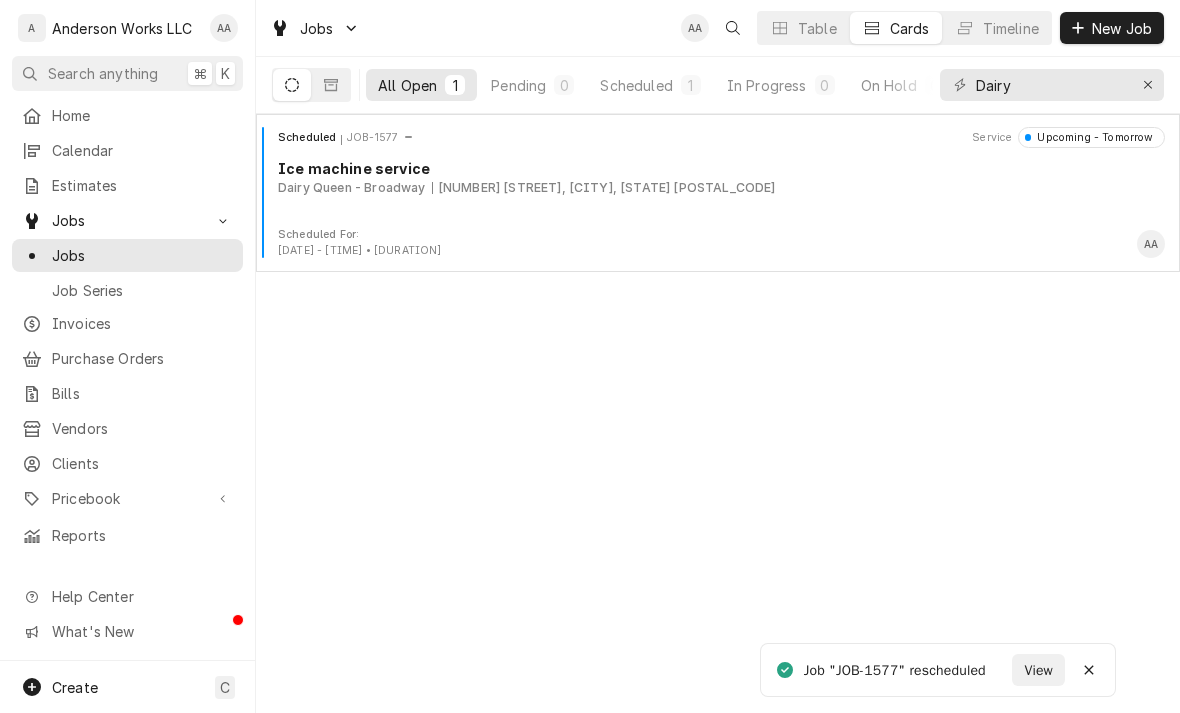 click on "New Job" at bounding box center [1122, 28] 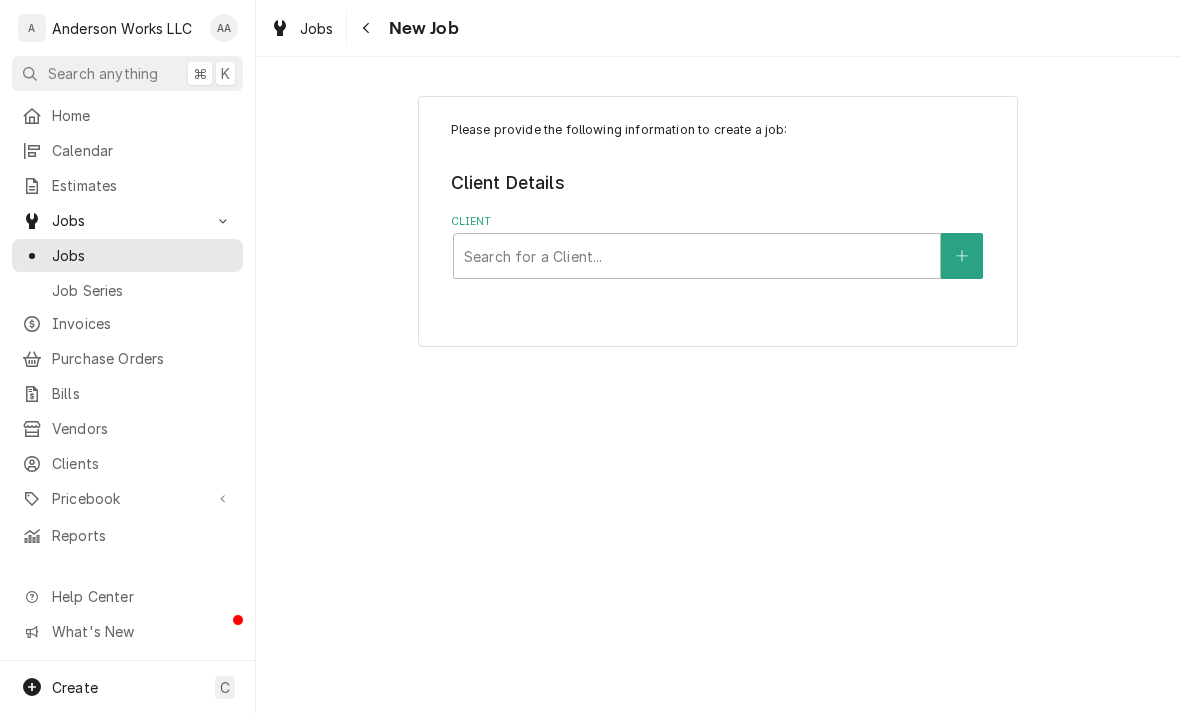 scroll, scrollTop: 0, scrollLeft: 0, axis: both 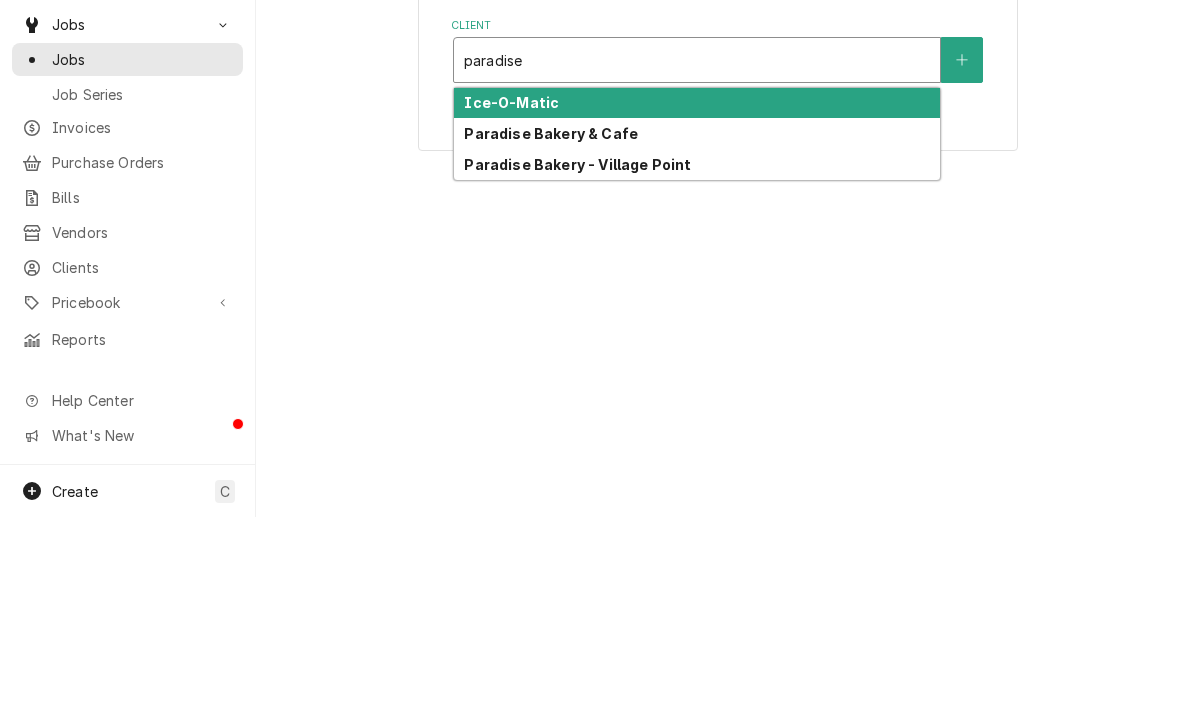 type on "paradise" 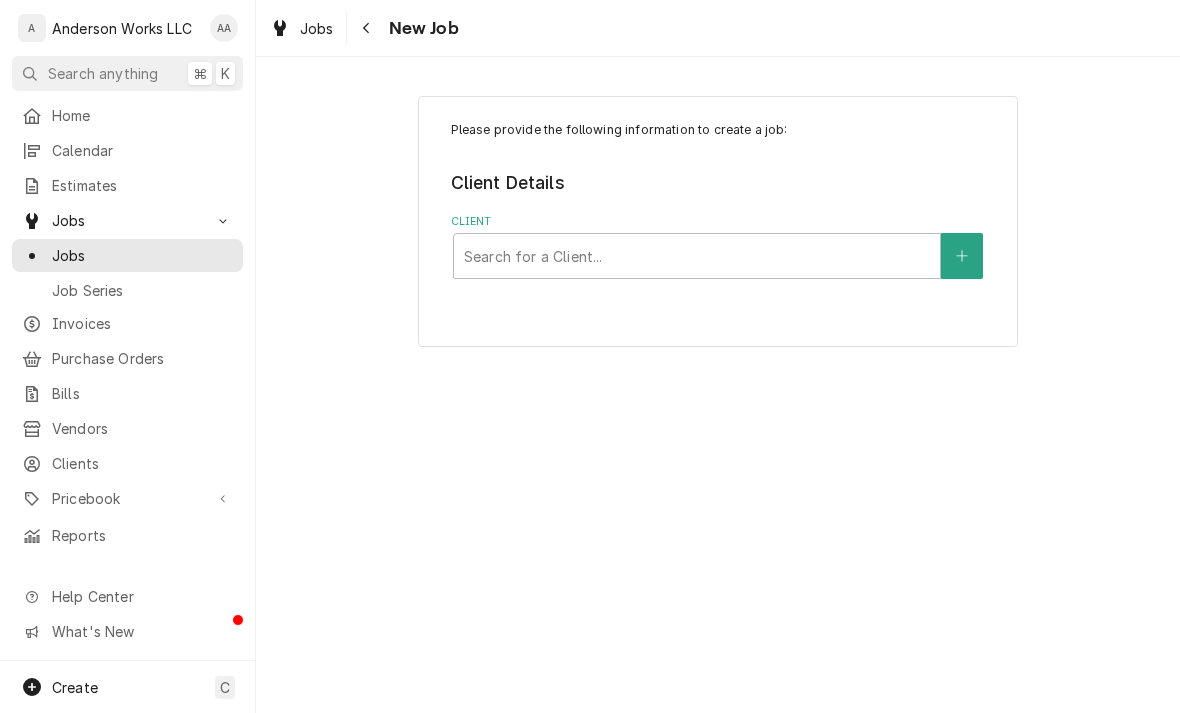 click on "Jobs" at bounding box center [142, 255] 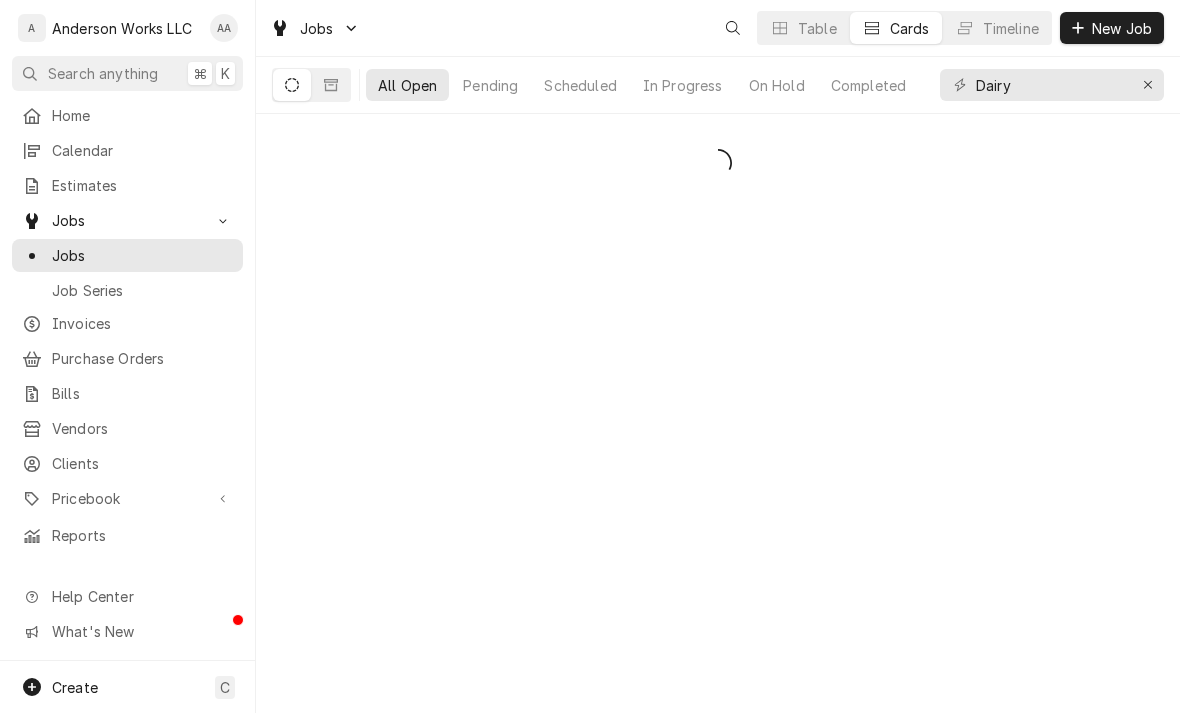 scroll, scrollTop: 0, scrollLeft: 0, axis: both 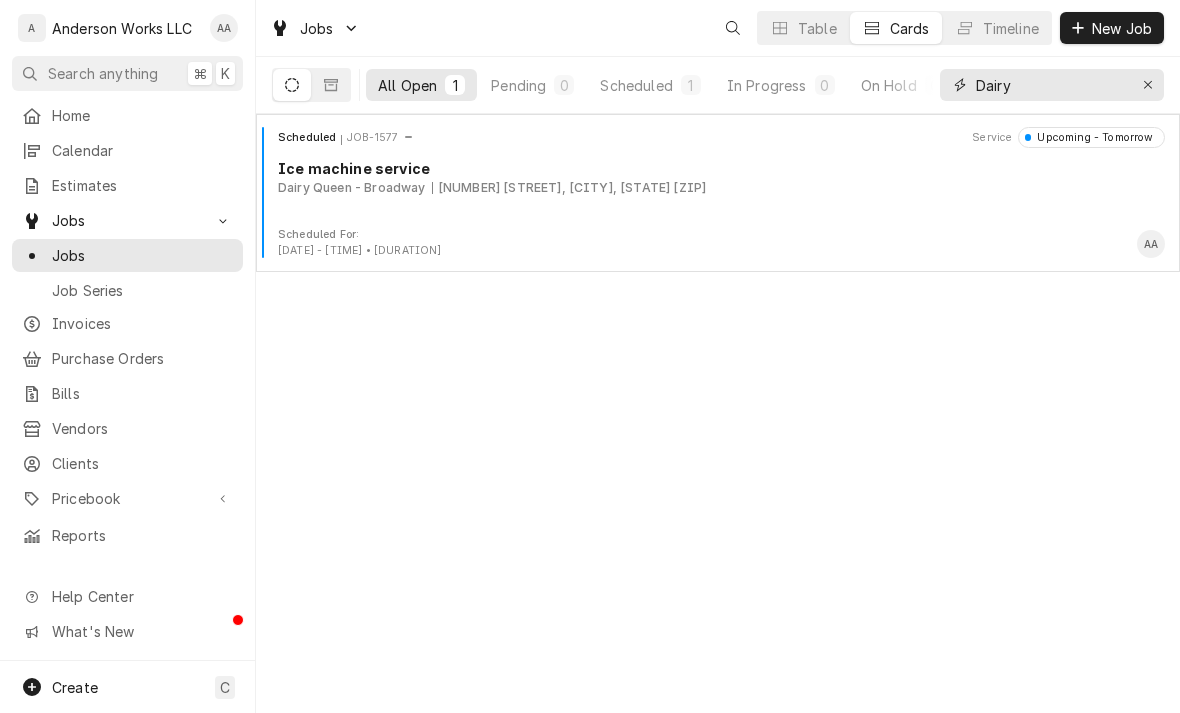 click 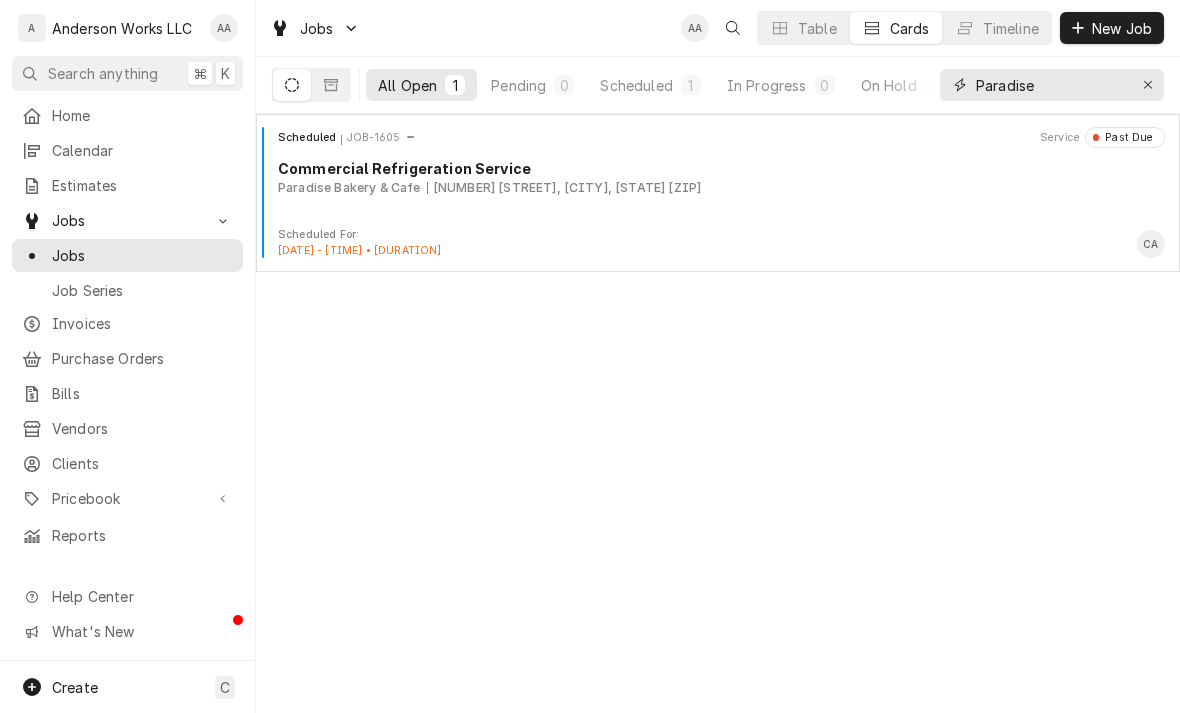 type on "Paradise" 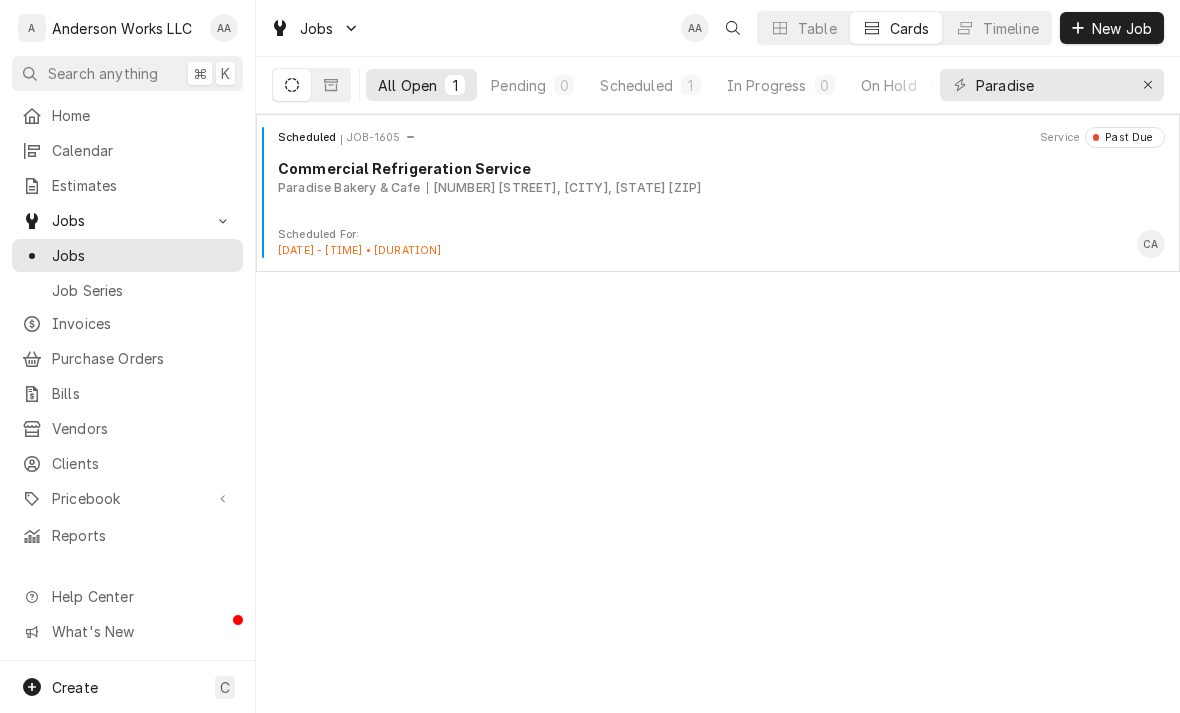 click on "Scheduled JOB-1605 Service Past Due Commercial Refrigeration Service [BRAND] Bakery & Cafe [NUMBER] [STREET], [CITY], [STATE] [ZIP]" at bounding box center (718, 177) 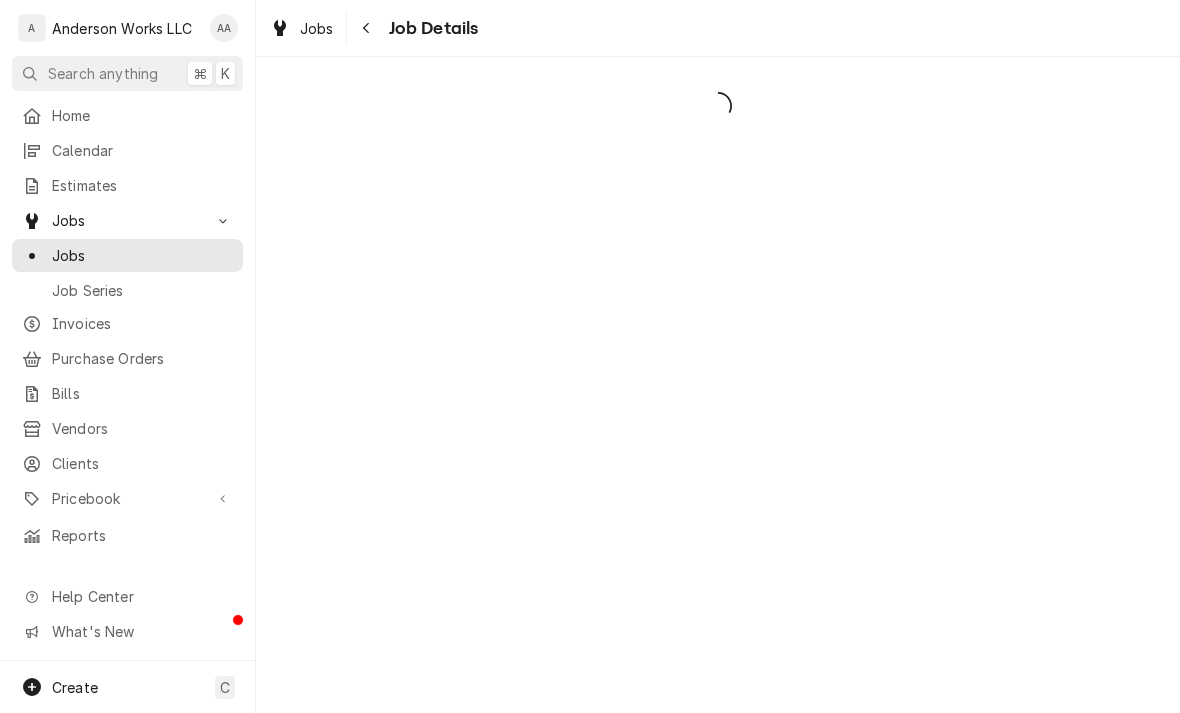 scroll, scrollTop: 0, scrollLeft: 0, axis: both 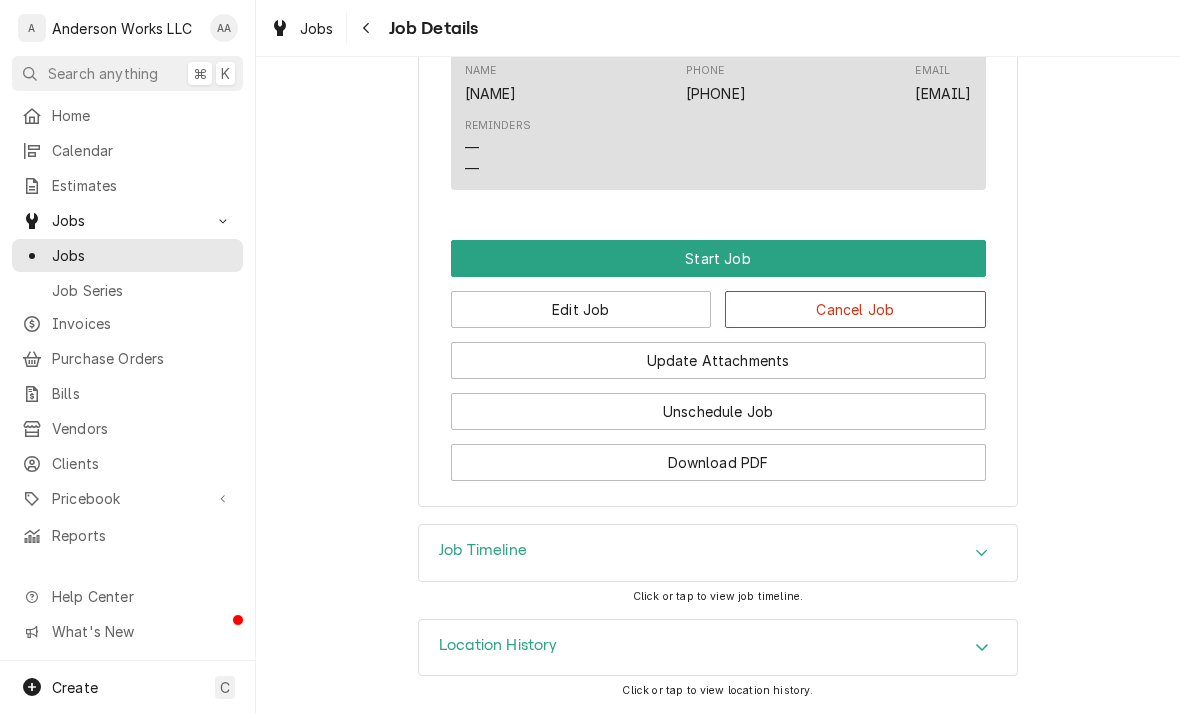 click on "Job Timeline" at bounding box center [483, 550] 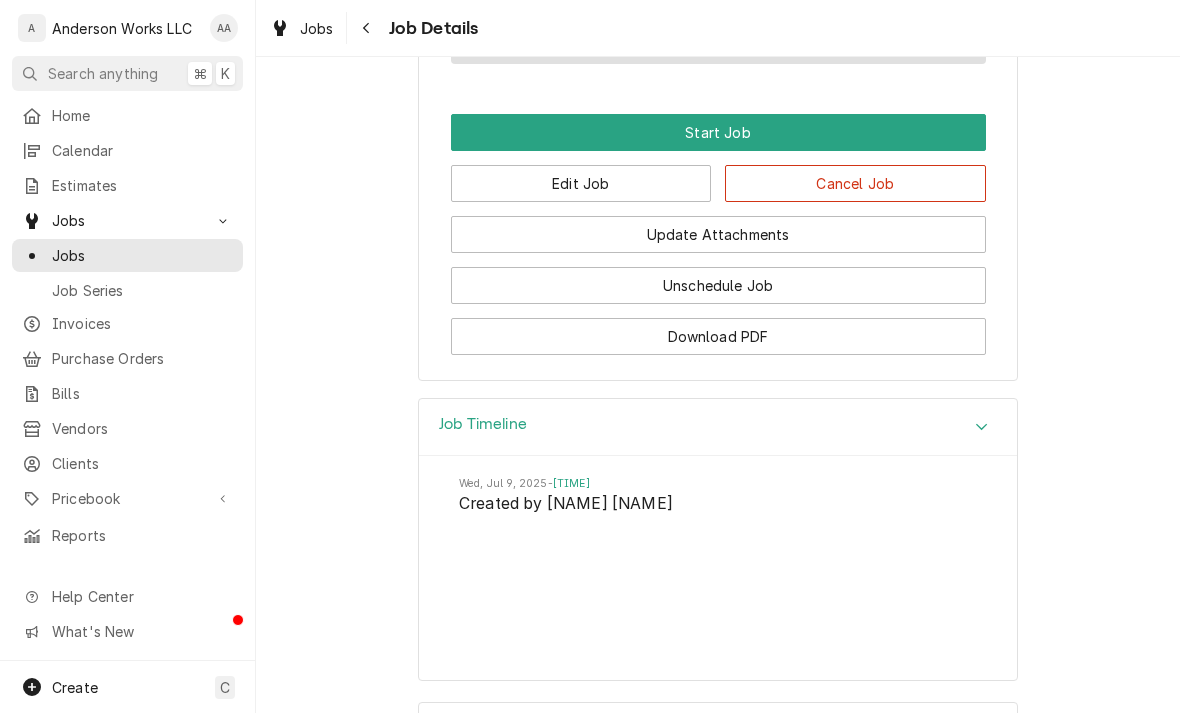 scroll, scrollTop: 1141, scrollLeft: 0, axis: vertical 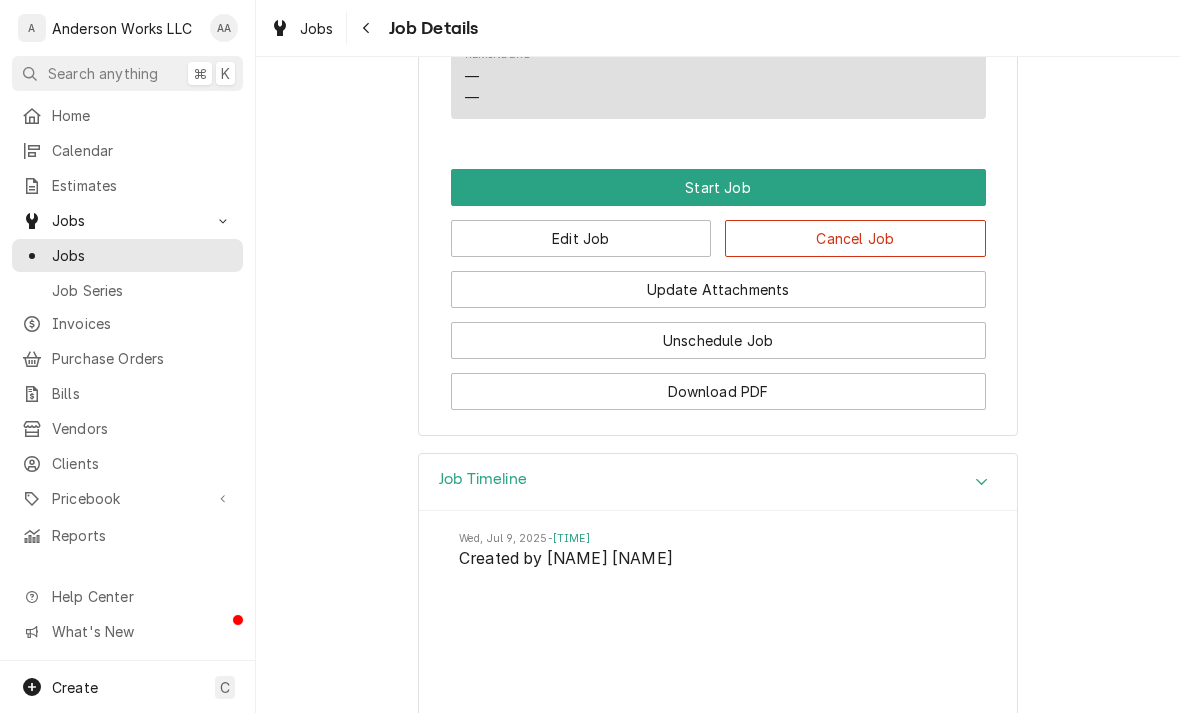 click on "Edit Job" at bounding box center [581, 238] 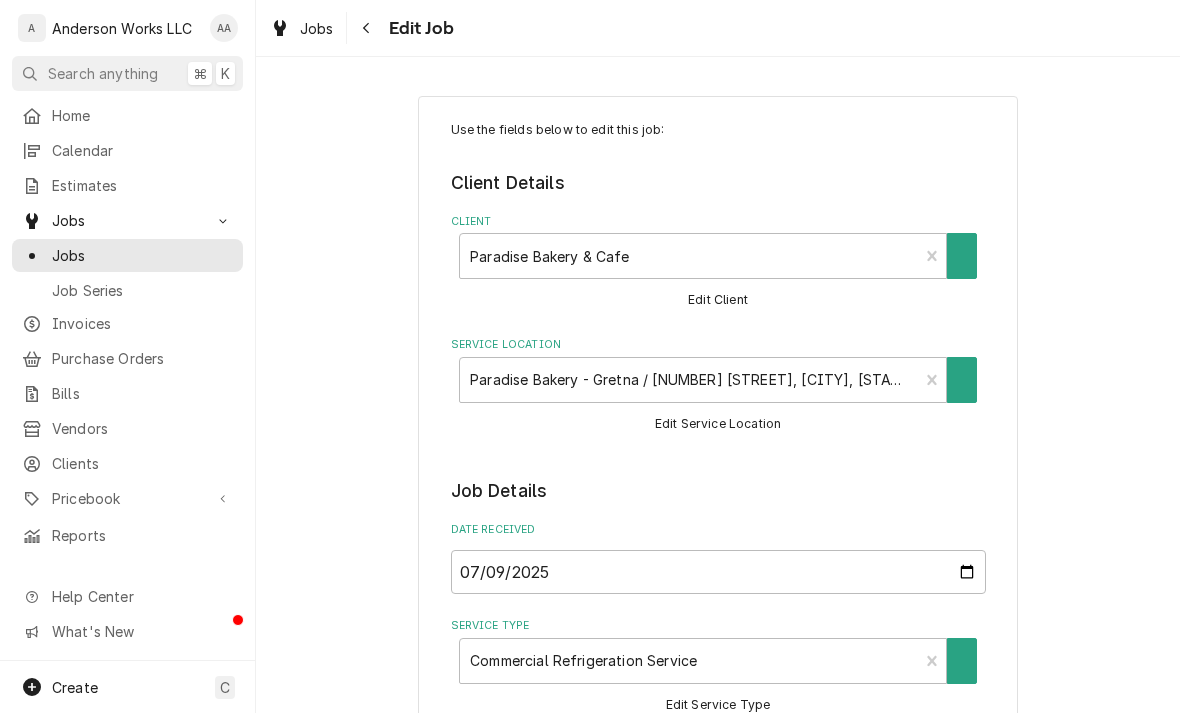 scroll, scrollTop: 0, scrollLeft: 0, axis: both 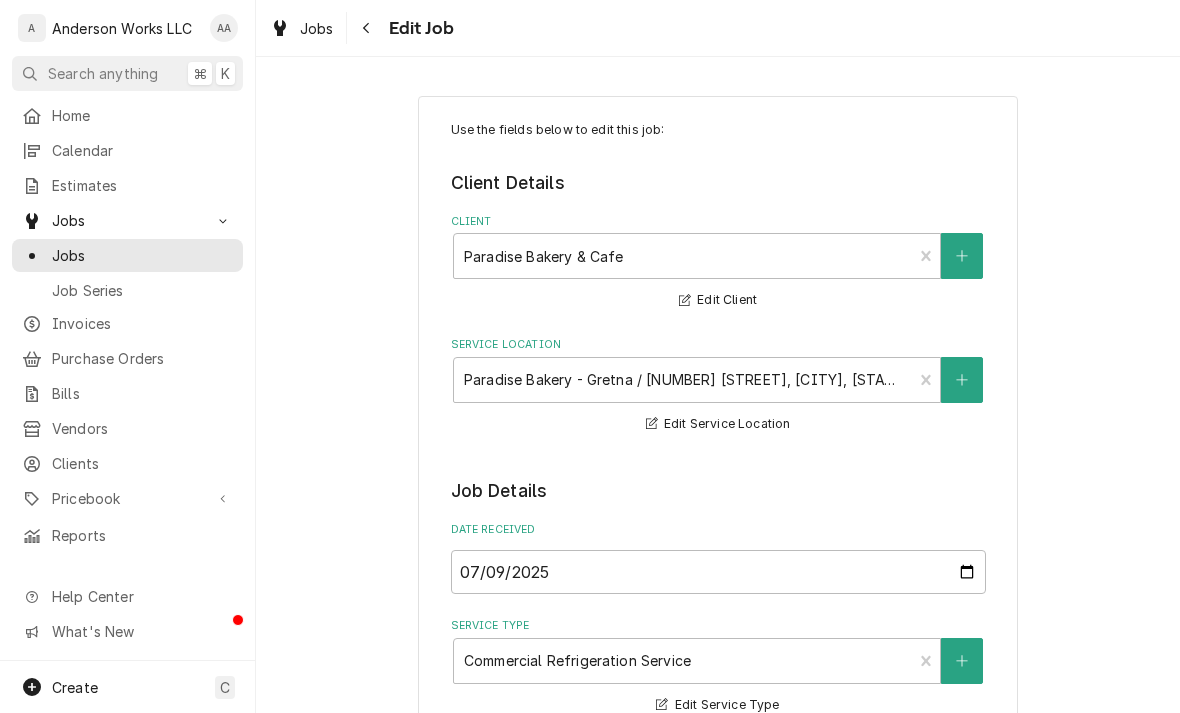 type on "x" 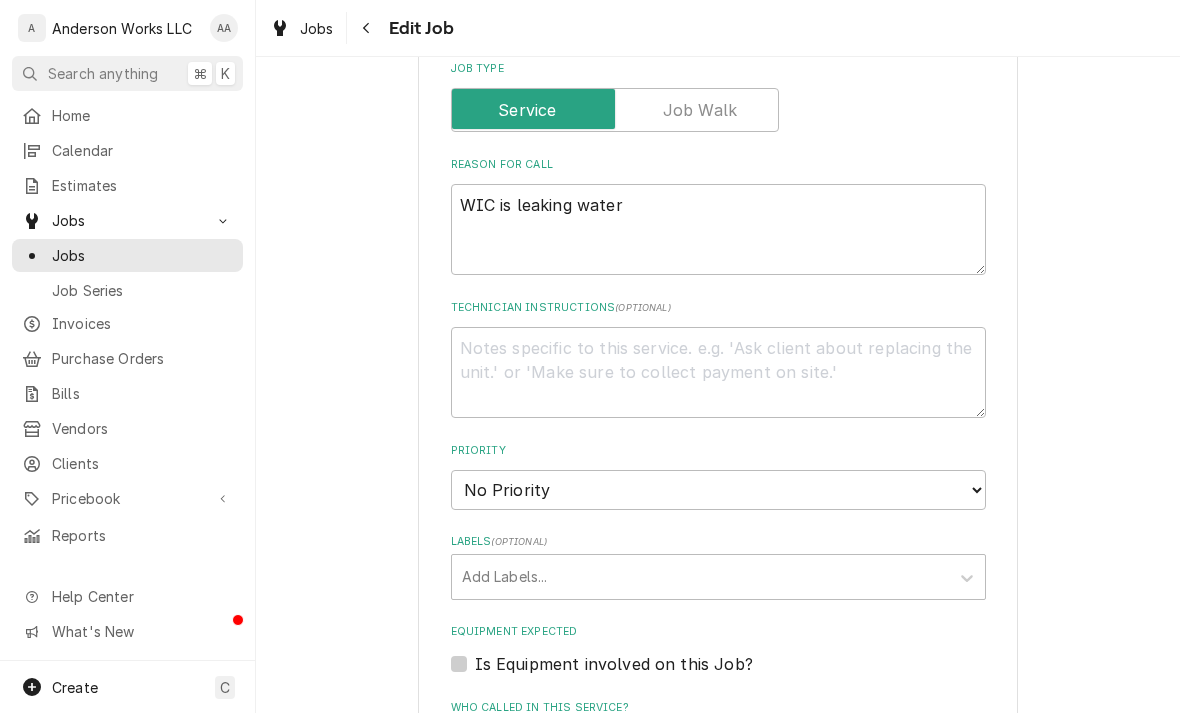 scroll, scrollTop: 685, scrollLeft: 0, axis: vertical 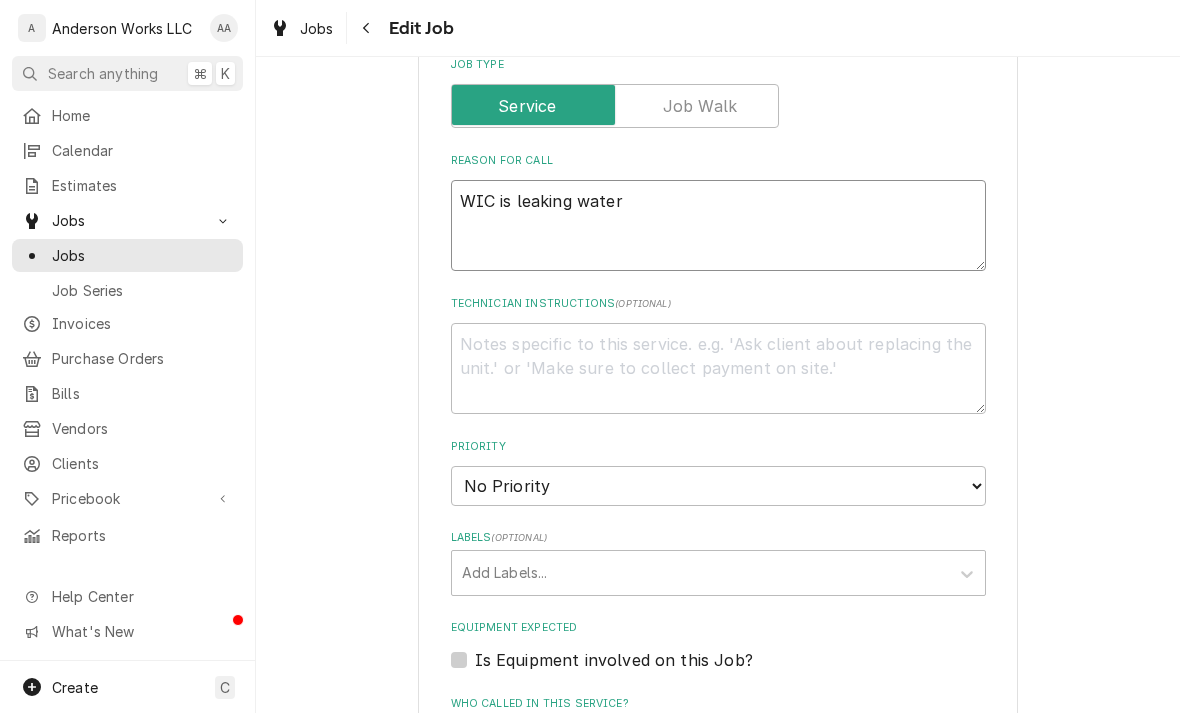 click on "WIC is leaking water" at bounding box center [718, 225] 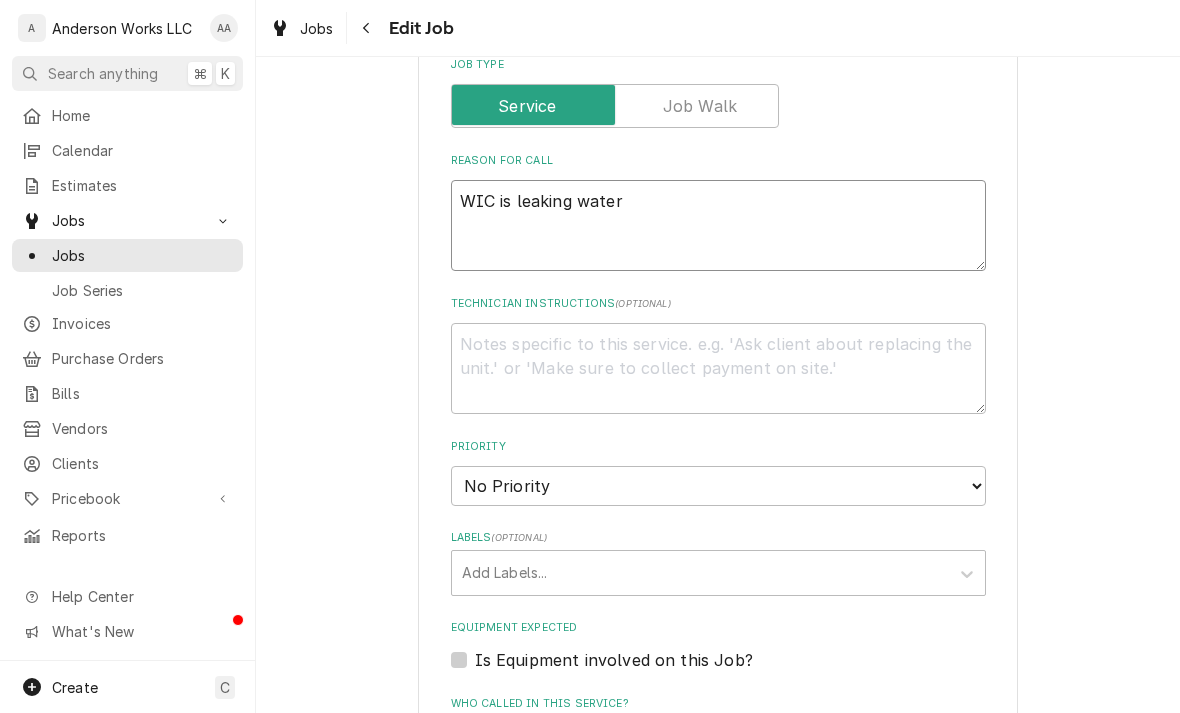 type on "P
WIC is leaking water" 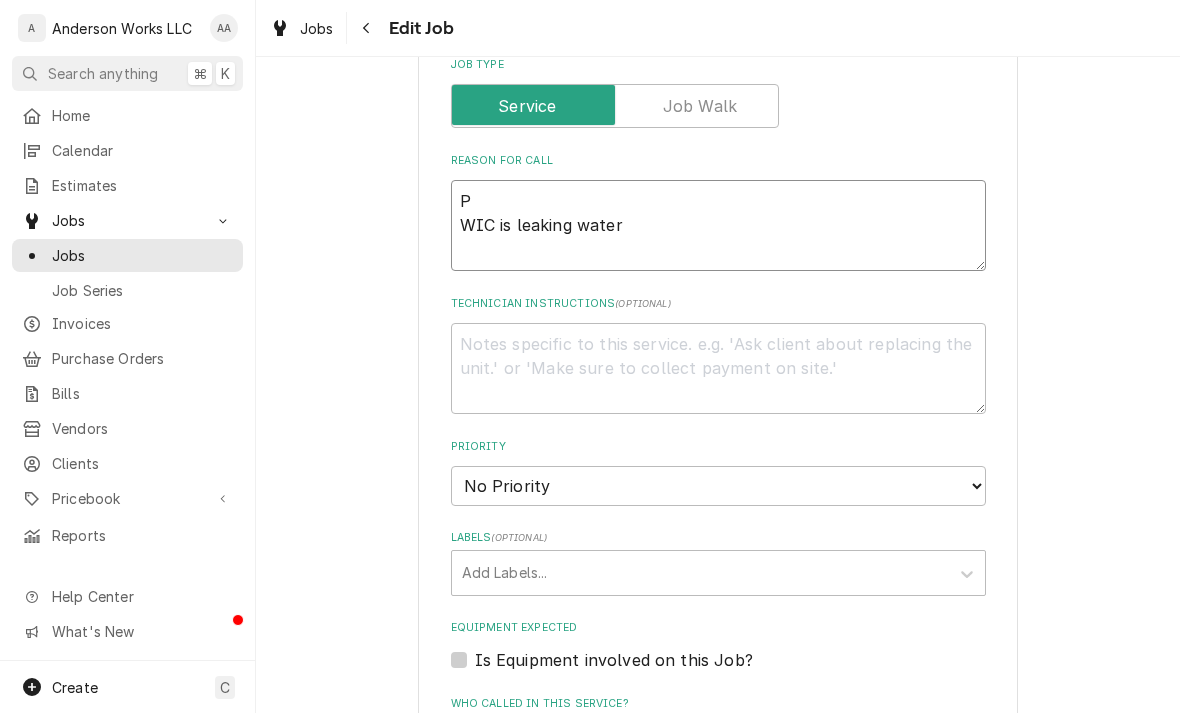 type on "x" 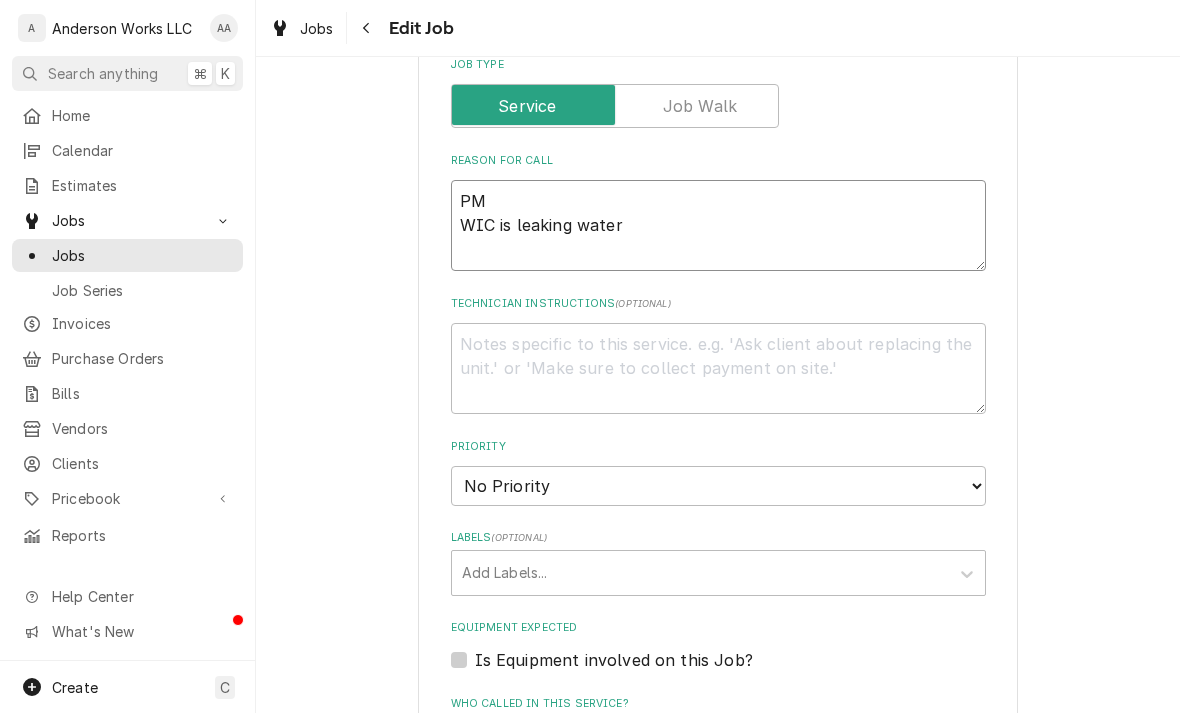 type on "x" 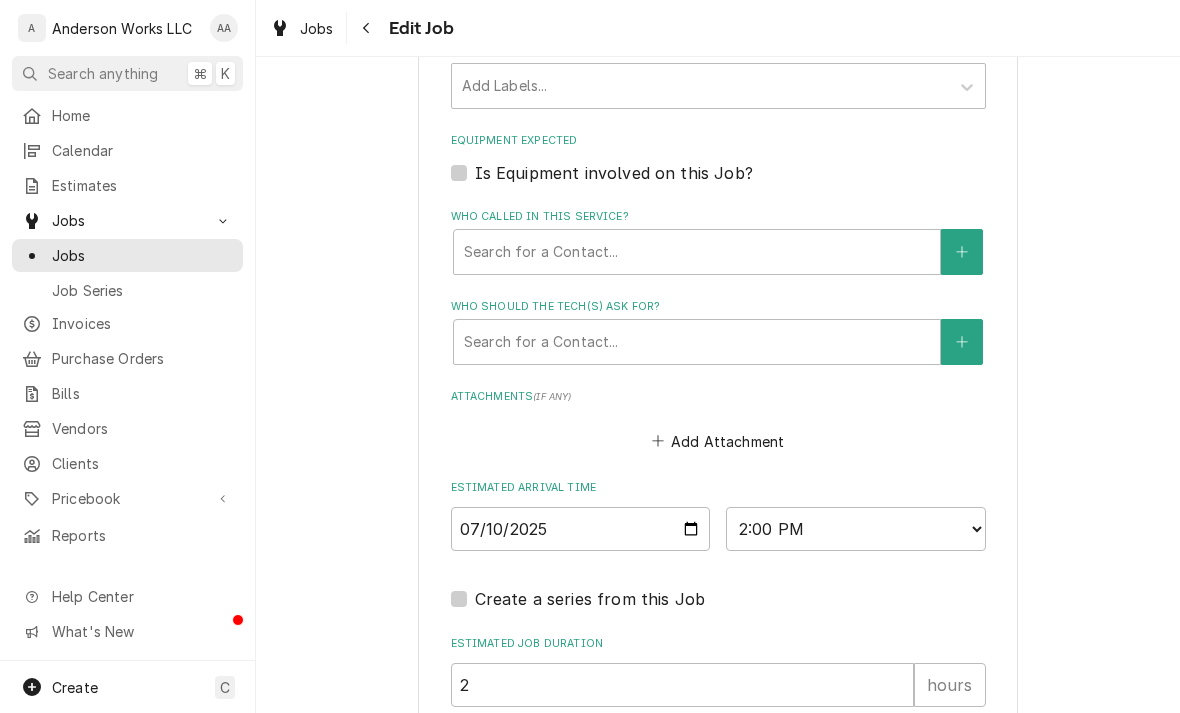 scroll, scrollTop: 1199, scrollLeft: 0, axis: vertical 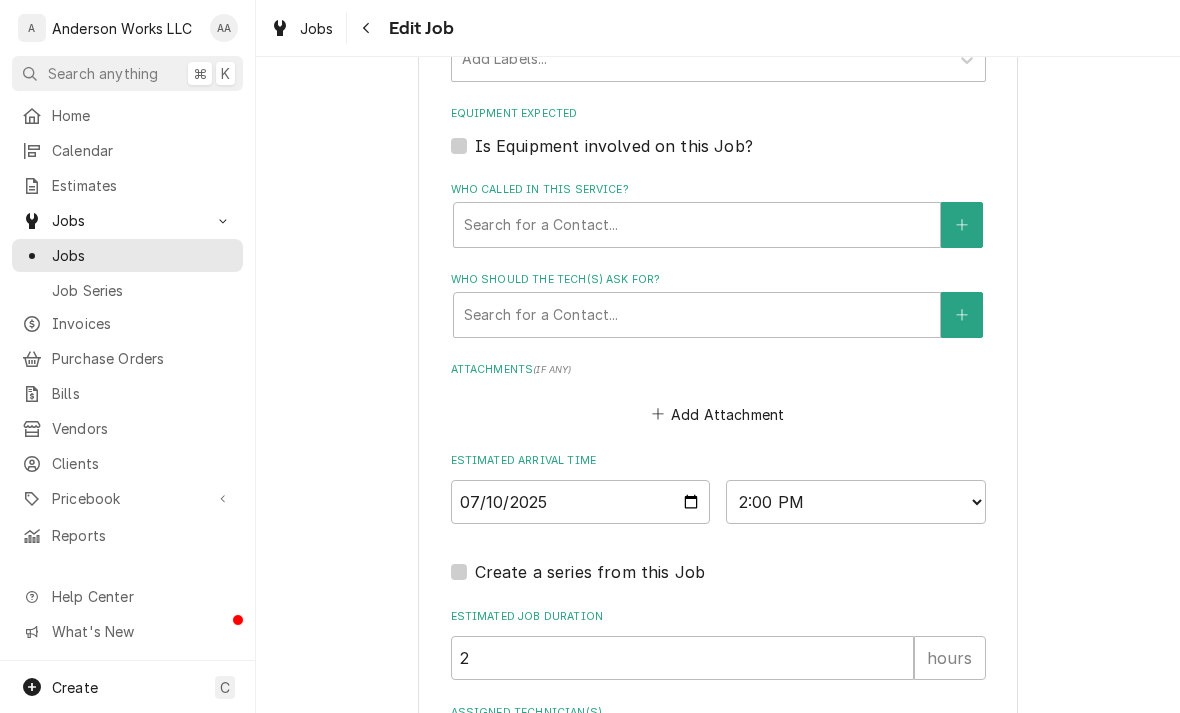 type on "PM
WIC is leaking water" 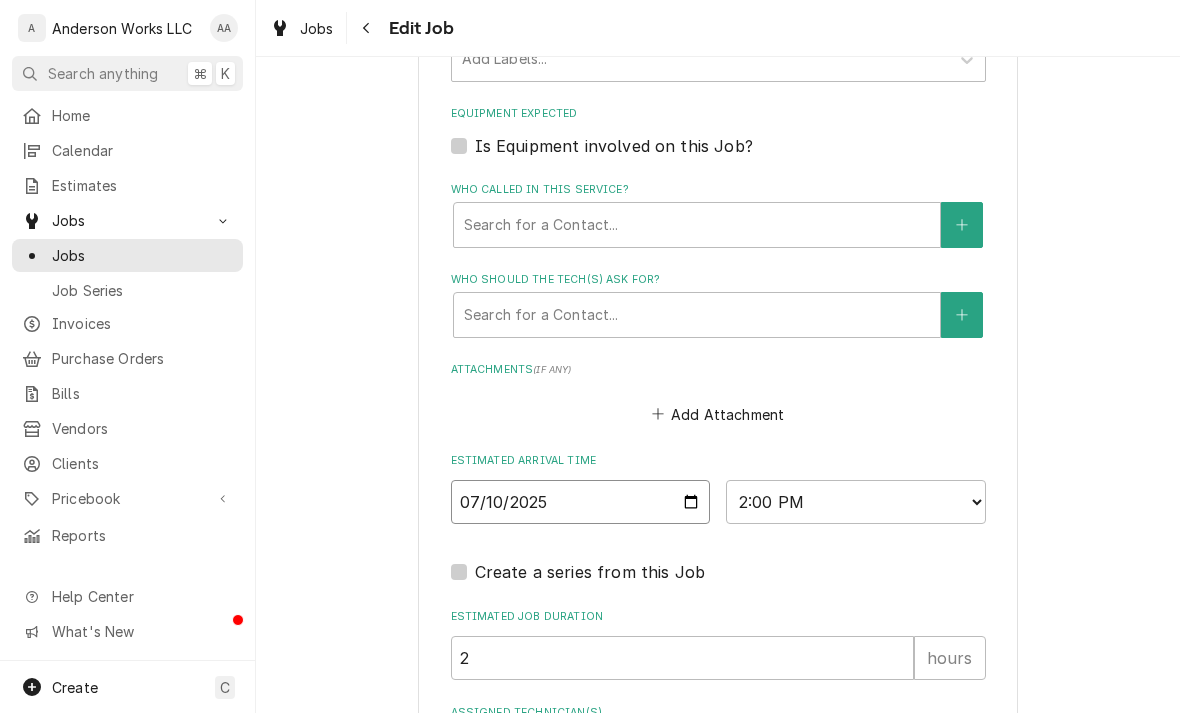 click on "2025-07-10" at bounding box center (581, 502) 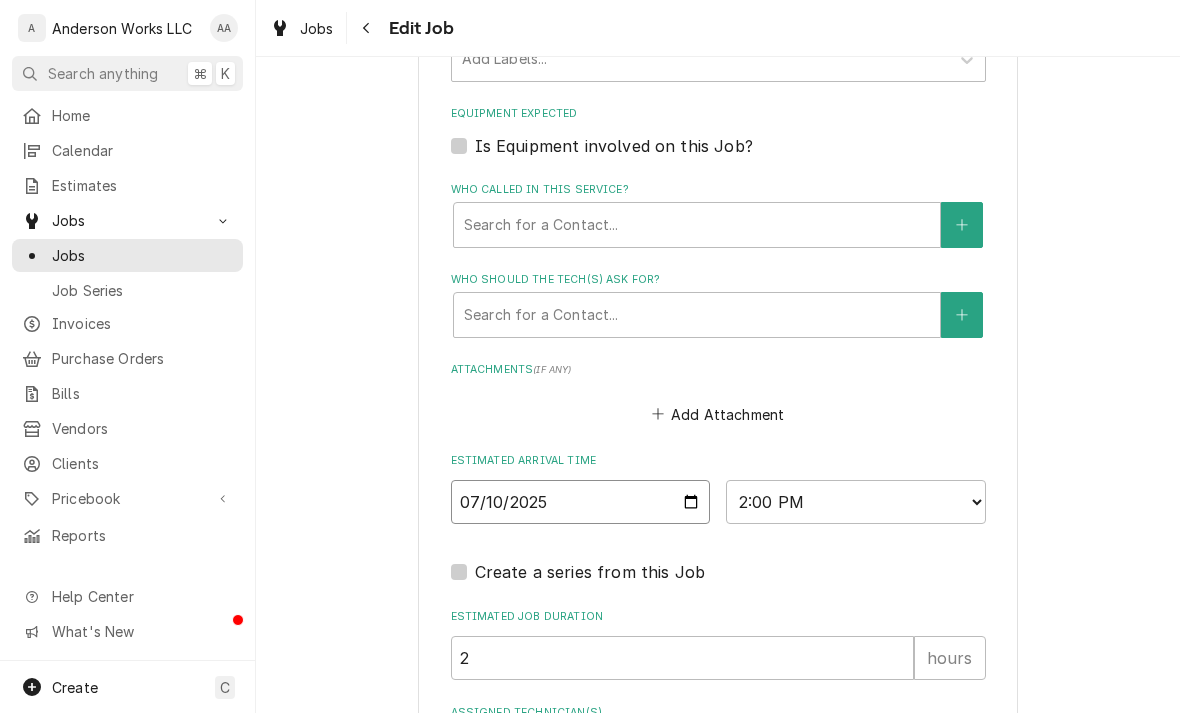 type on "2025-08-05" 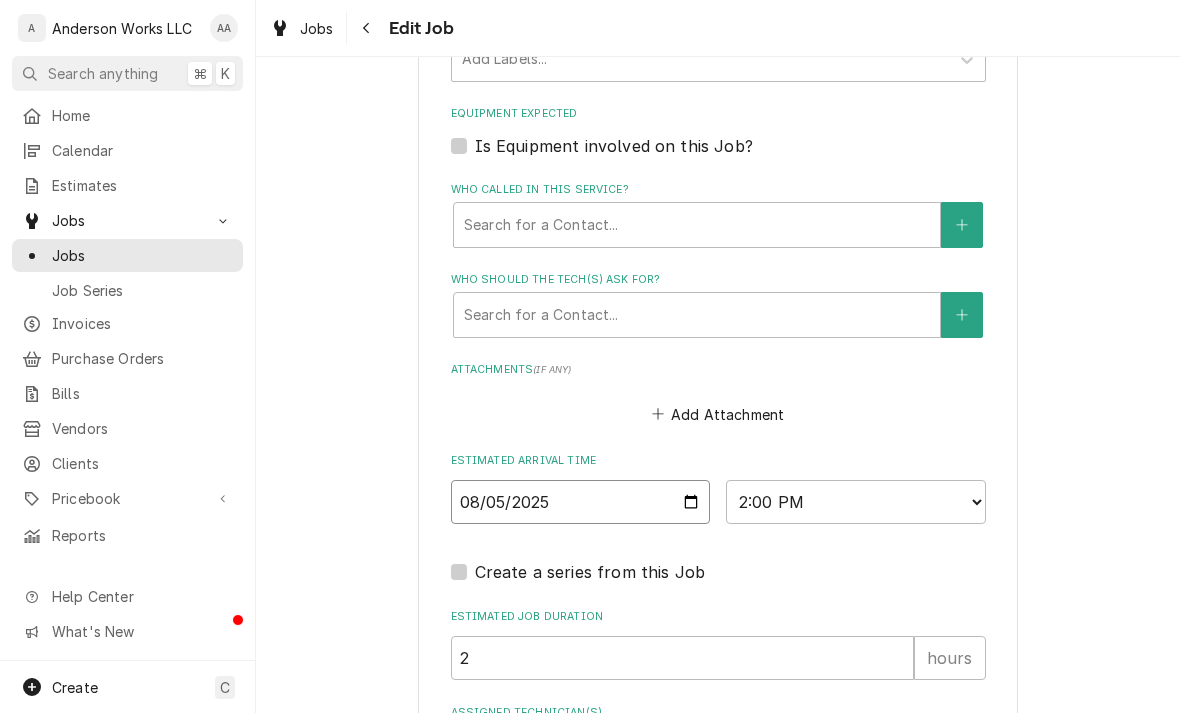 type on "x" 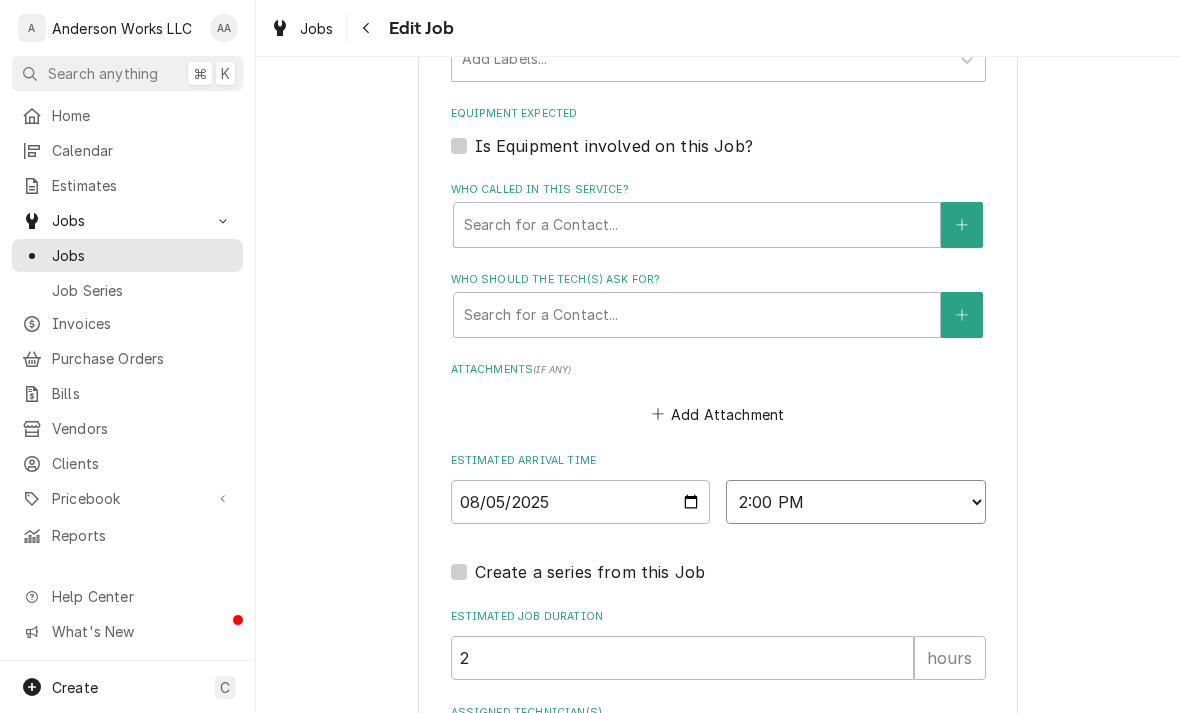 click on "AM / PM 6:00 AM 6:15 AM 6:30 AM 6:45 AM 7:00 AM 7:15 AM 7:30 AM 7:45 AM 8:00 AM 8:15 AM 8:30 AM 8:45 AM 9:00 AM 9:15 AM 9:30 AM 9:45 AM 10:00 AM 10:15 AM 10:30 AM 10:45 AM 11:00 AM 11:15 AM 11:30 AM 11:45 AM 12:00 PM 12:15 PM 12:30 PM 12:45 PM 1:00 PM 1:15 PM 1:30 PM 1:45 PM 2:00 PM 2:15 PM 2:30 PM 2:45 PM 3:00 PM 3:15 PM 3:30 PM 3:45 PM 4:00 PM 4:15 PM 4:30 PM 4:45 PM 5:00 PM 5:15 PM 5:30 PM 5:45 PM 6:00 PM 6:15 PM 6:30 PM 6:45 PM 7:00 PM 7:15 PM 7:30 PM 7:45 PM 8:00 PM 8:15 PM 8:30 PM 8:45 PM 9:00 PM 9:15 PM 9:30 PM 9:45 PM 10:00 PM 10:15 PM 10:30 PM 10:45 PM 11:00 PM 11:15 PM 11:30 PM 11:45 PM 12:00 AM 12:15 AM 12:30 AM 12:45 AM 1:00 AM 1:15 AM 1:30 AM 1:45 AM 2:00 AM 2:15 AM 2:30 AM 2:45 AM 3:00 AM 3:15 AM 3:30 AM 3:45 AM 4:00 AM 4:15 AM 4:30 AM 4:45 AM 5:00 AM 5:15 AM 5:30 AM 5:45 AM" at bounding box center [856, 502] 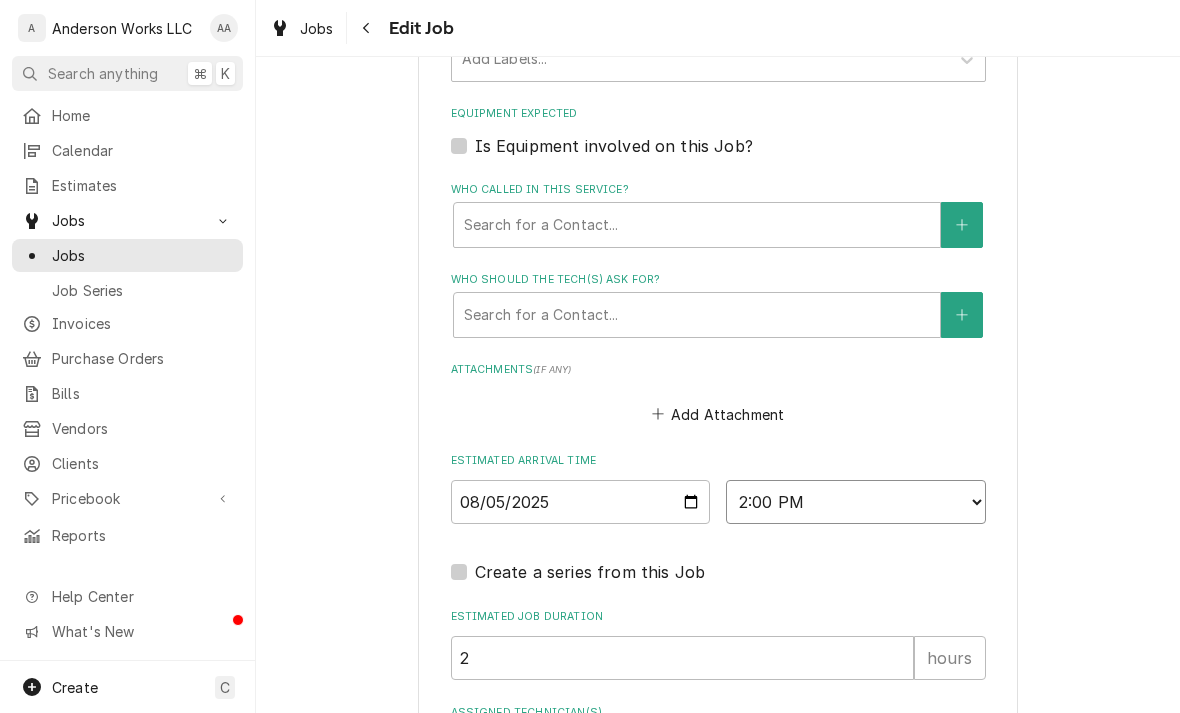 select on "21:00:00" 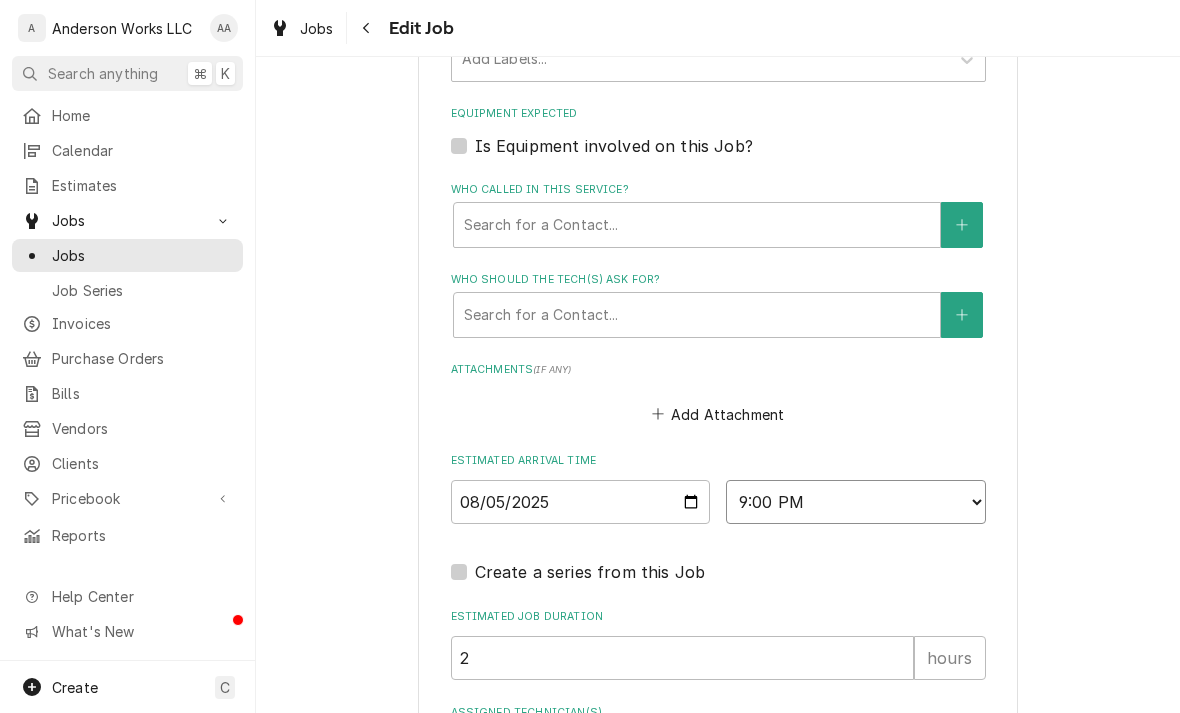 type on "x" 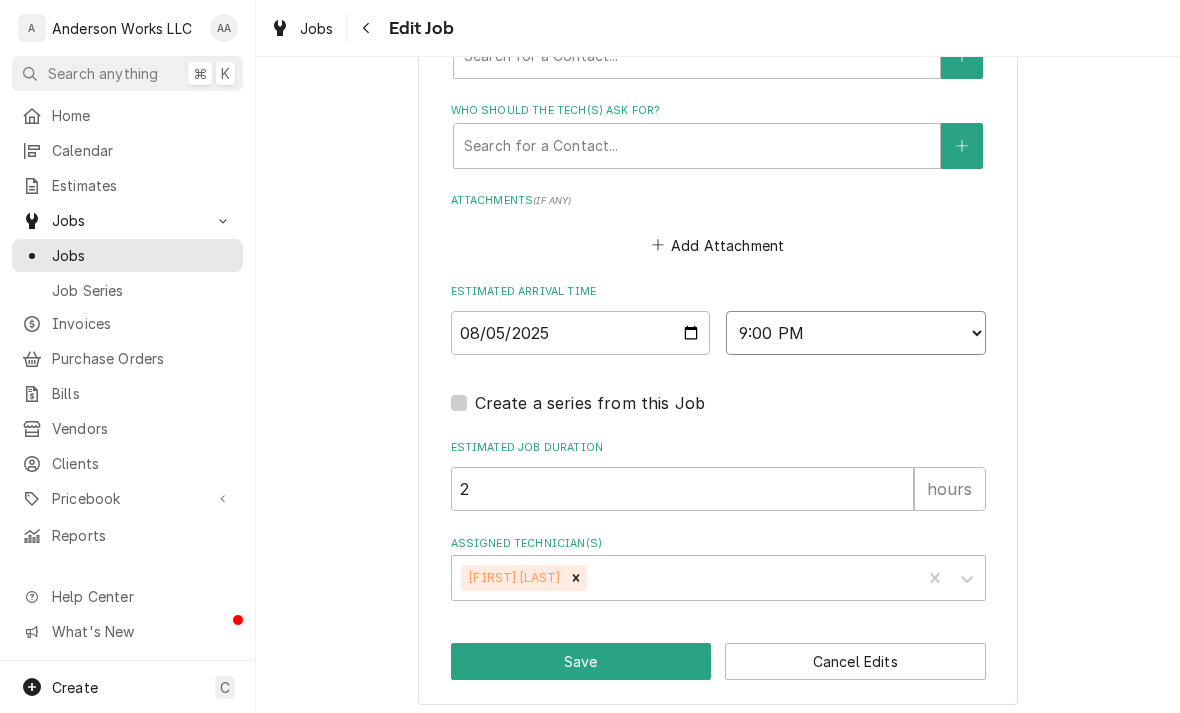 scroll, scrollTop: 1367, scrollLeft: 0, axis: vertical 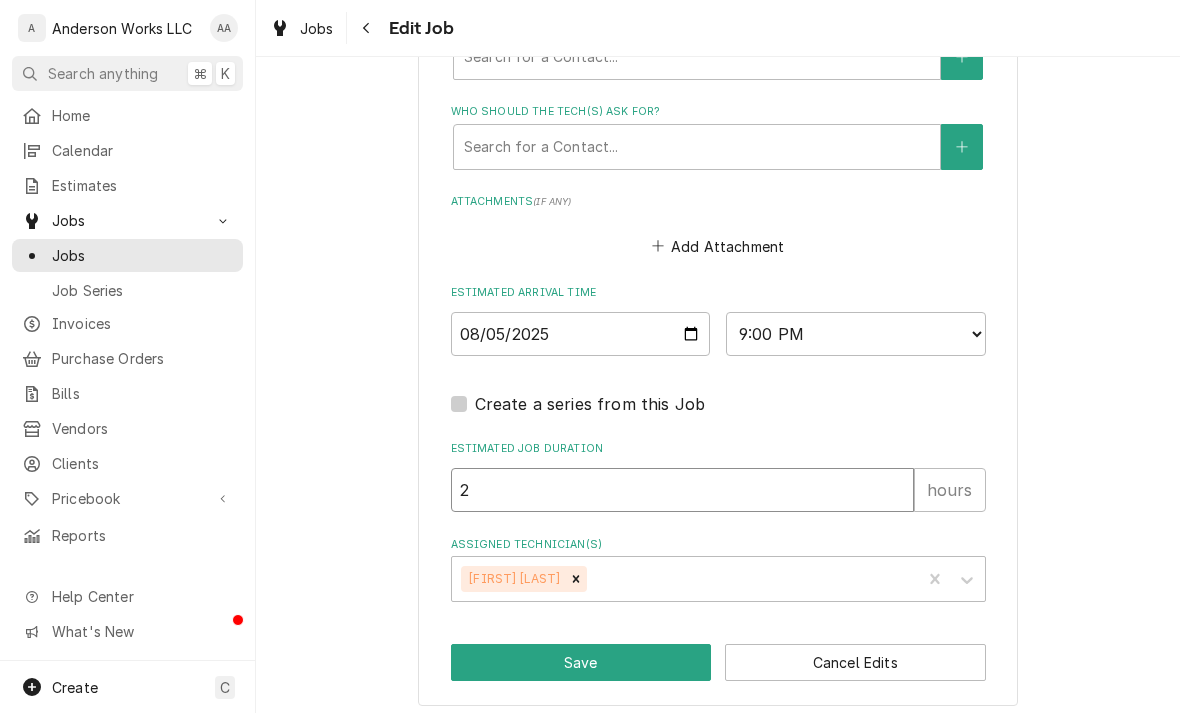 click on "2" at bounding box center (682, 490) 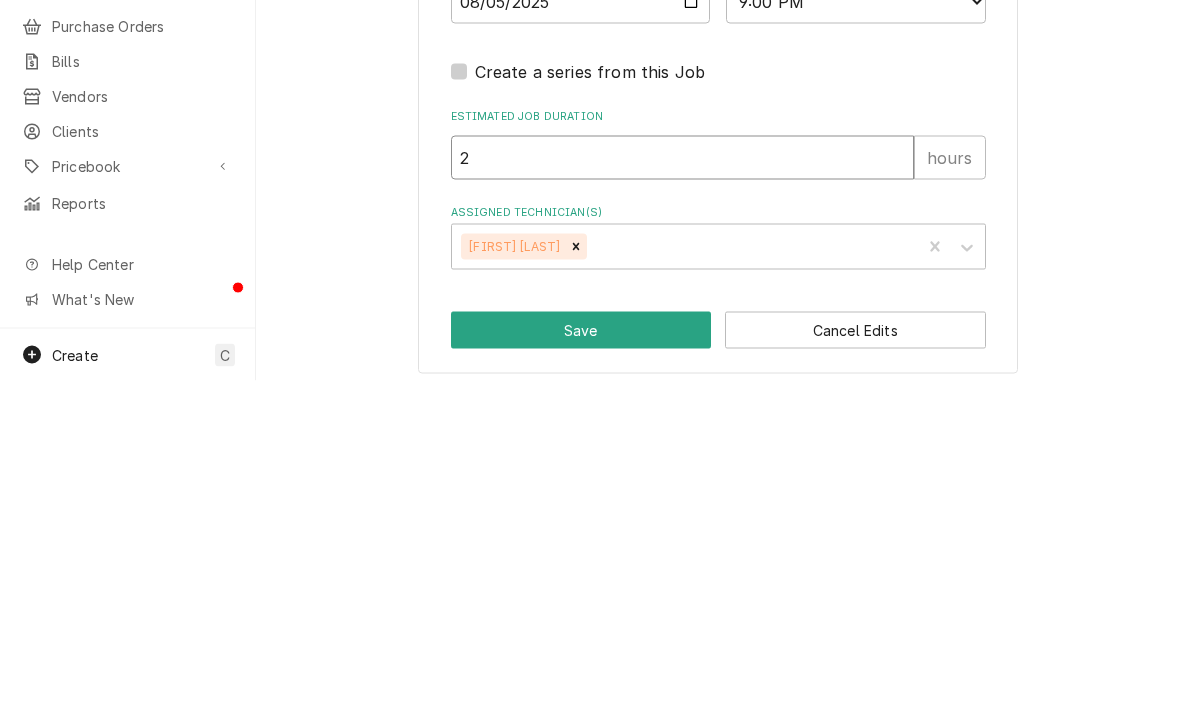 type 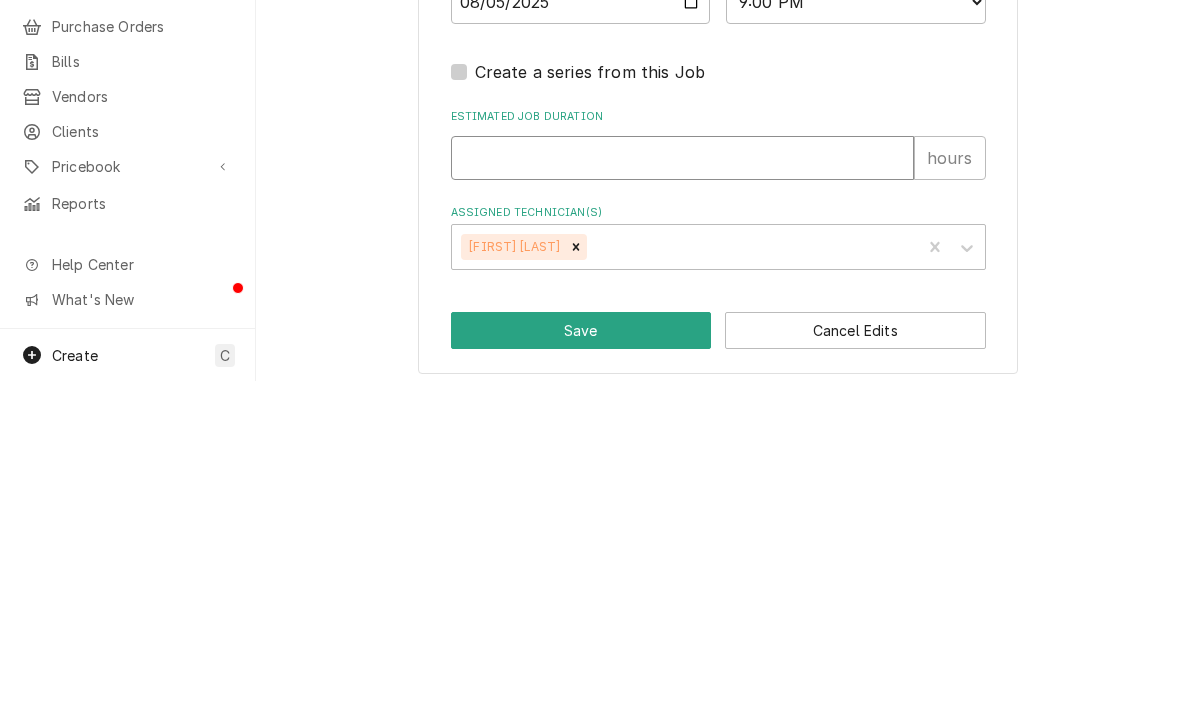 type on "x" 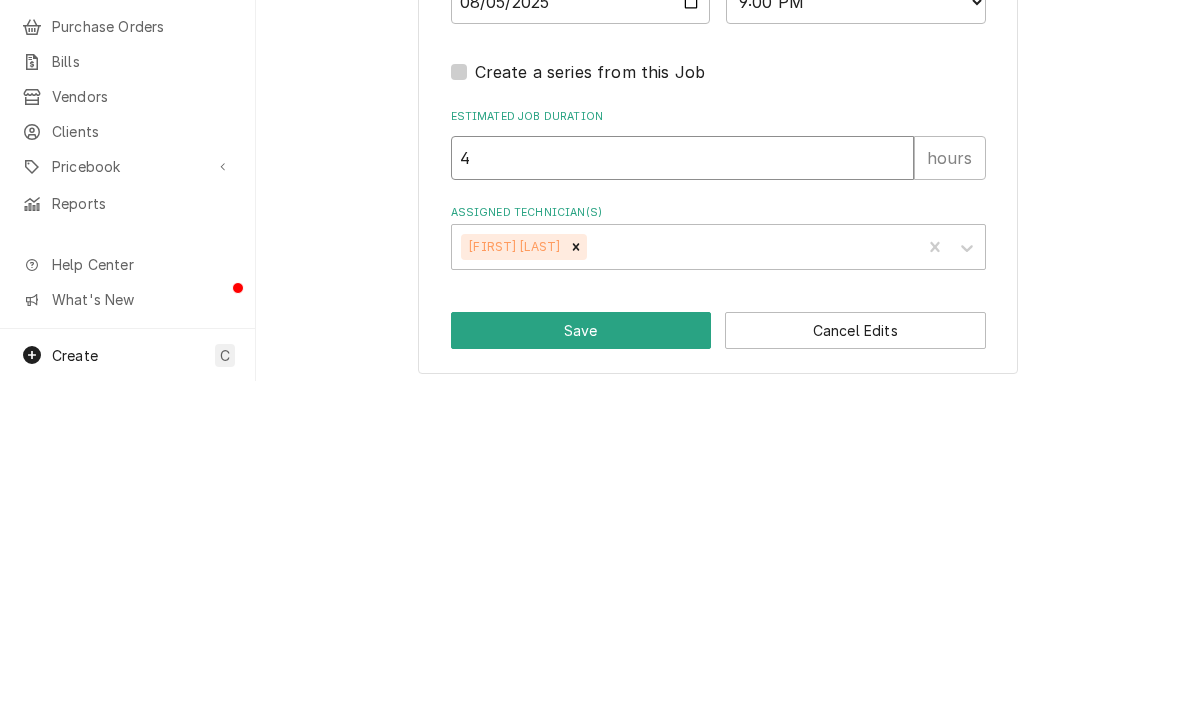 type on "x" 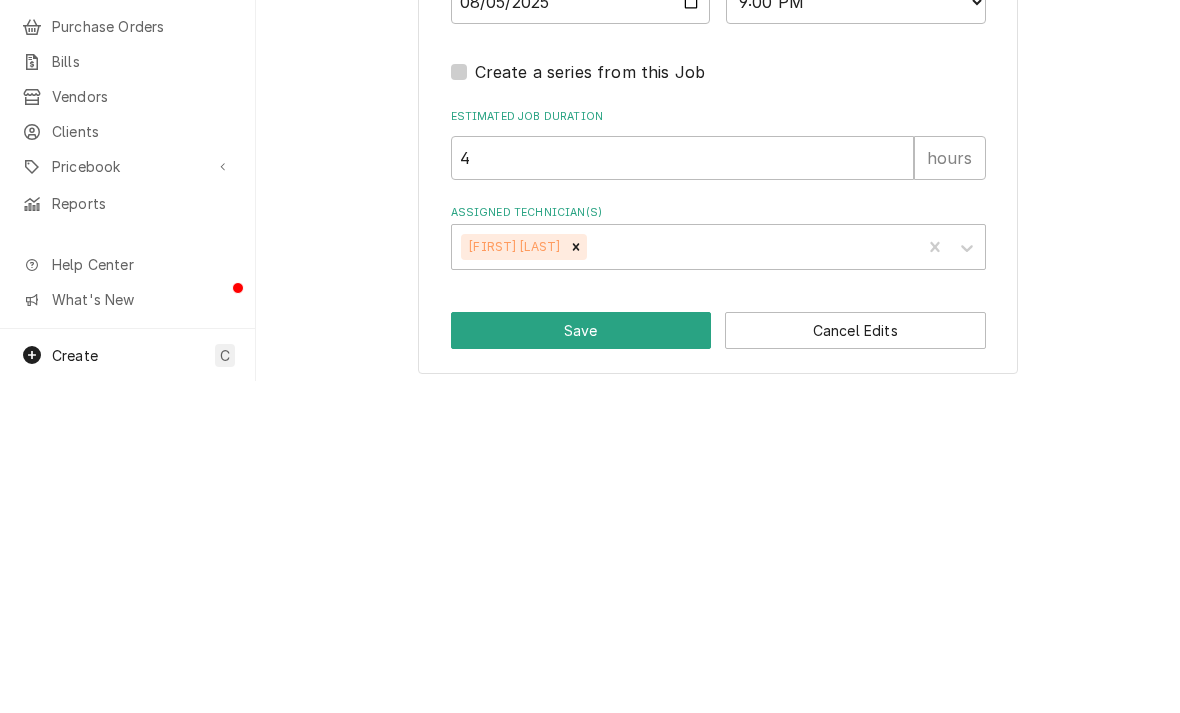 click at bounding box center [750, 579] 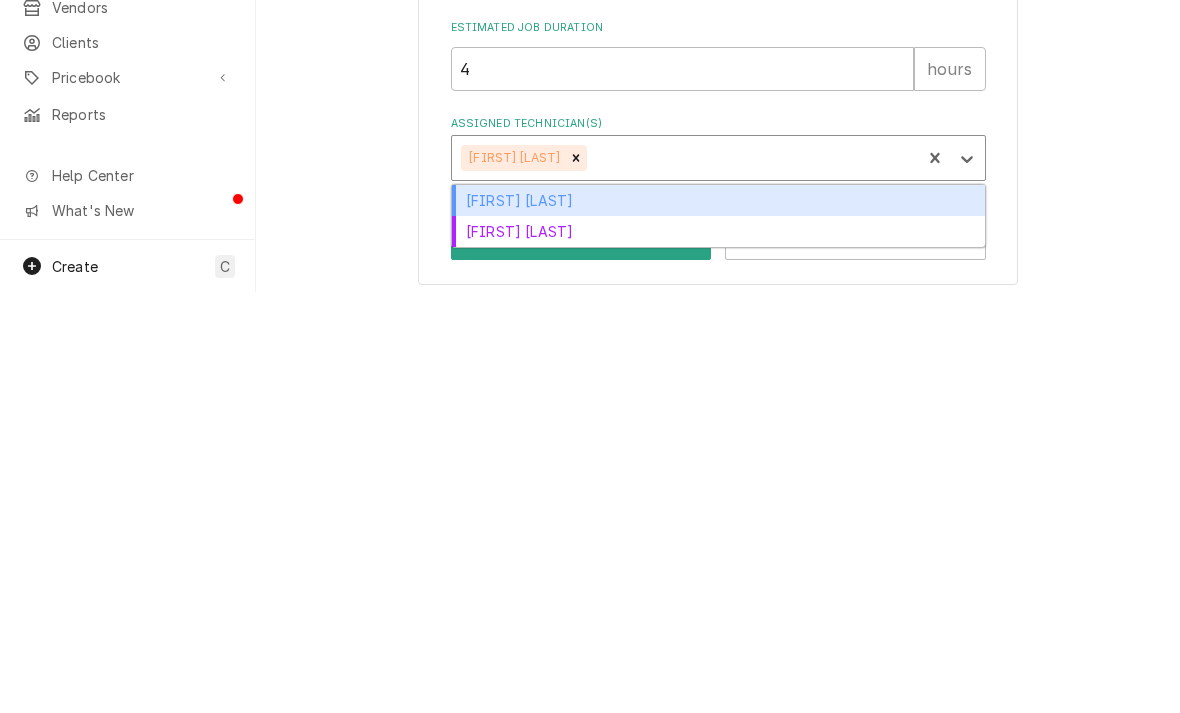 click on "[FIRST] [LAST]" at bounding box center [718, 652] 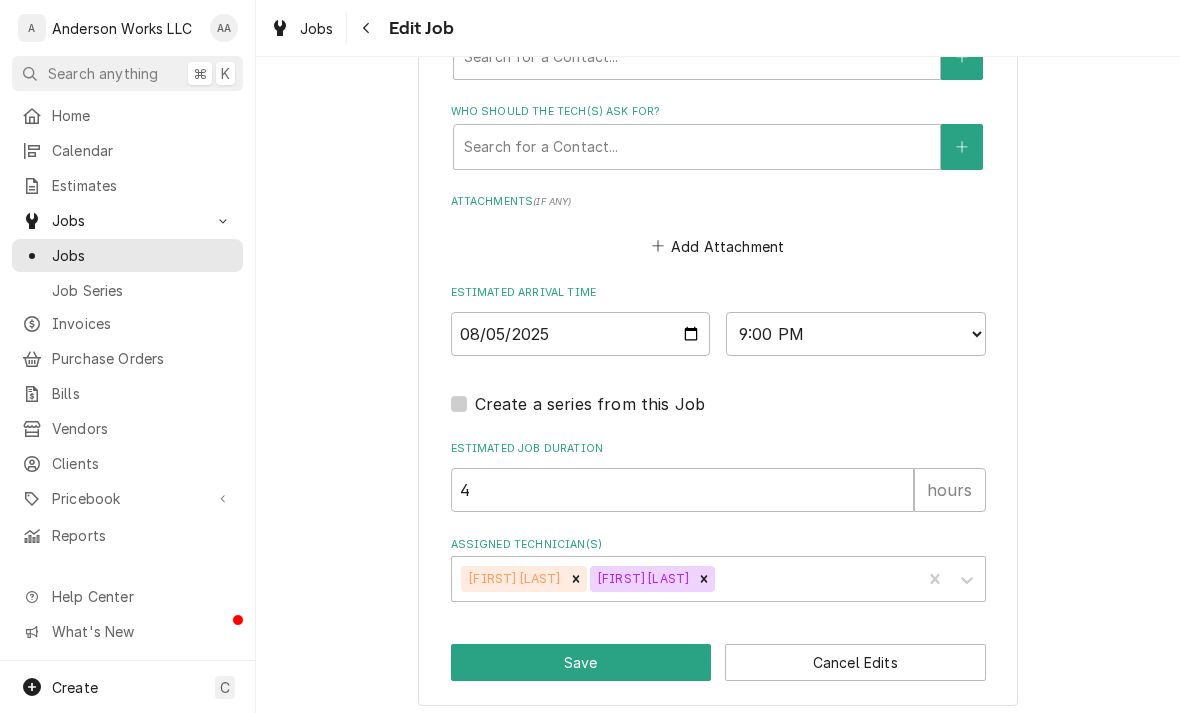 click on "Save" at bounding box center [581, 662] 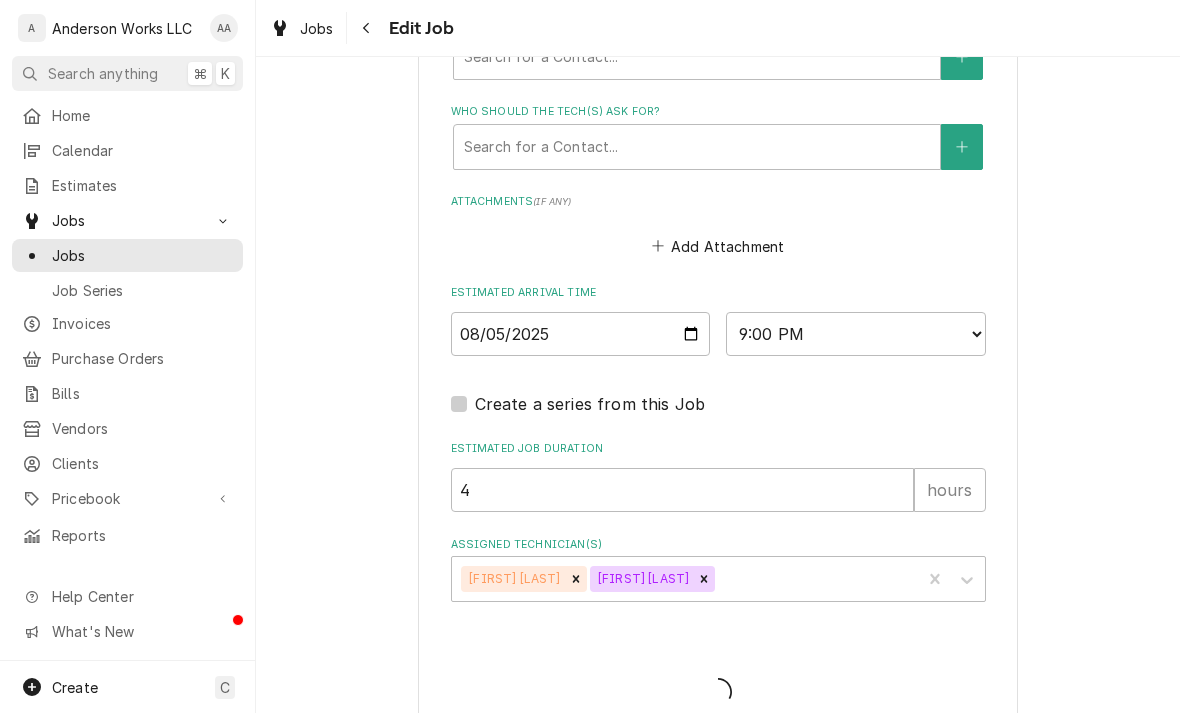 type on "x" 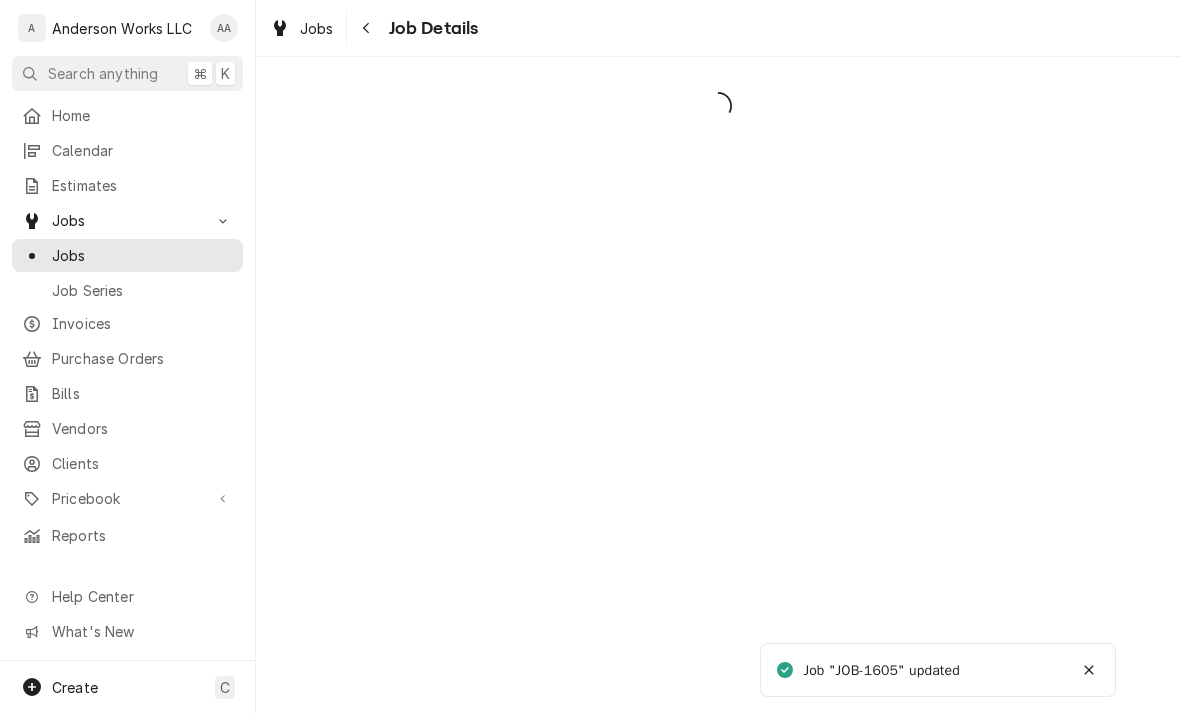scroll, scrollTop: 0, scrollLeft: 0, axis: both 